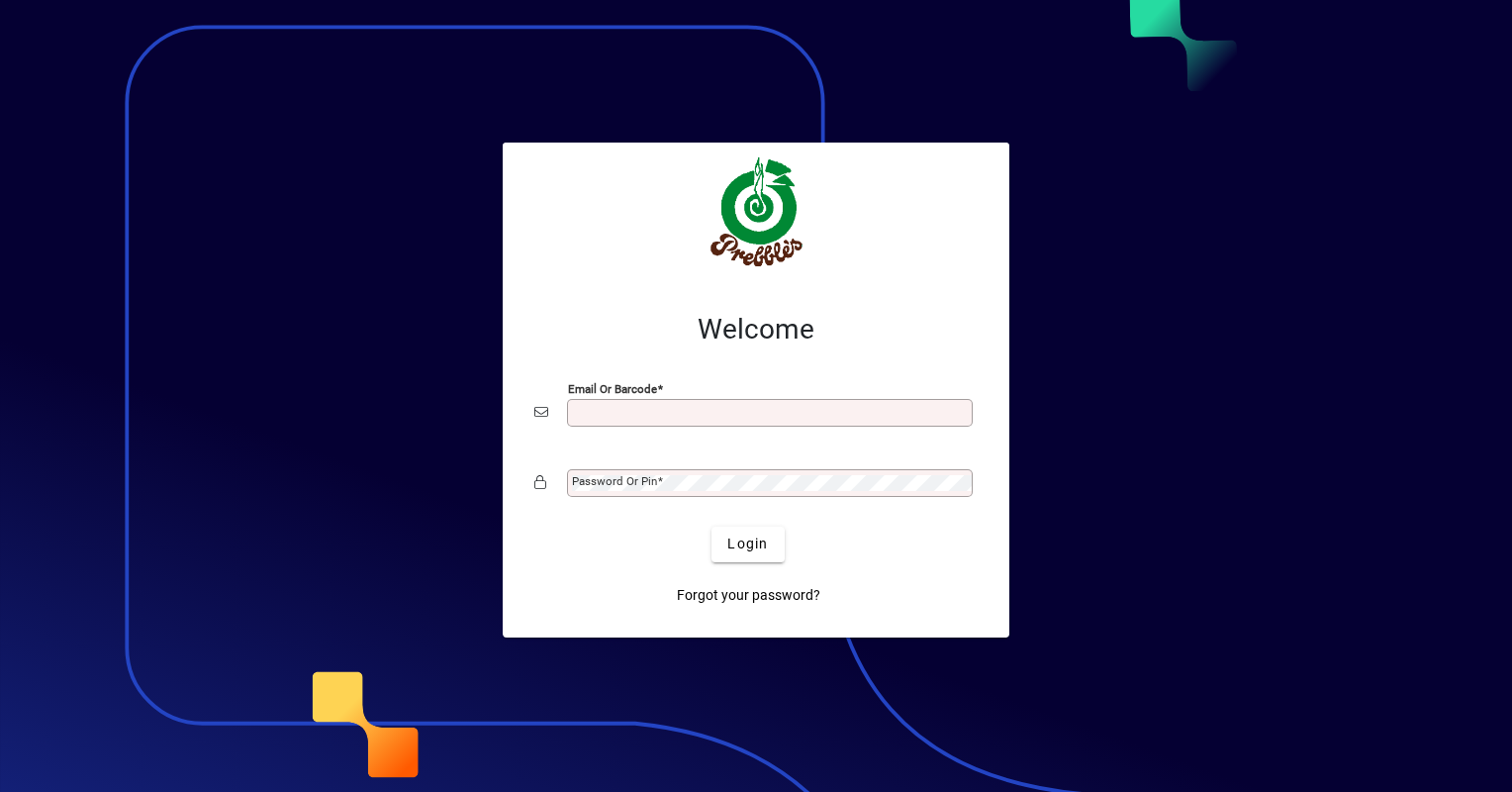 scroll, scrollTop: 0, scrollLeft: 0, axis: both 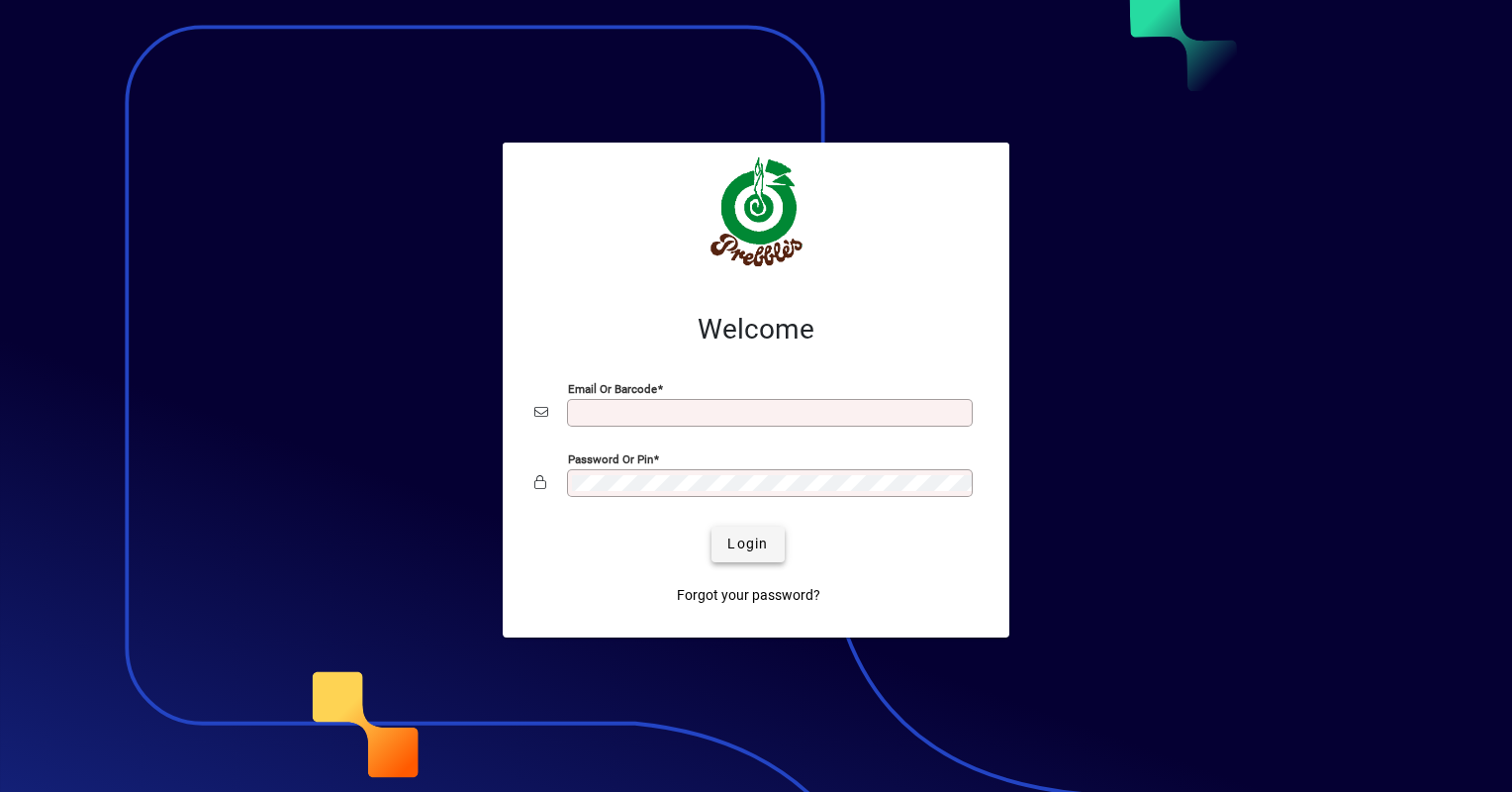 type on "**********" 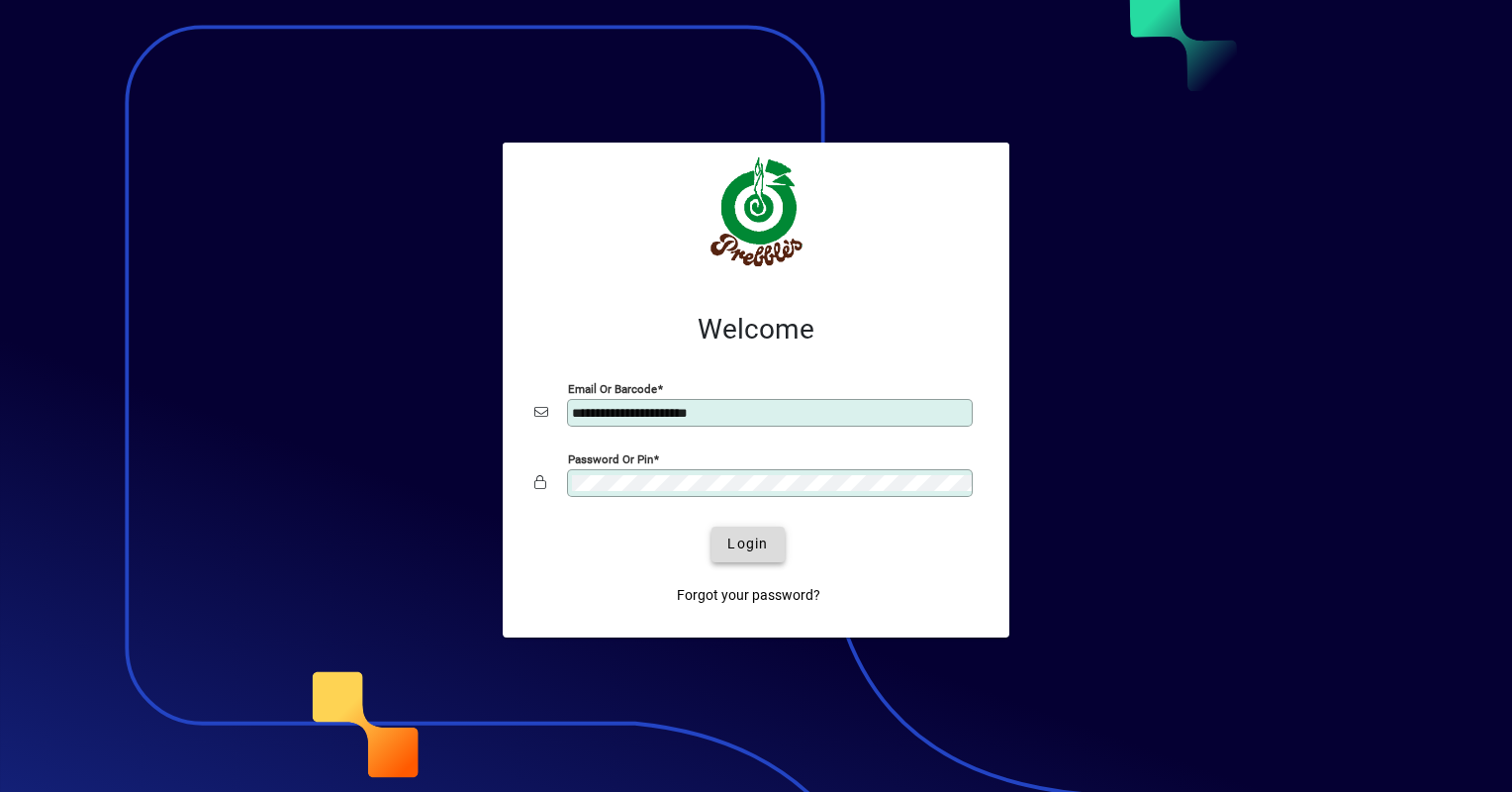 click 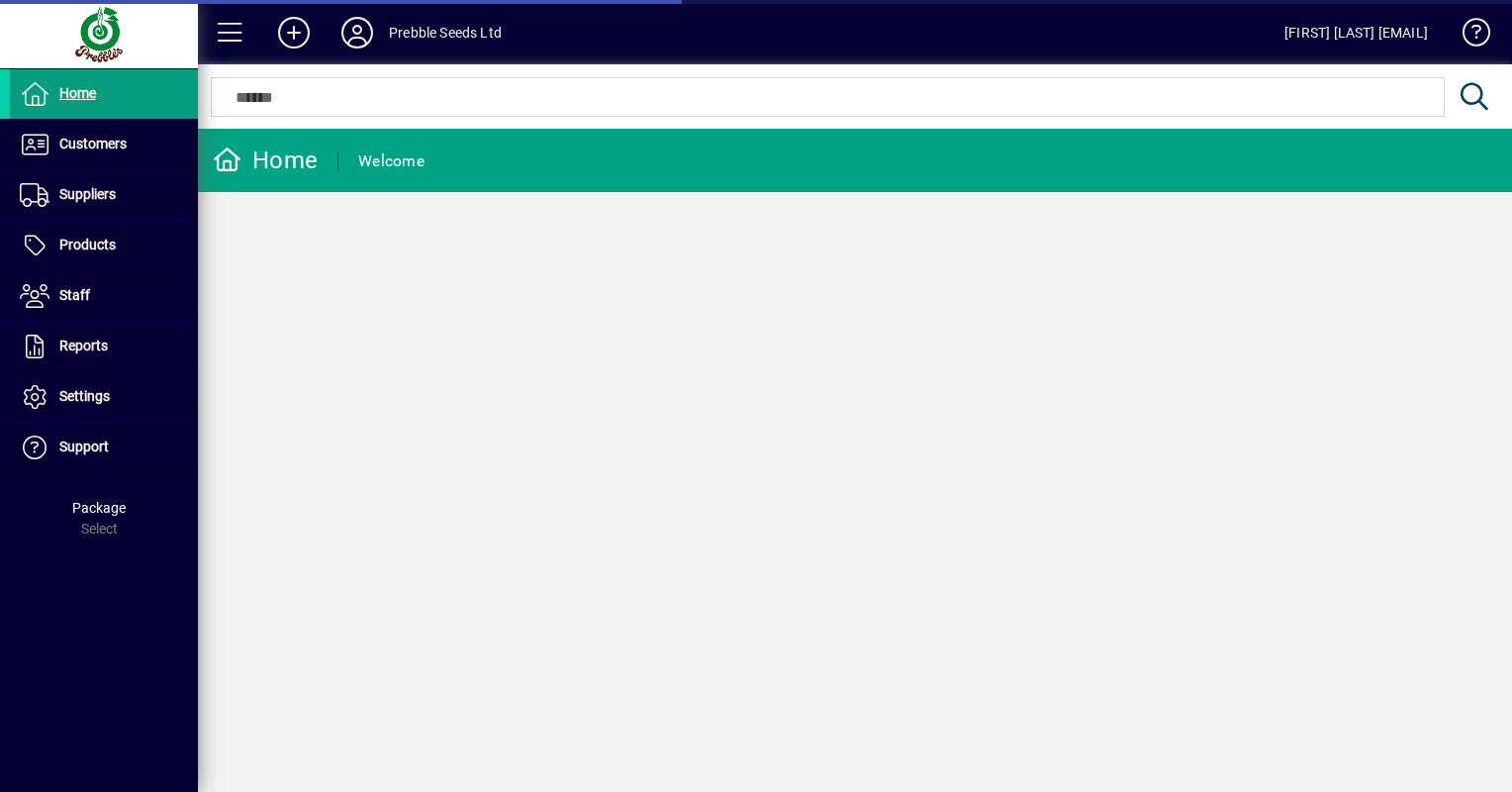 scroll, scrollTop: 0, scrollLeft: 0, axis: both 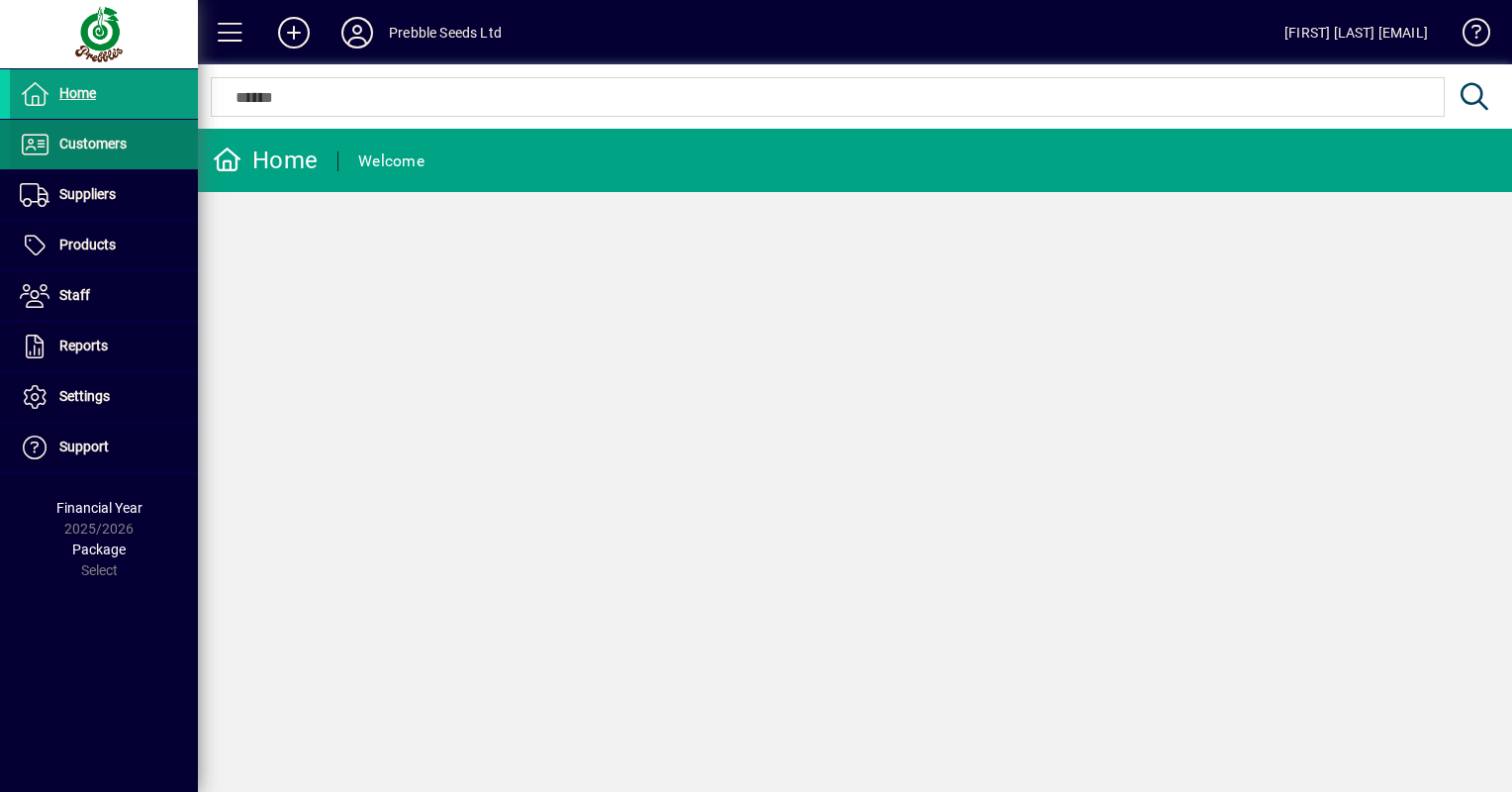 click on "Customers" at bounding box center (93, 144) 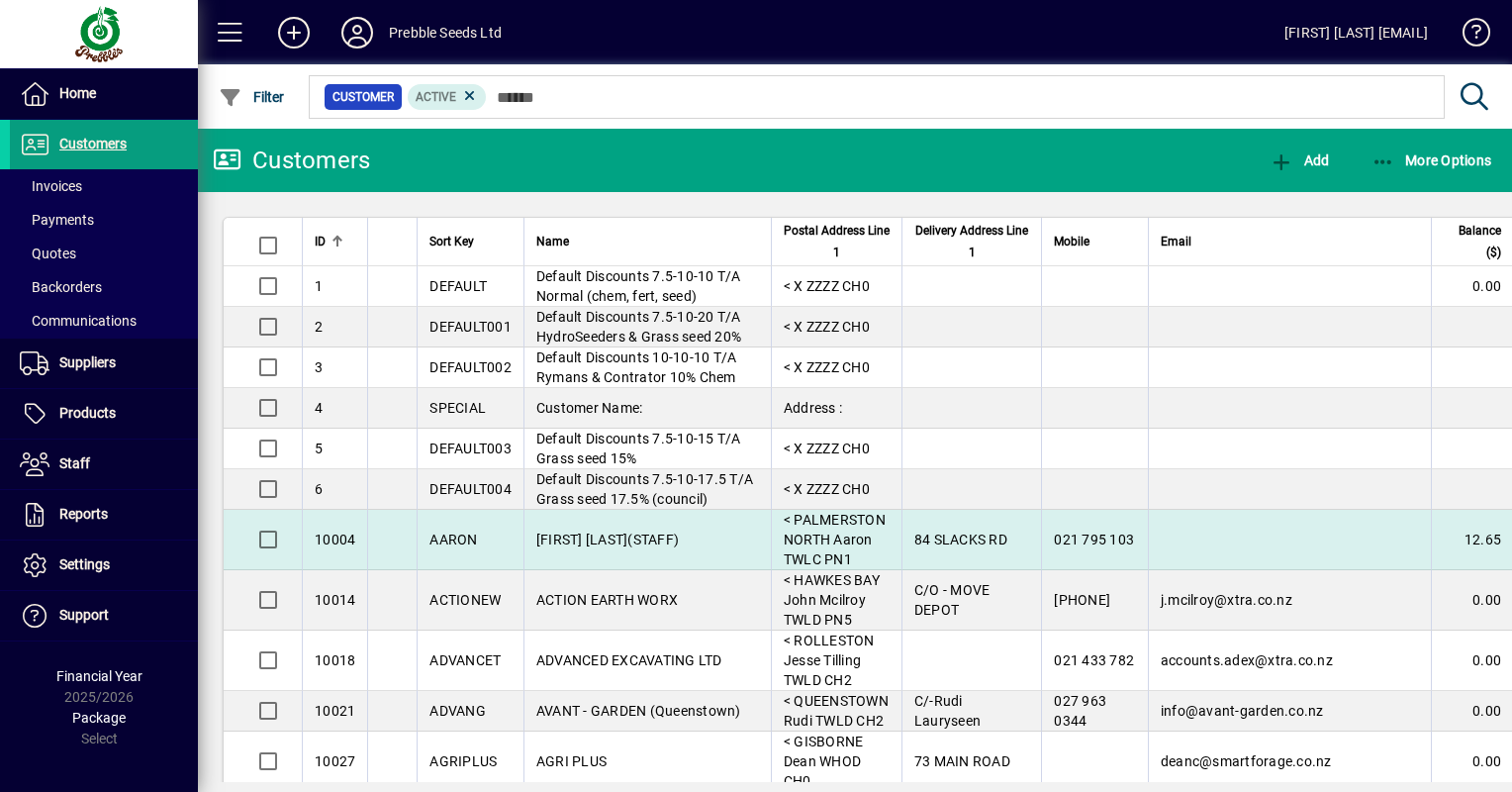 click on "[FIRST] [LAST](STAFF)" at bounding box center (608, 540) 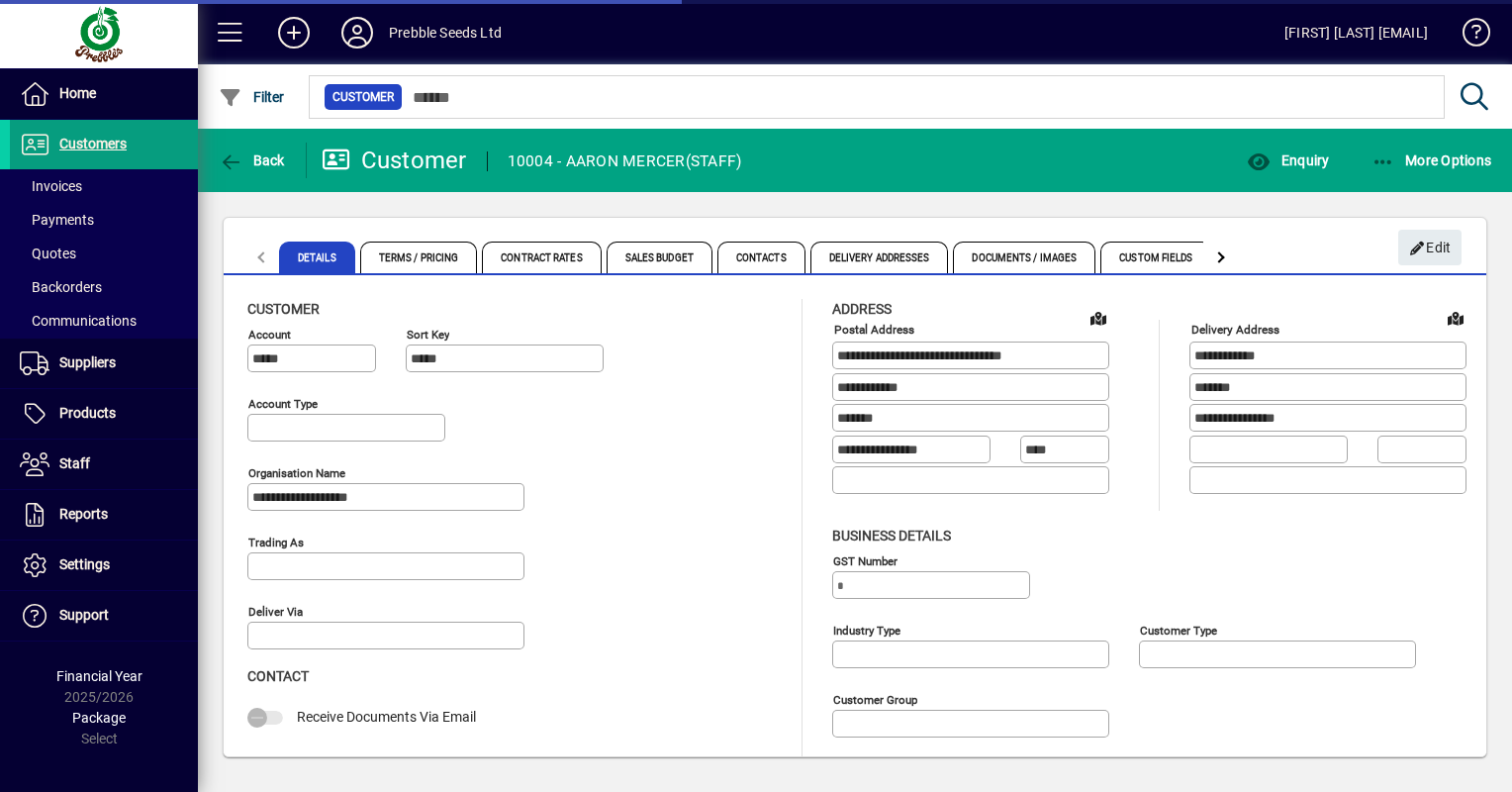 type on "**********" 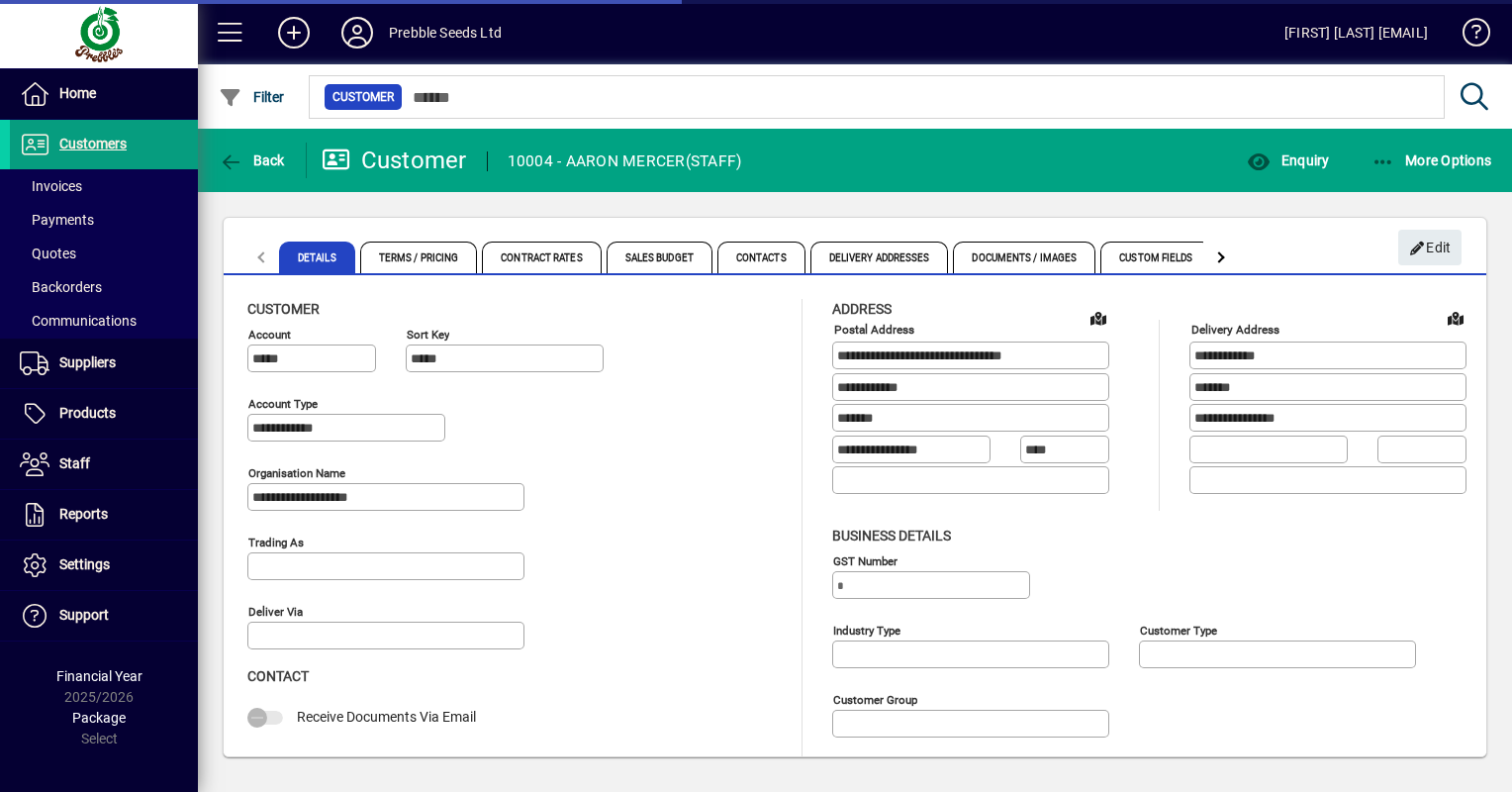 type on "**********" 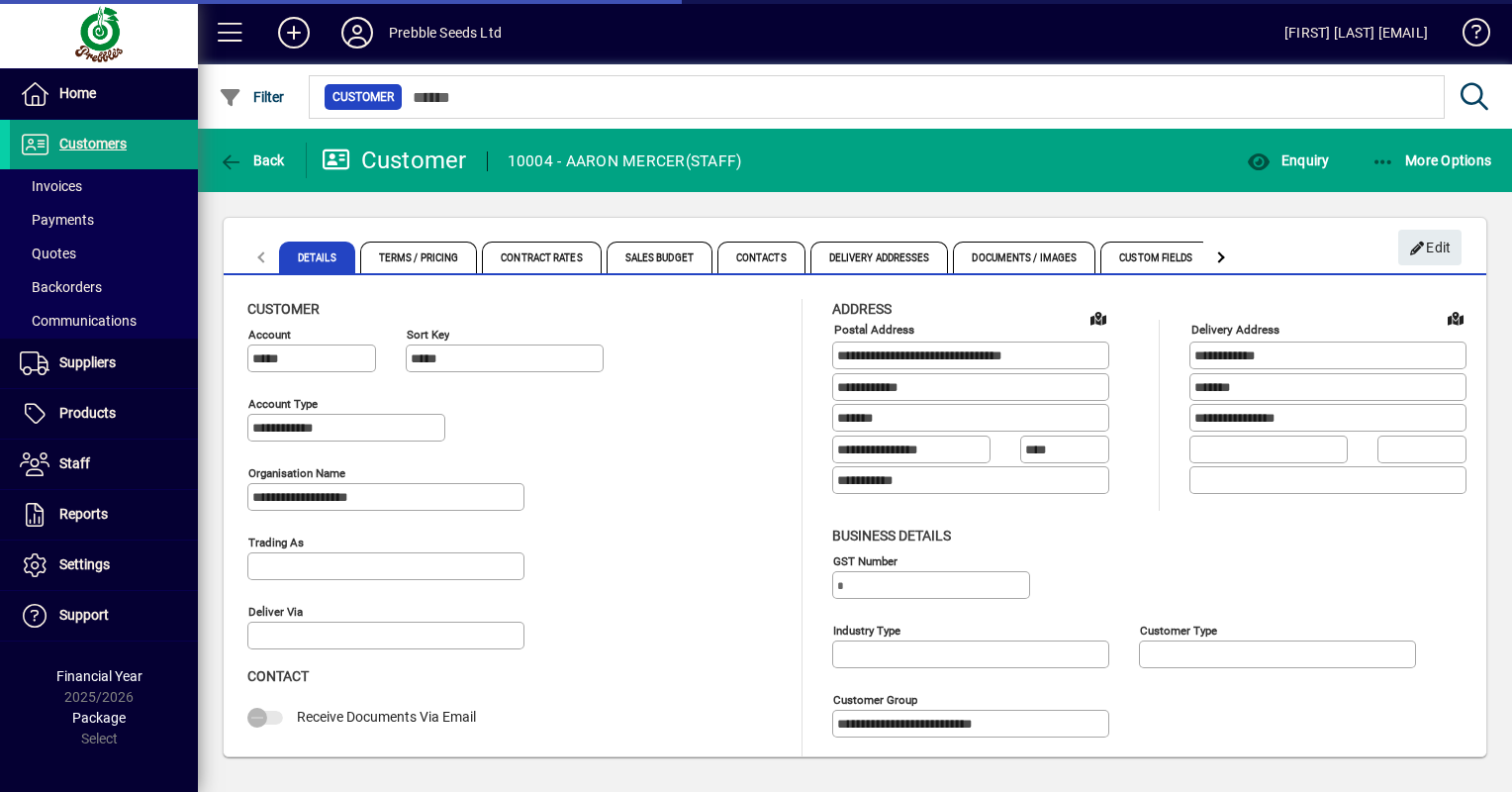 type on "**********" 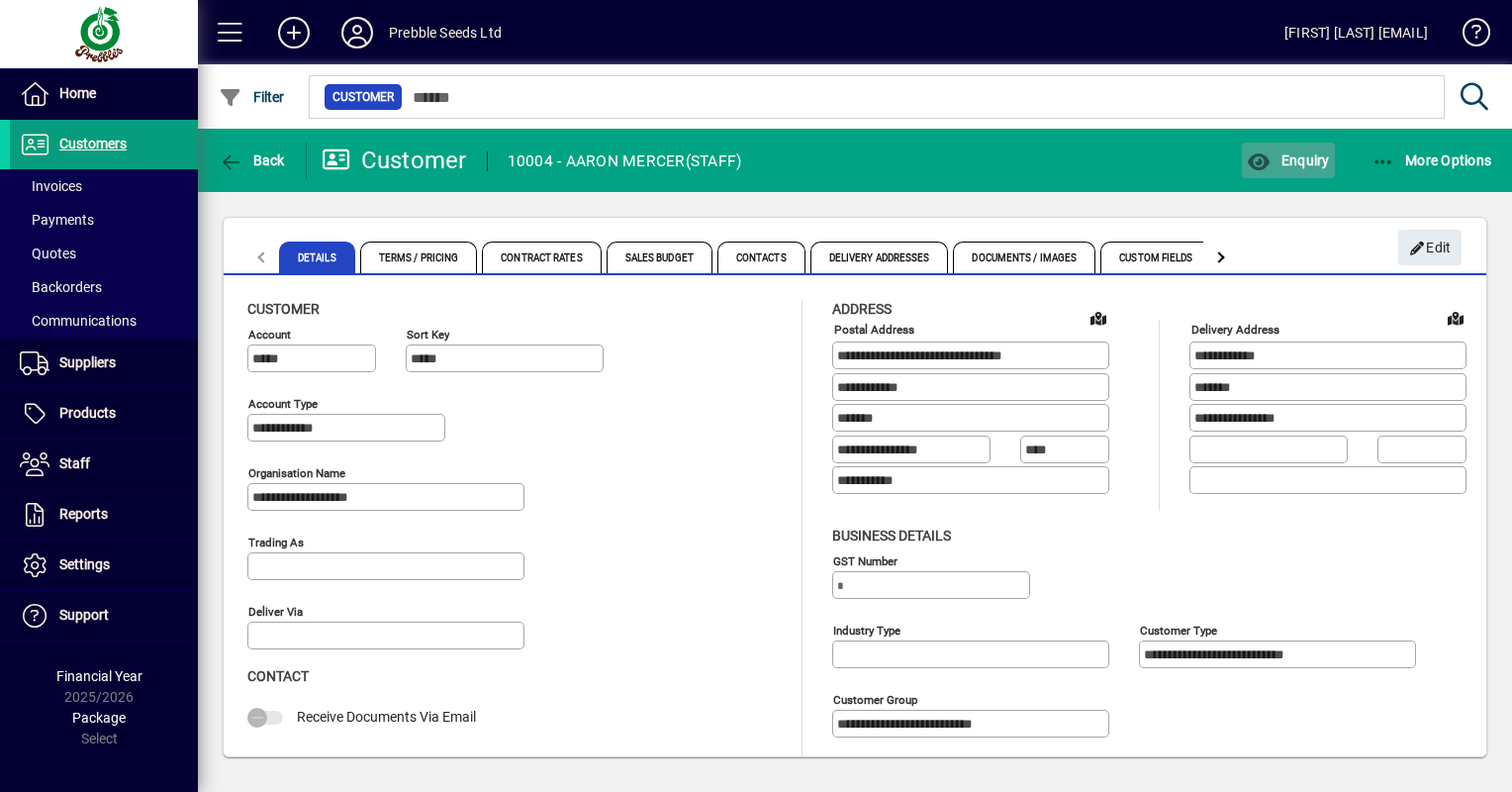 click on "Enquiry" 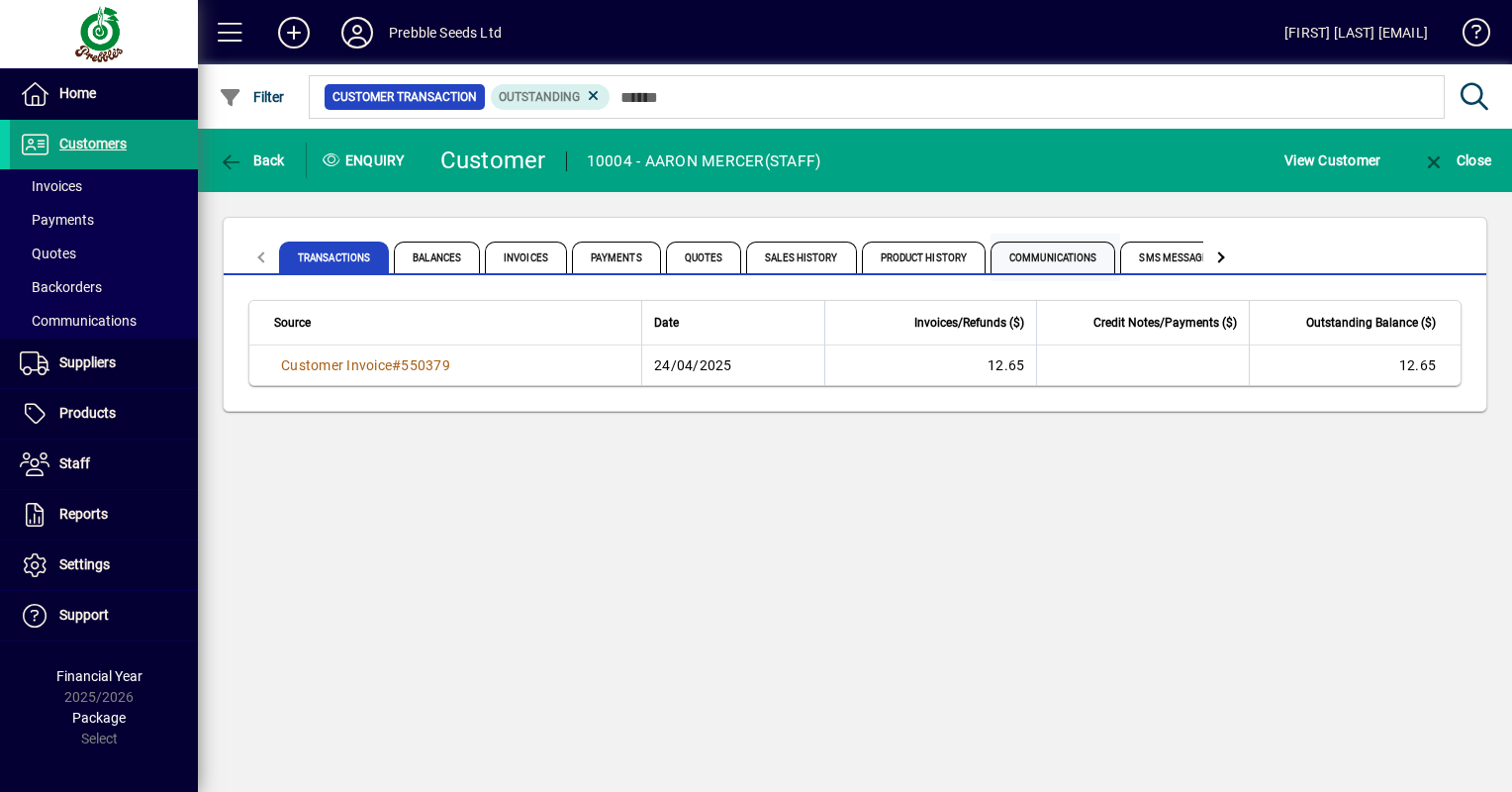 click on "Communications" at bounding box center [1053, 257] 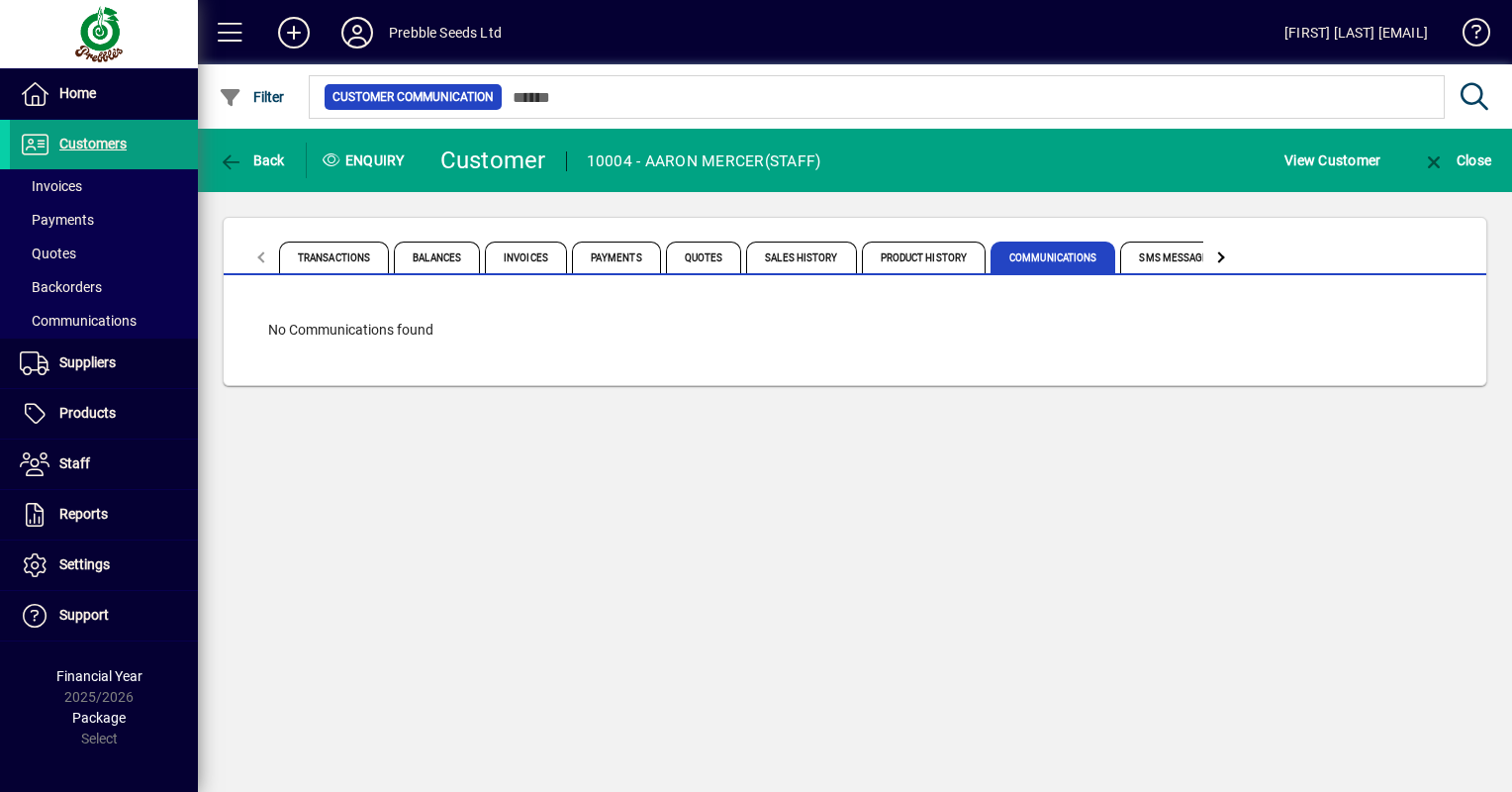 click 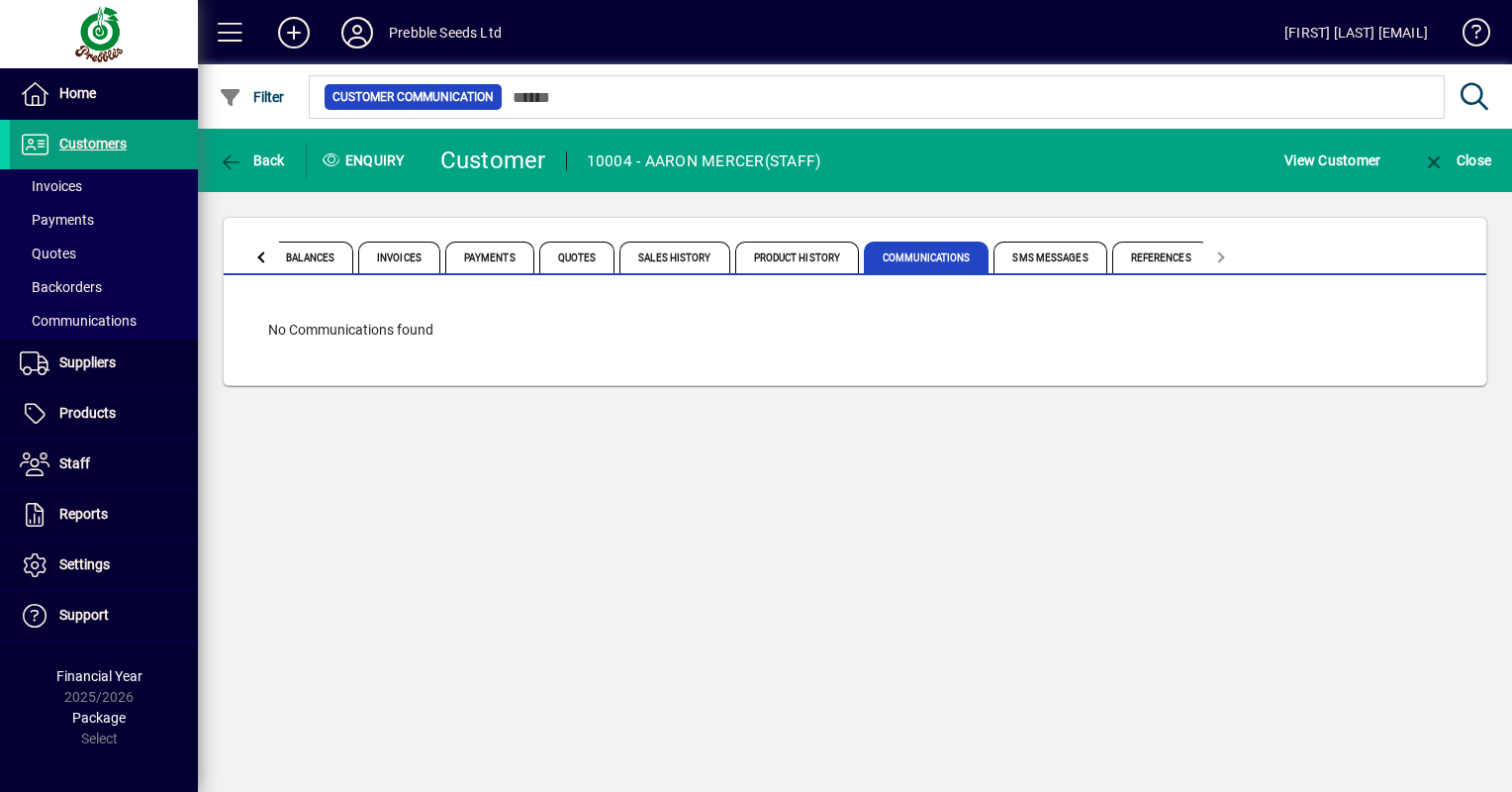 click 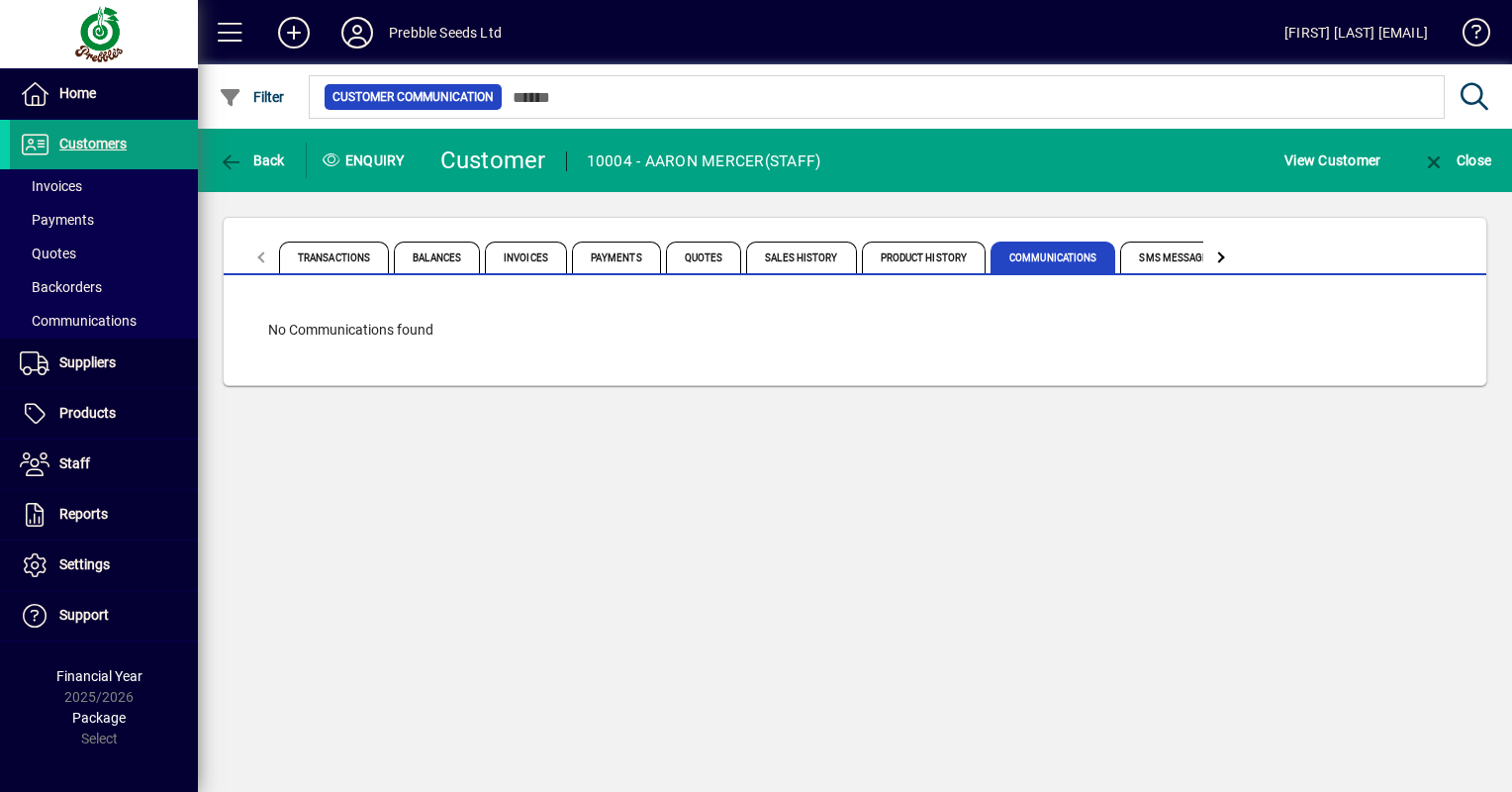 click on "Transactions Balances Invoices Payments Quotes Sales History Product History Communications SMS Messages References" 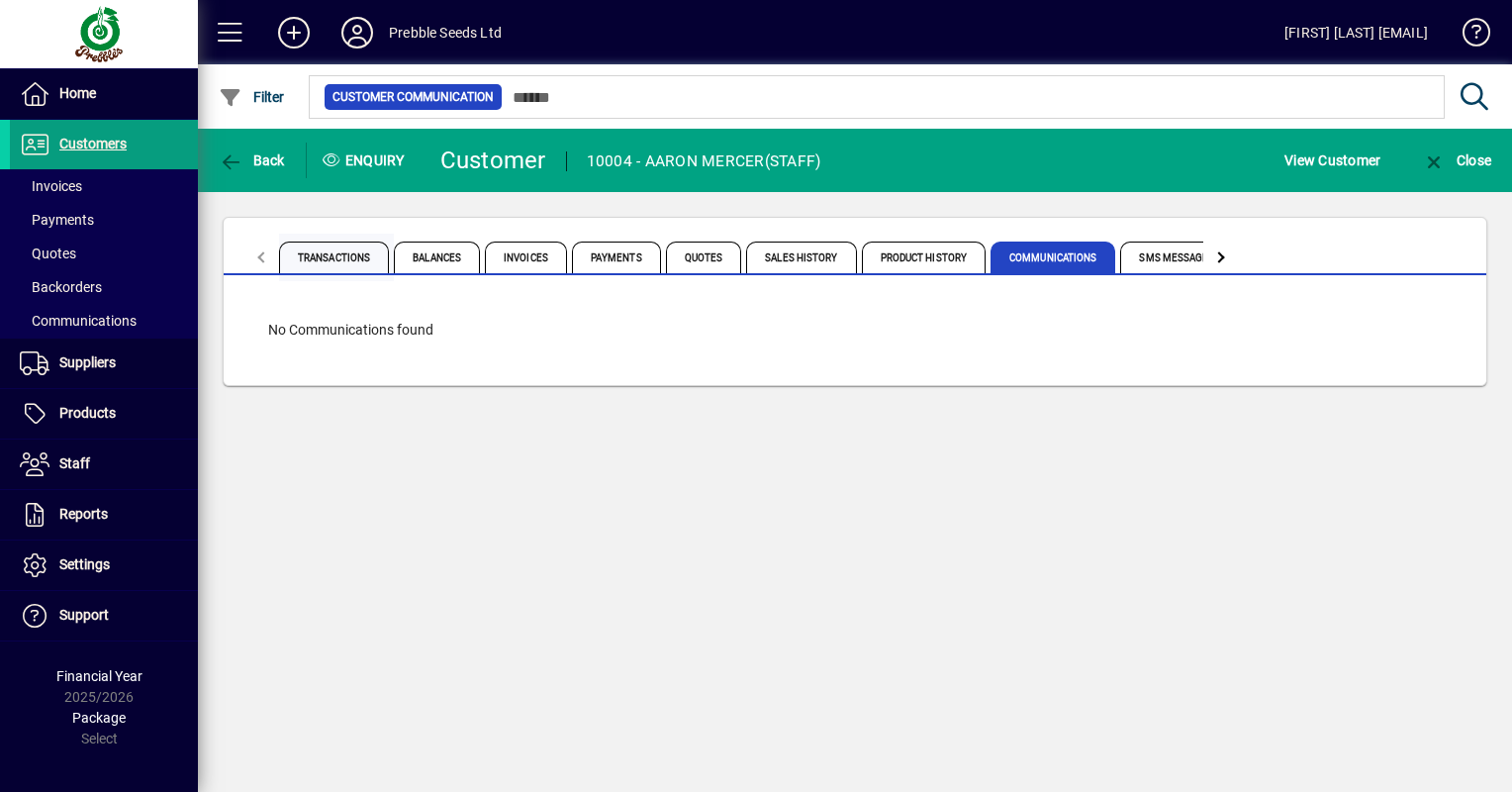 click on "Transactions" at bounding box center [333, 257] 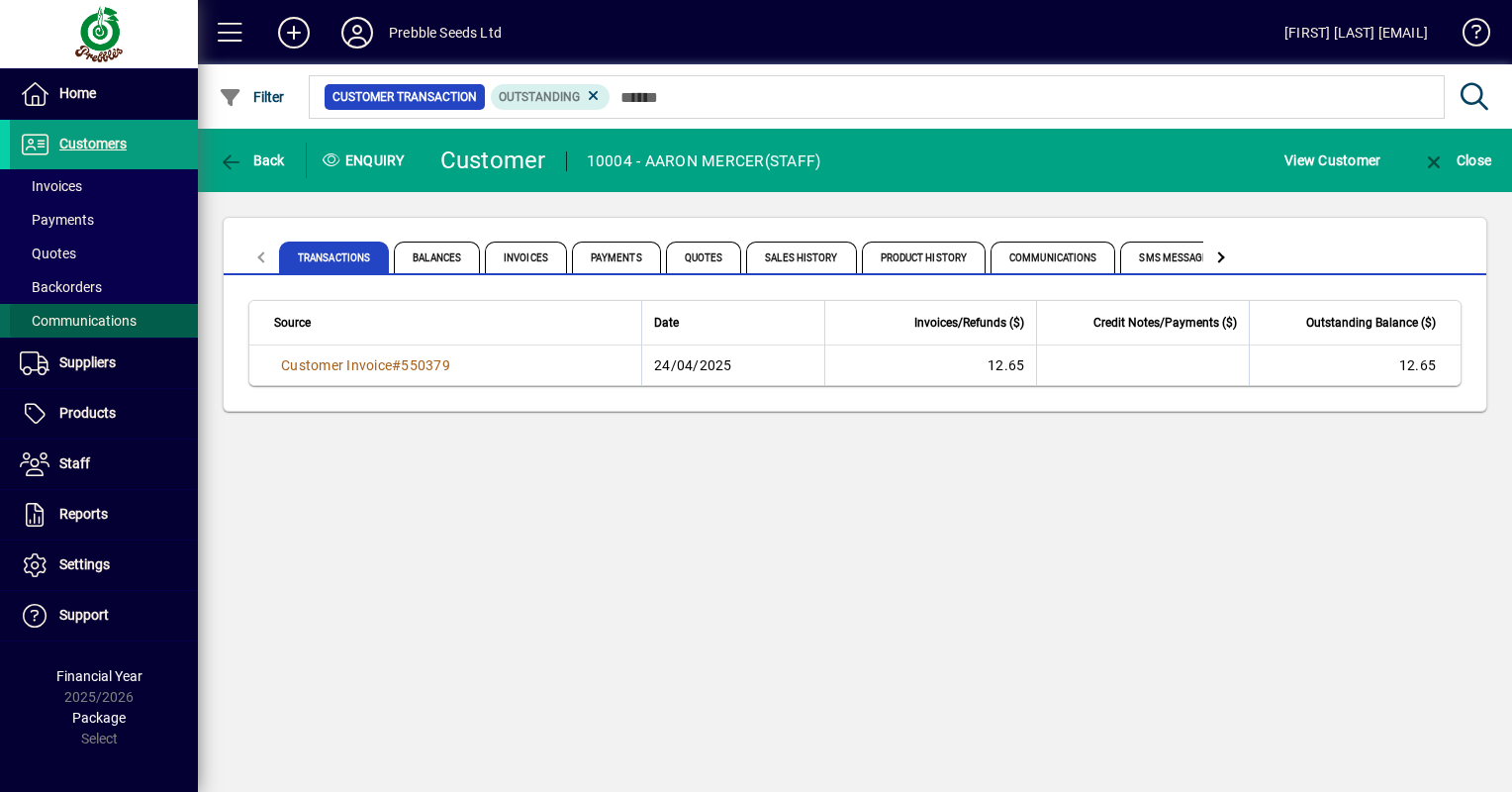 click on "Communications" at bounding box center [78, 321] 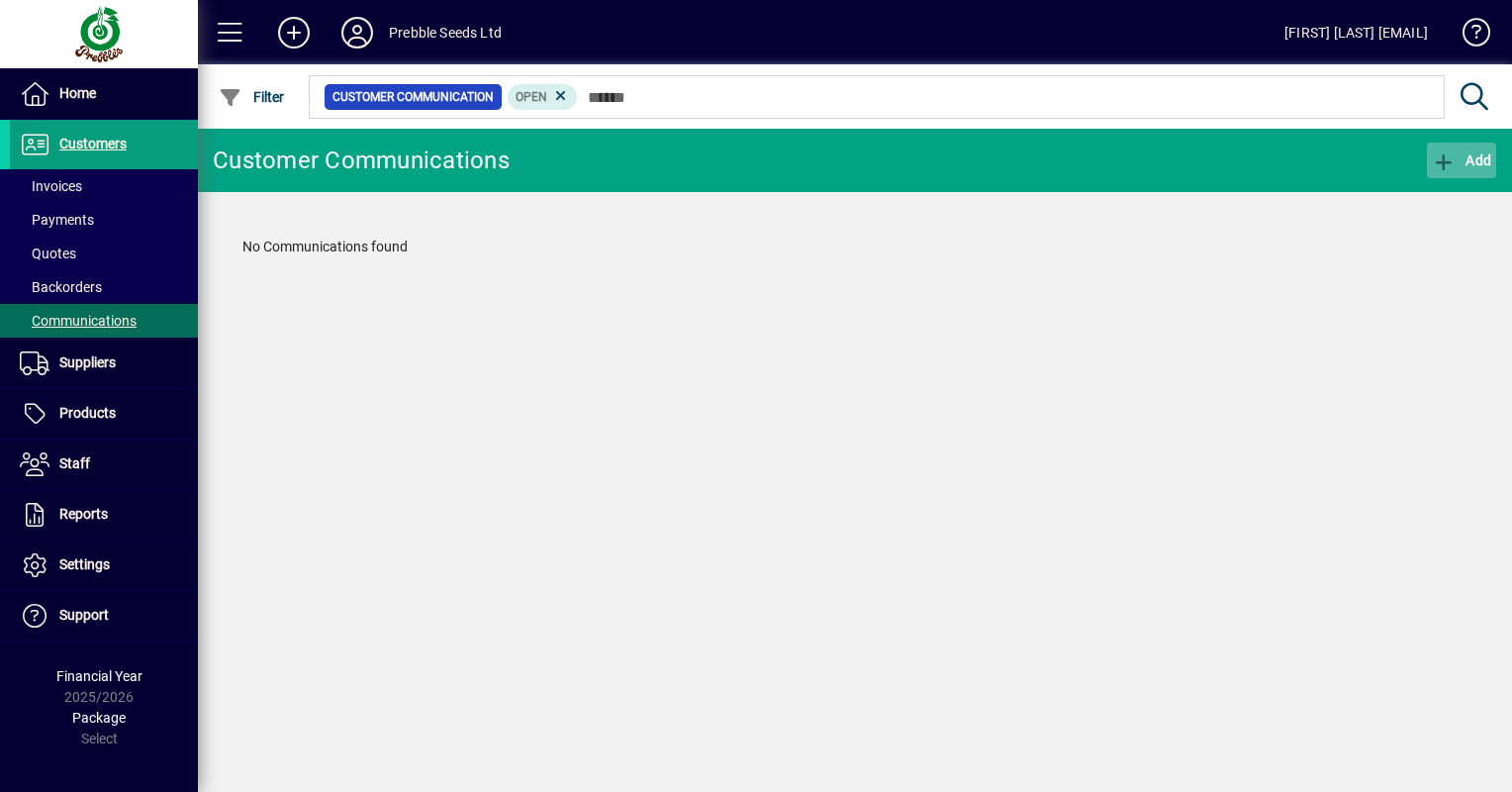 click 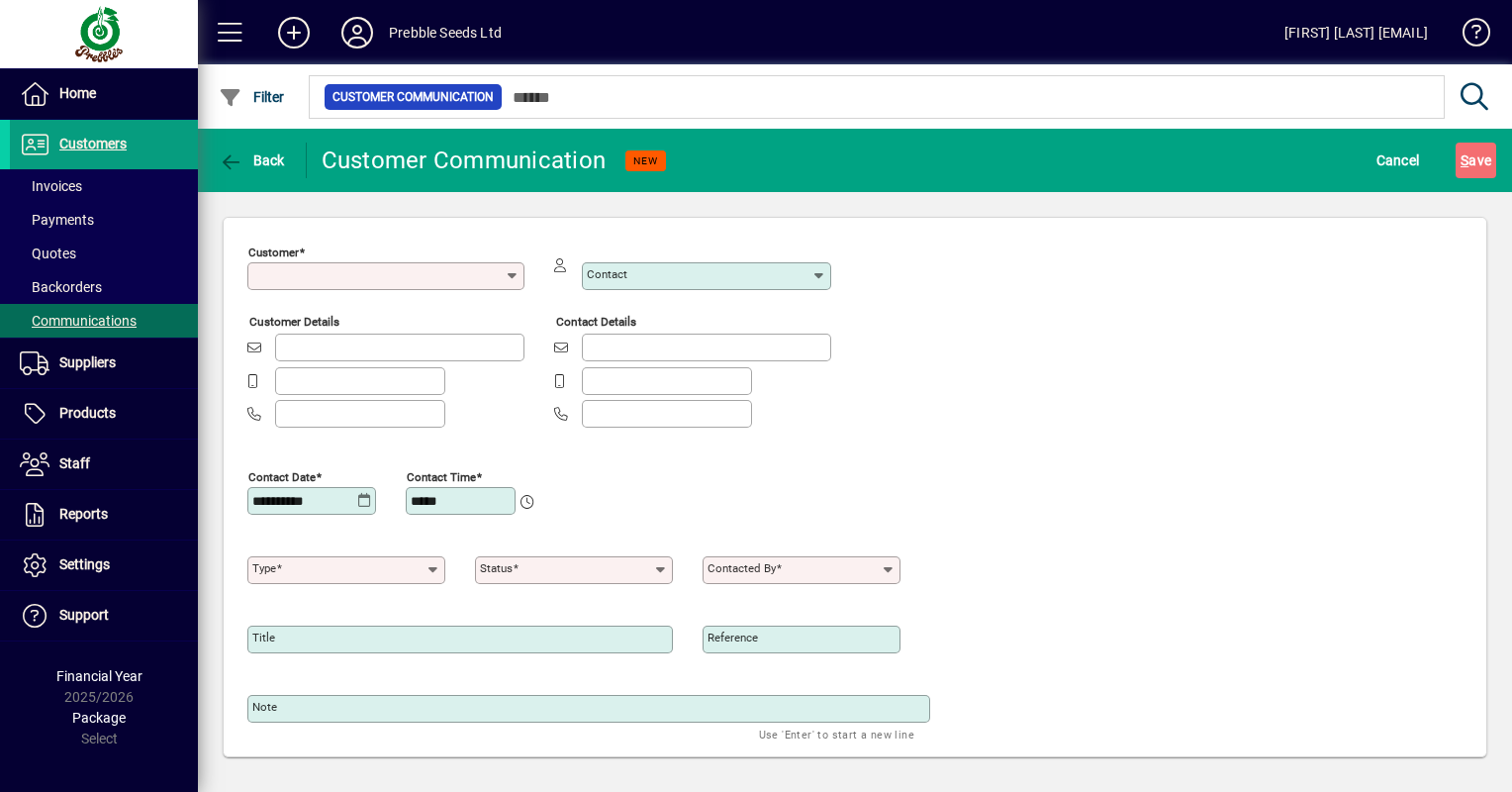 type on "******" 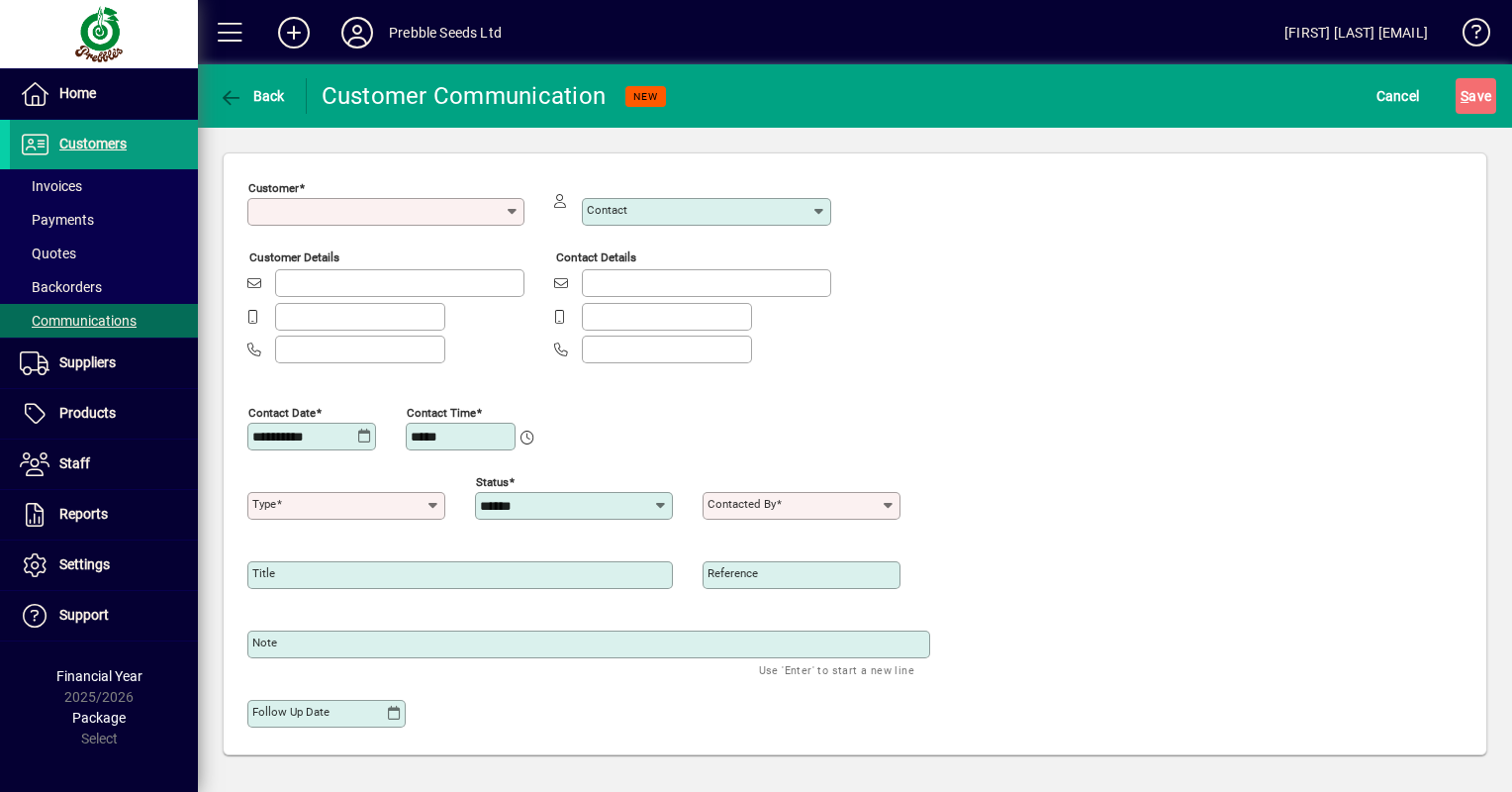 click on "Customer" at bounding box center (378, 212) 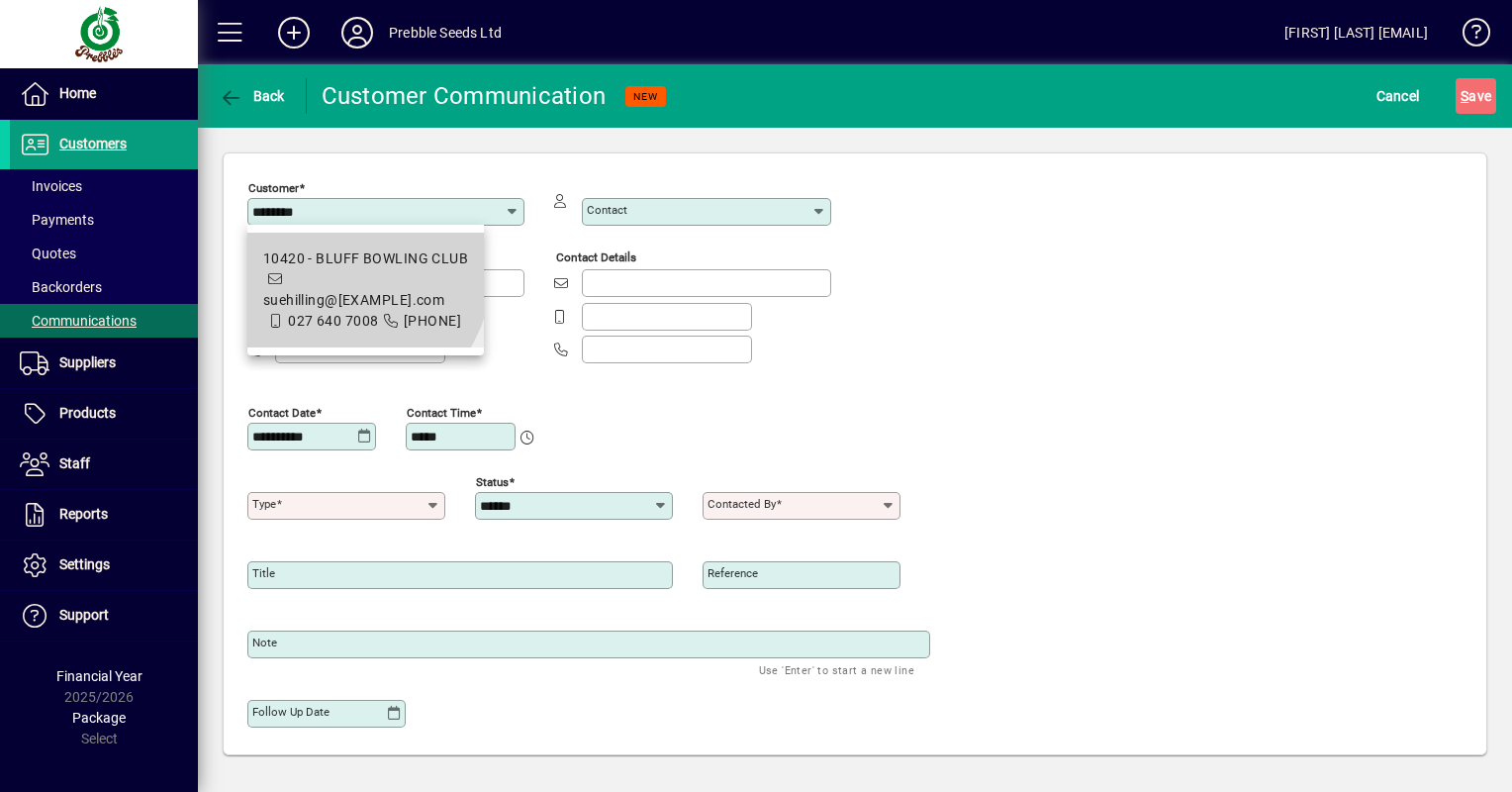click on "10420 - BLUFF BOWLING CLUB" at bounding box center (365, 258) 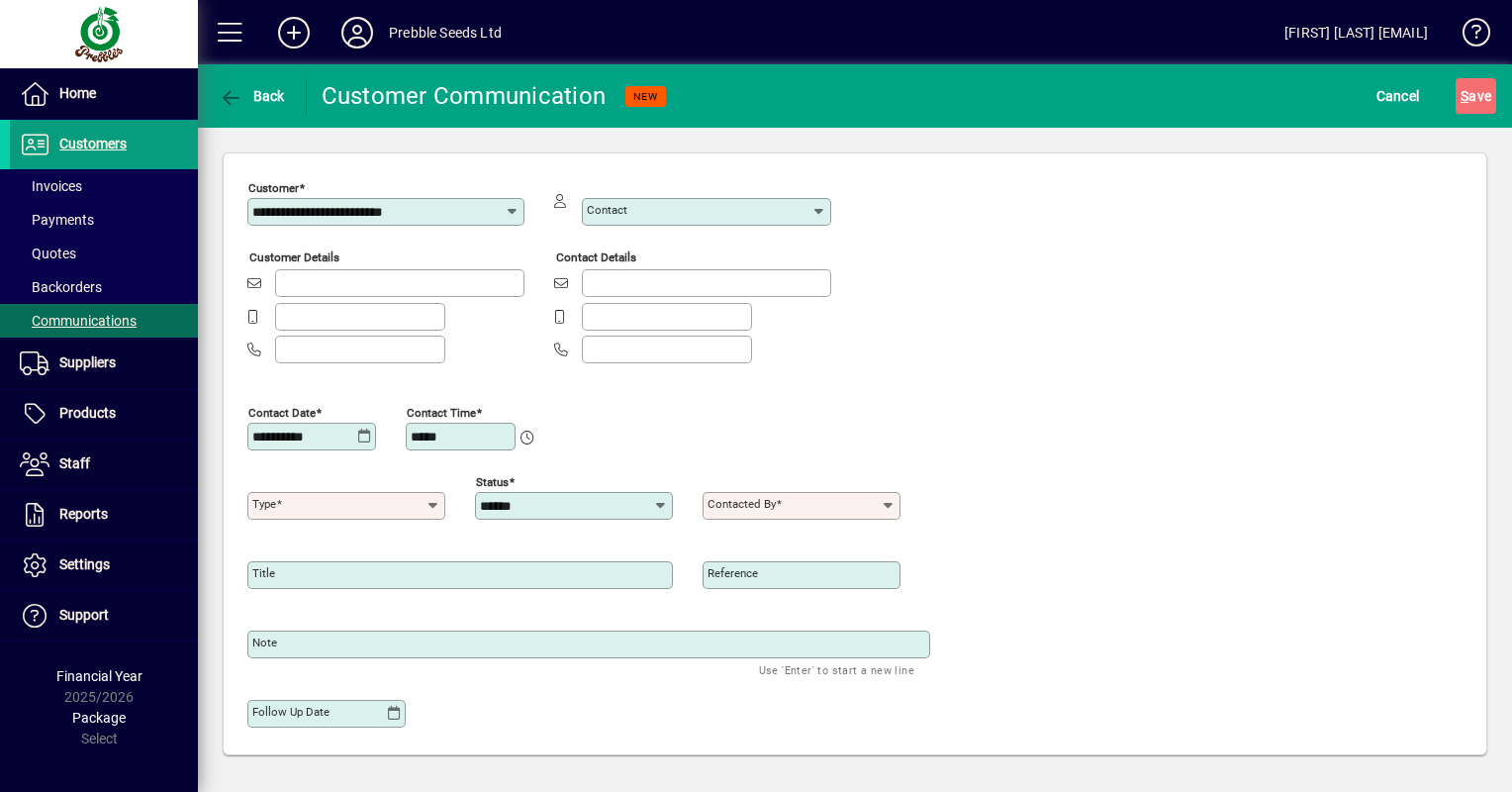 type on "**********" 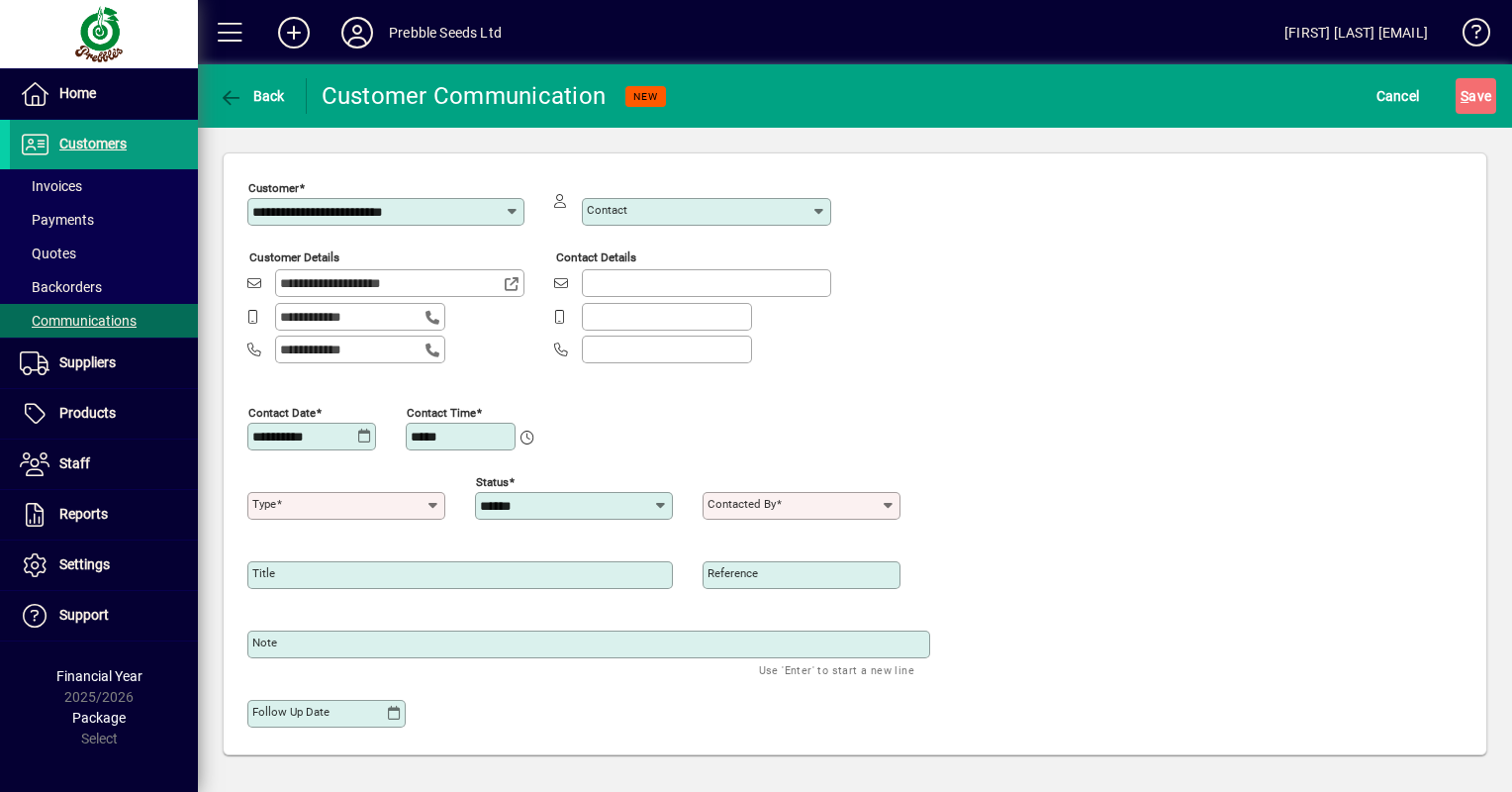 click 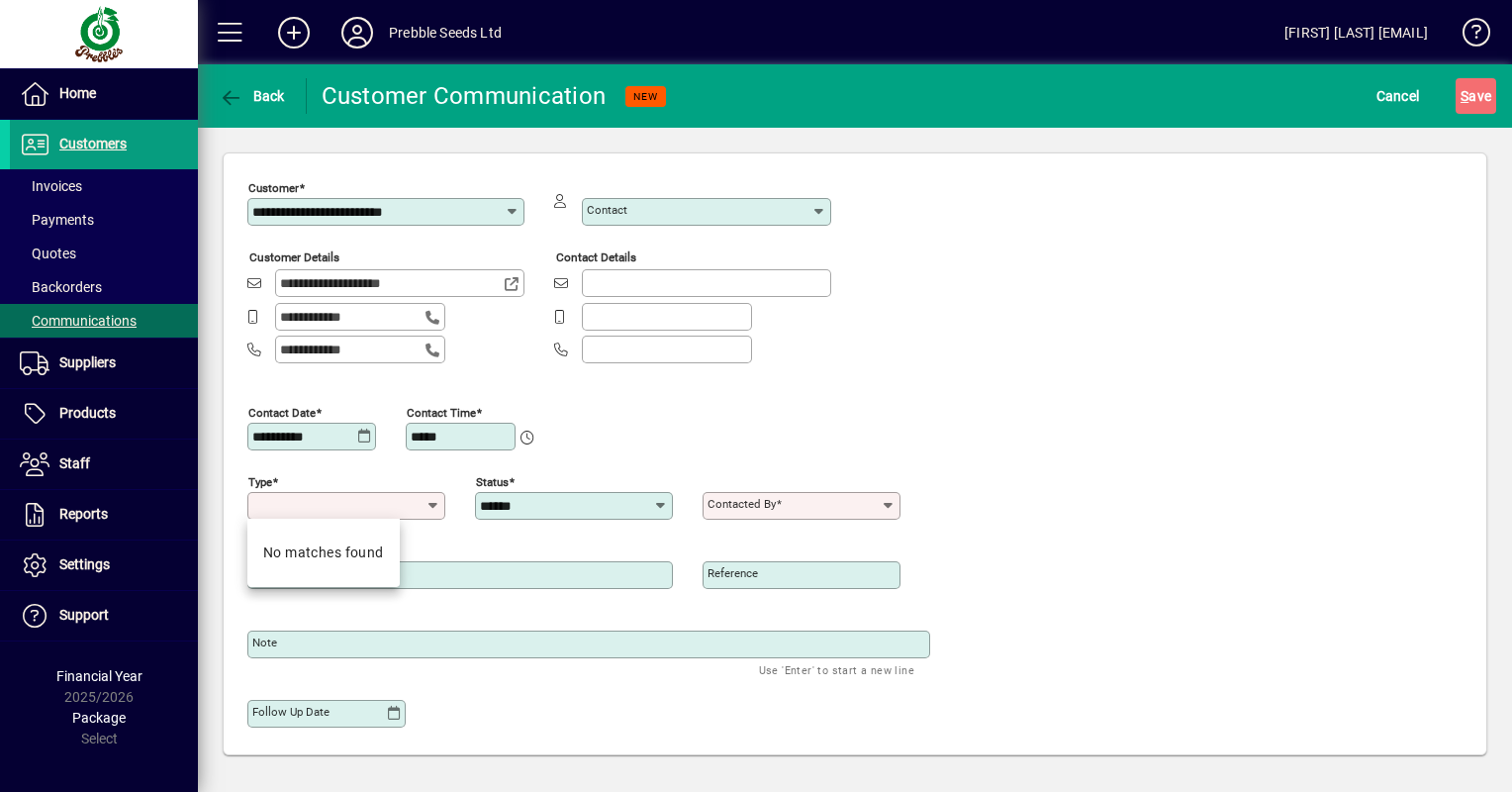click on "Type" at bounding box center (338, 506) 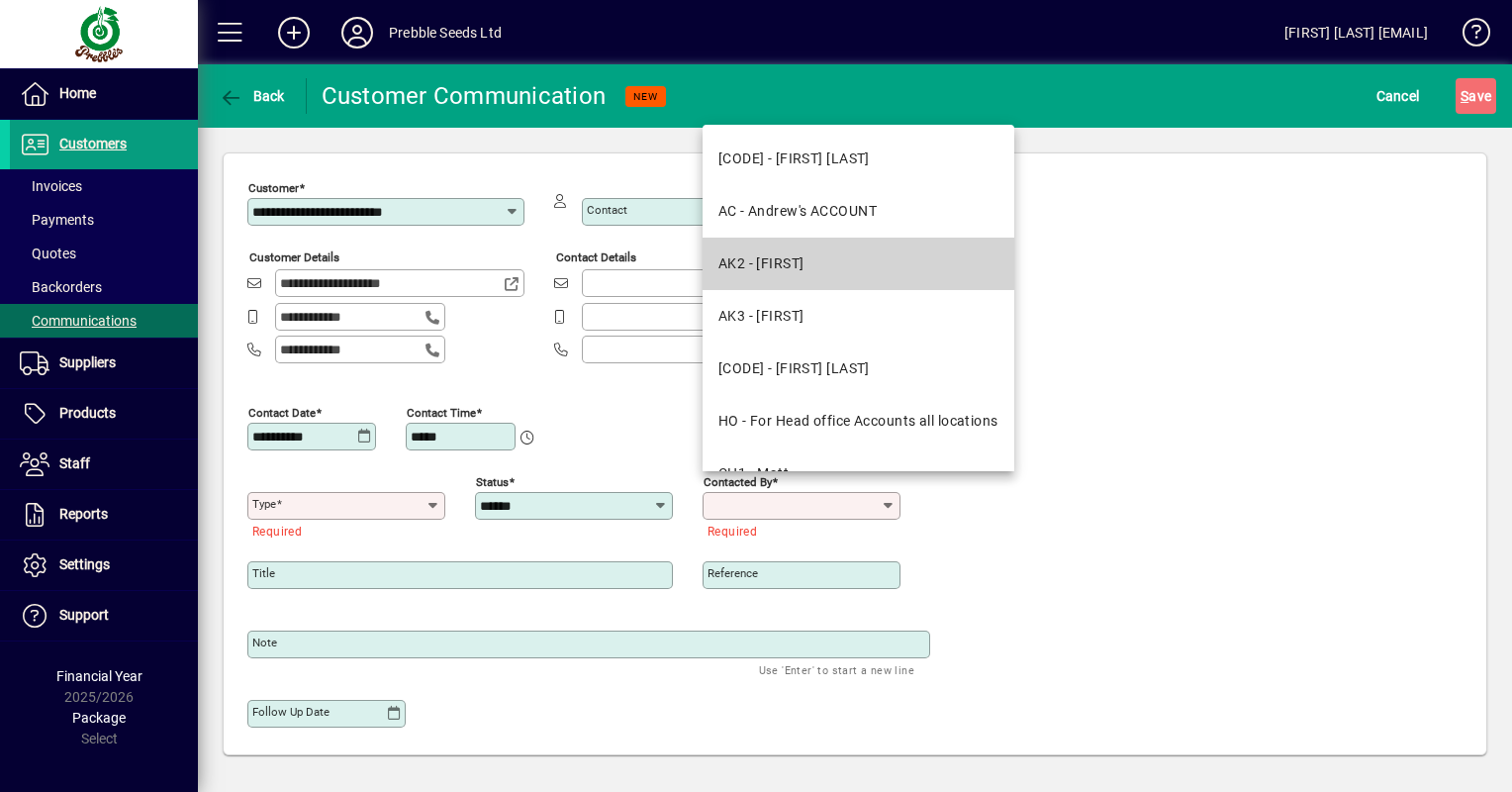 click on "AK2 - [FIRST]" at bounding box center [761, 263] 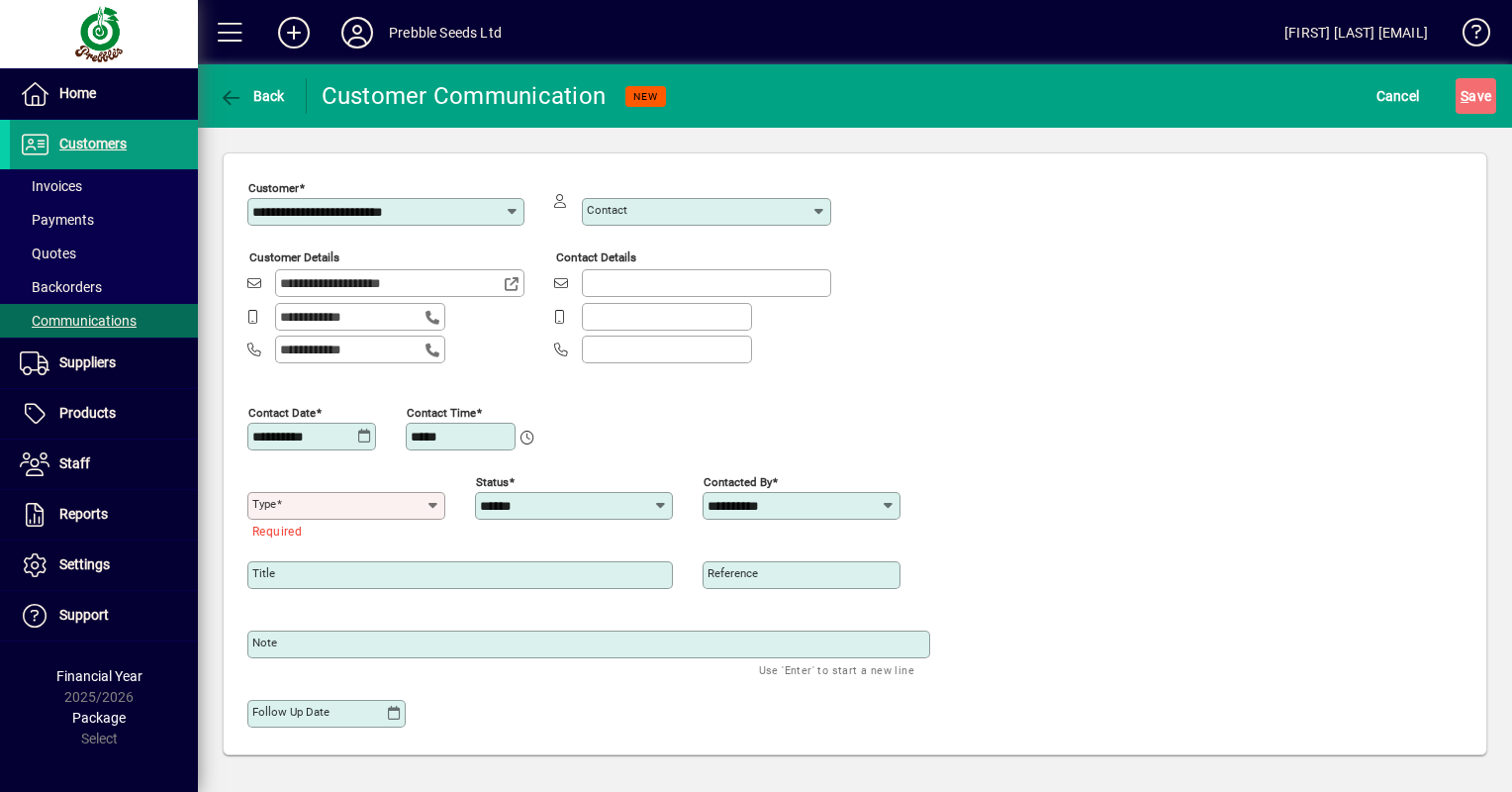 click on "Title" 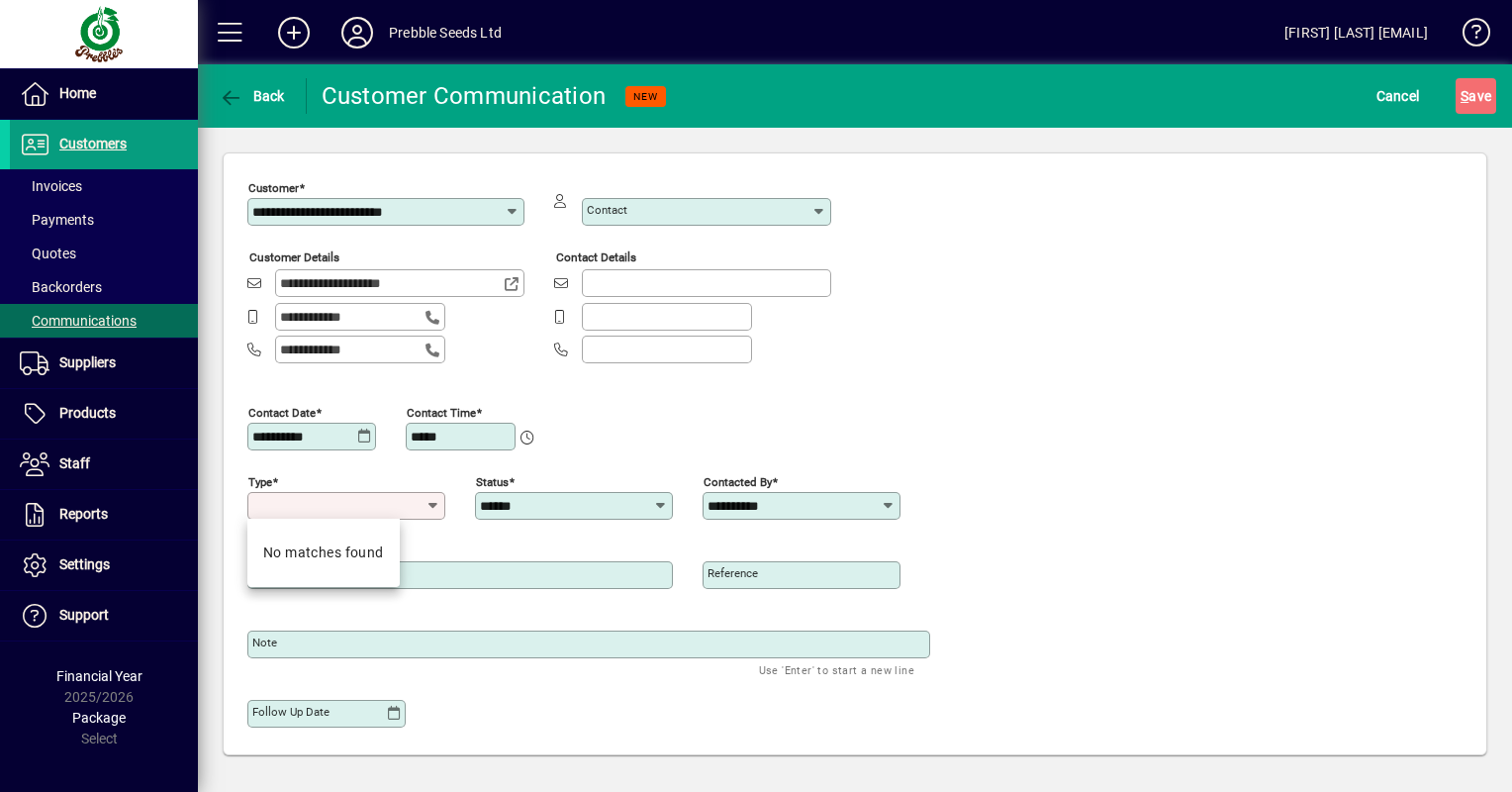 click on "Type" at bounding box center (338, 506) 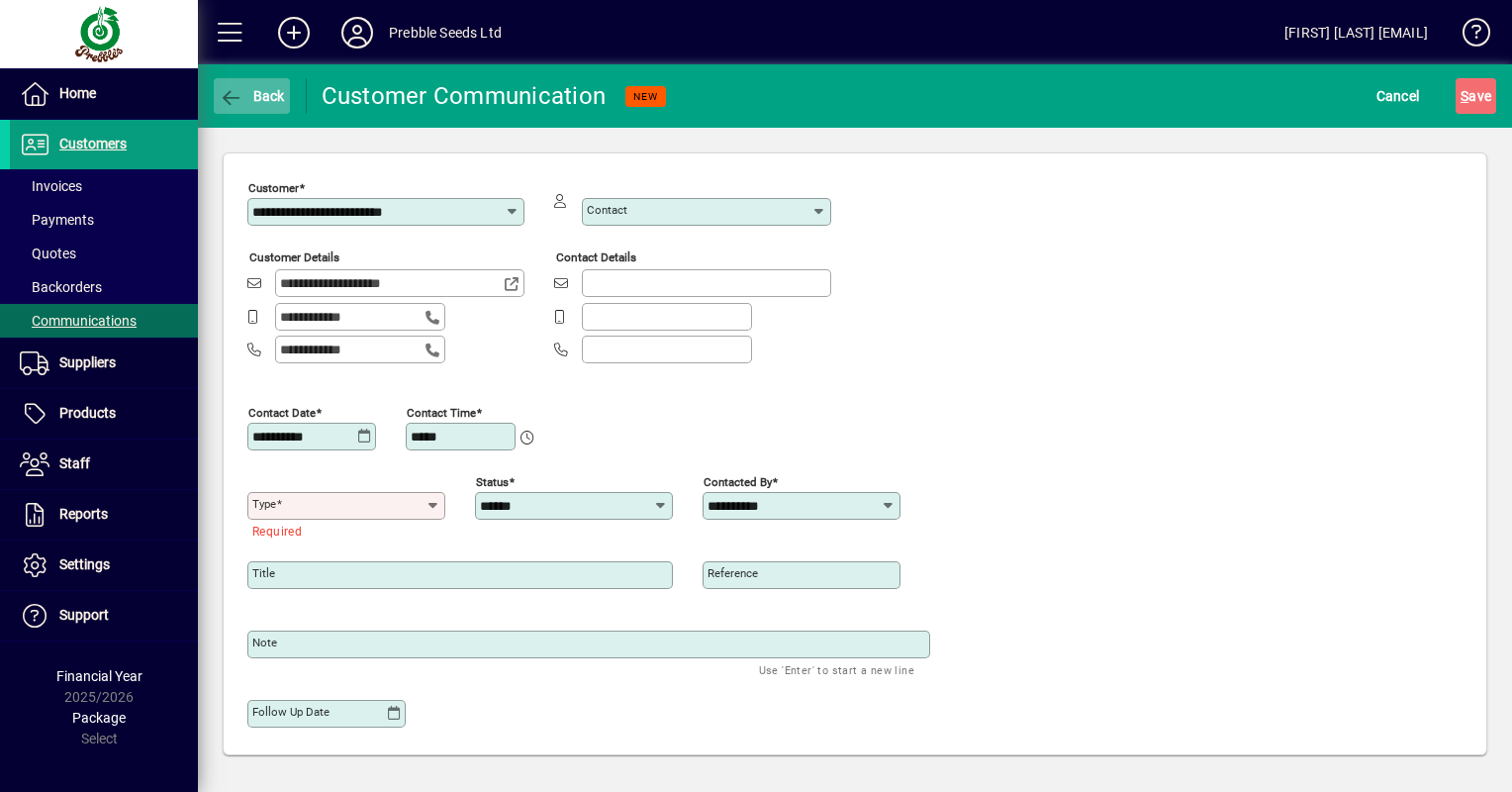 click on "Back" 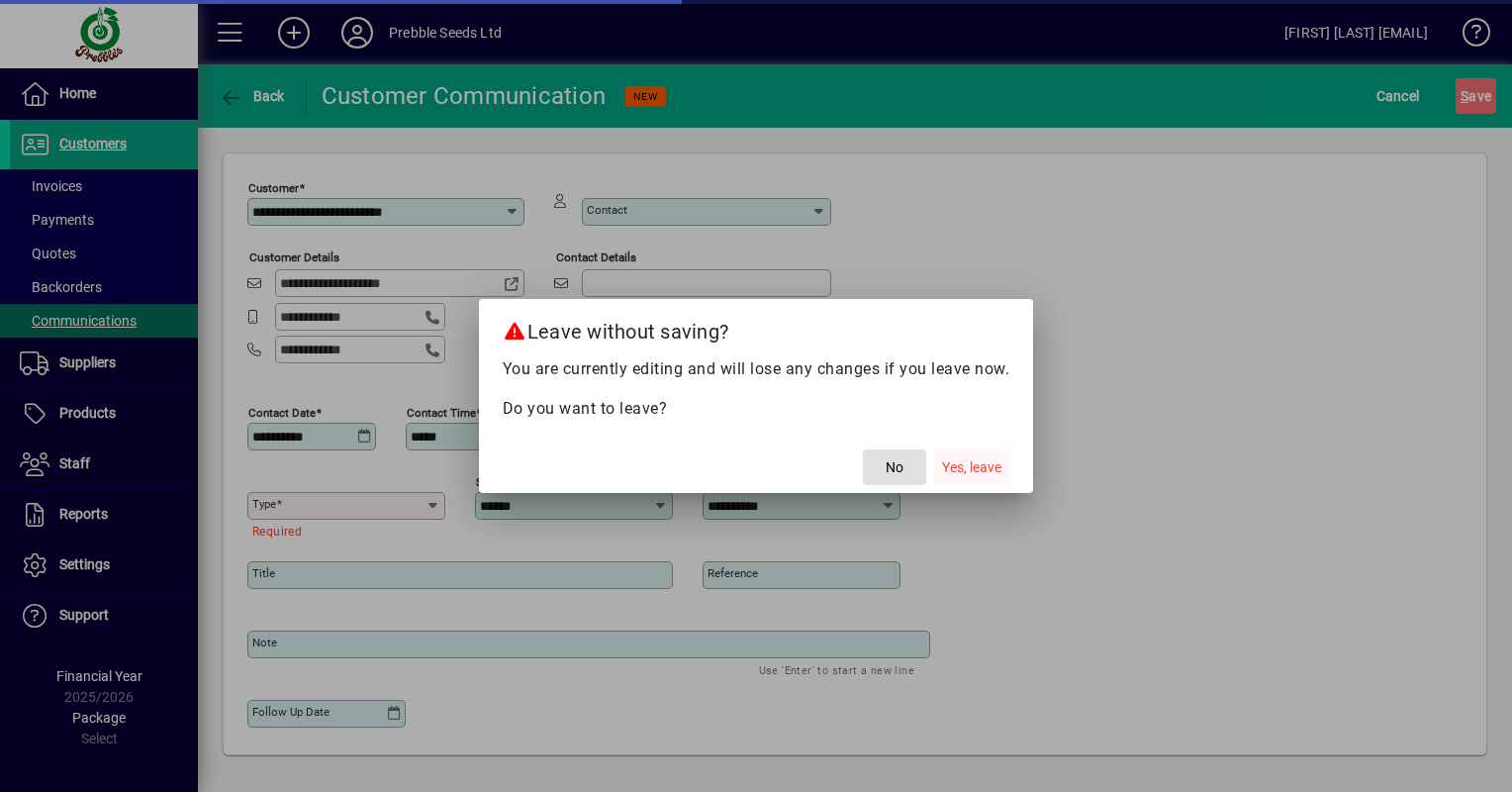 click on "Yes, leave" 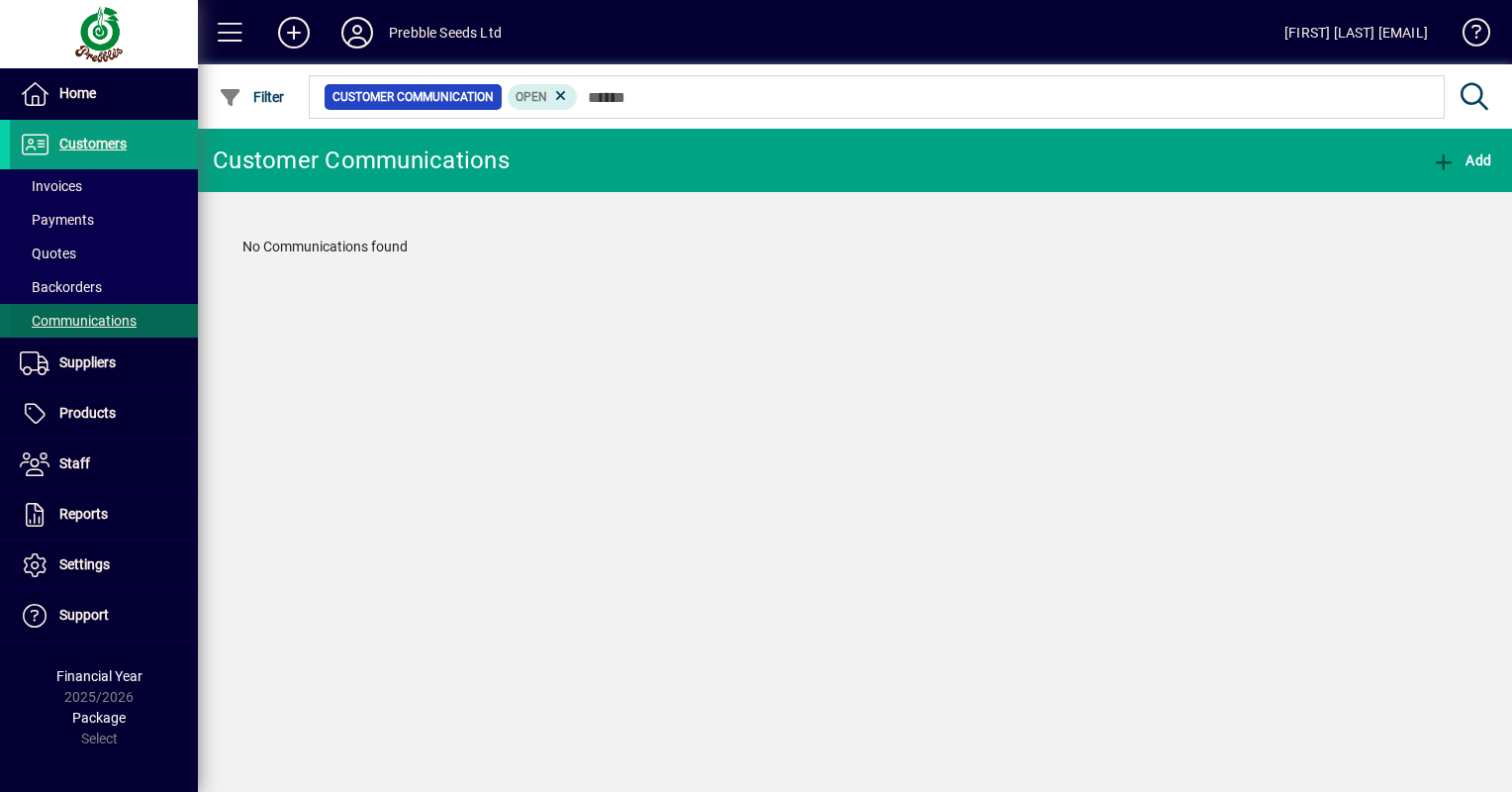 click on "Communications" at bounding box center [78, 321] 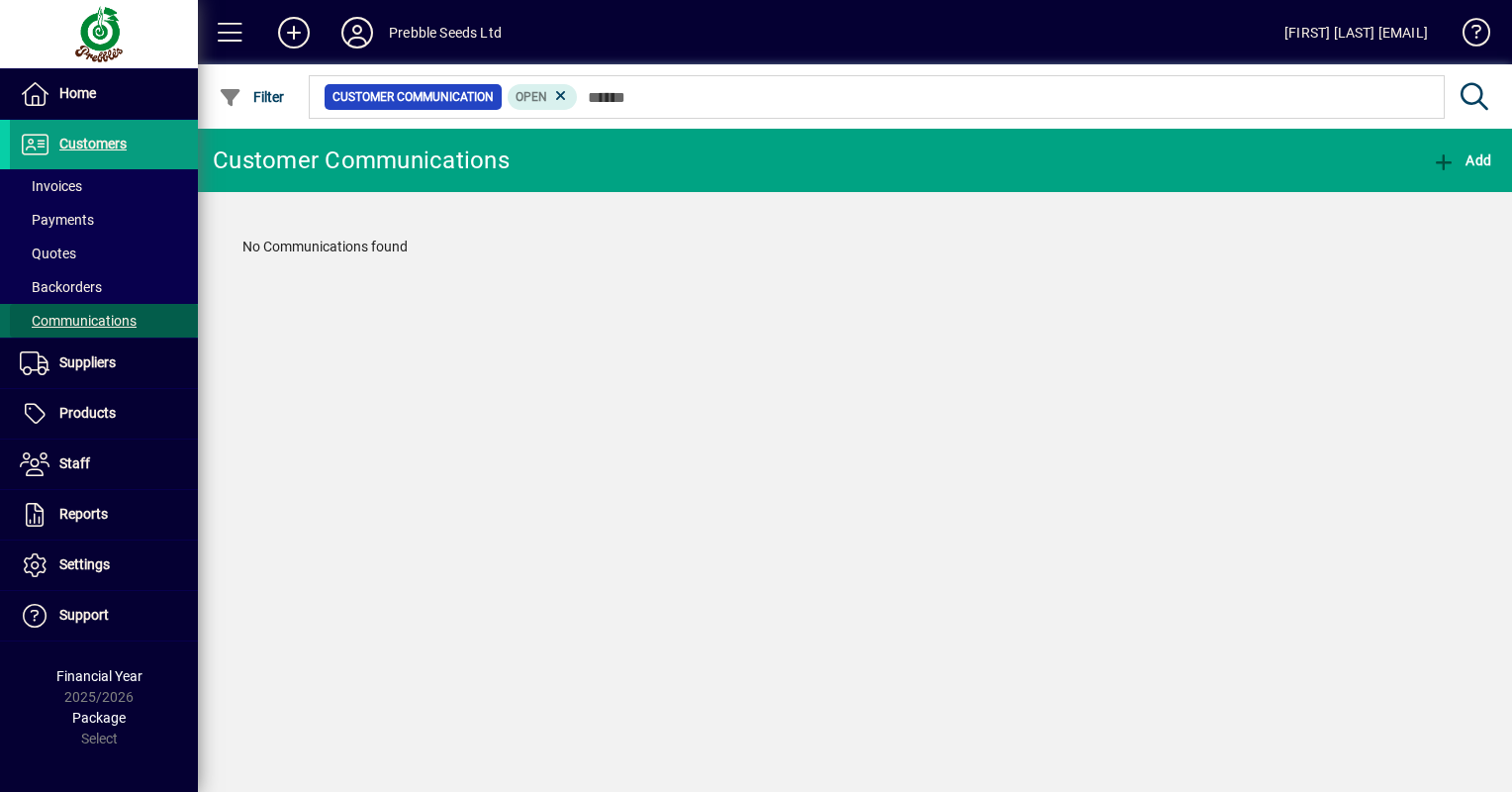 click on "Communications" at bounding box center (78, 321) 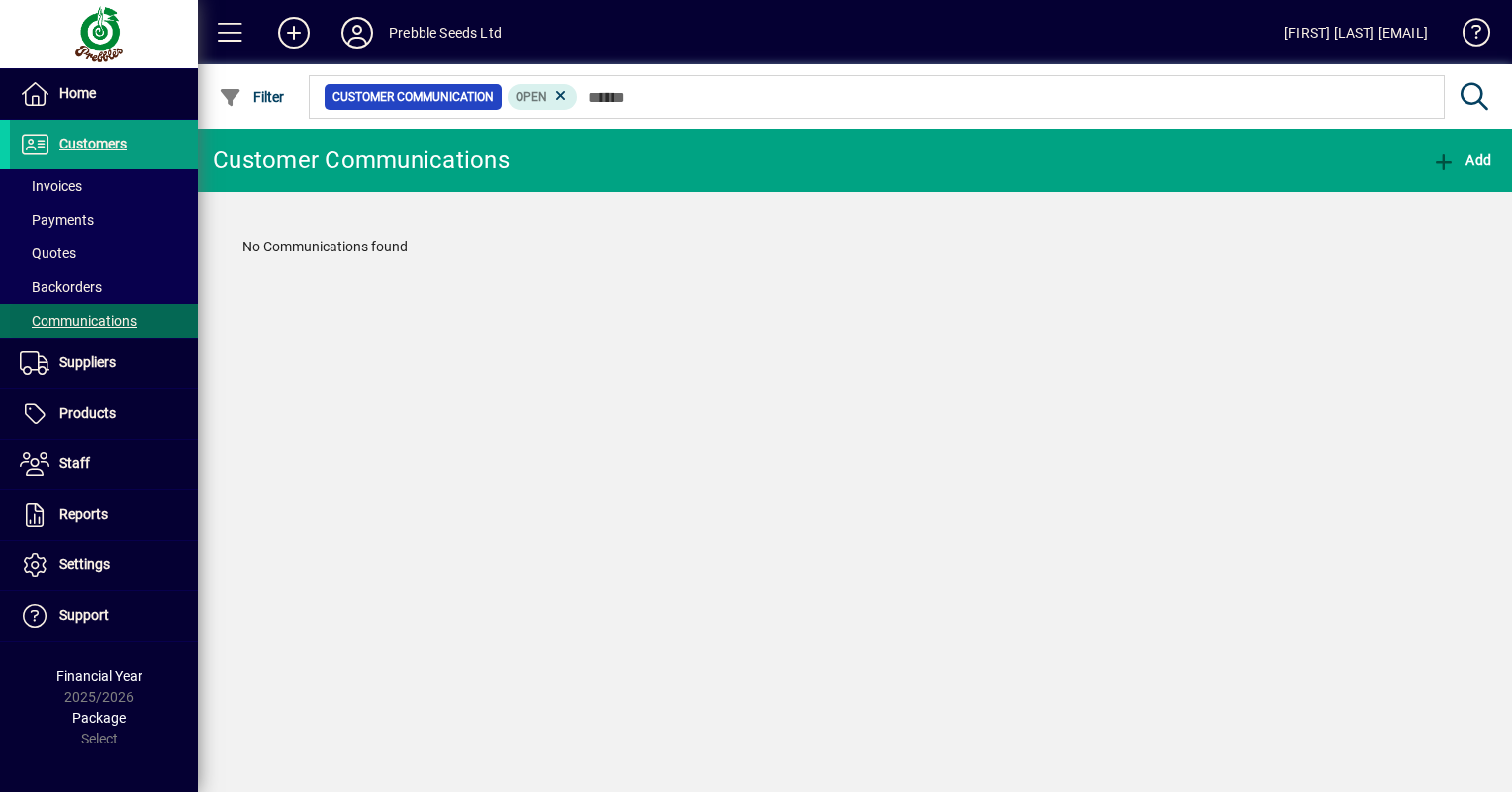 click on "Communications" at bounding box center (78, 321) 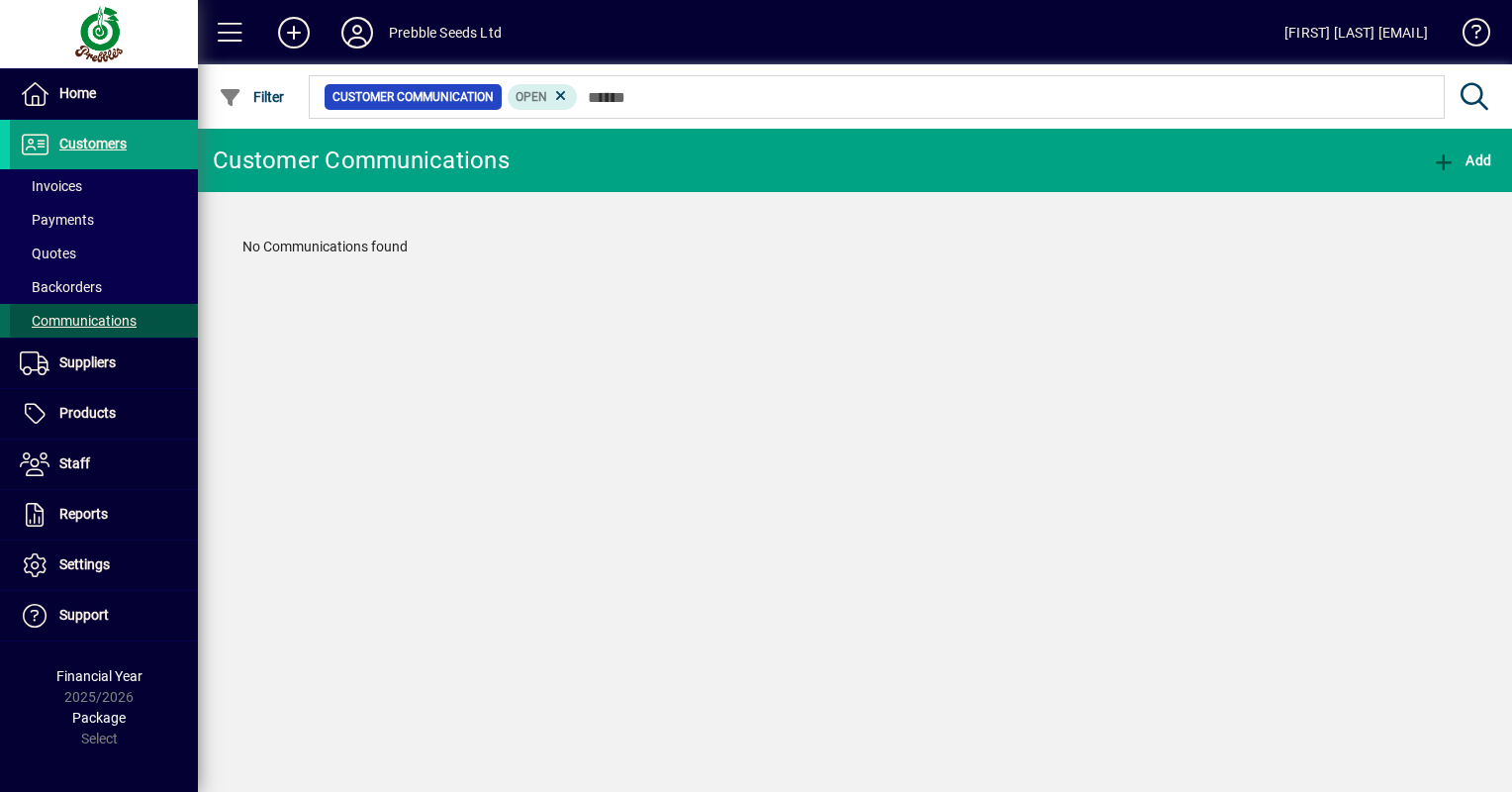 click on "Communications" at bounding box center (78, 321) 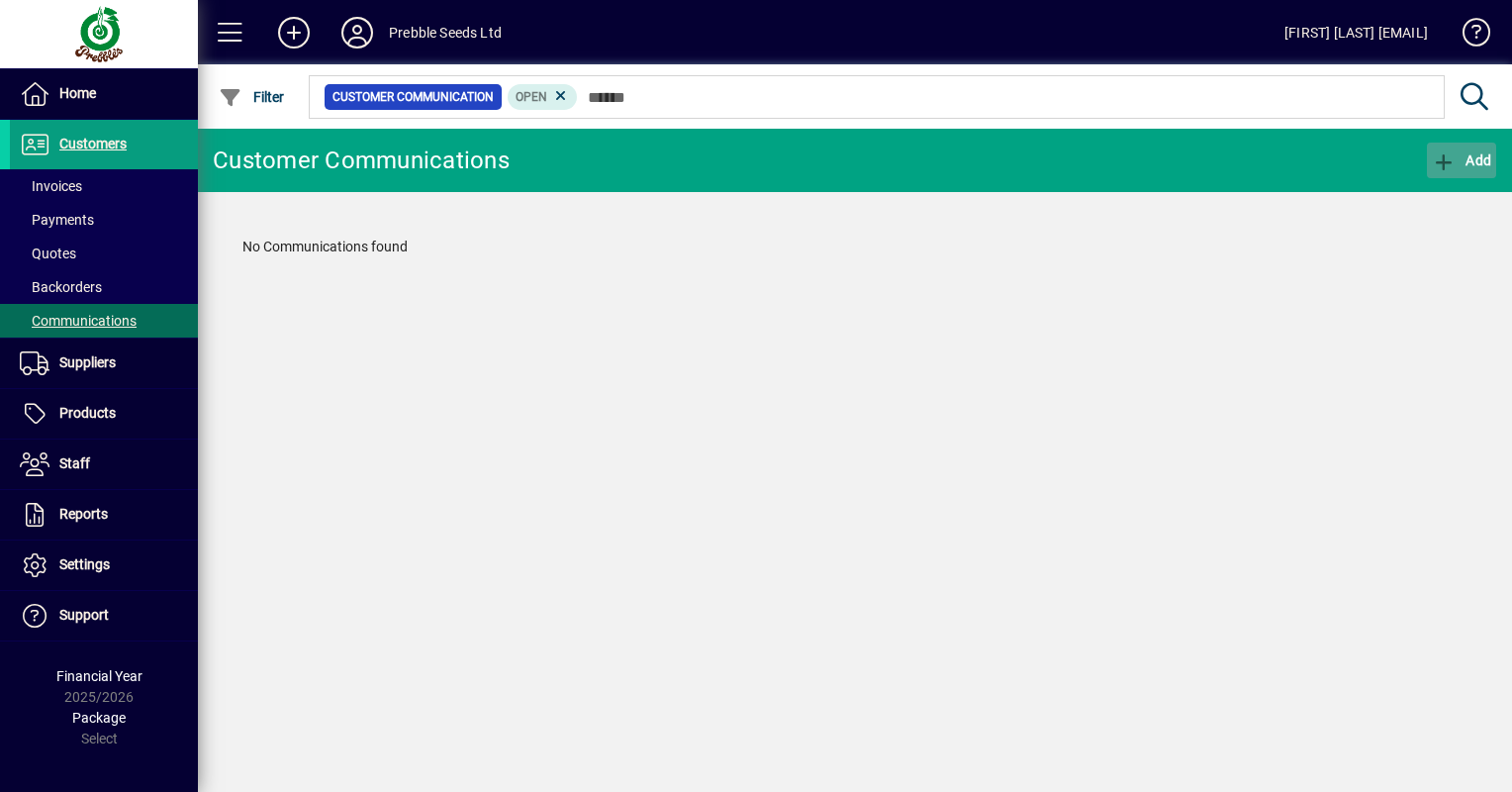 click 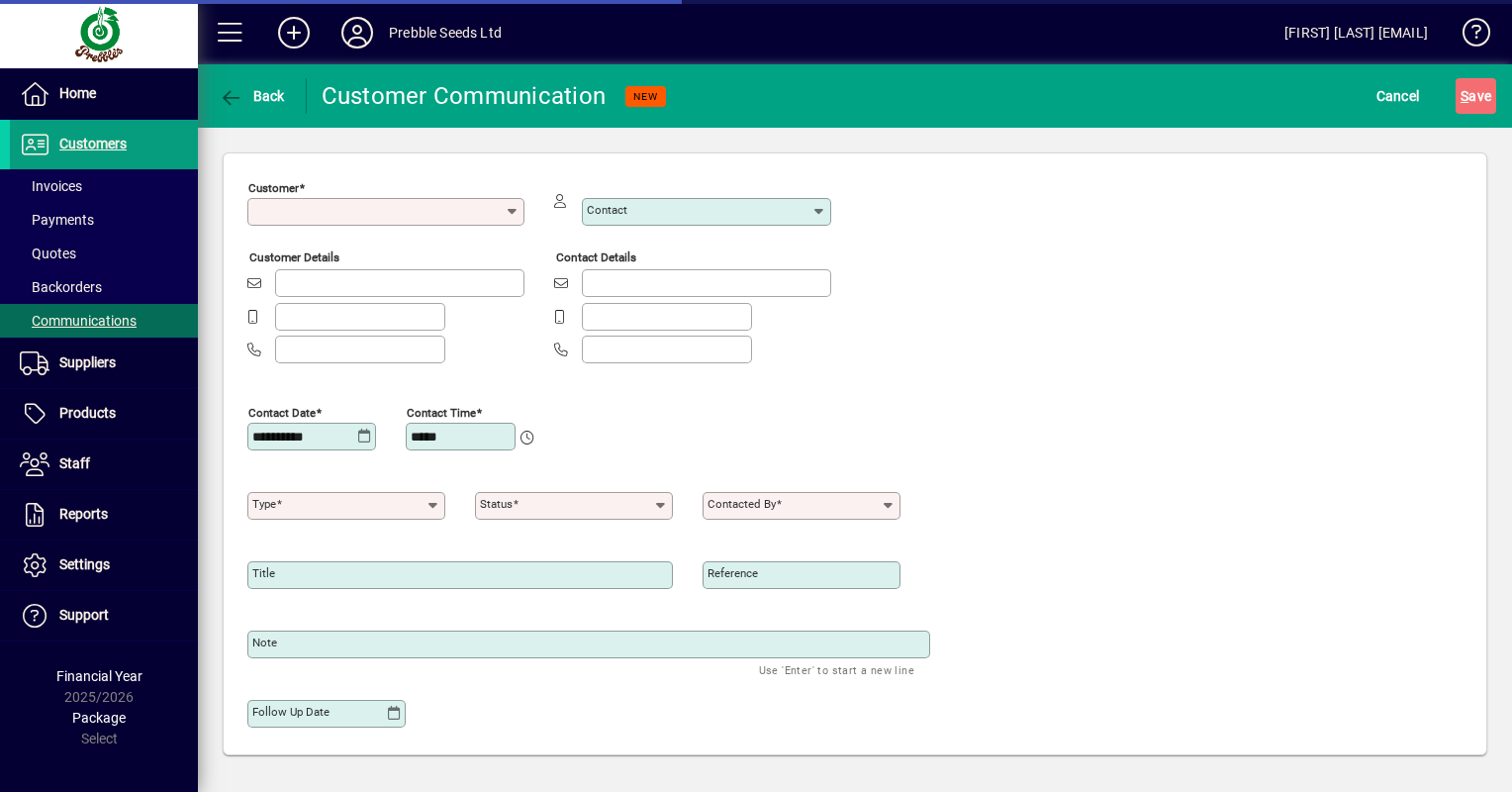 type on "****" 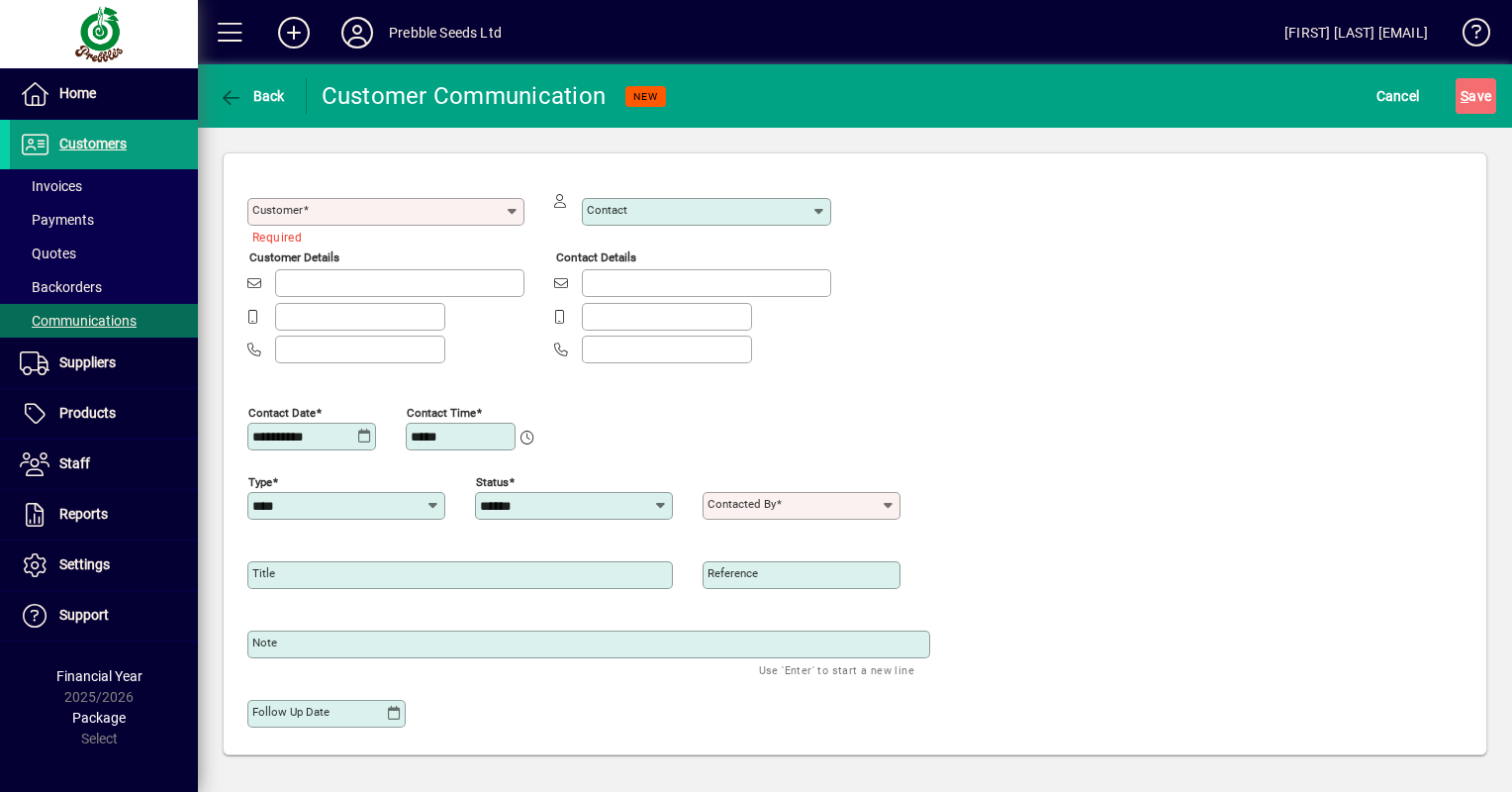 click on "Customer" 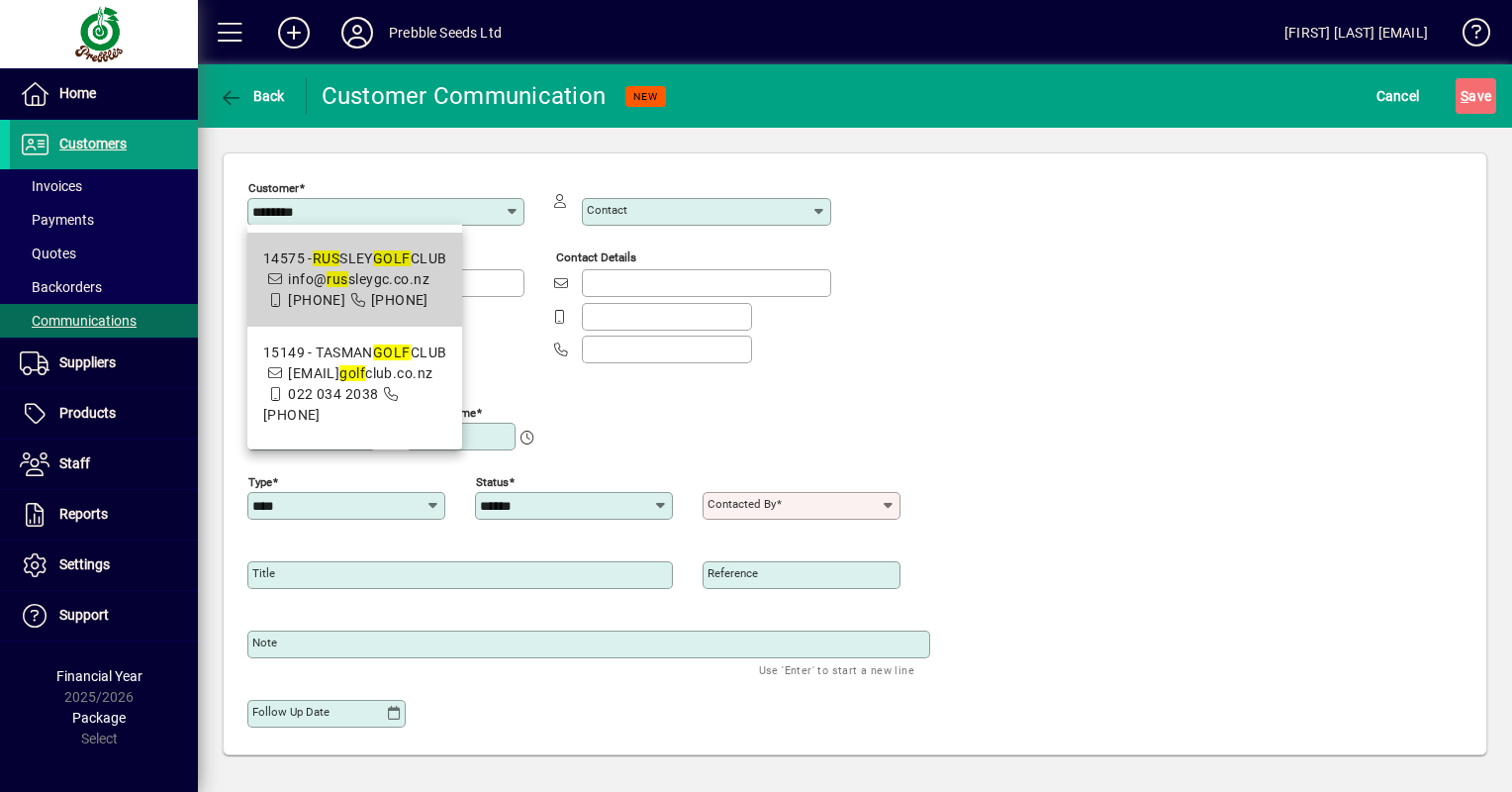 click on "[EMAIL]" at bounding box center [358, 279] 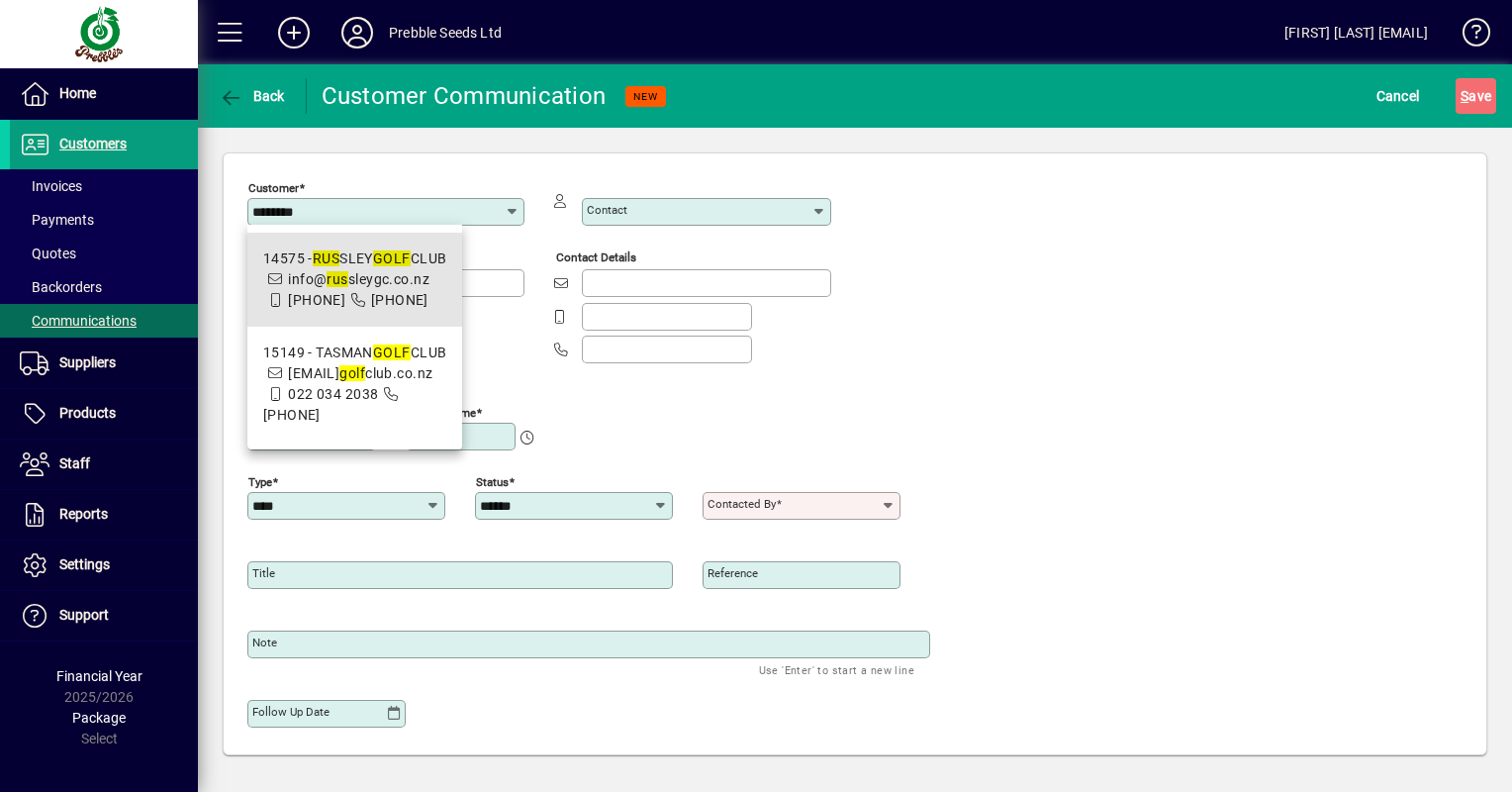 type on "**********" 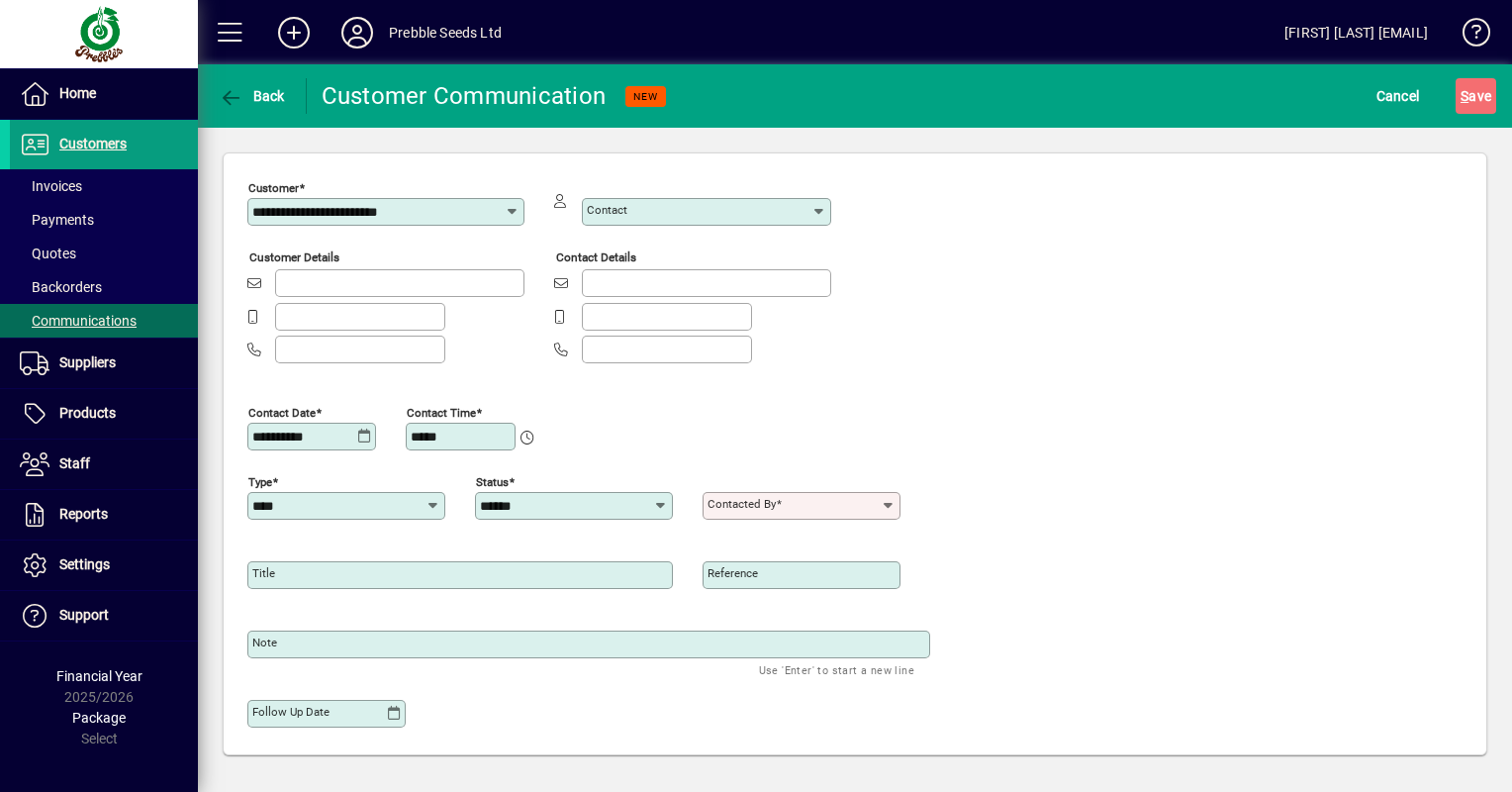 type on "**********" 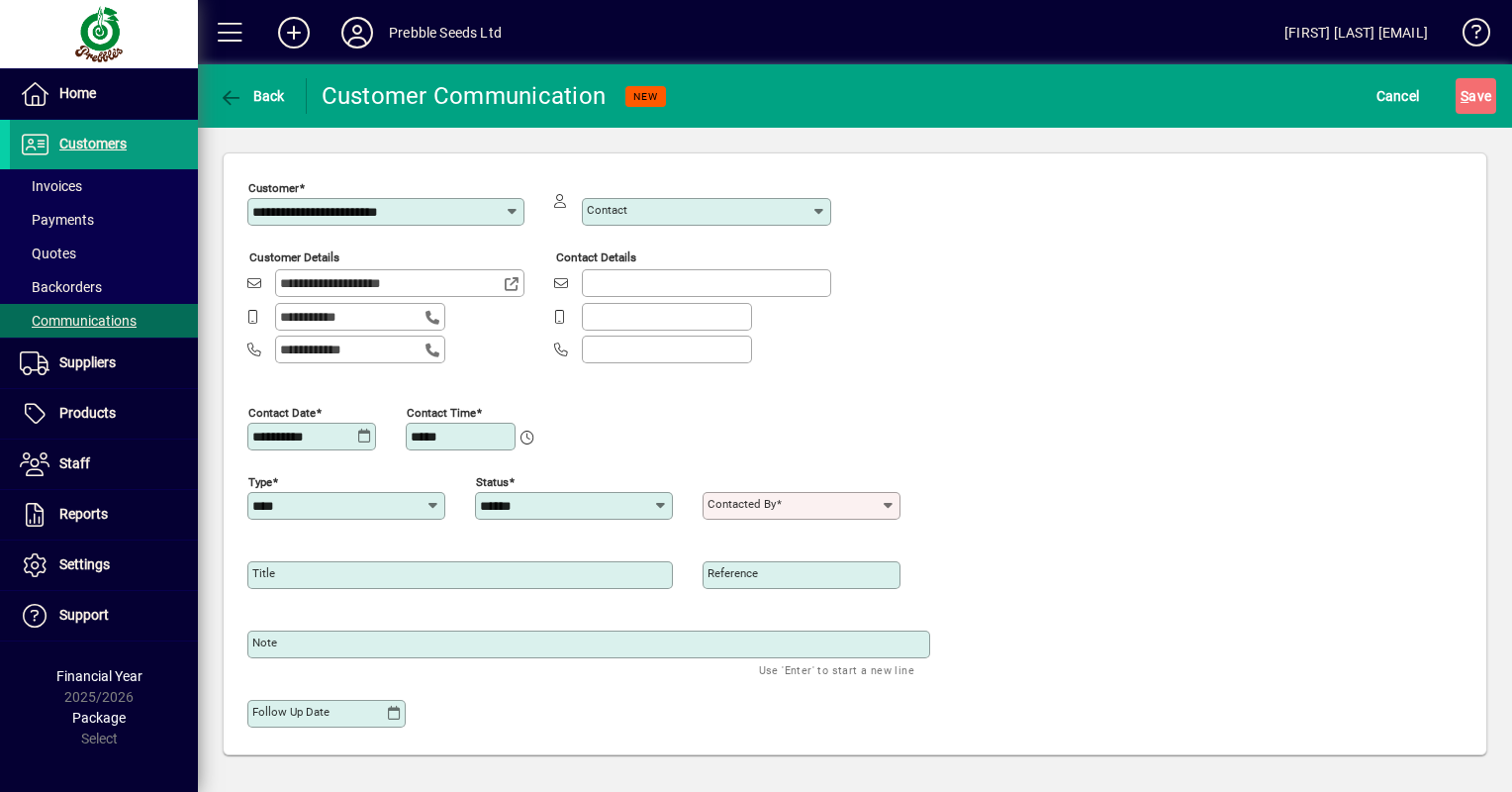 click 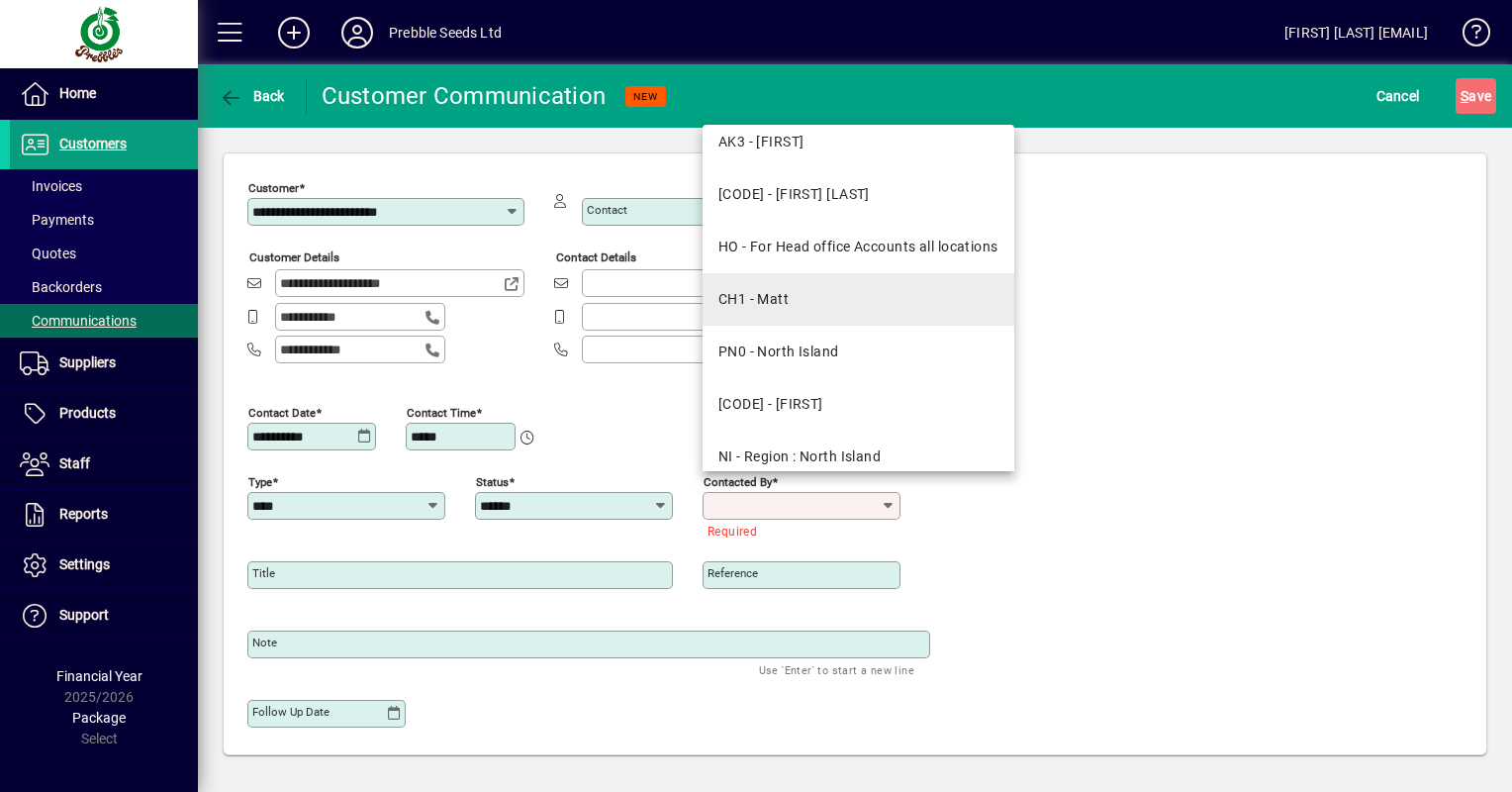 drag, startPoint x: 1017, startPoint y: 242, endPoint x: 1010, endPoint y: 311, distance: 69.35416 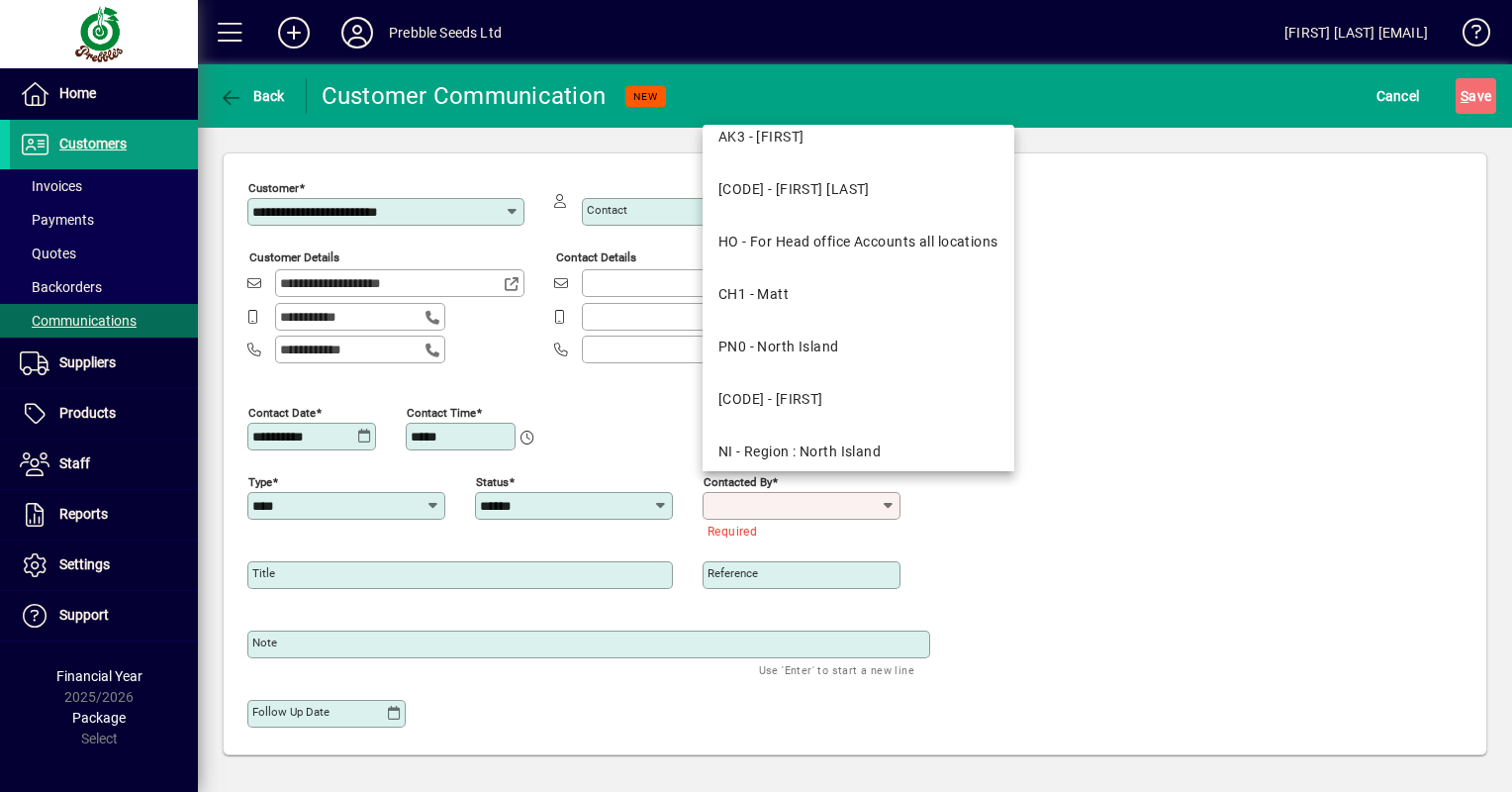 click on "CH1 - Matt" at bounding box center (858, 294) 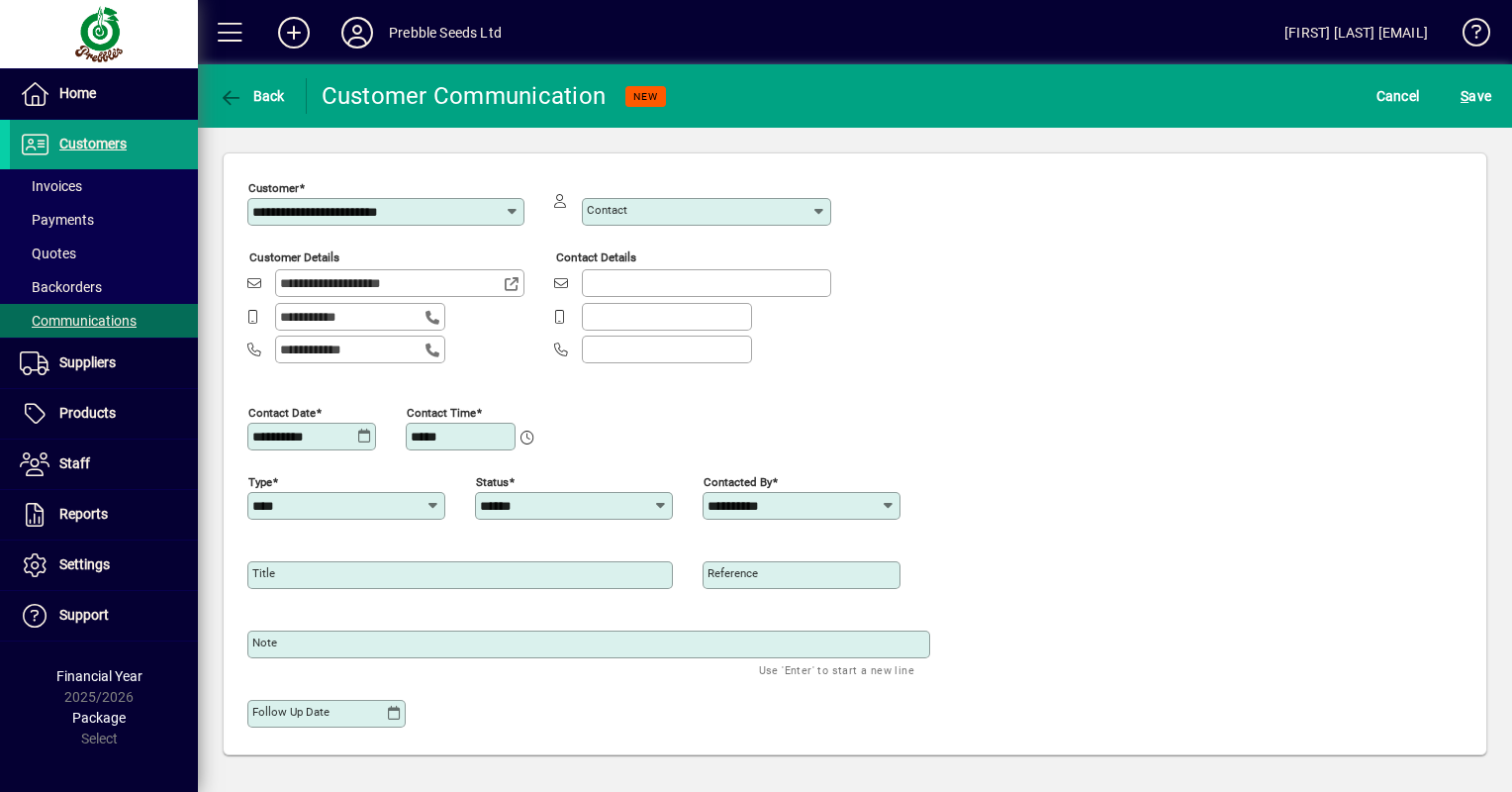 click on "Title" at bounding box center (462, 575) 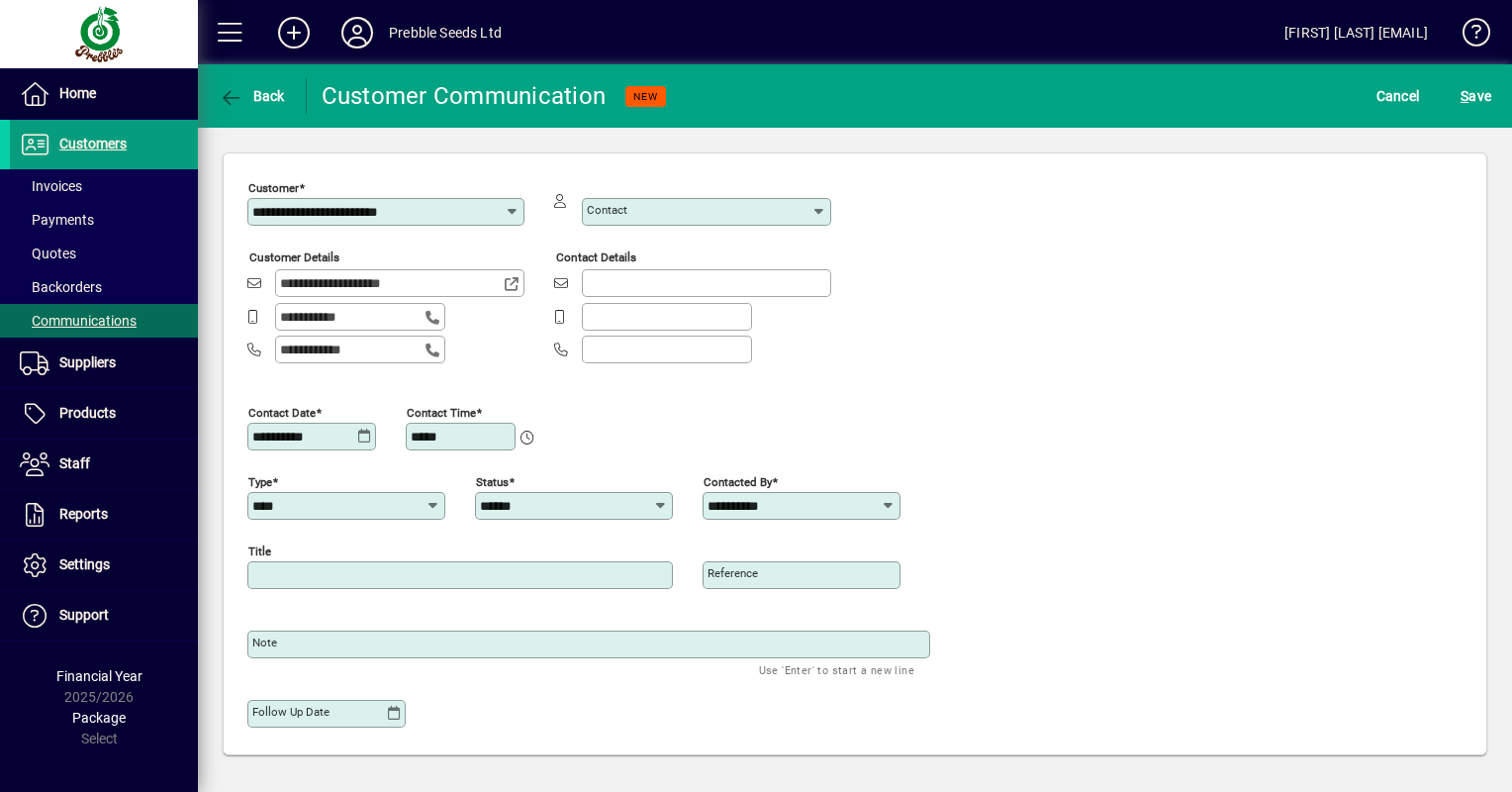 type on "**********" 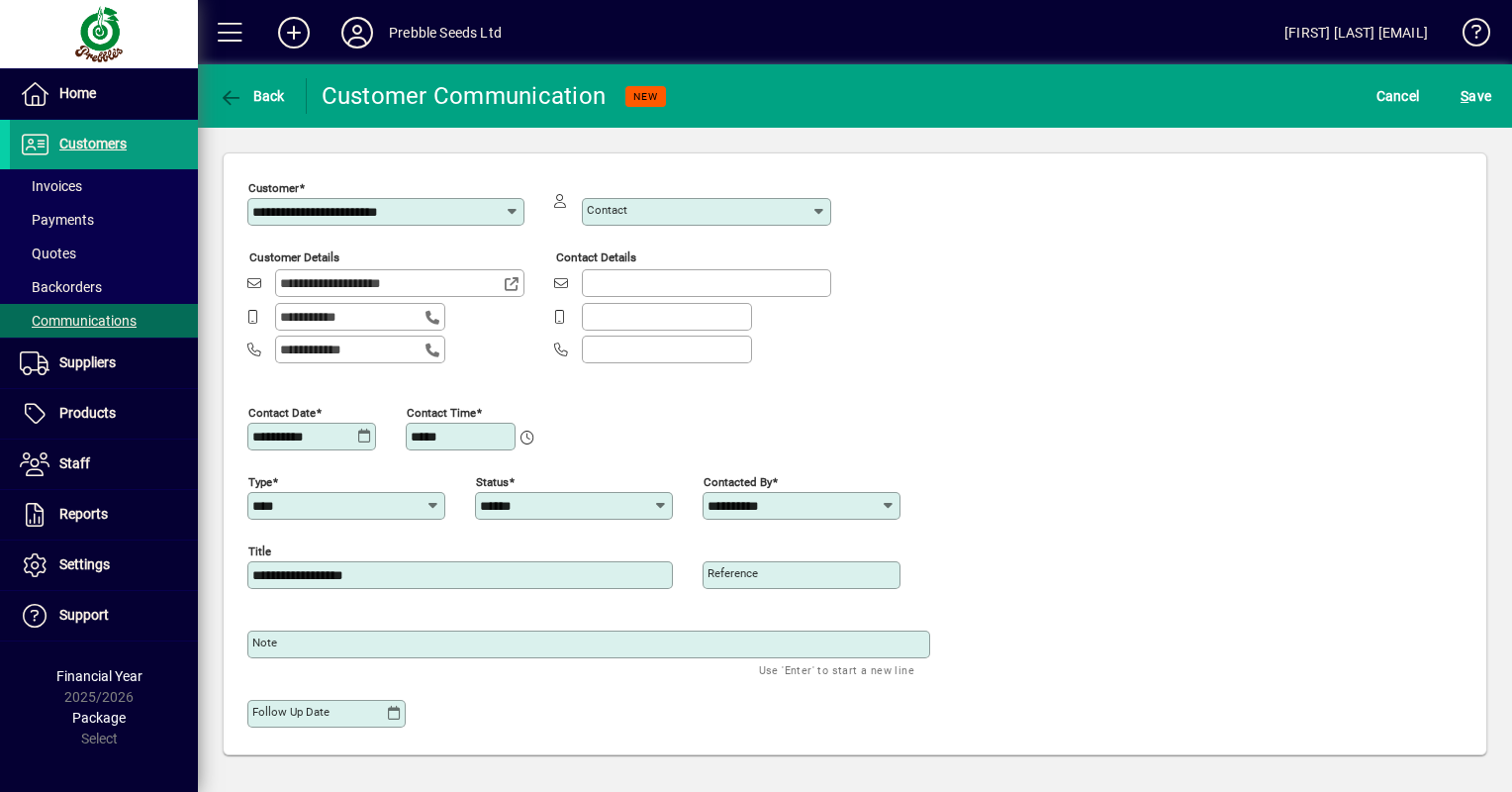 click on "Note" 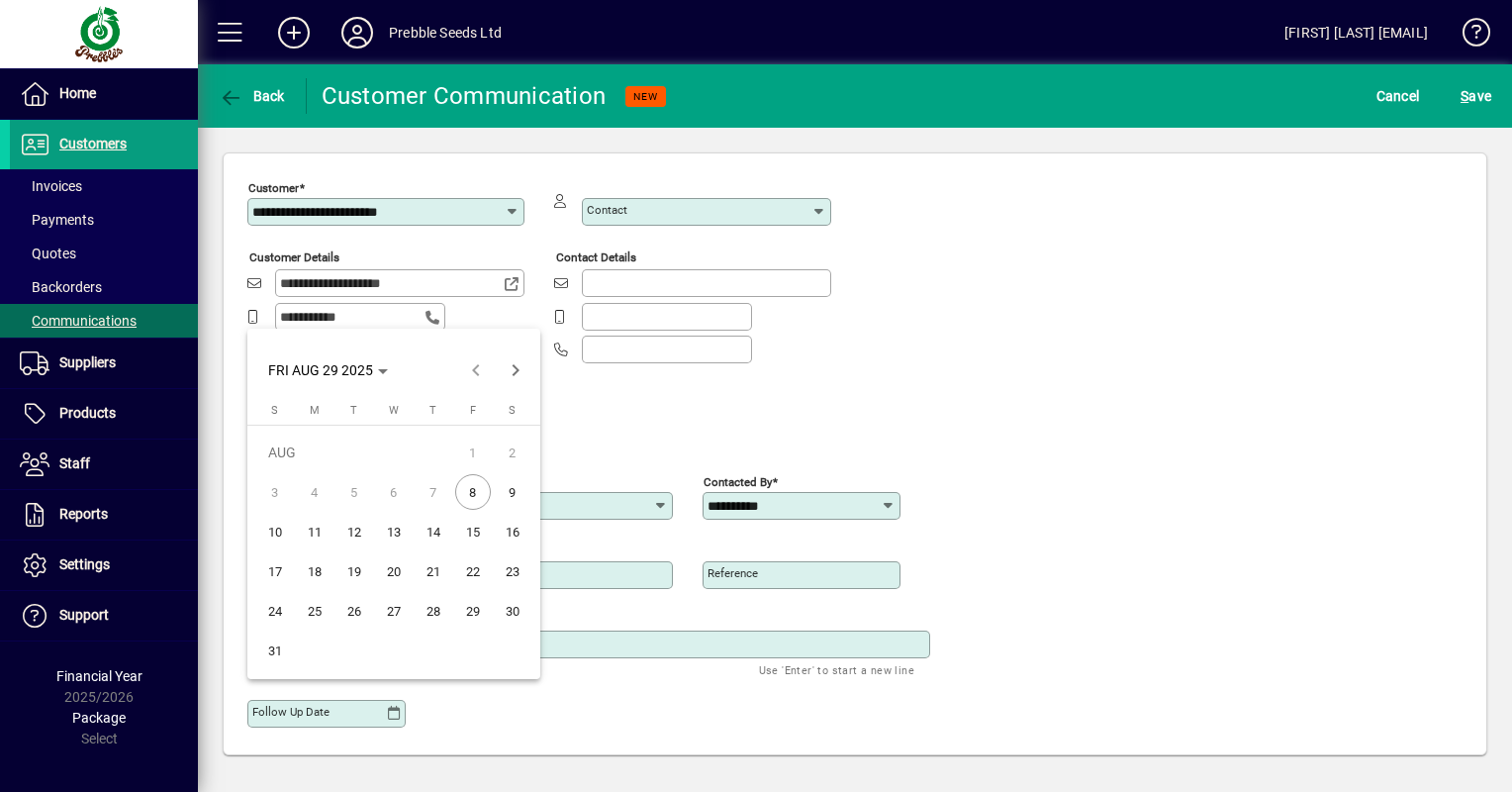 click on "29" at bounding box center [473, 611] 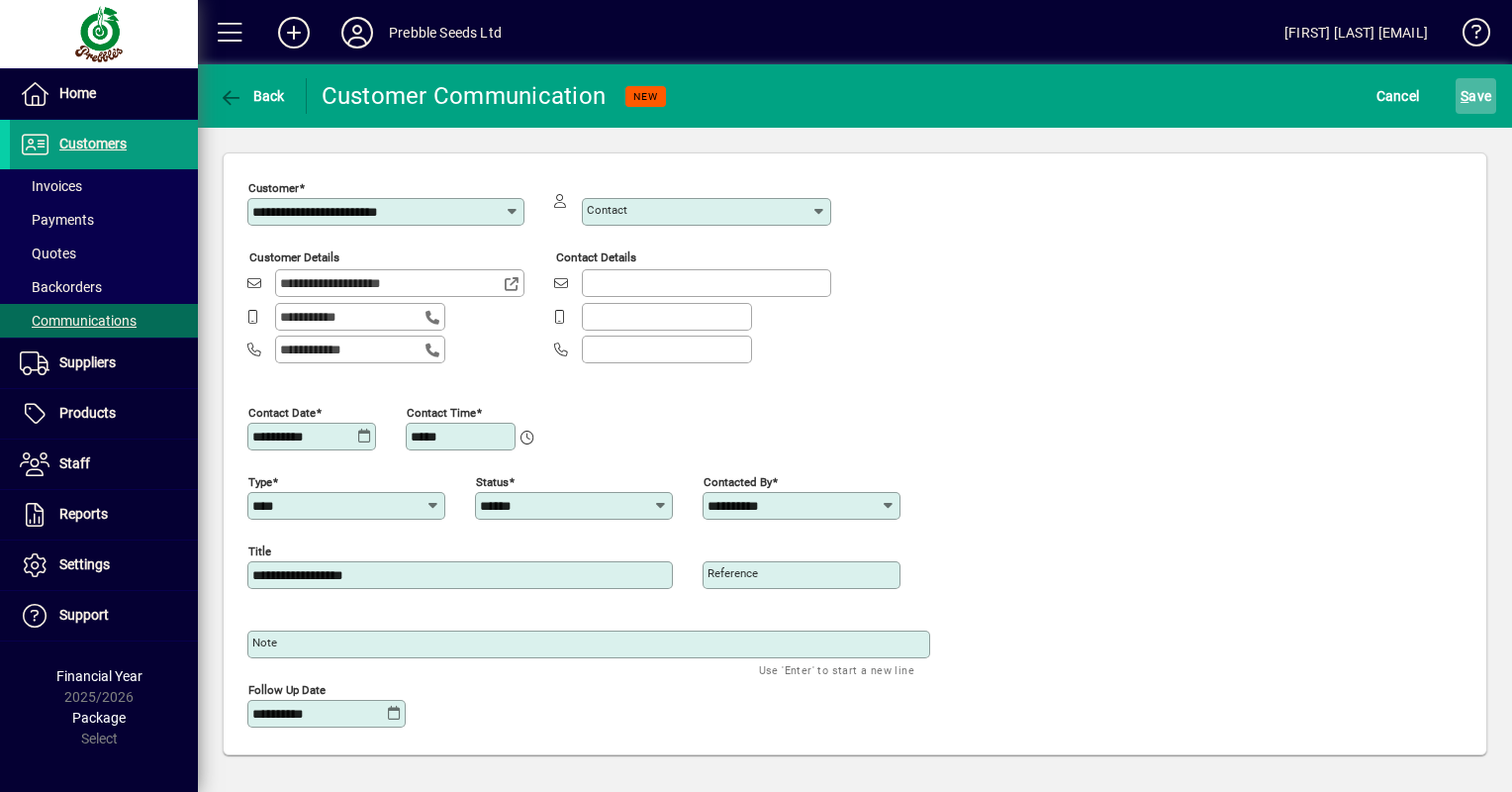 click on "S ave" 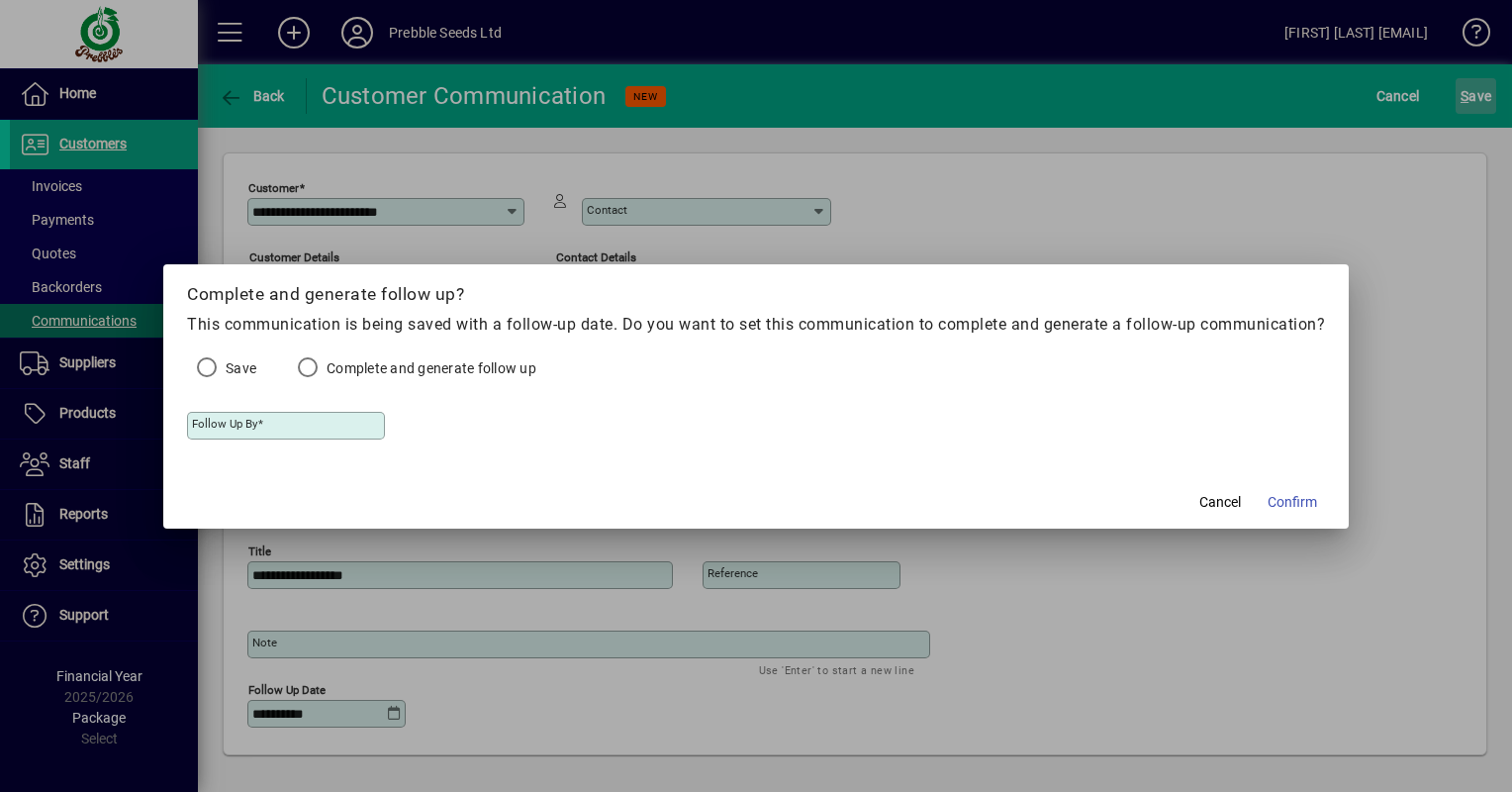 type on "**********" 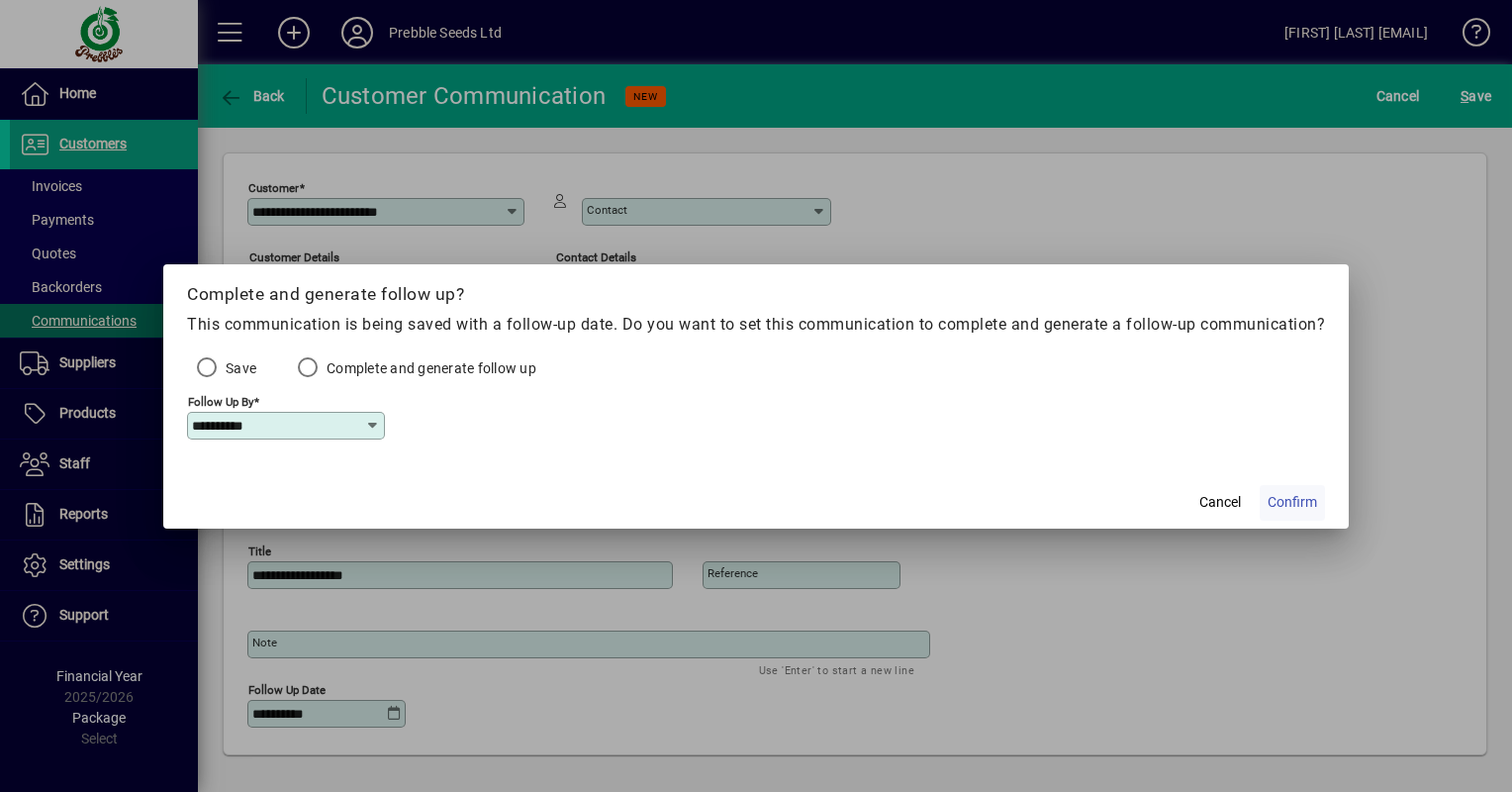 click on "Confirm" 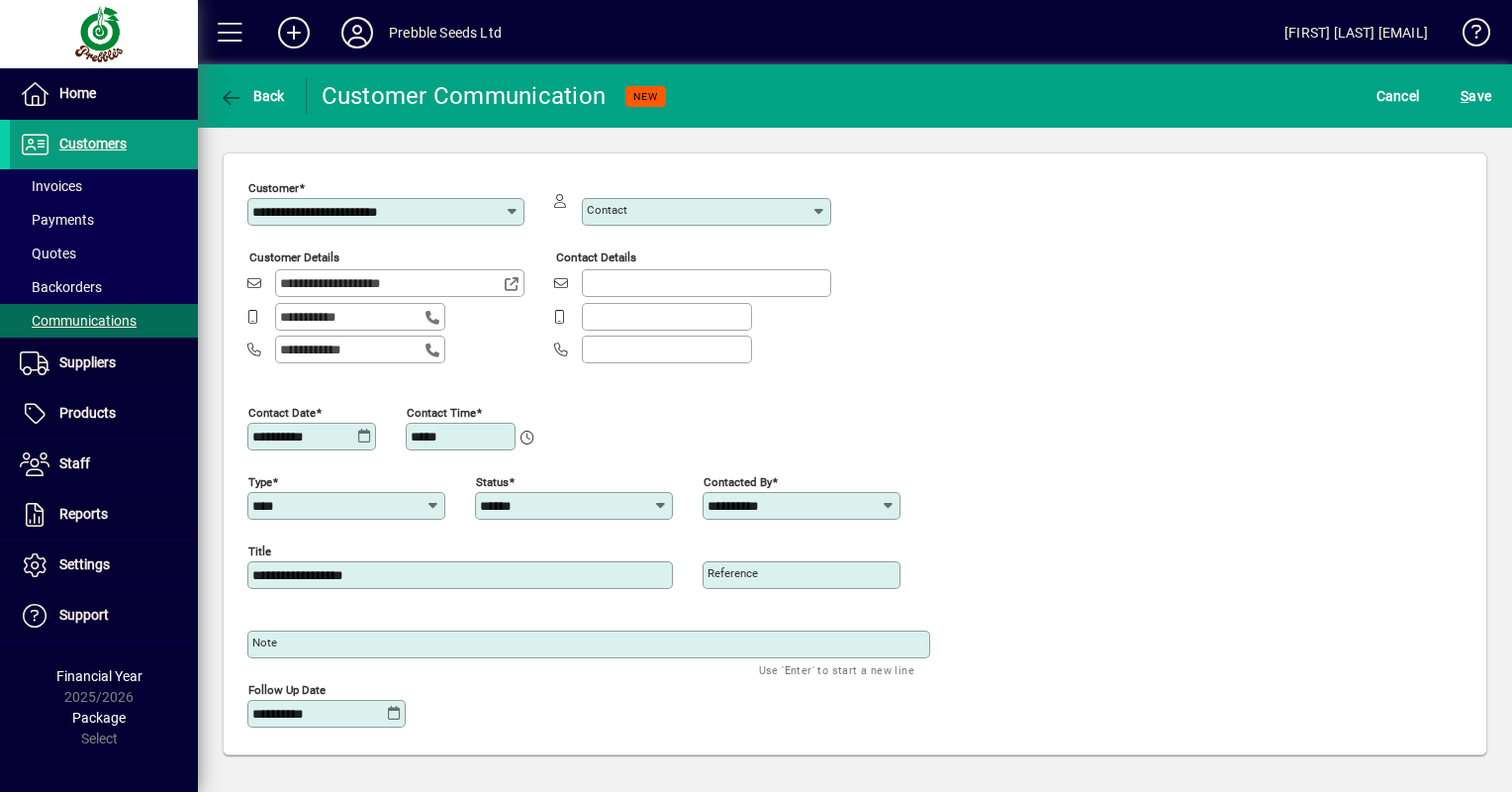 type on "********" 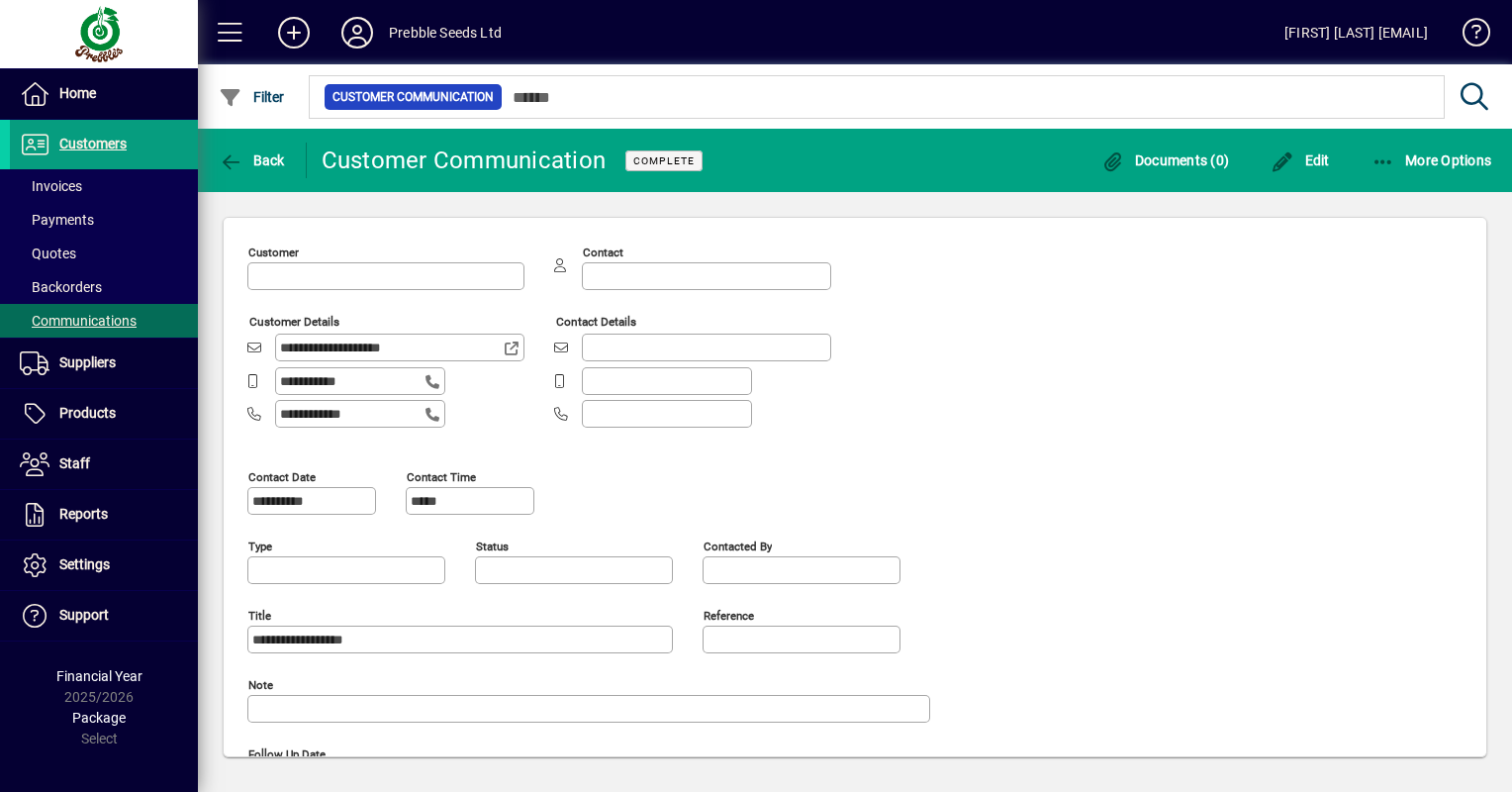 type on "****" 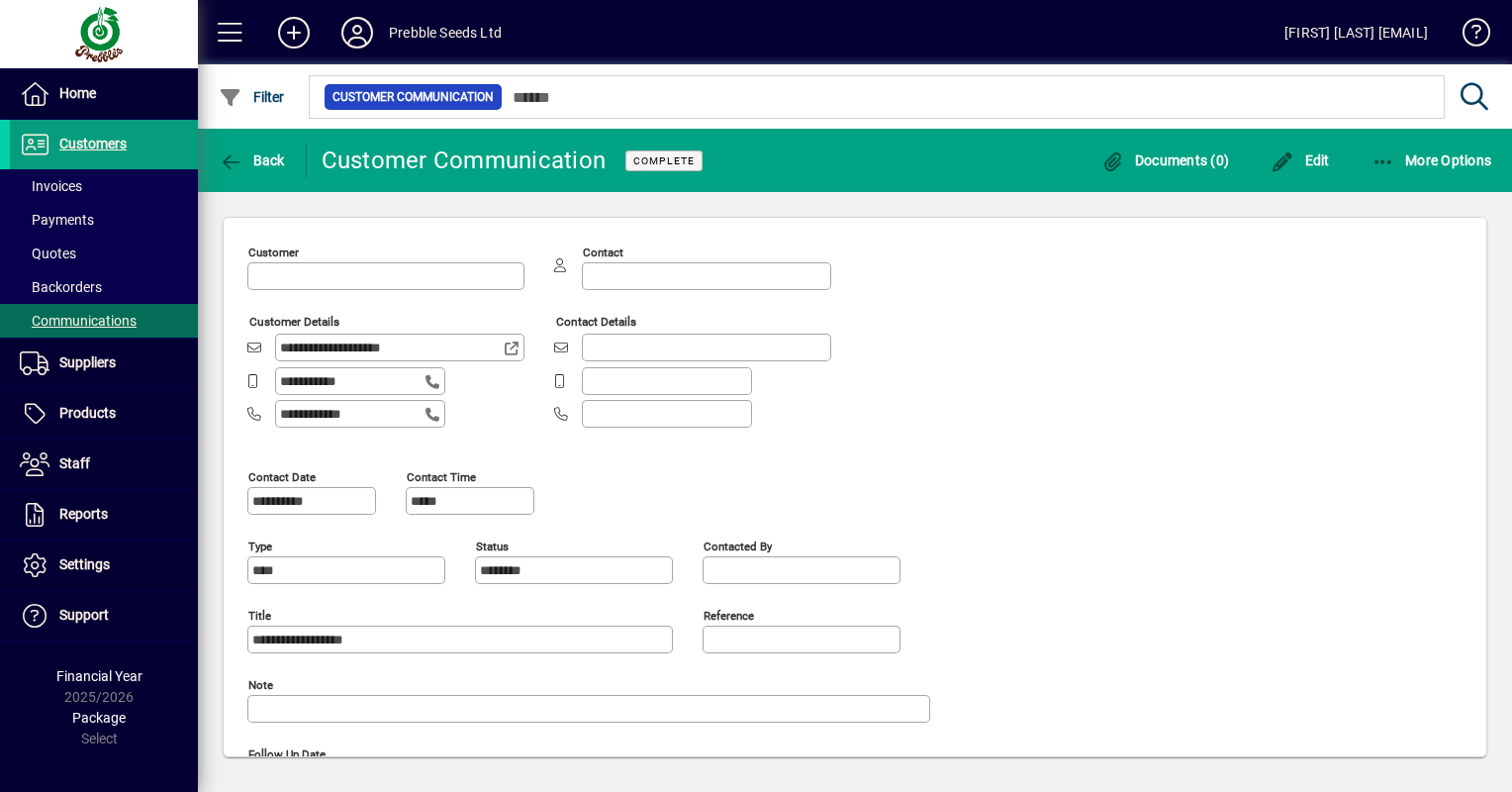type on "**********" 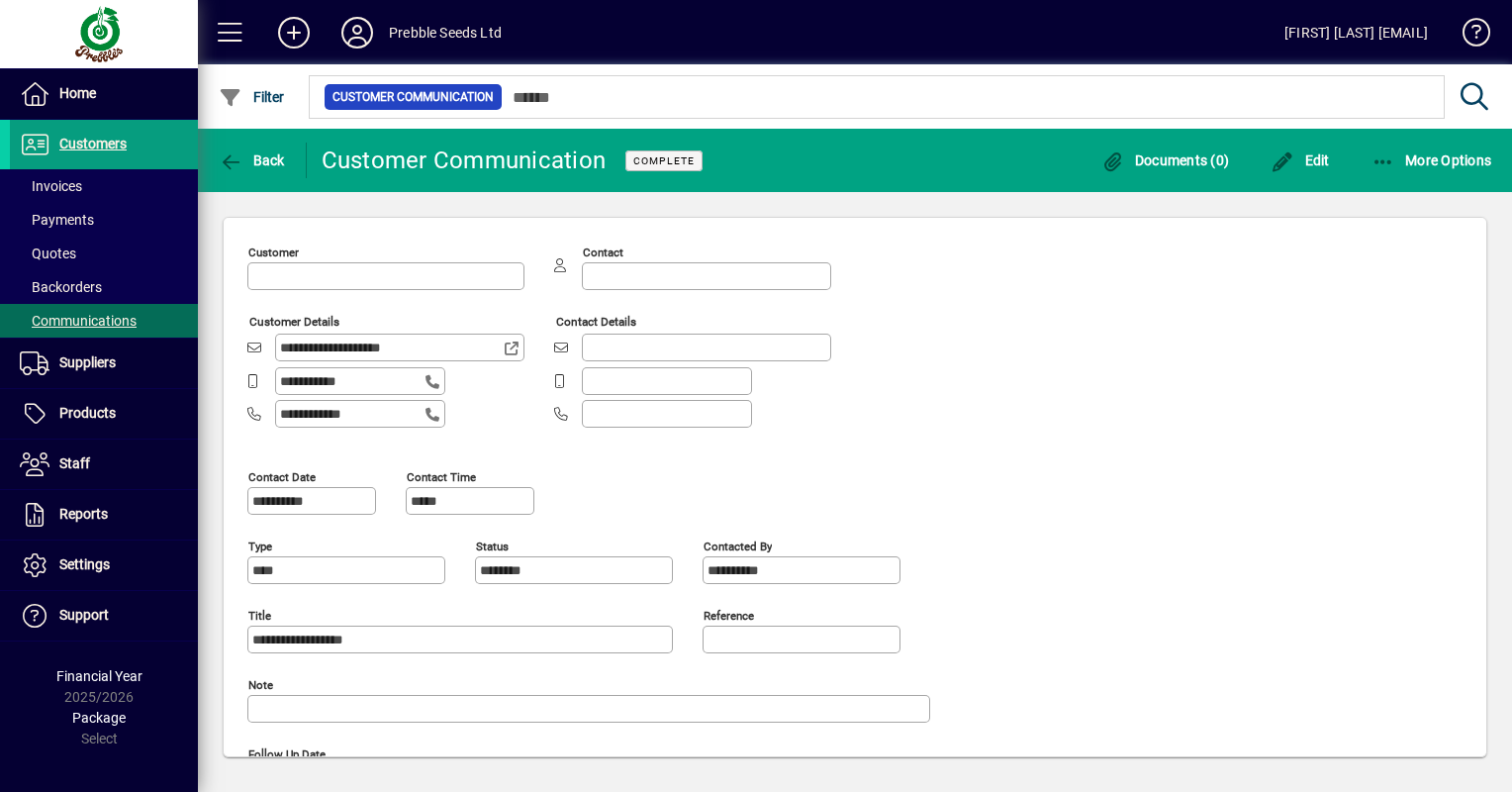 type on "**********" 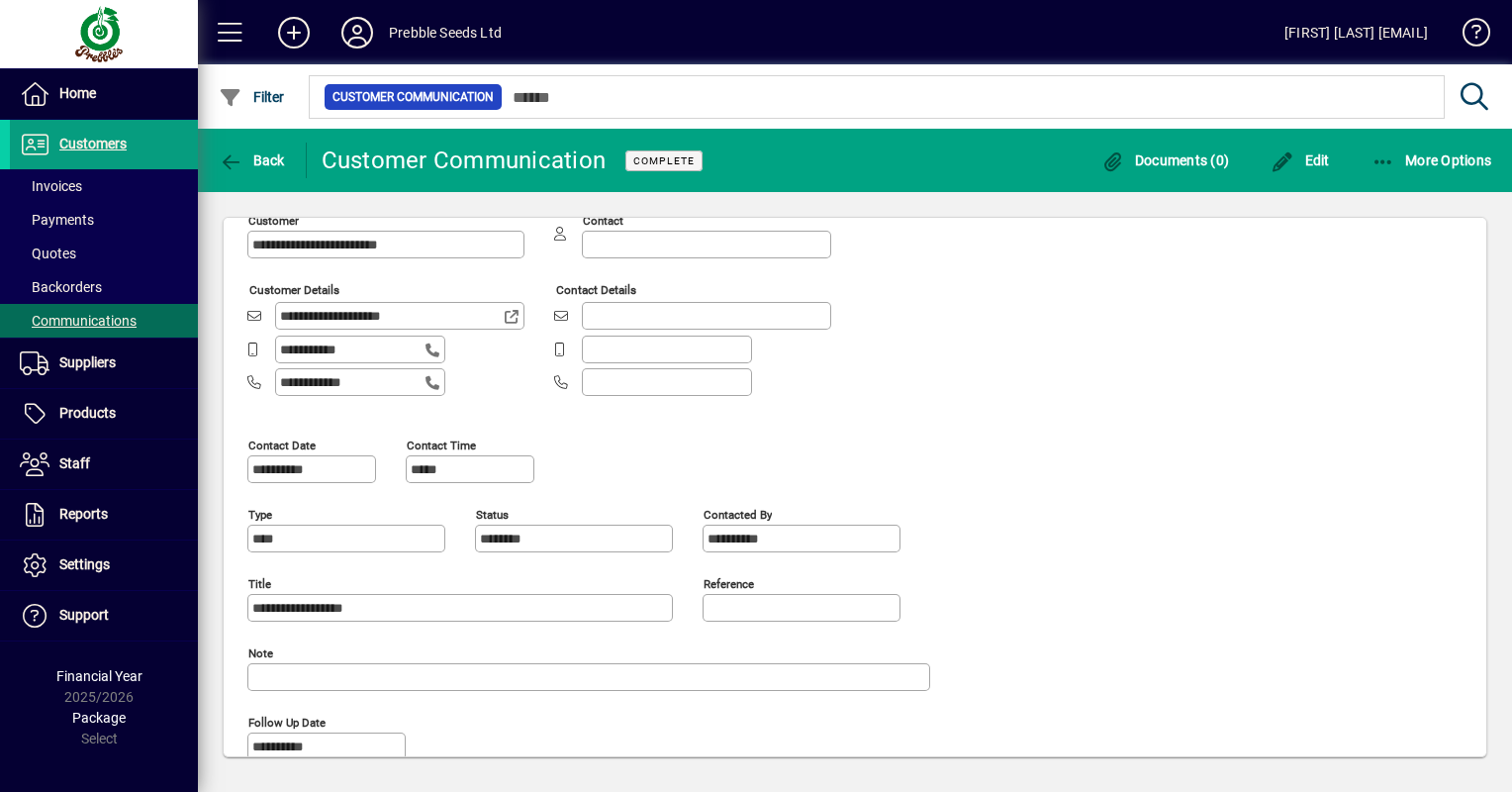scroll, scrollTop: 60, scrollLeft: 0, axis: vertical 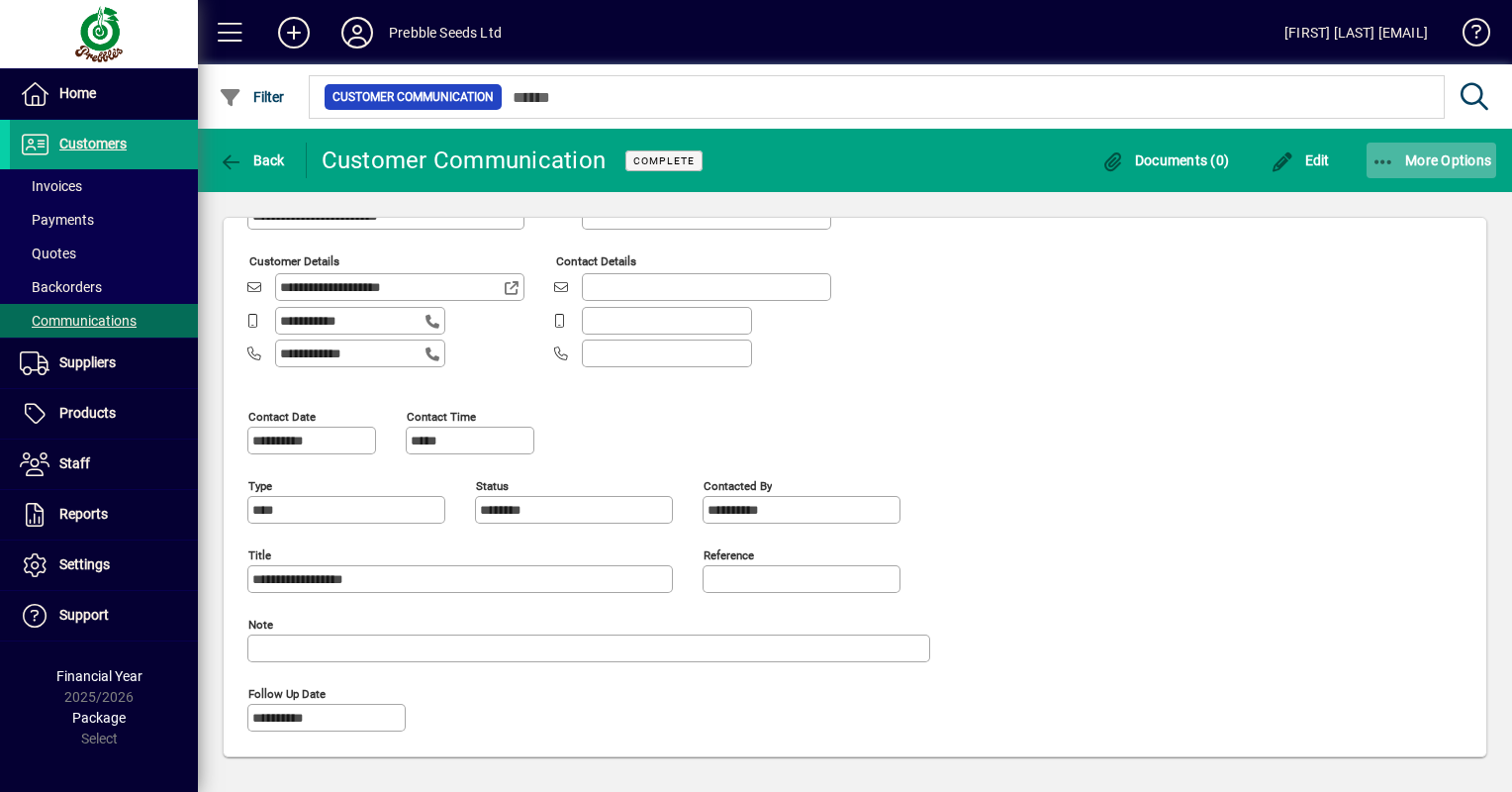 click 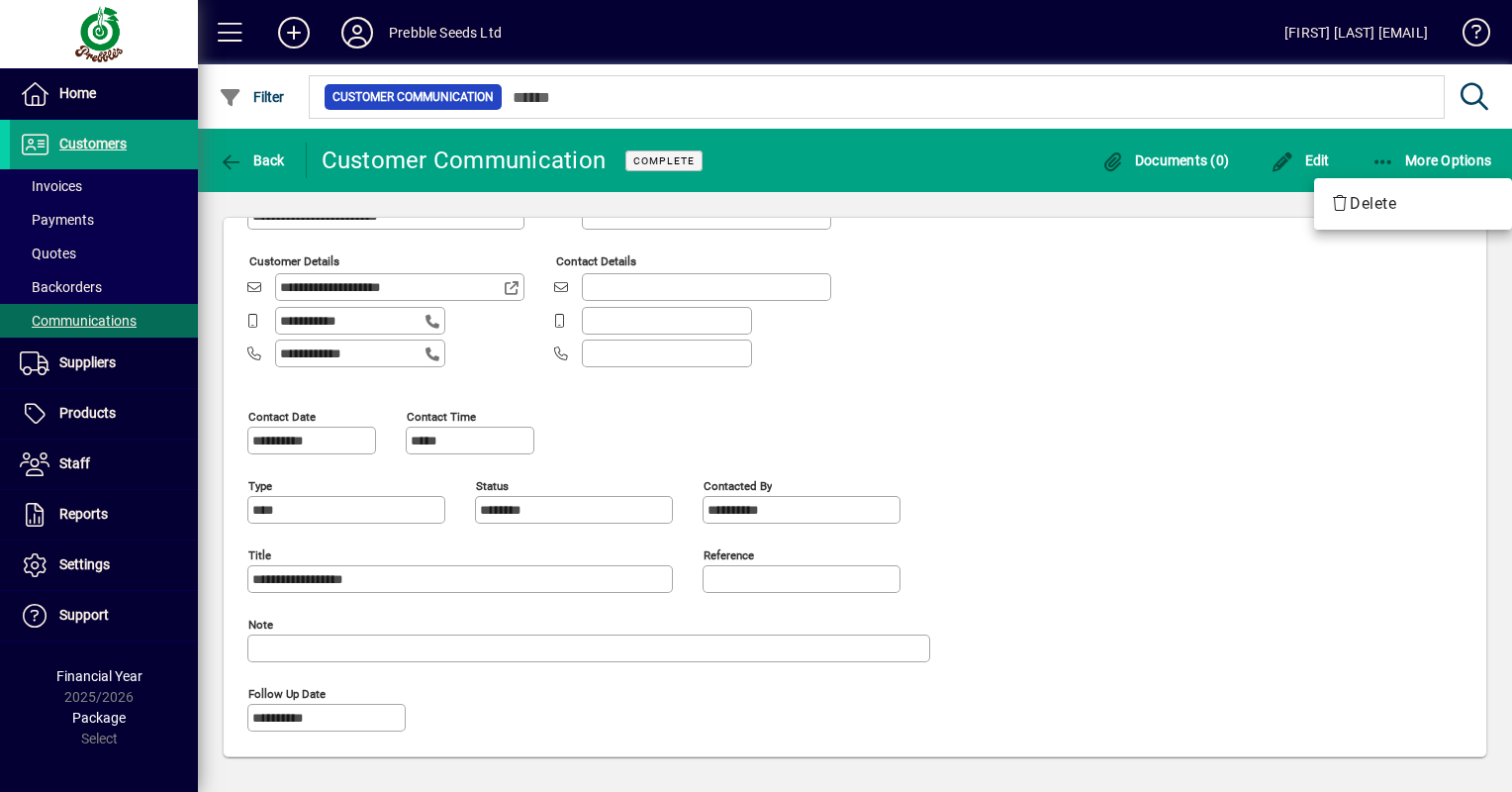 click at bounding box center (756, 396) 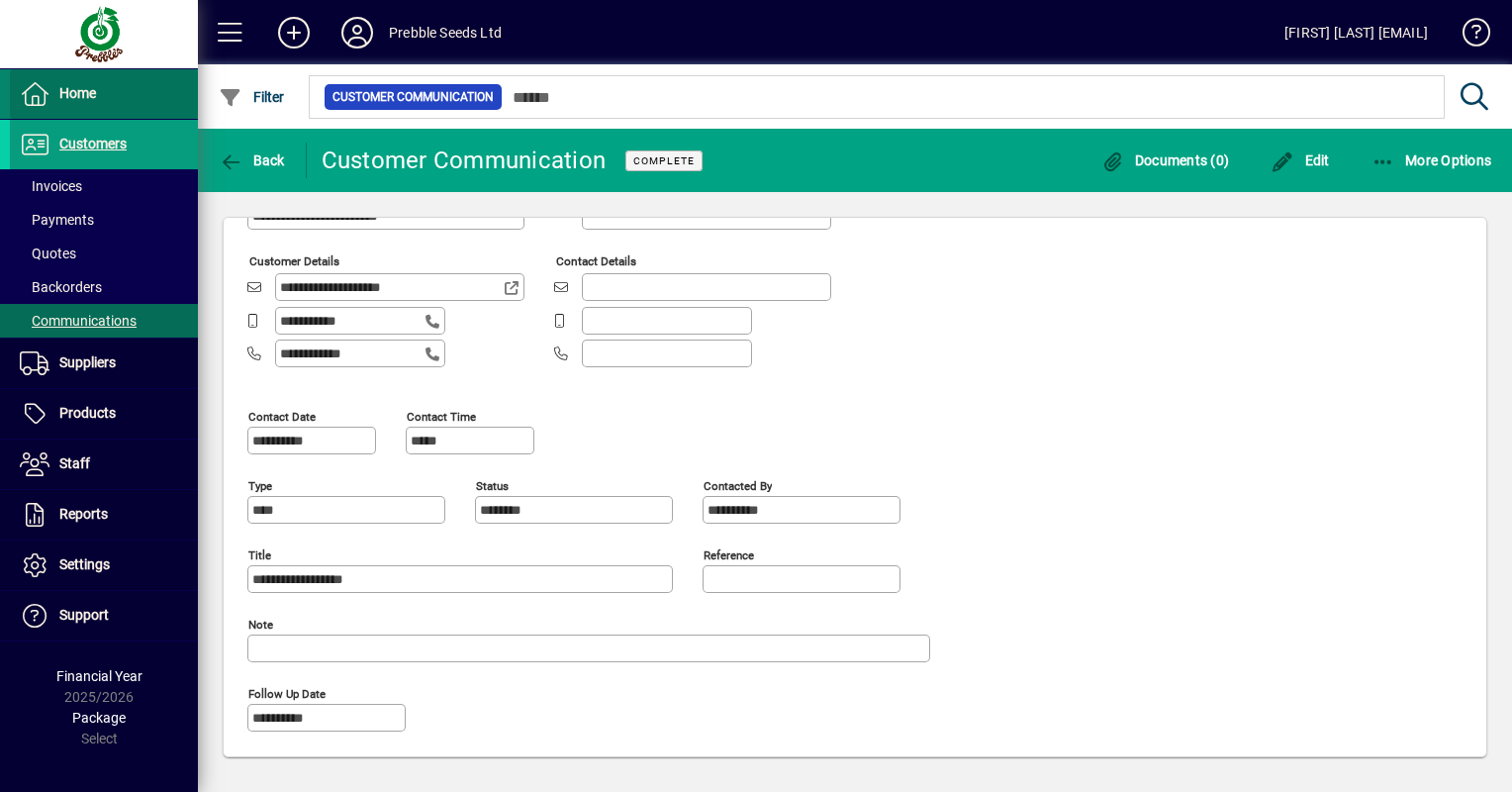 click on "Home" at bounding box center (77, 93) 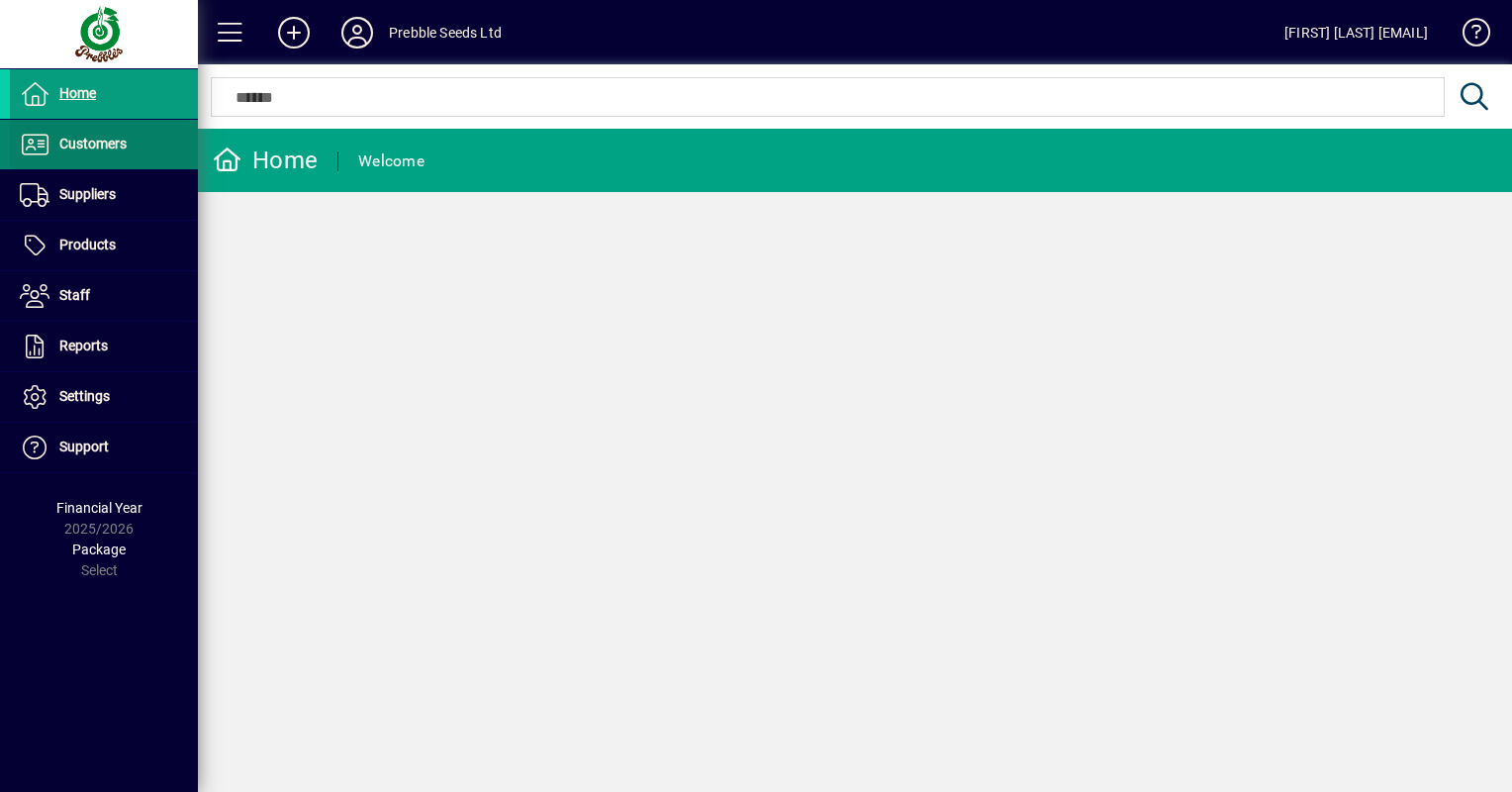click on "Customers" at bounding box center (93, 144) 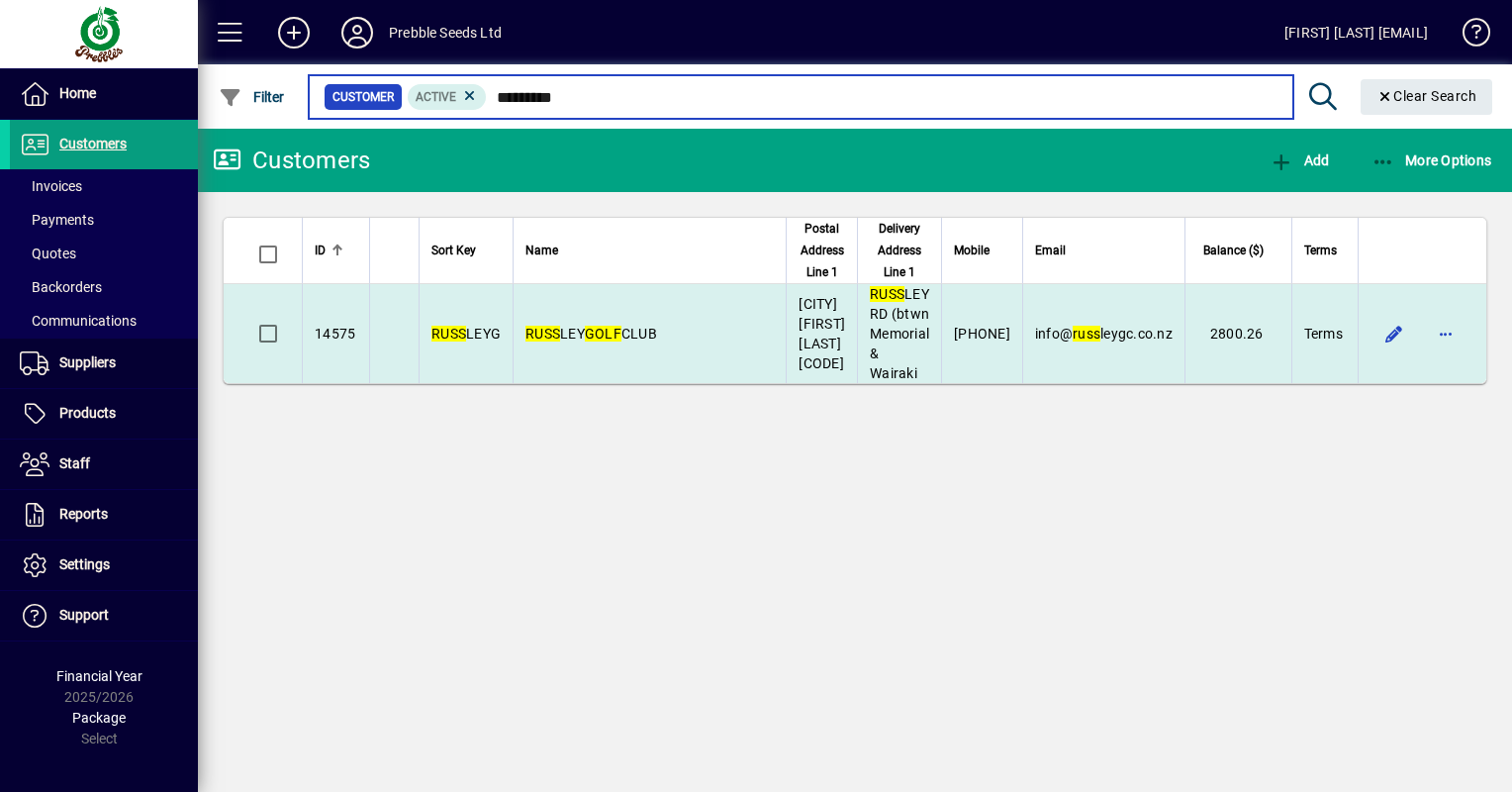 type on "*********" 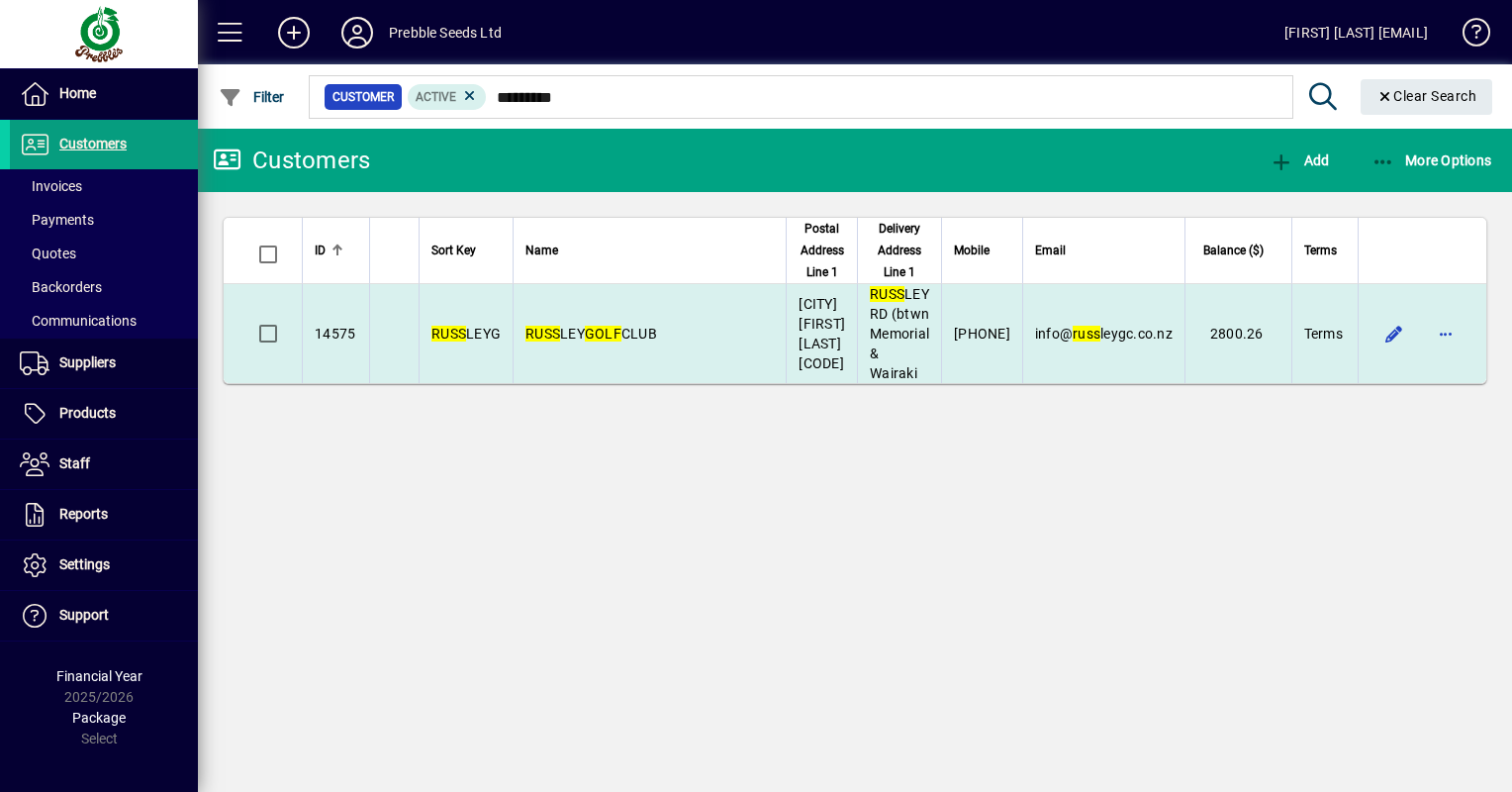 click on "RUSS LEY  GOLF  CLUB" at bounding box center (649, 334) 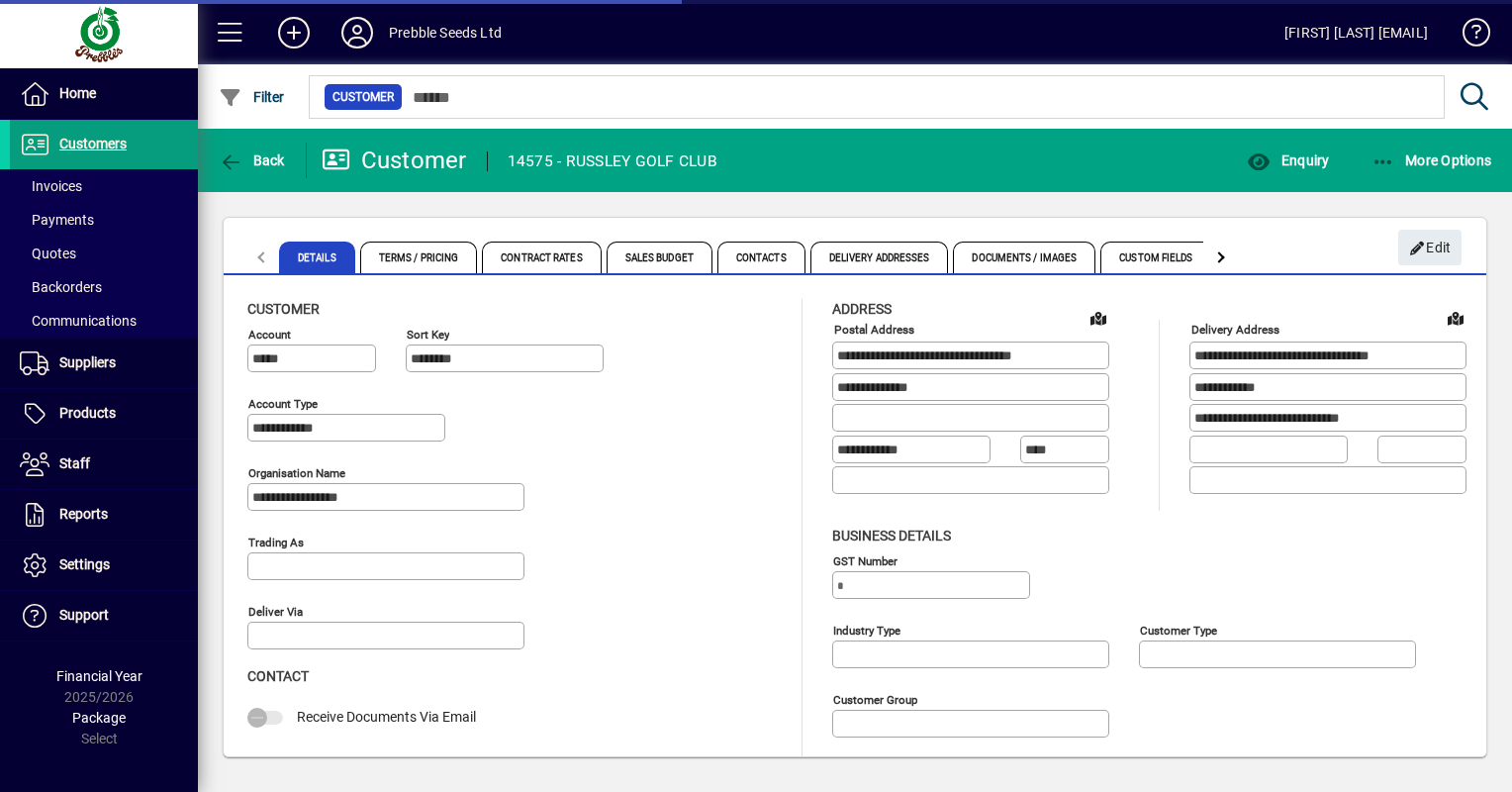 type on "**********" 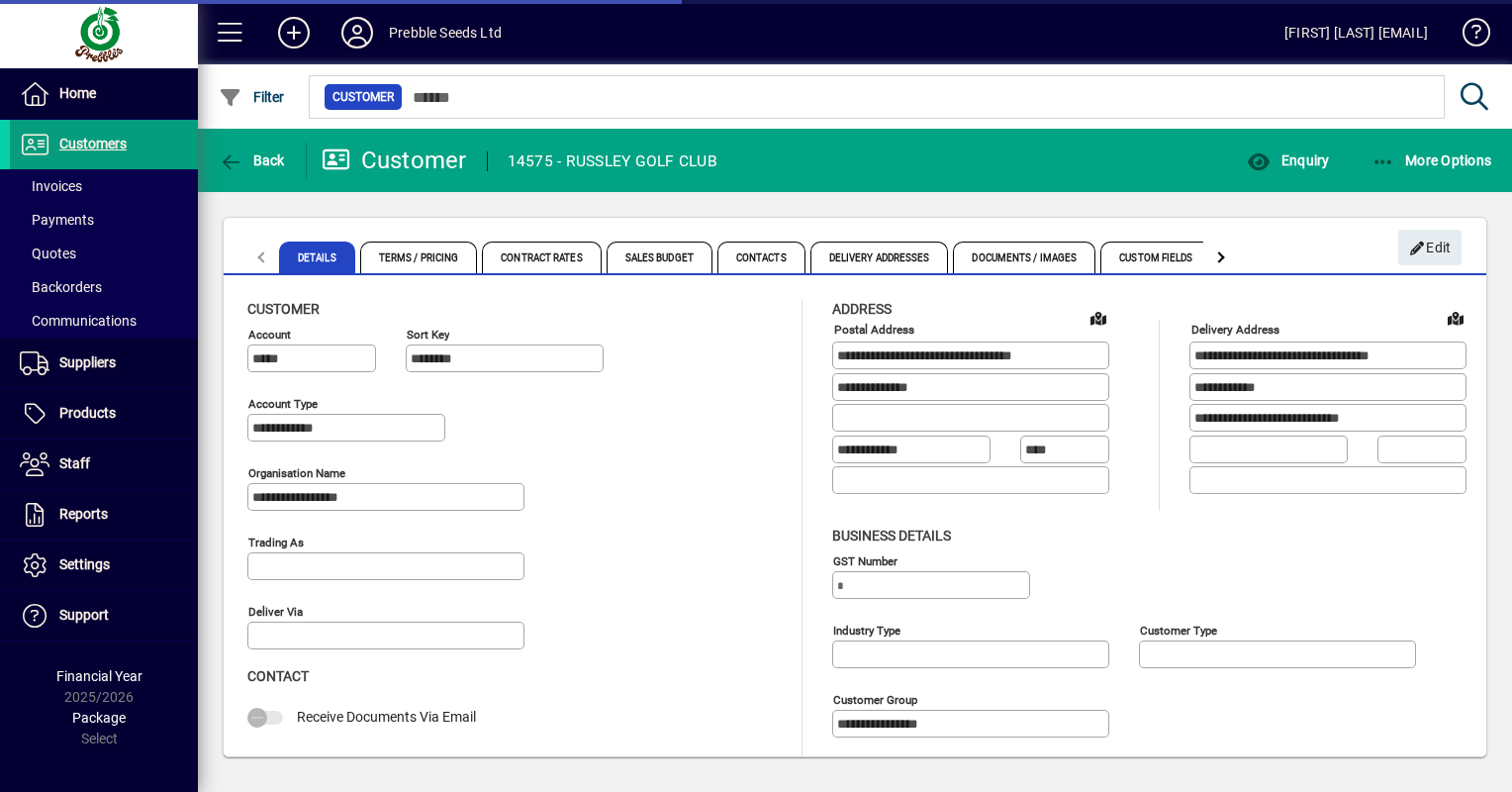 type on "**********" 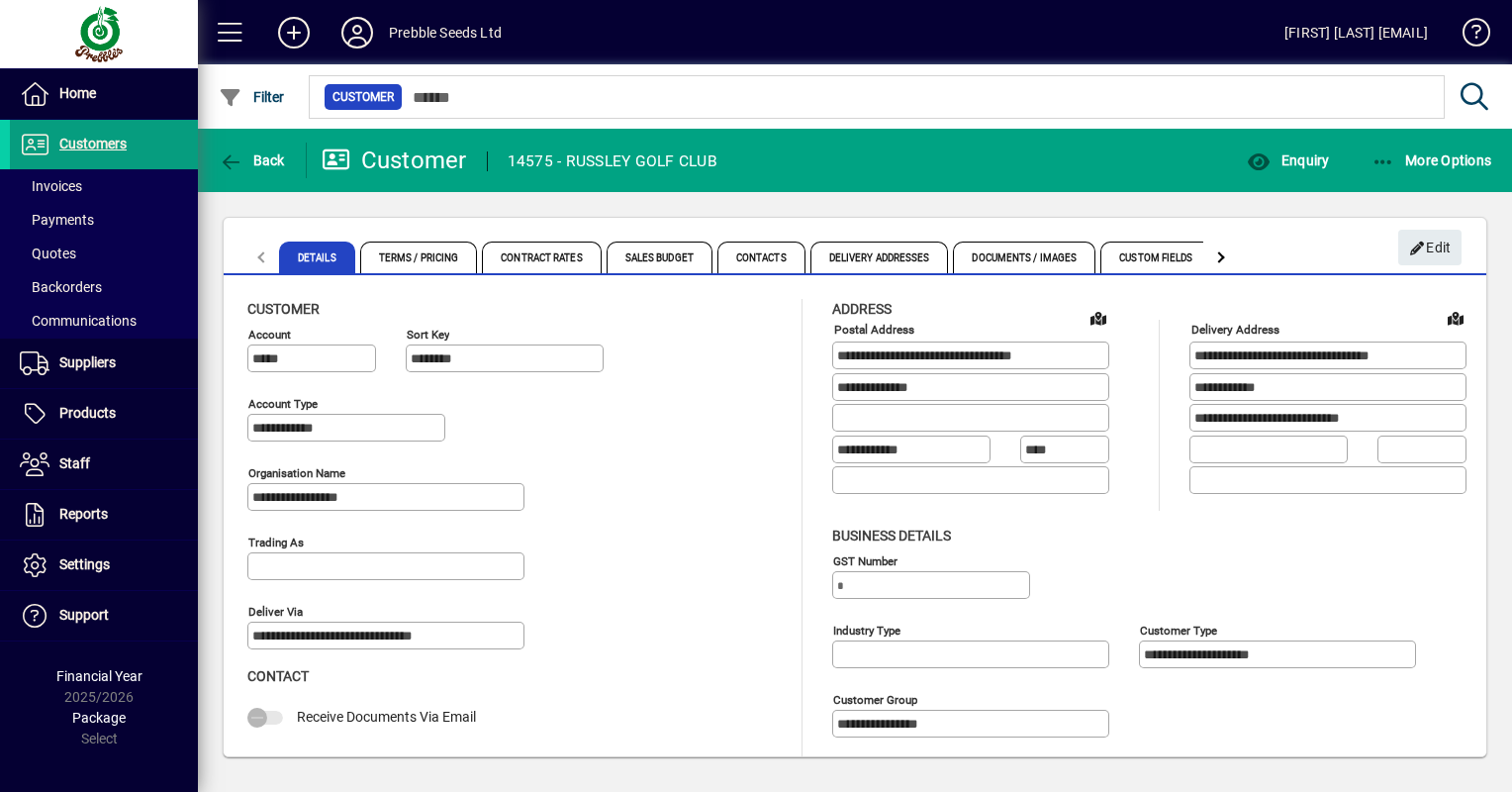 click 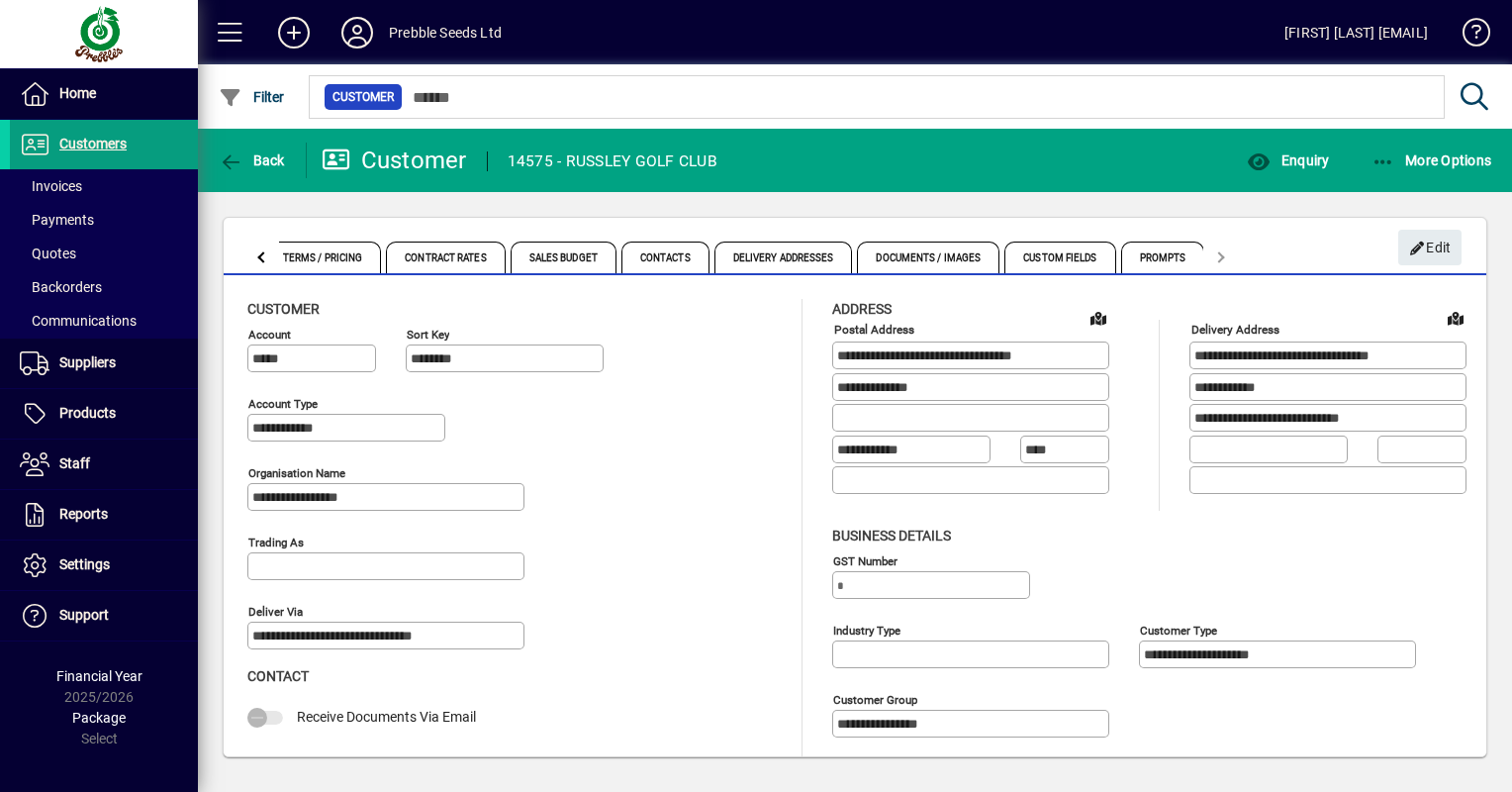 click 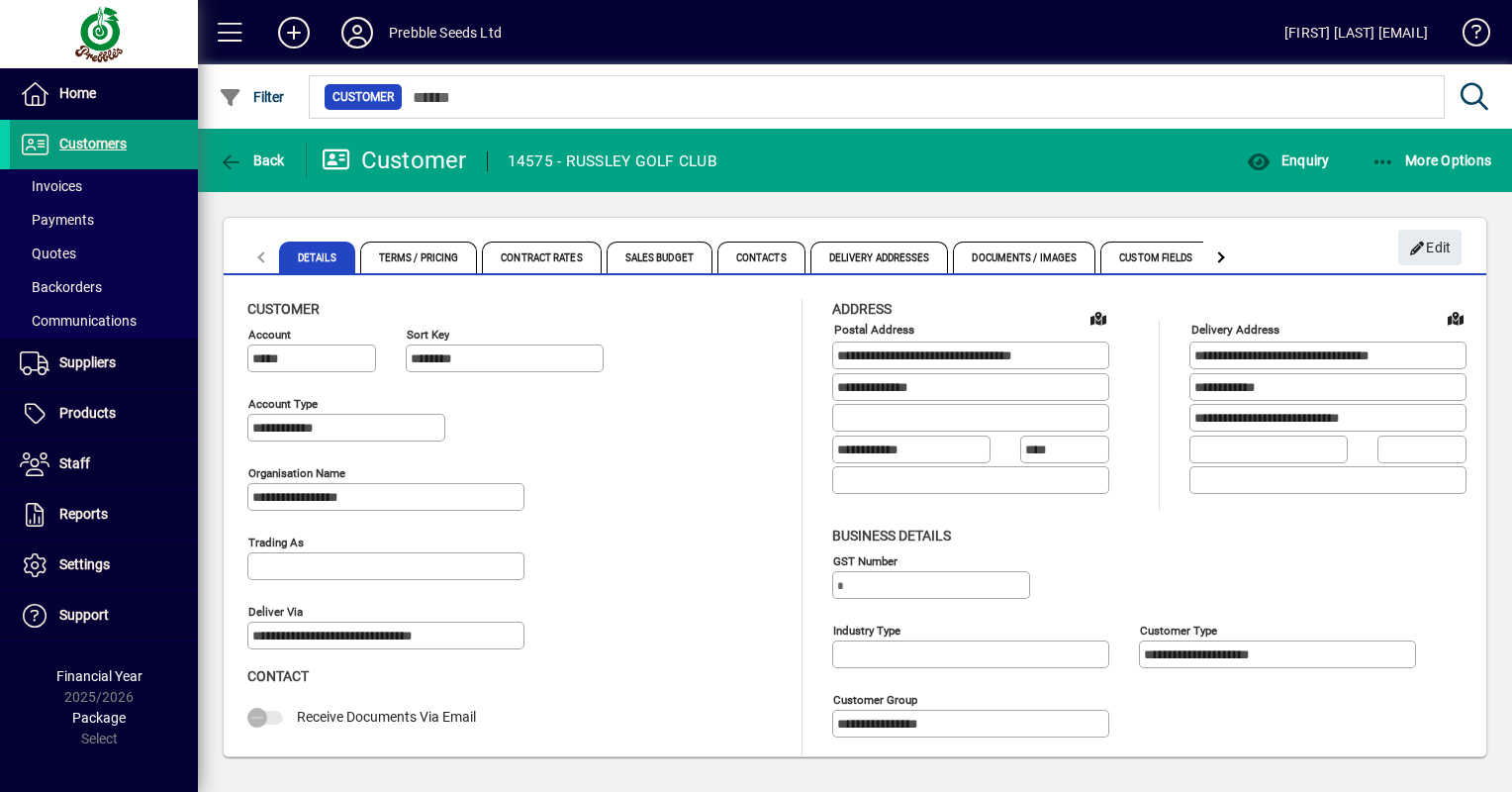 click on "Details Terms / Pricing Contract Rates Sales Budget Contacts Delivery Addresses Documents / Images Custom Fields Prompts" 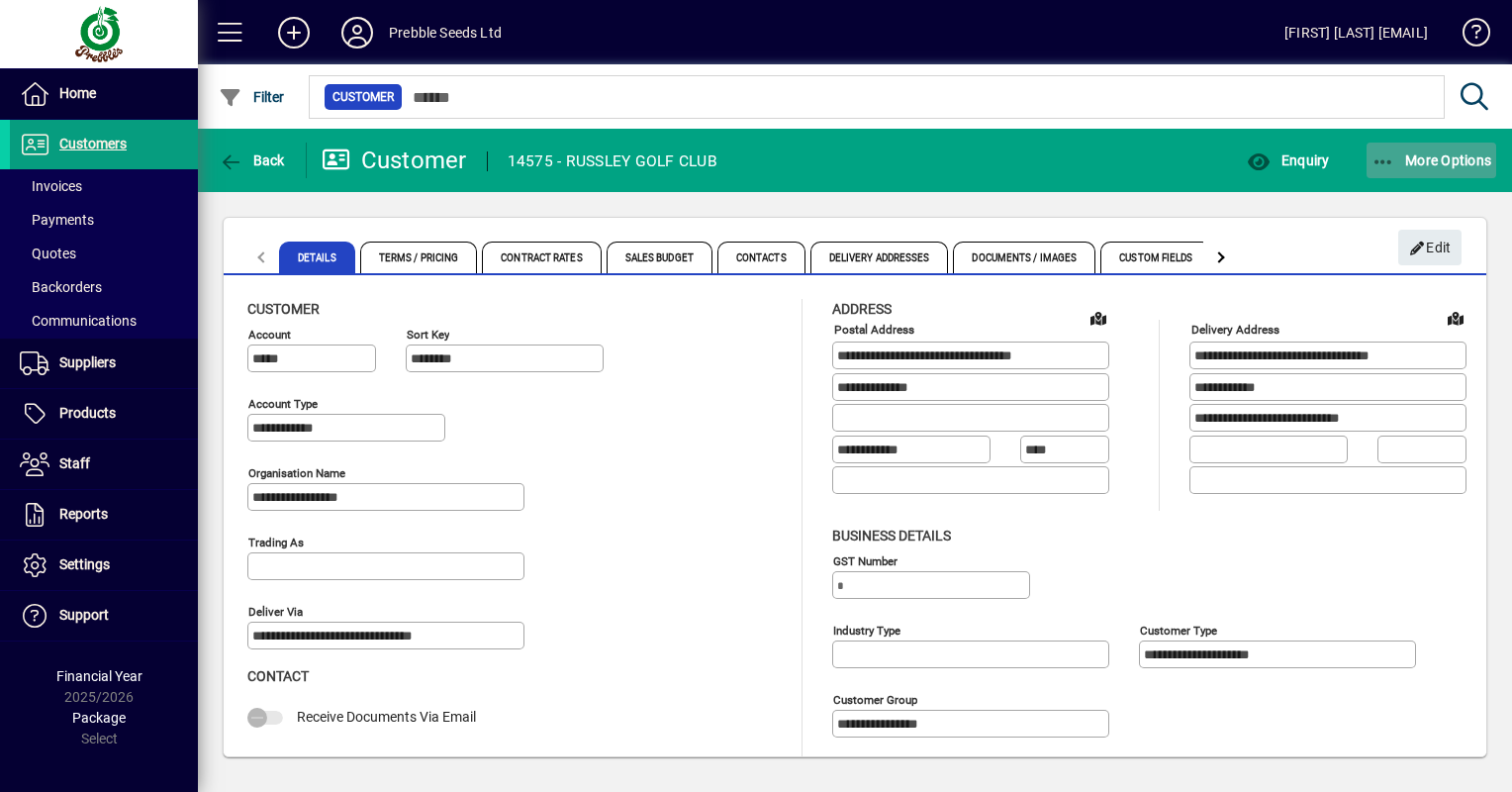 click 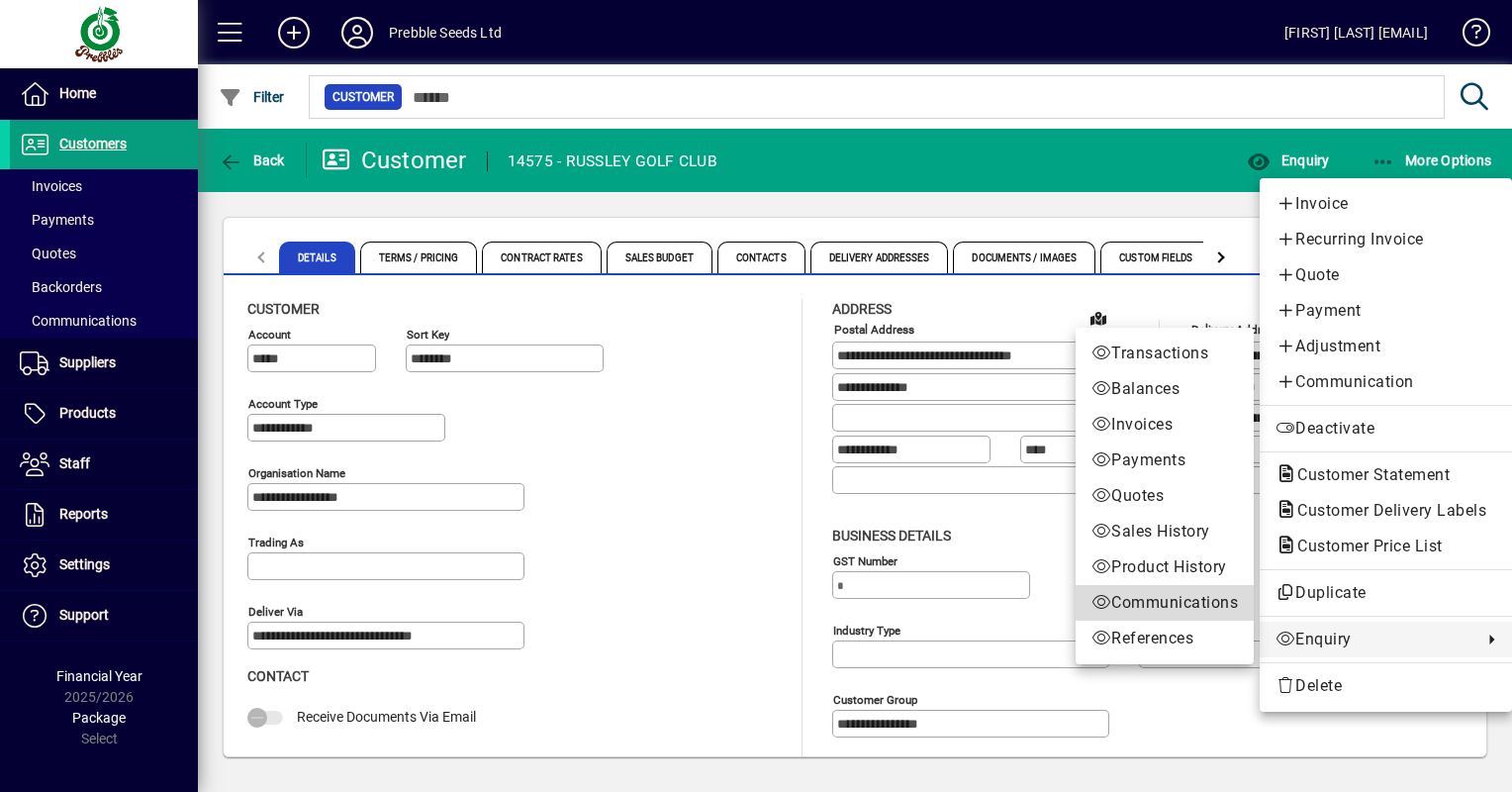 click on "Communications" at bounding box center [1165, 603] 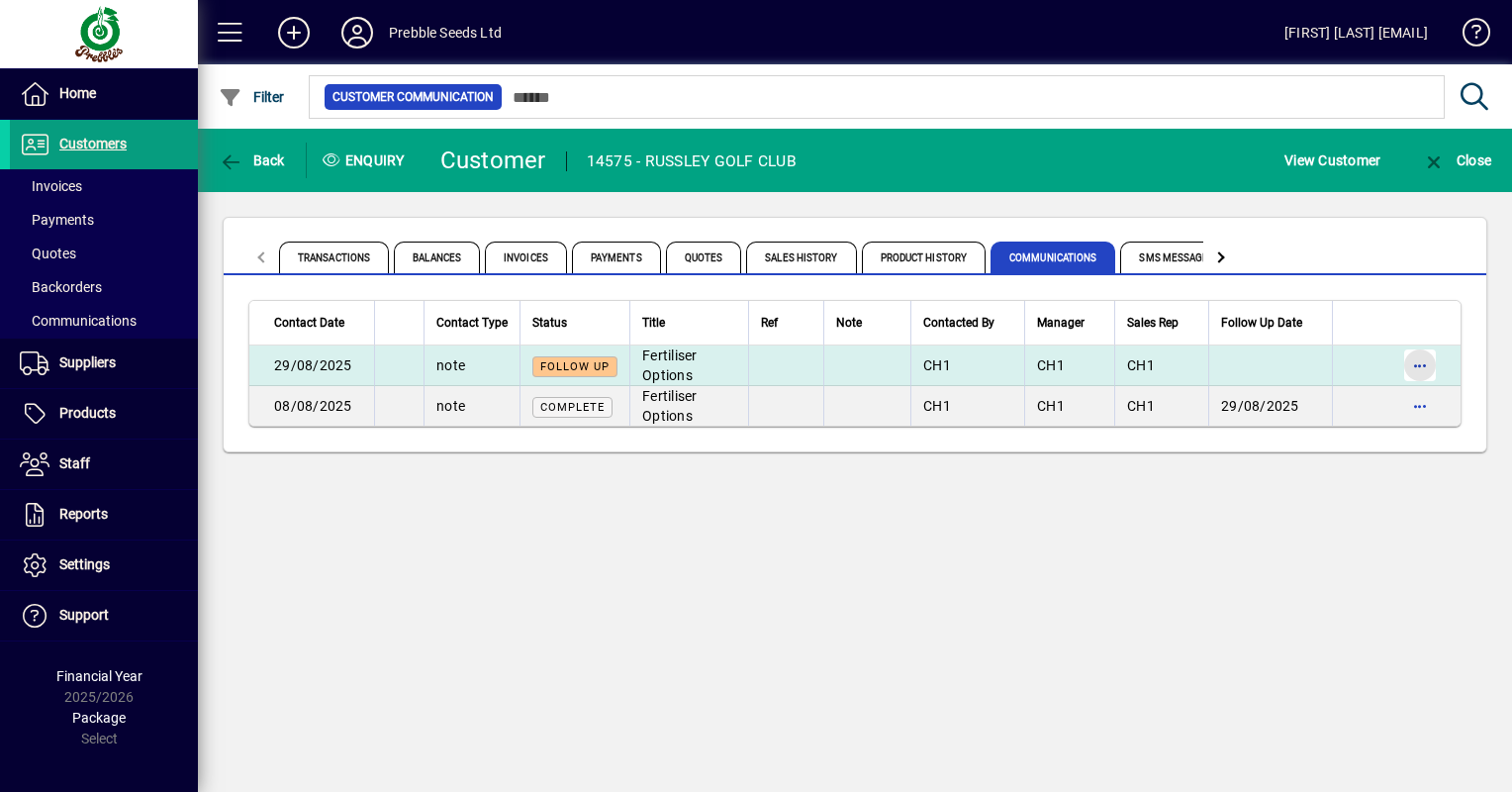 click at bounding box center [1420, 365] 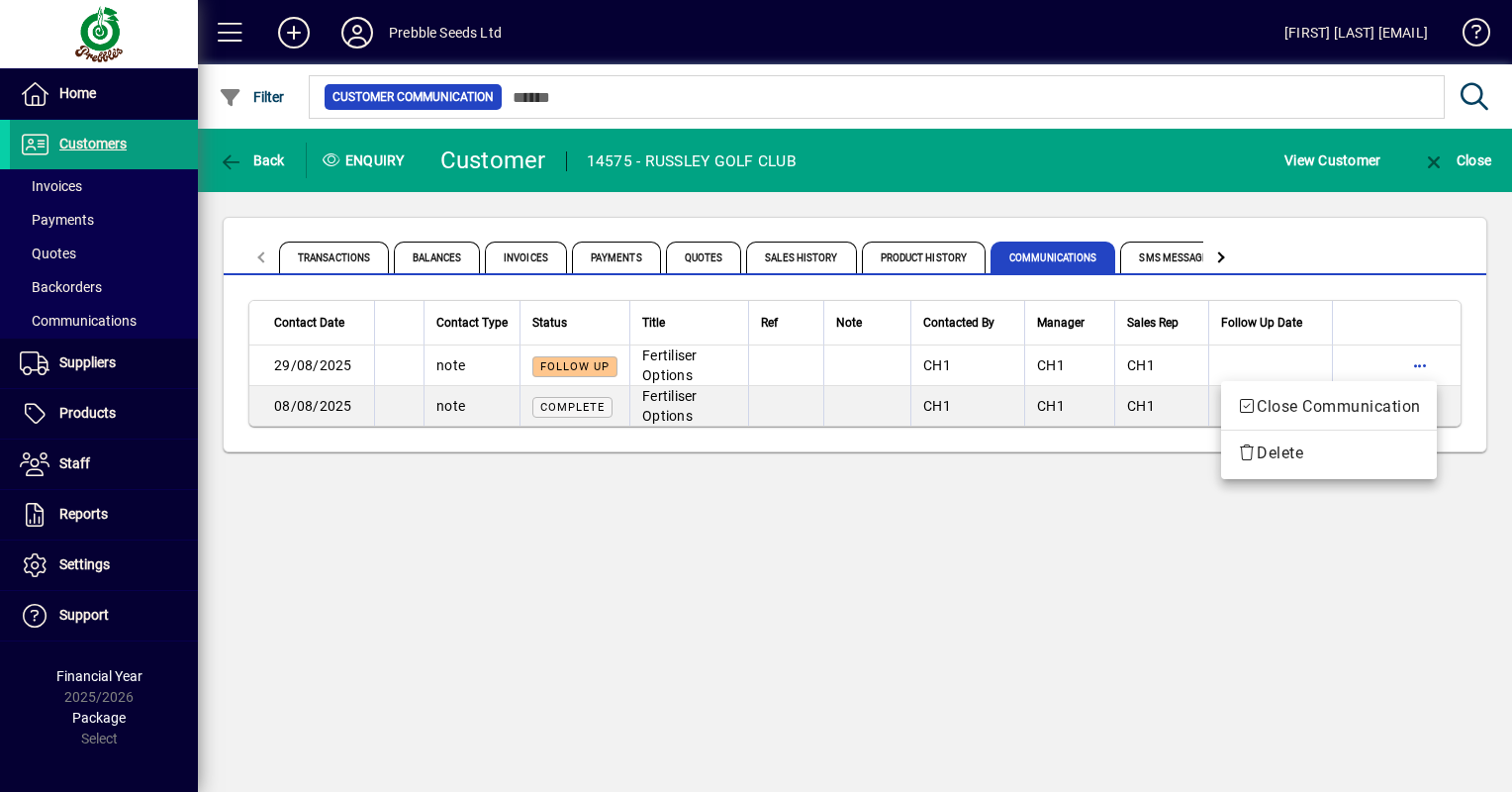 click at bounding box center (756, 396) 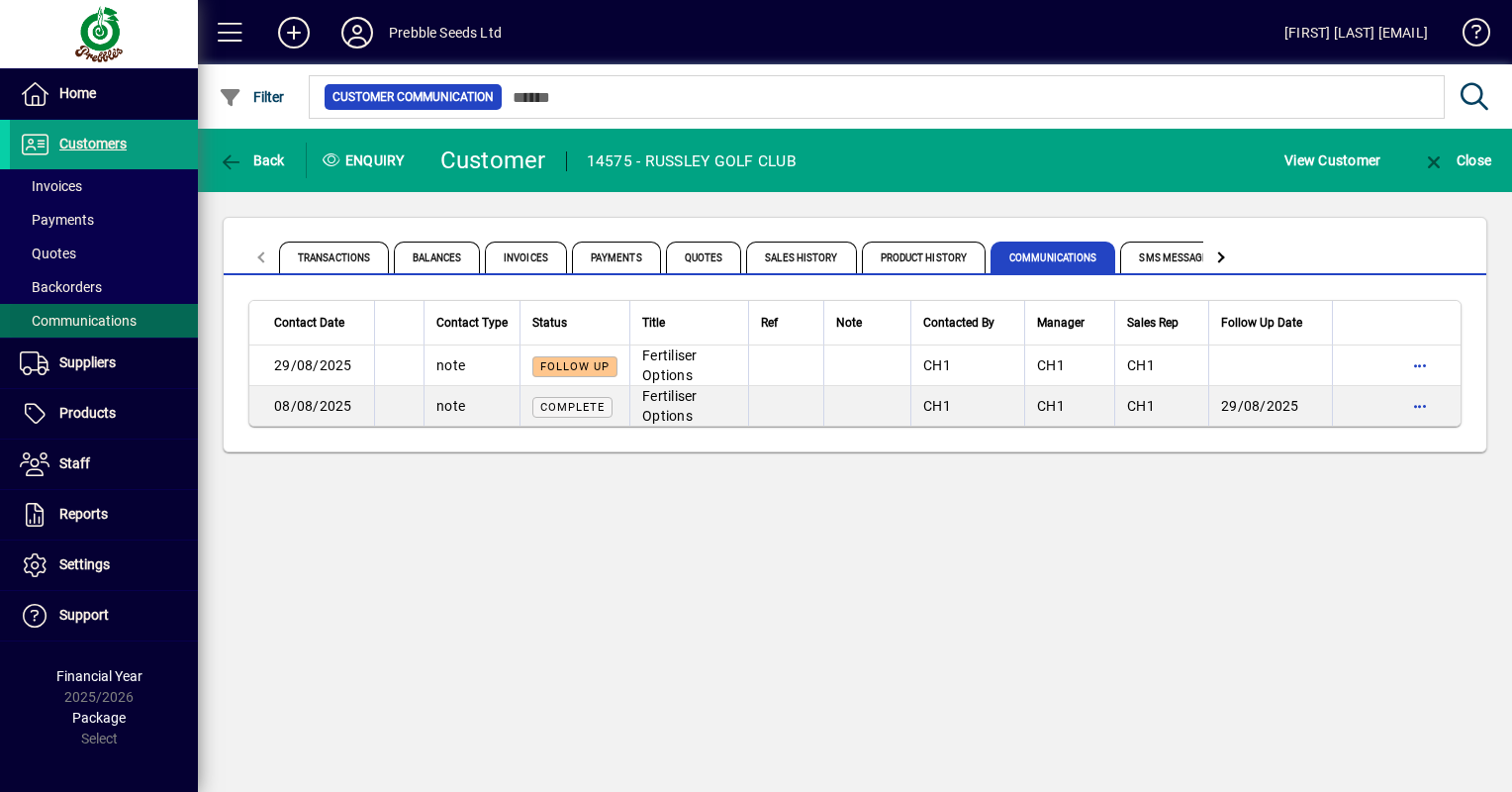 click on "Communications" at bounding box center [78, 321] 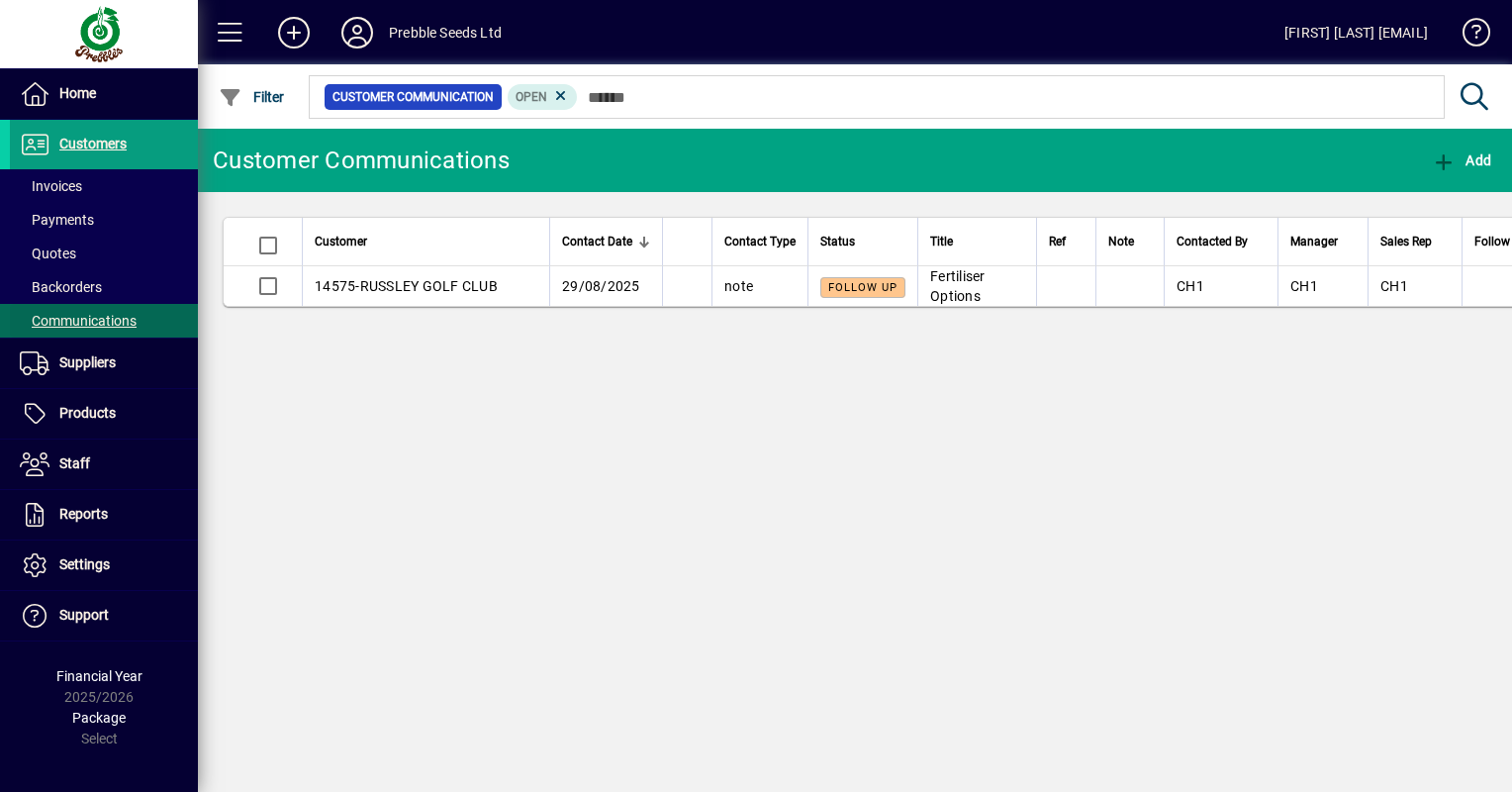 click on "Communications" at bounding box center [78, 321] 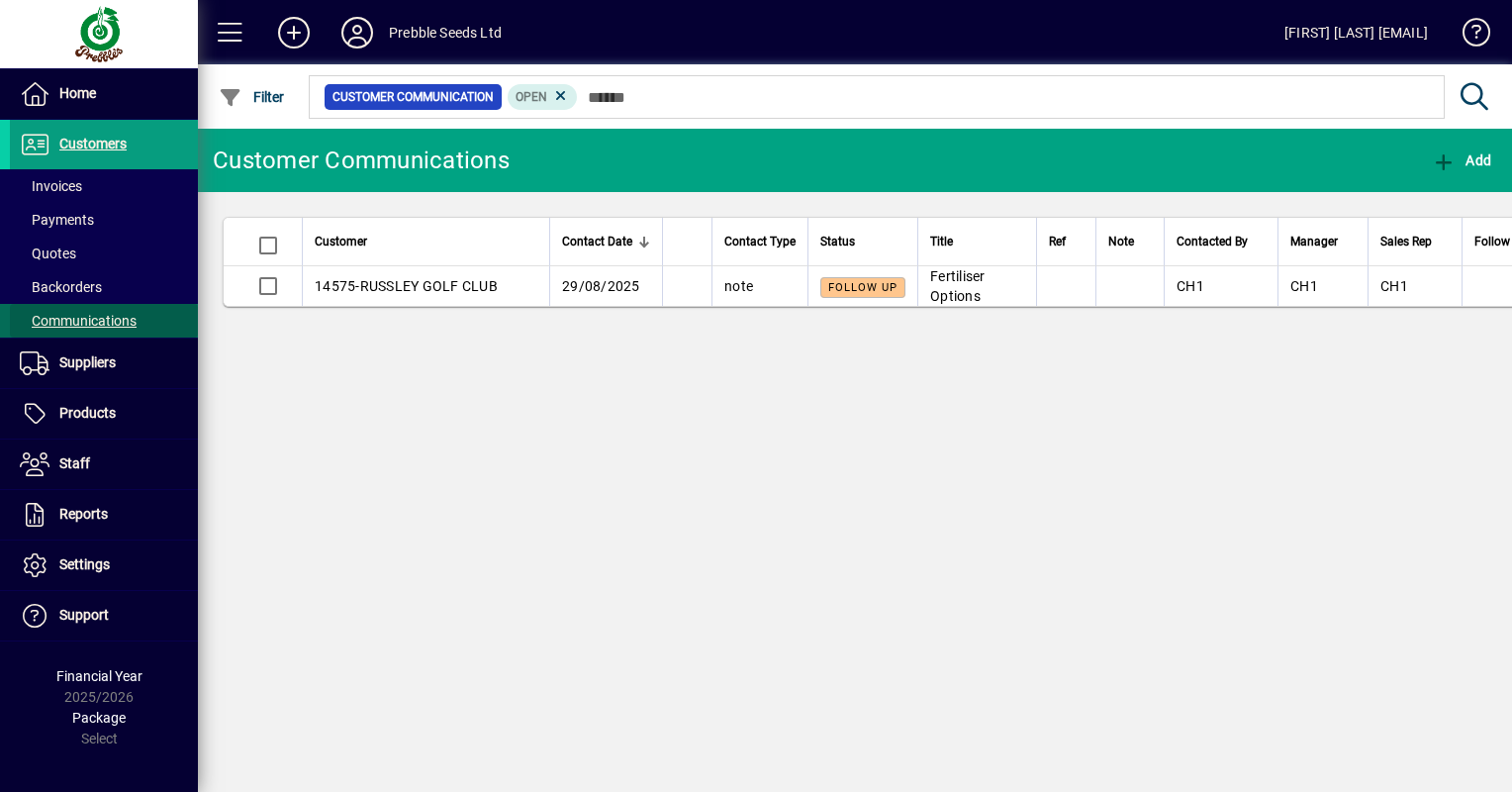 click on "Communications" at bounding box center [78, 321] 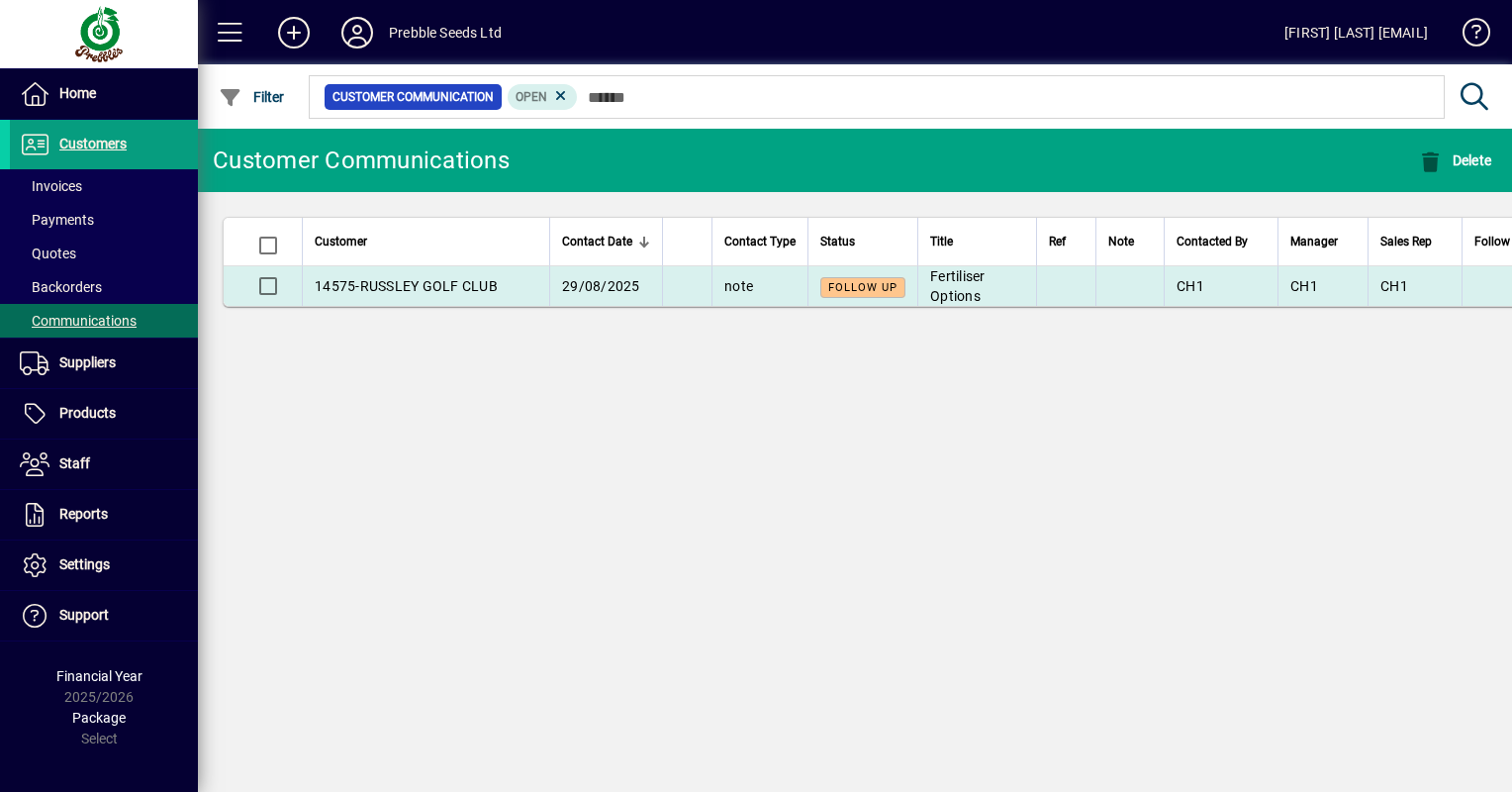 click on "RUSSLEY GOLF CLUB" at bounding box center (428, 286) 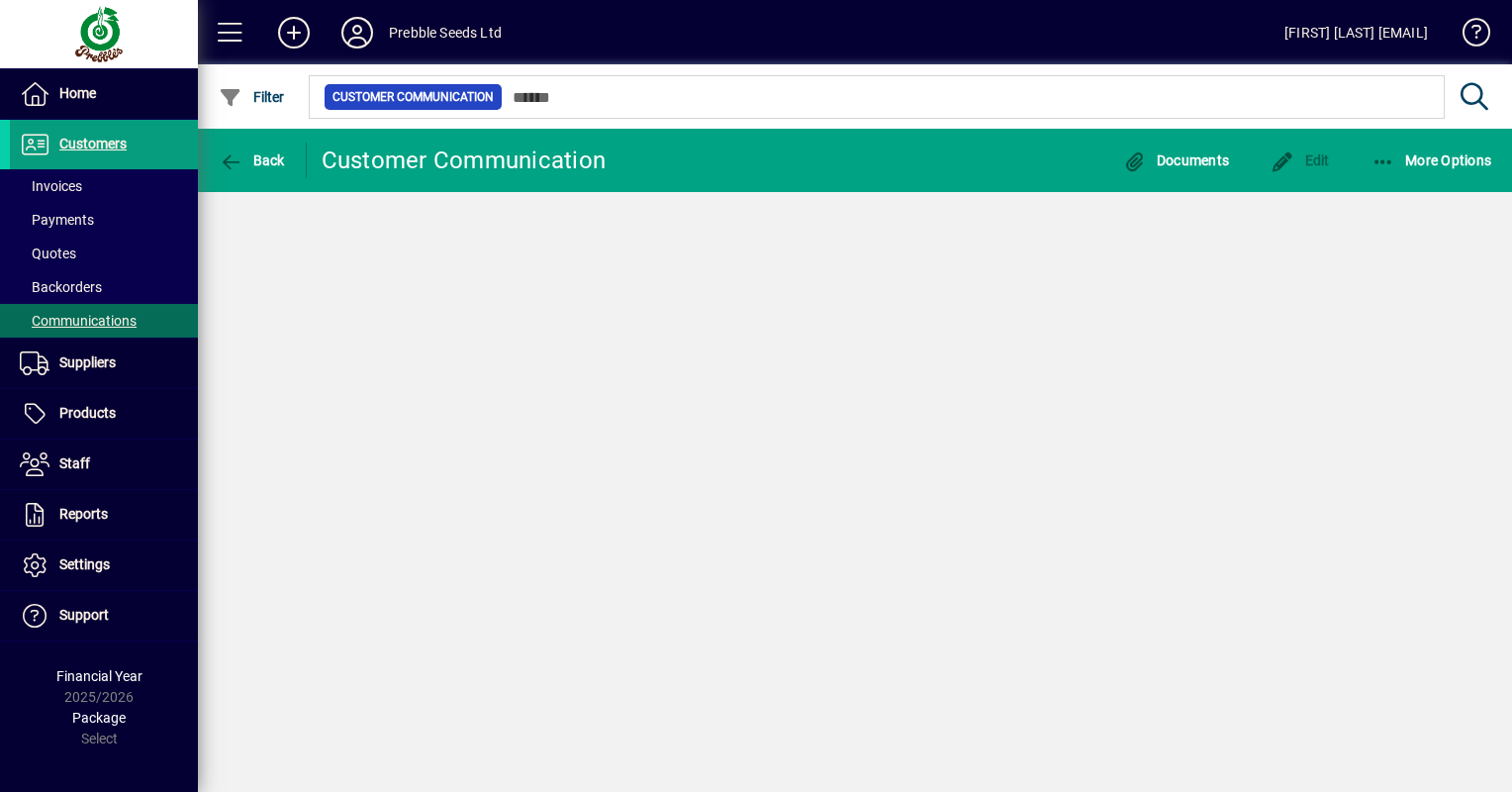click on "Back  Customer Communication  Documents Edit More Options" 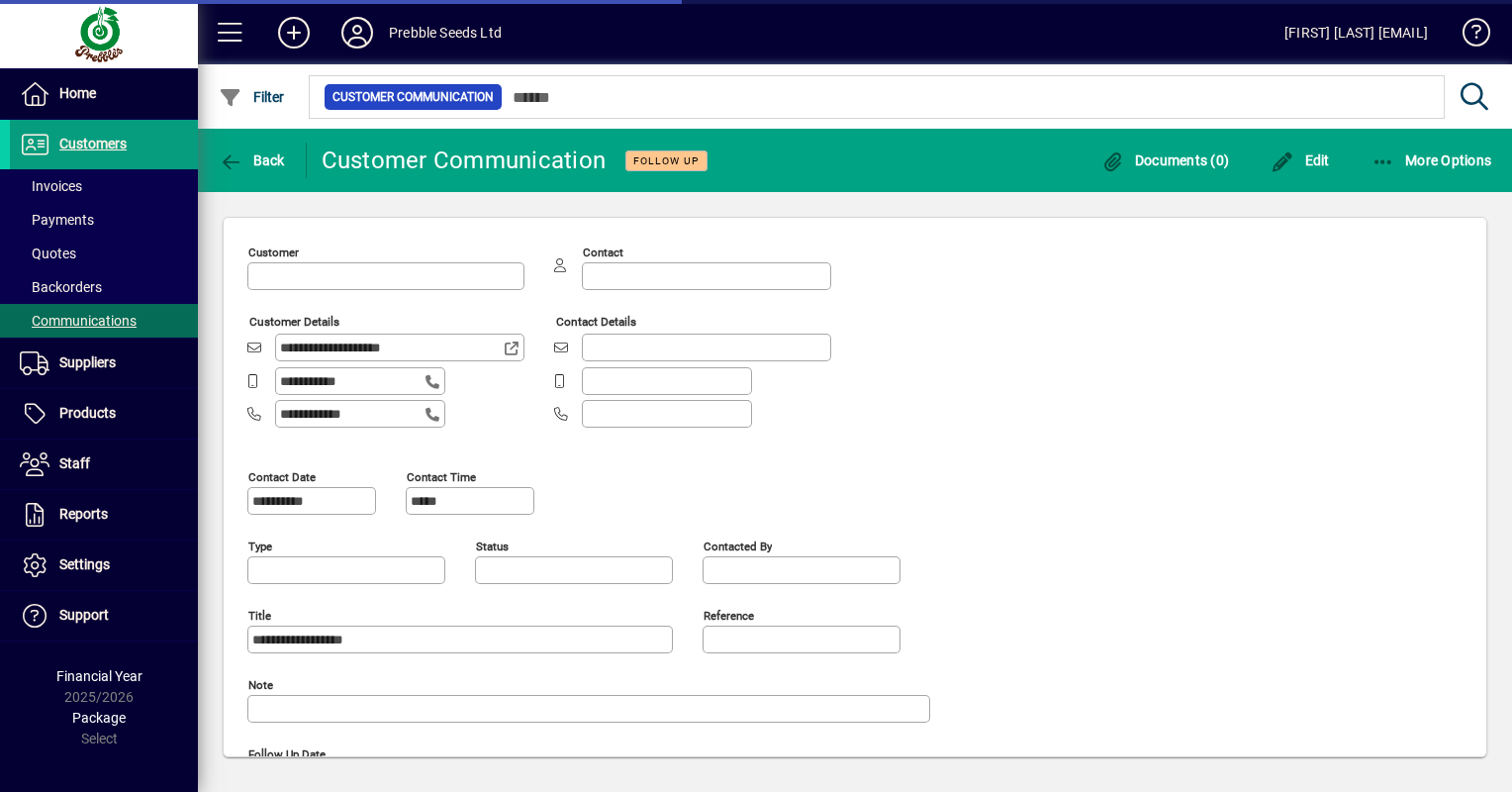 type on "****" 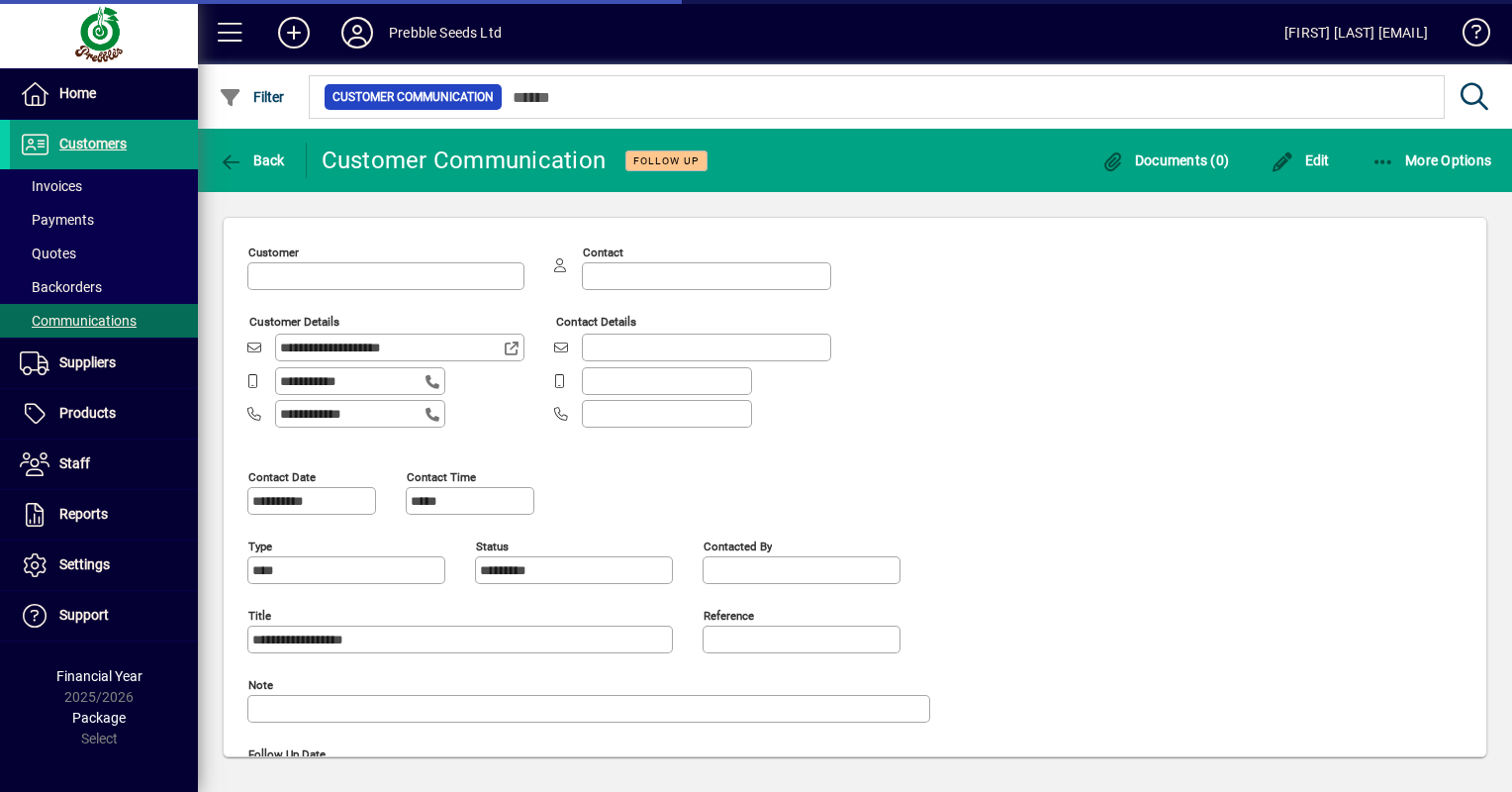 type on "**********" 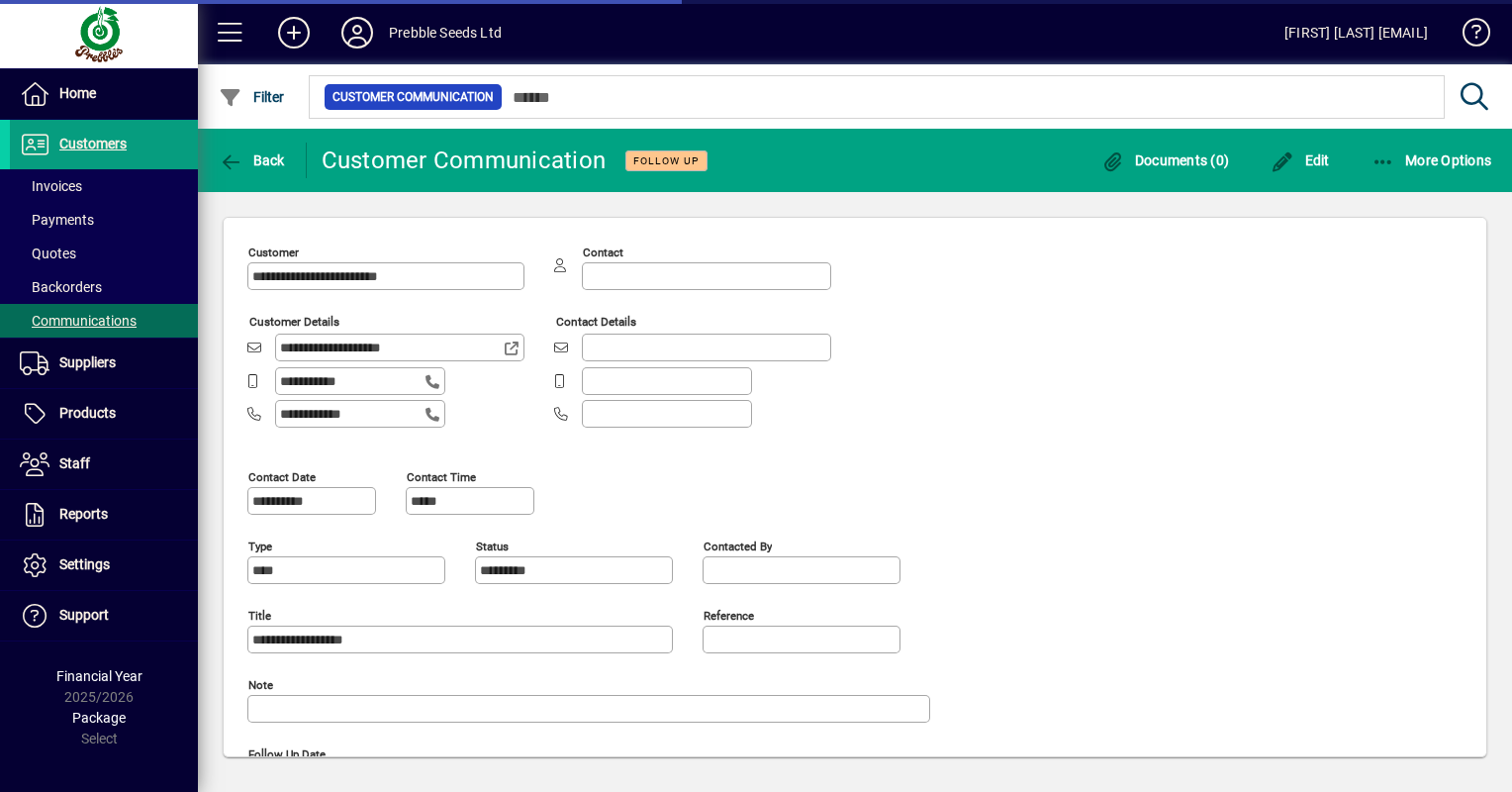 type on "**********" 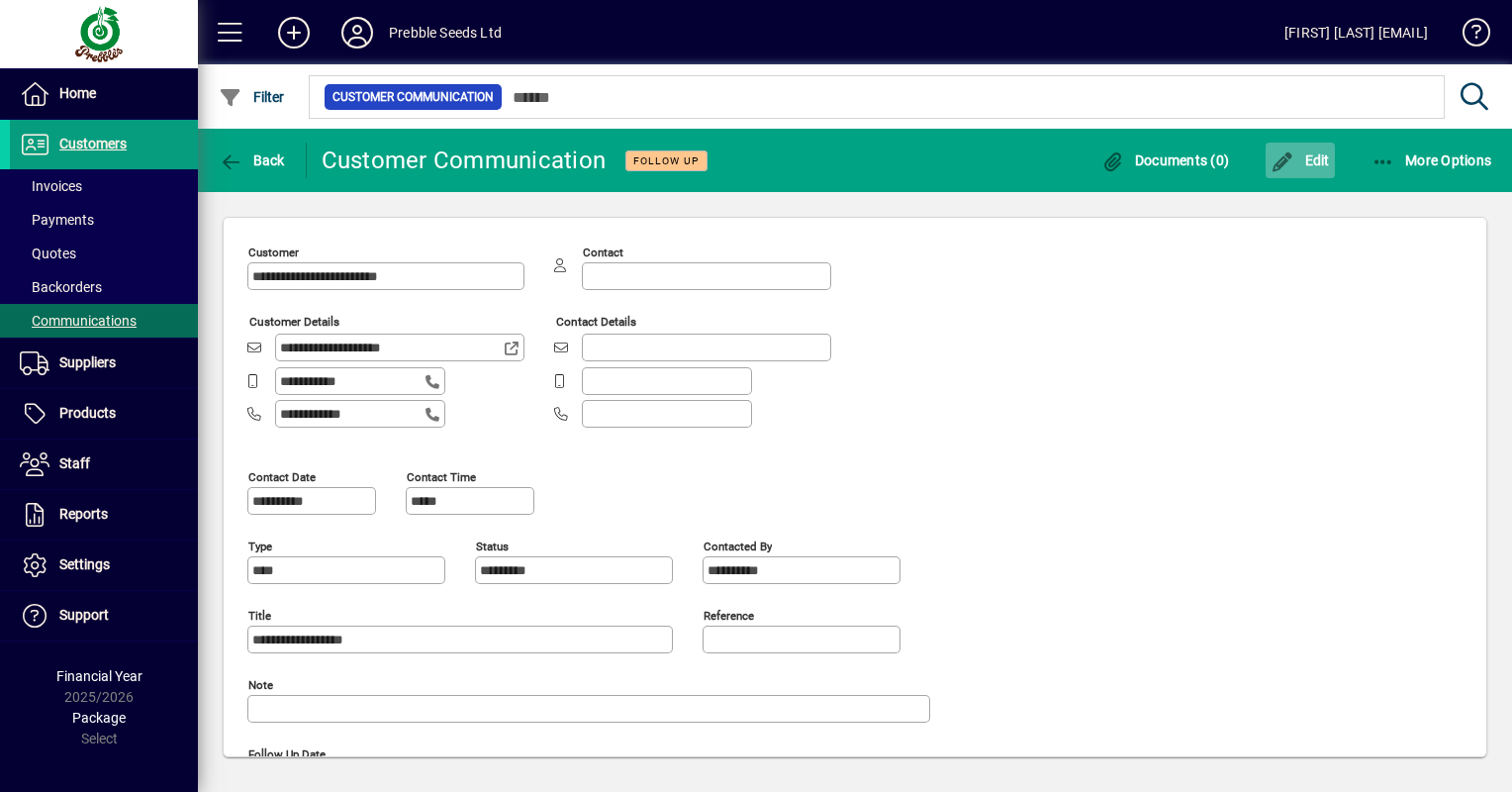 click on "Edit" 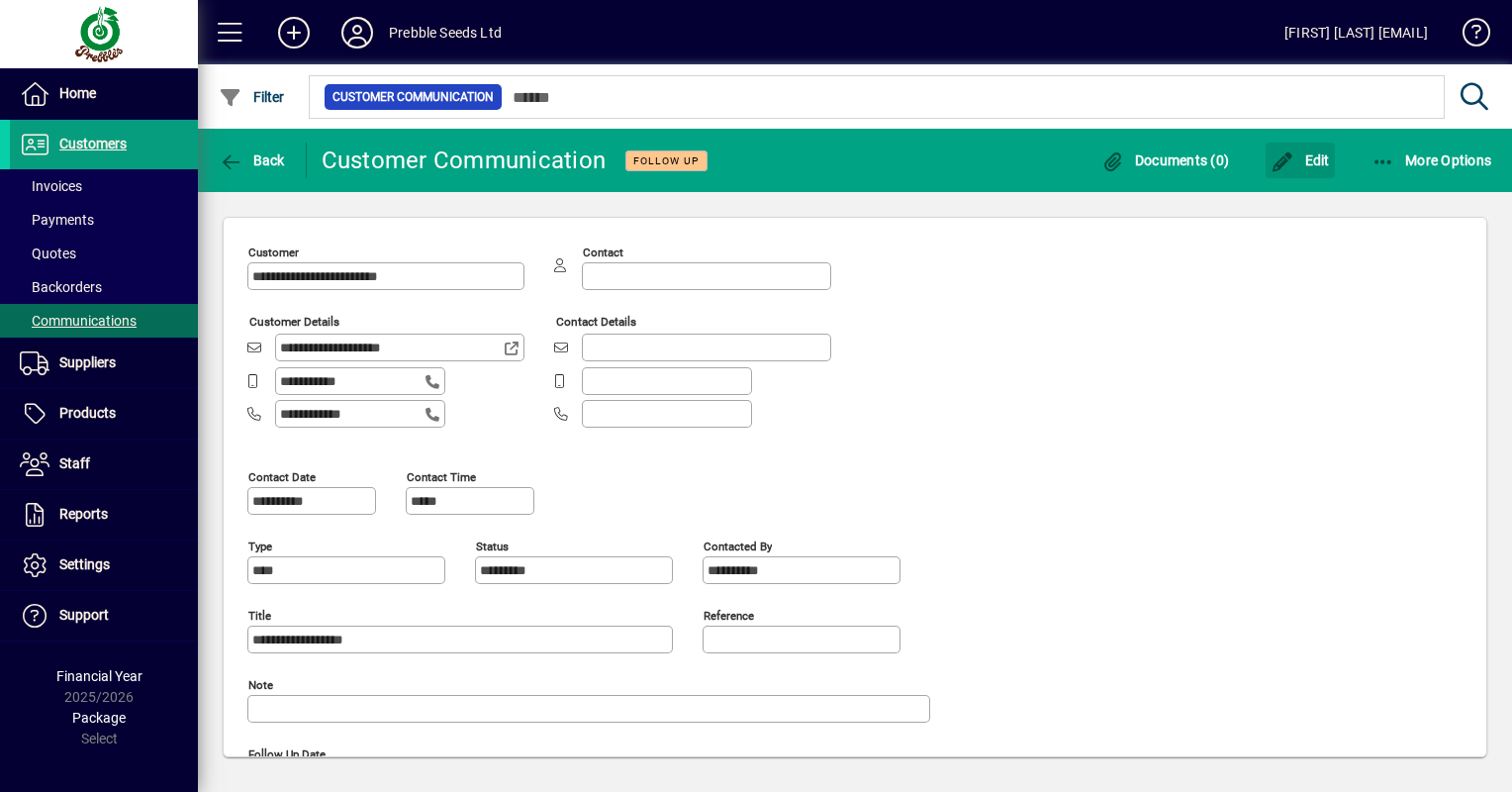 type 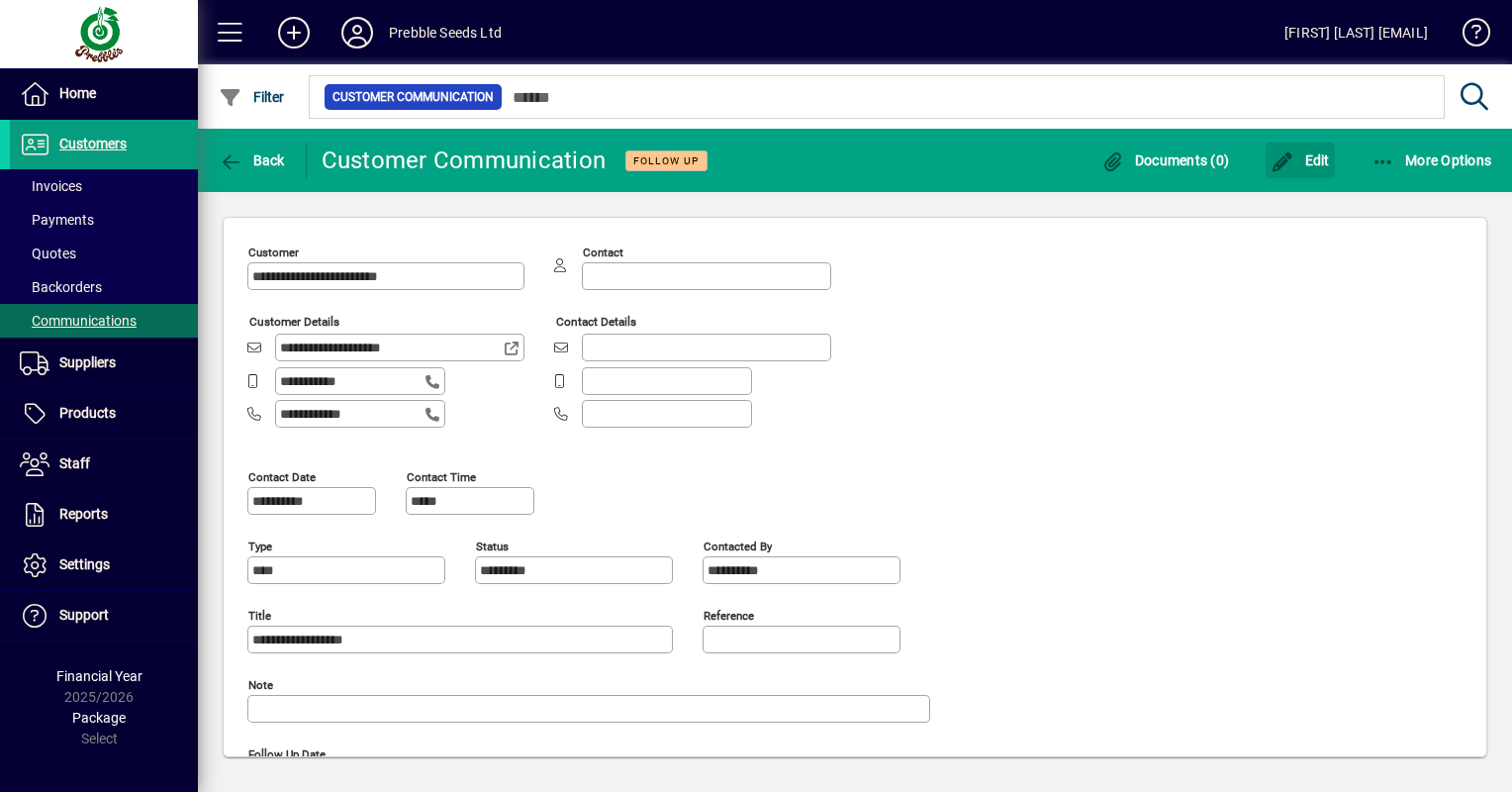 type 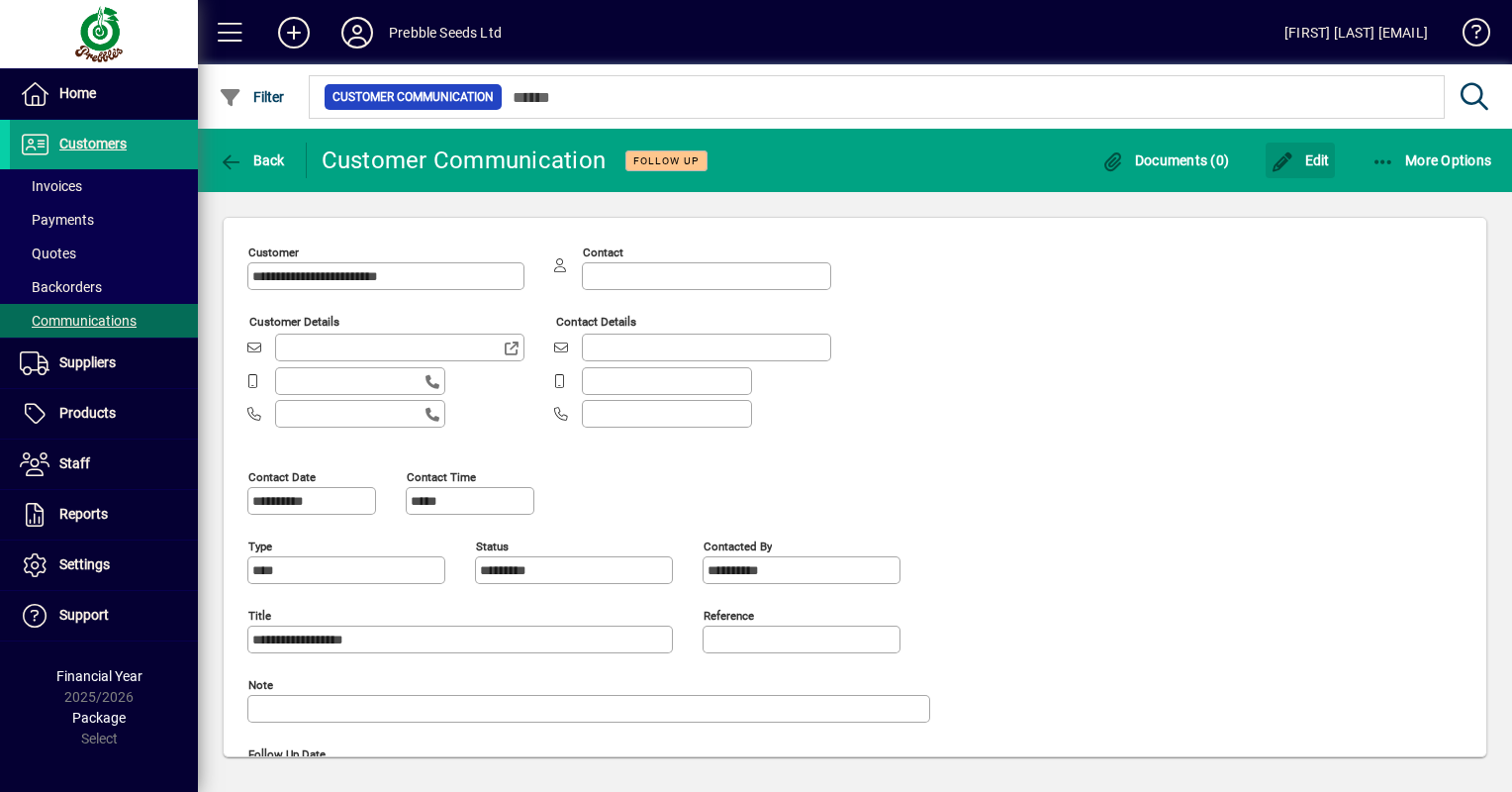 type on "**********" 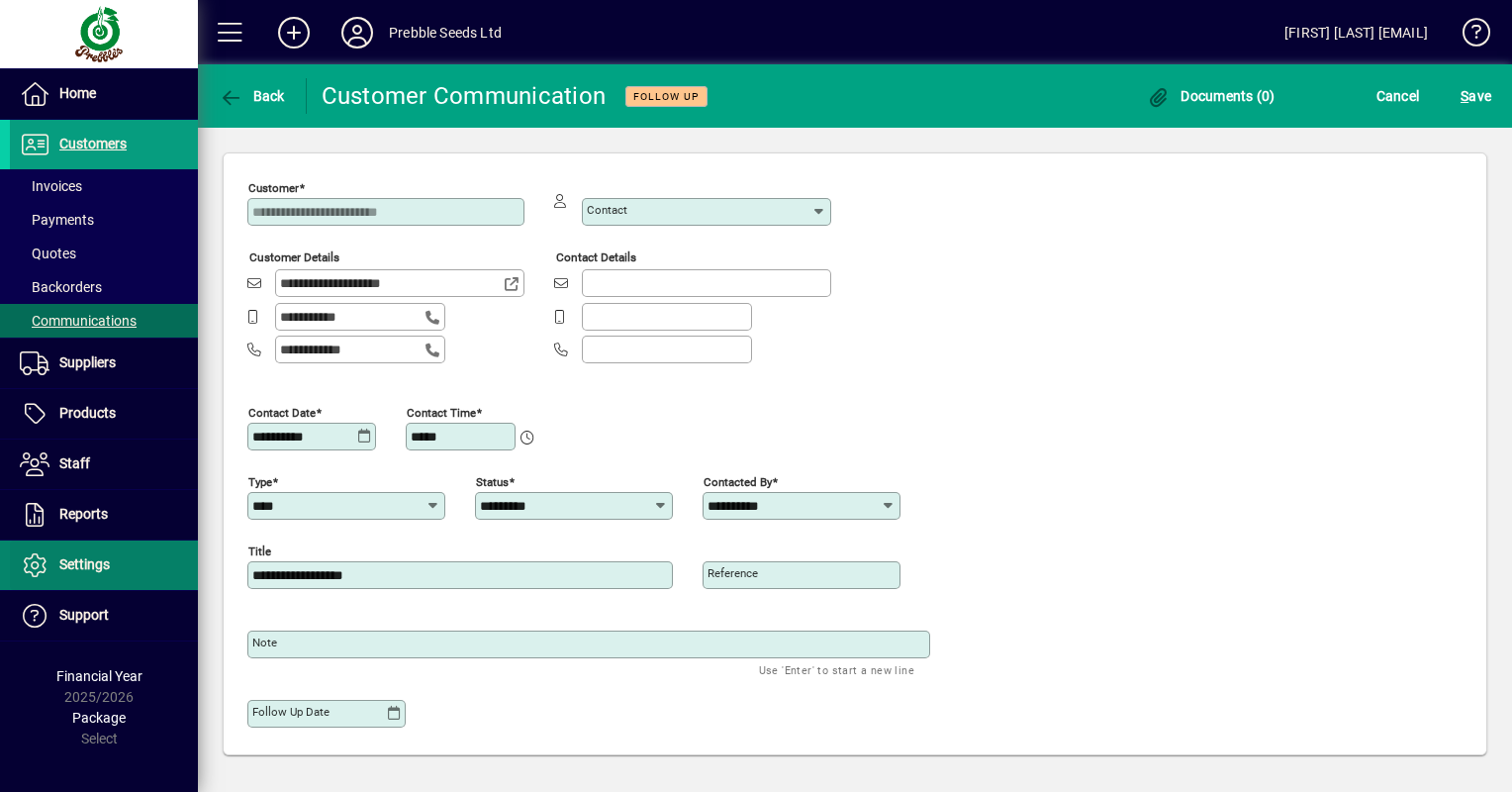 click on "Settings" at bounding box center (84, 564) 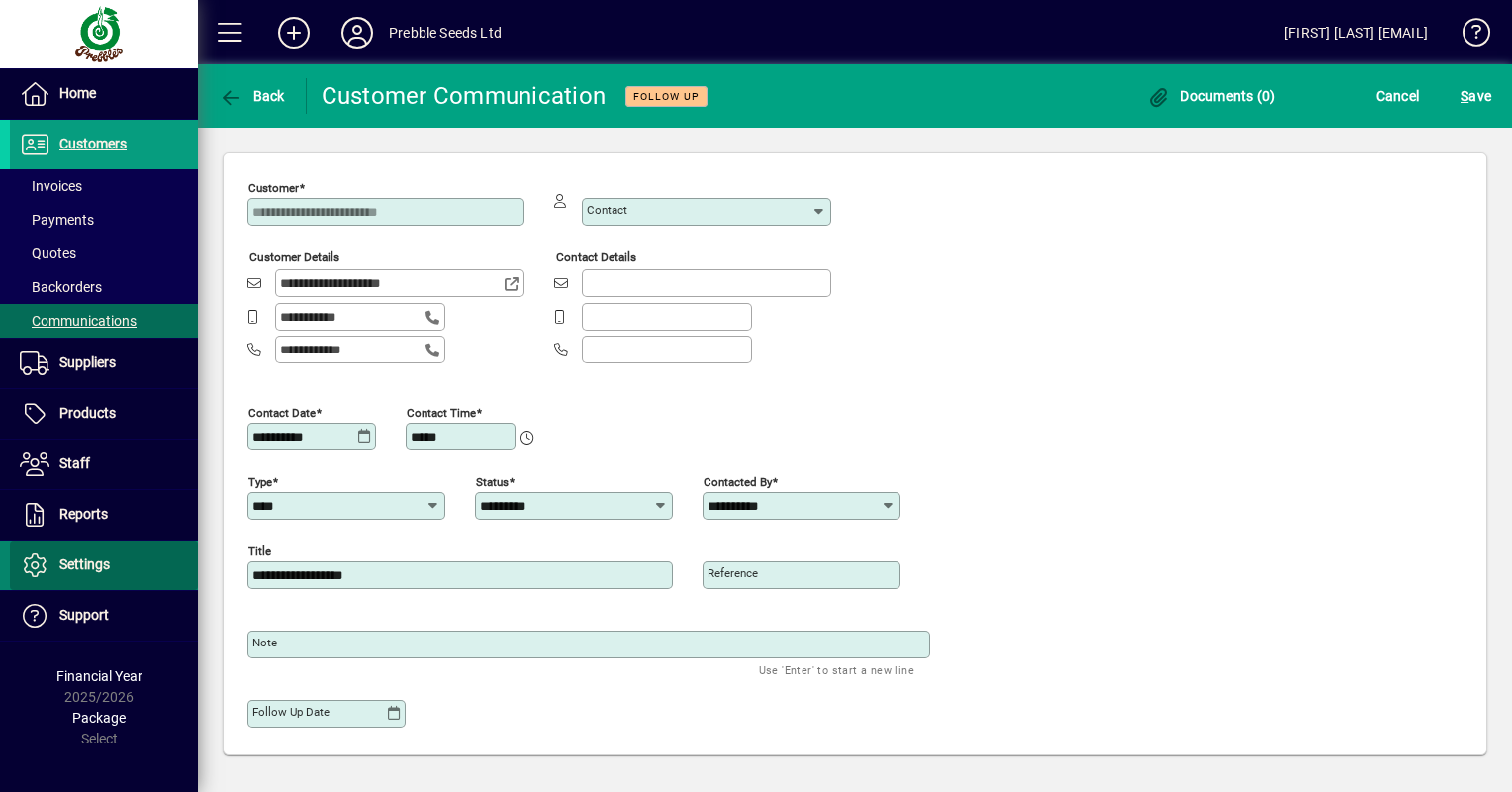 click on "Settings" at bounding box center [84, 564] 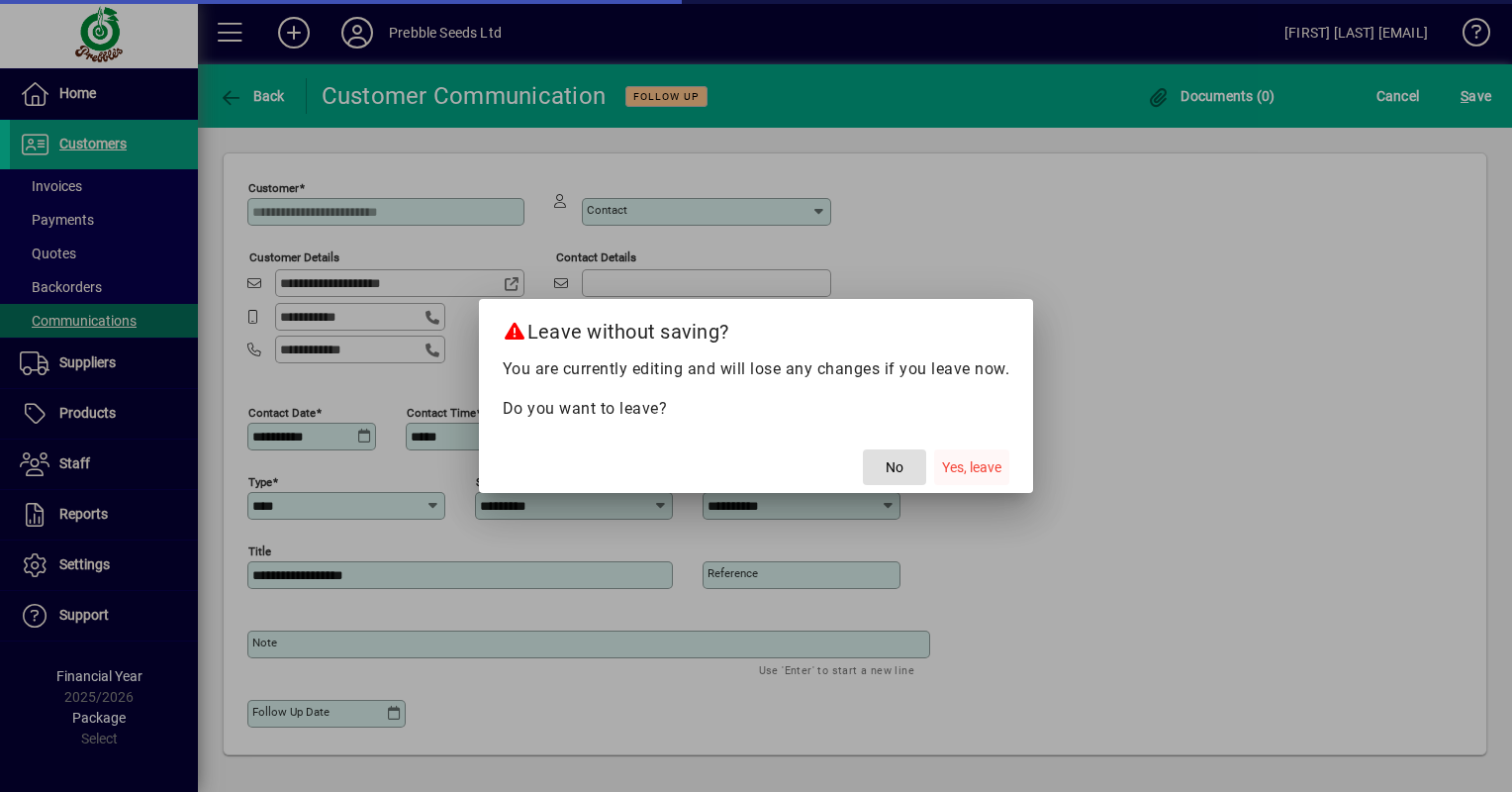 click on "Yes, leave" 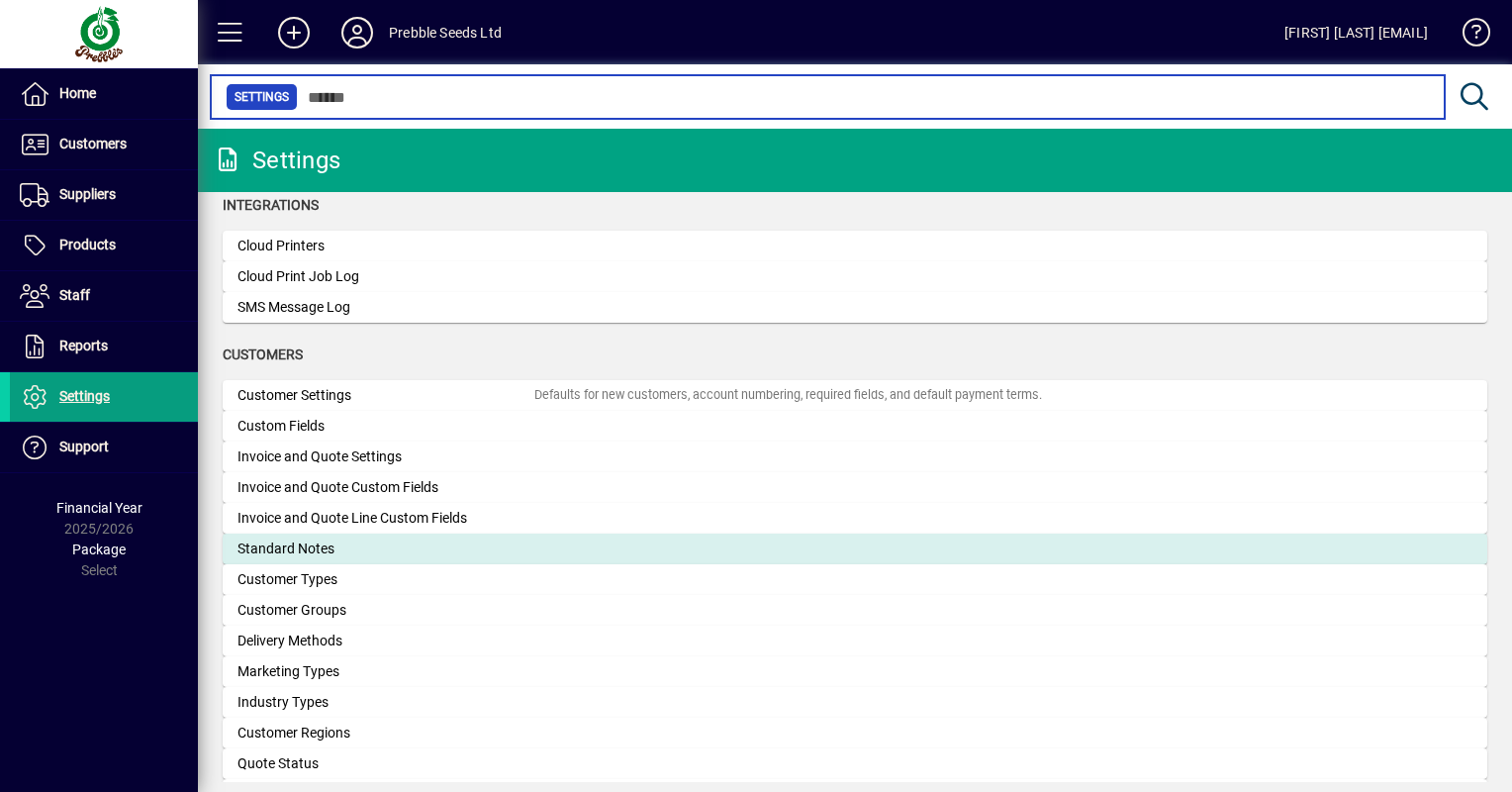 scroll, scrollTop: 198, scrollLeft: 0, axis: vertical 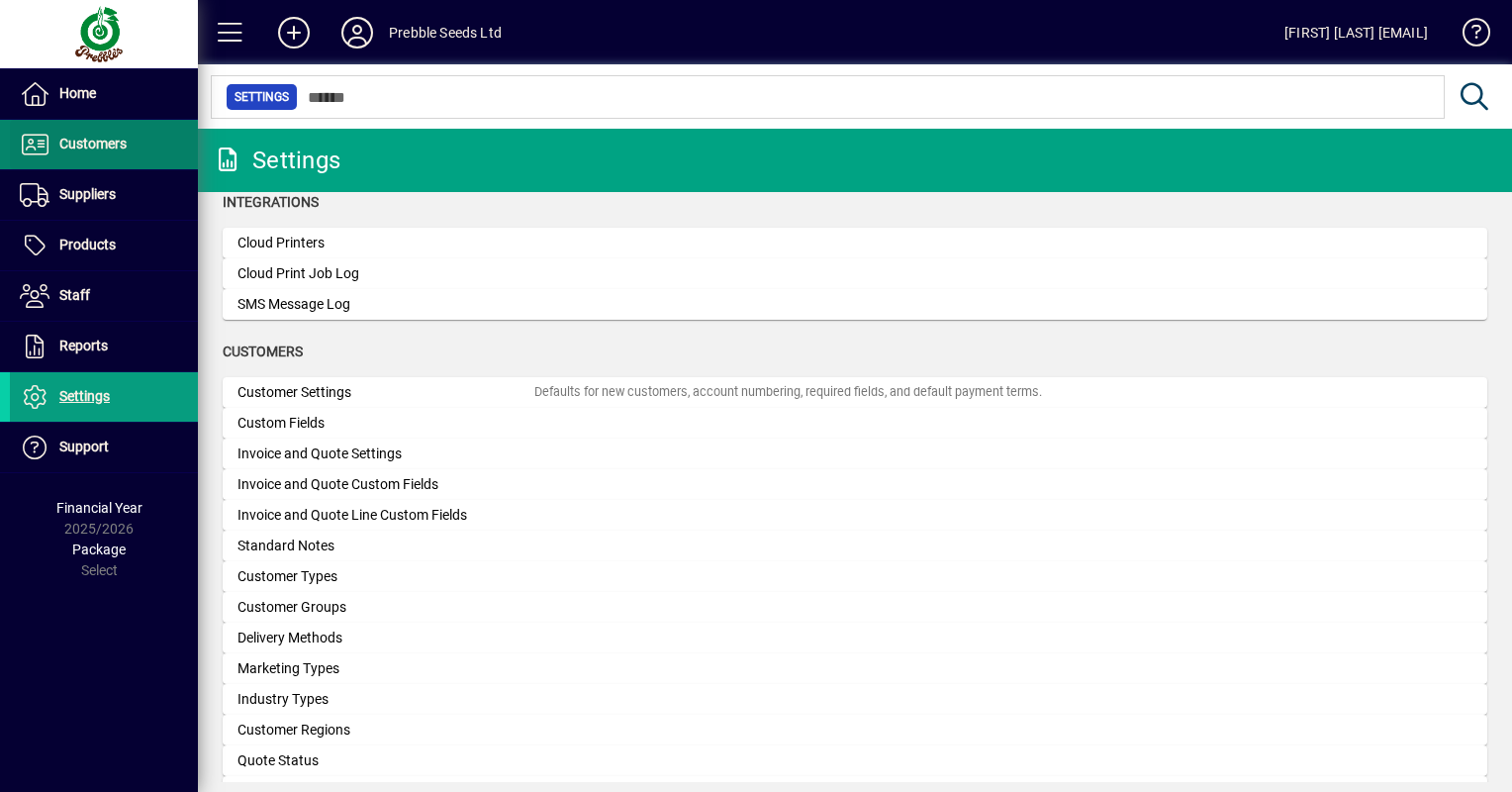 click on "Customers" at bounding box center [93, 144] 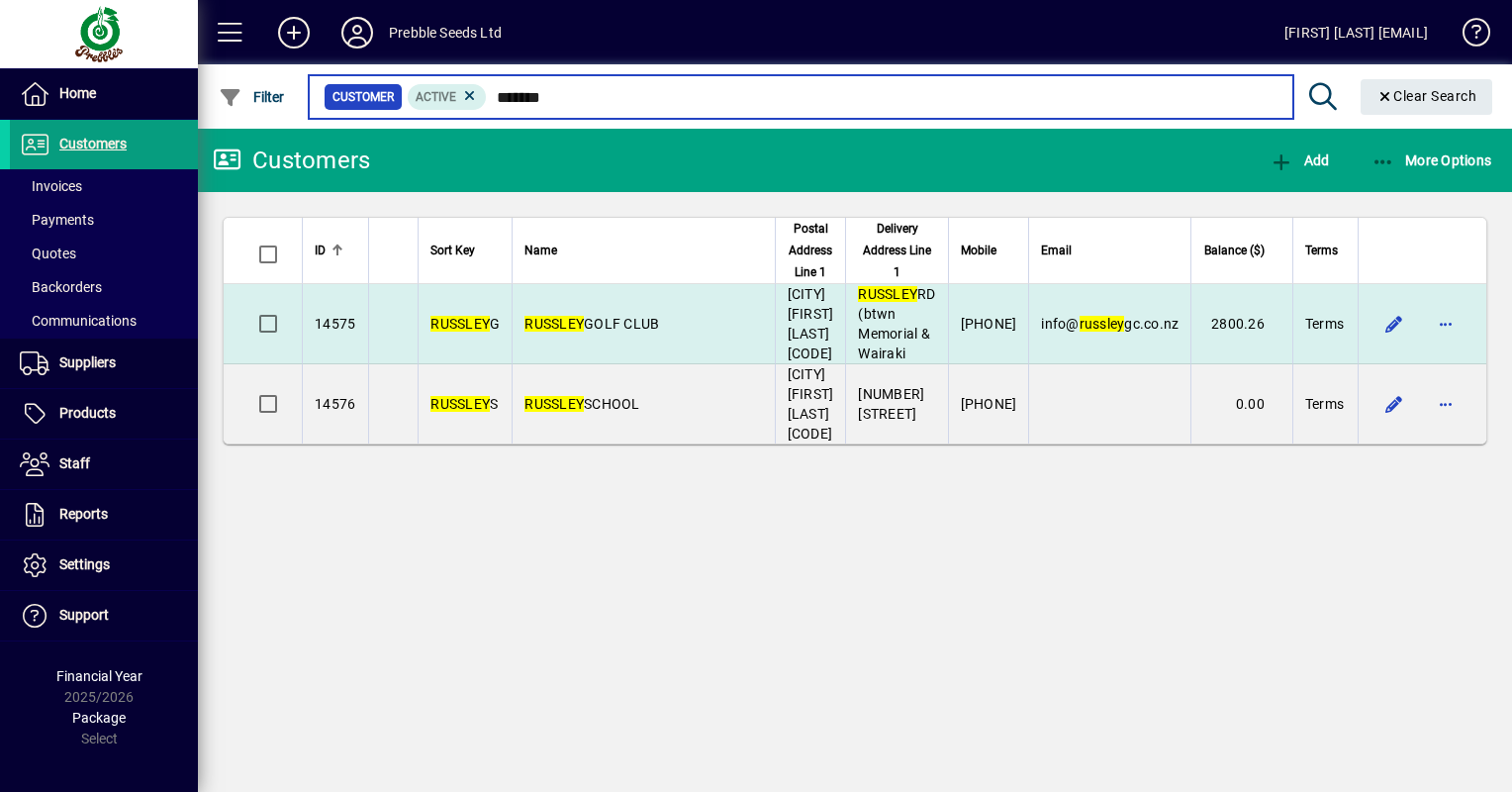 type on "*******" 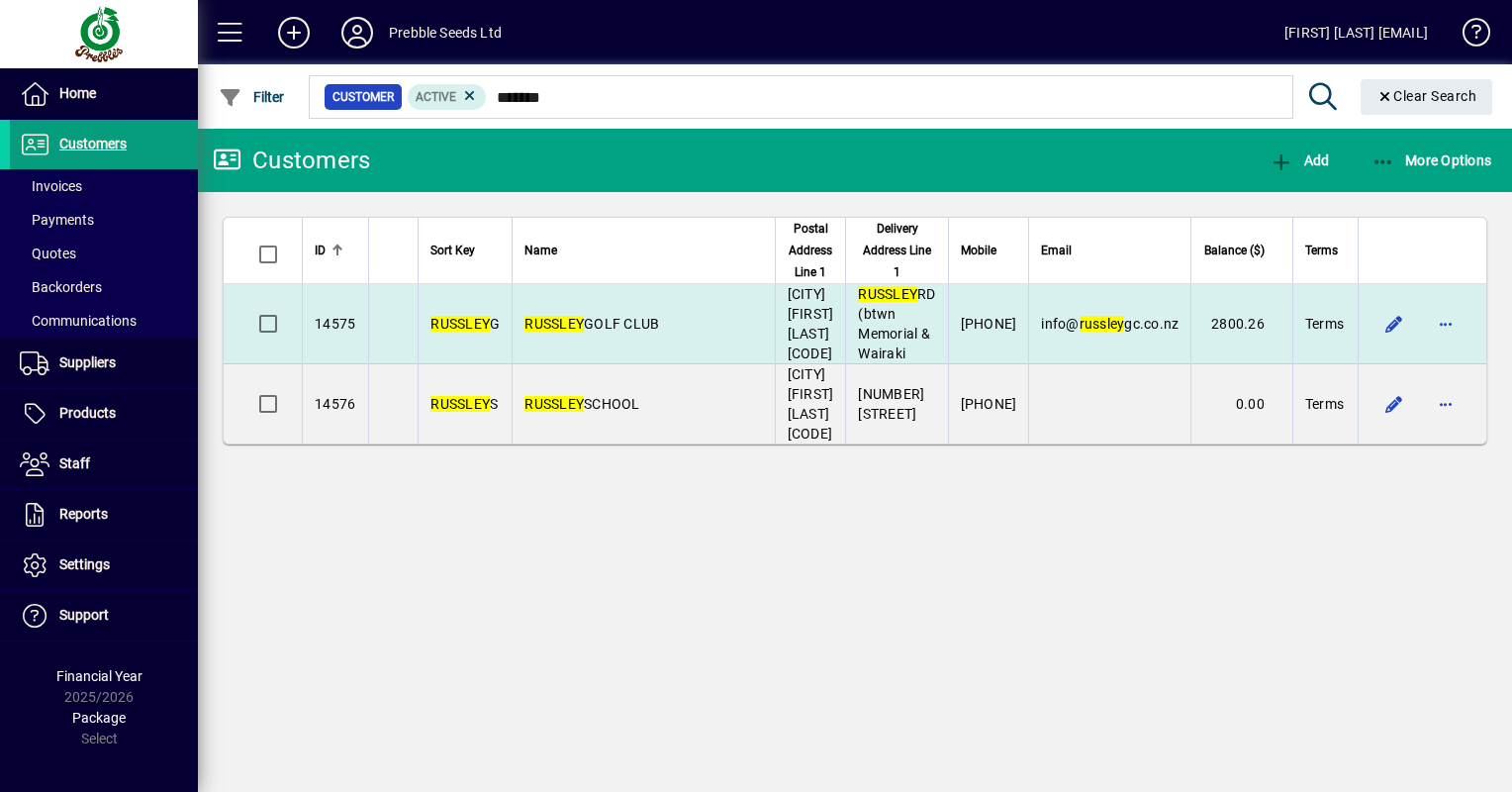 click on "[BRAND]" at bounding box center [592, 324] 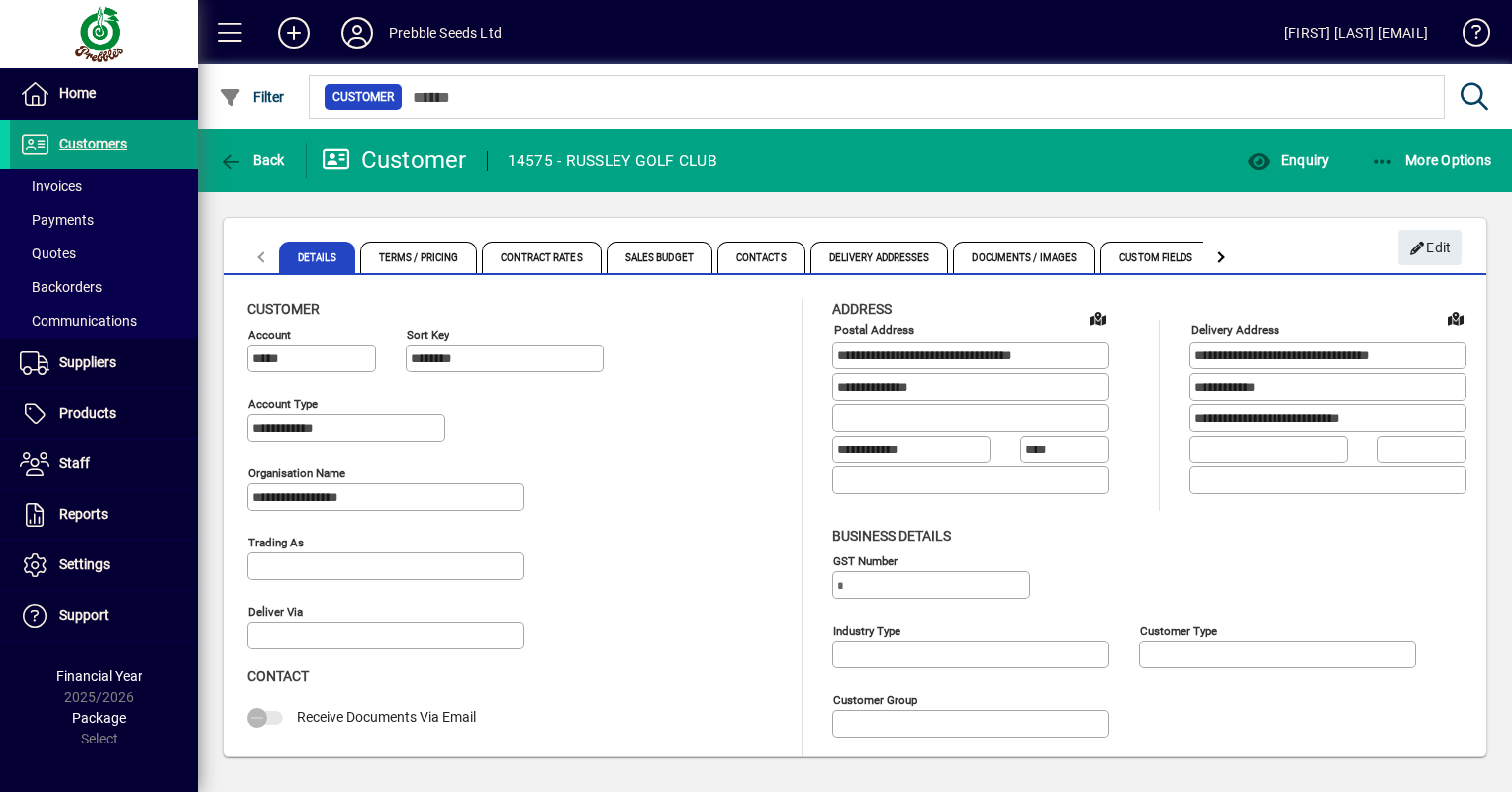 type on "**********" 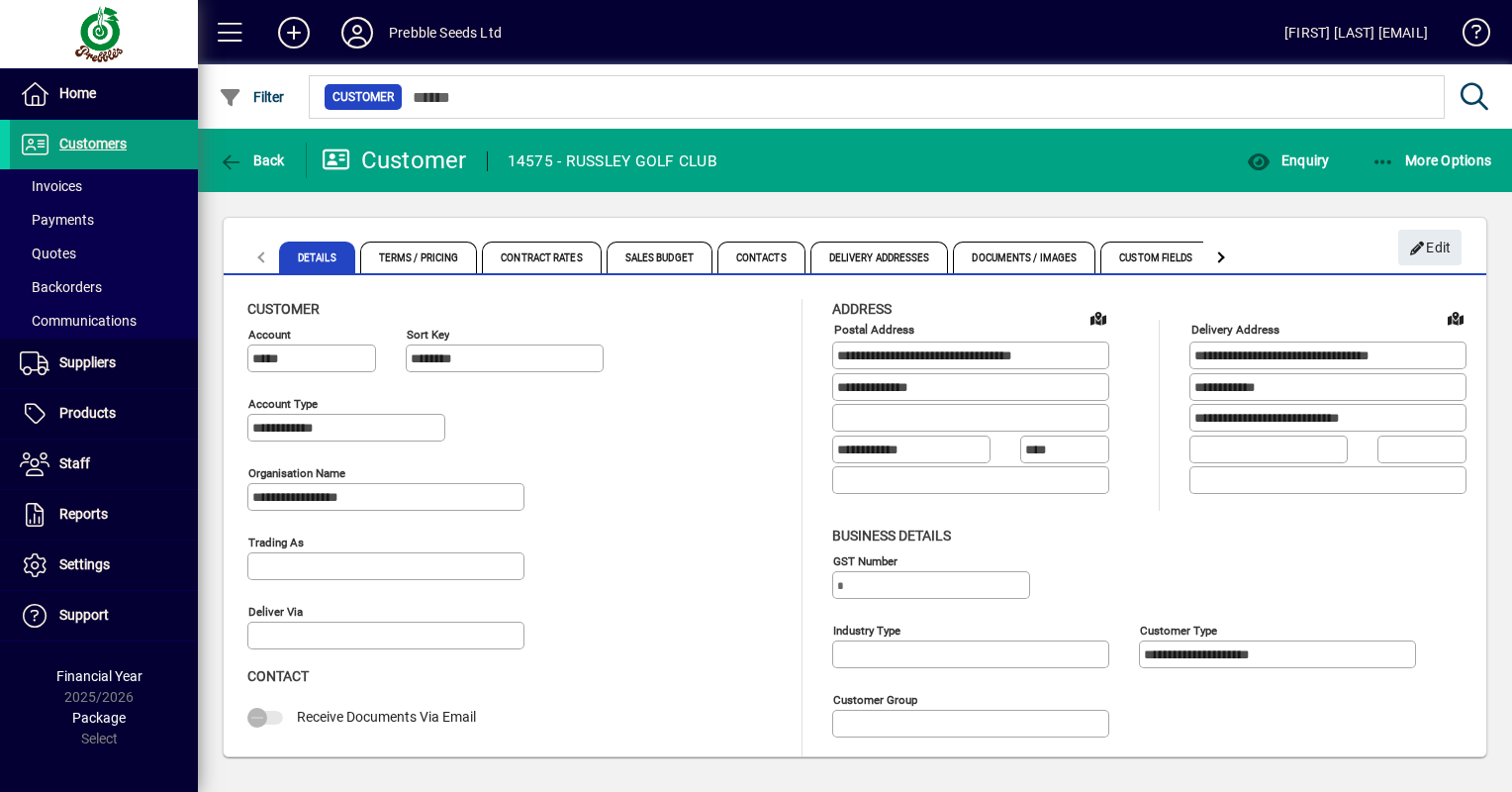 type on "**********" 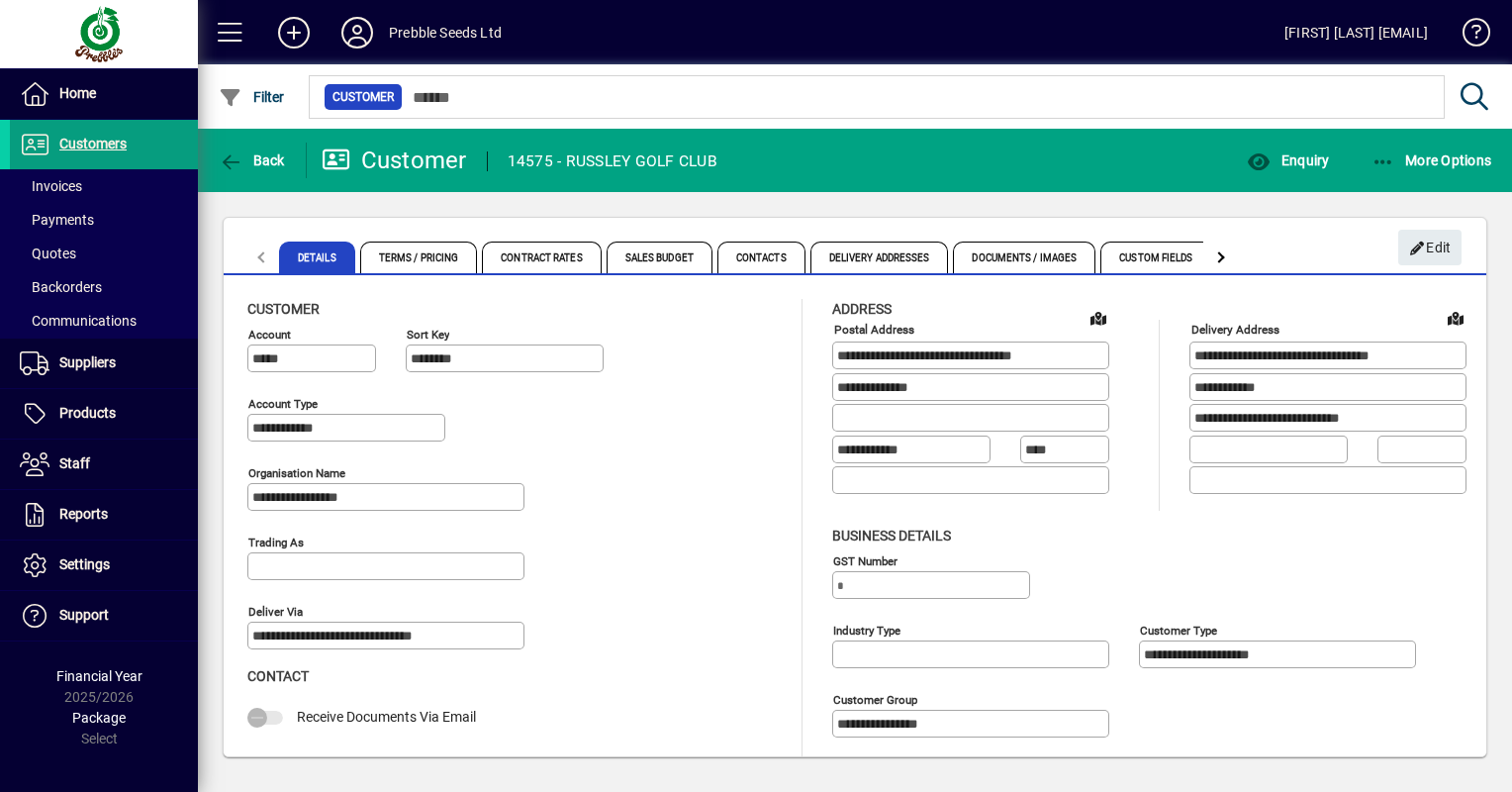 type on "**********" 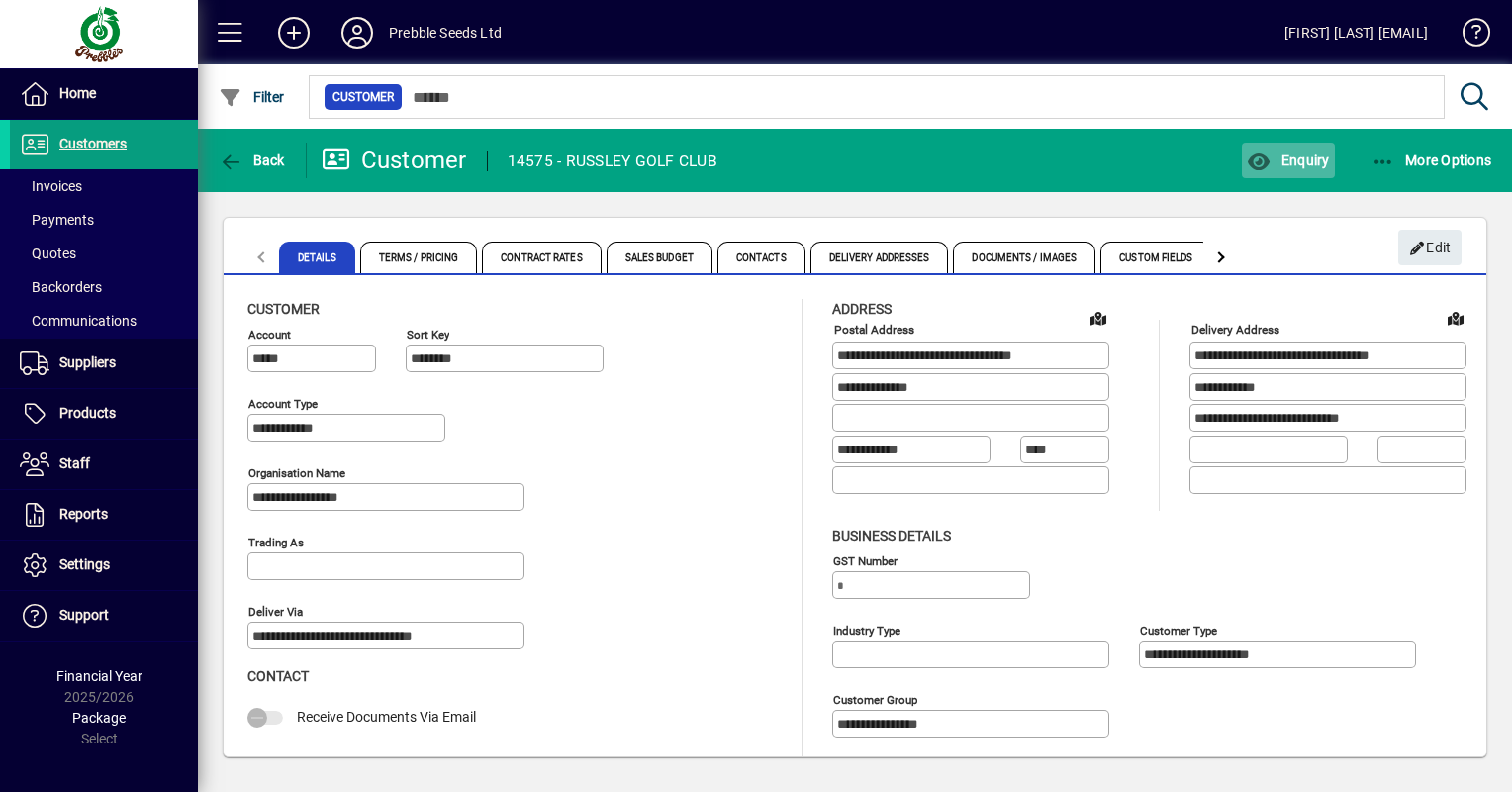 click 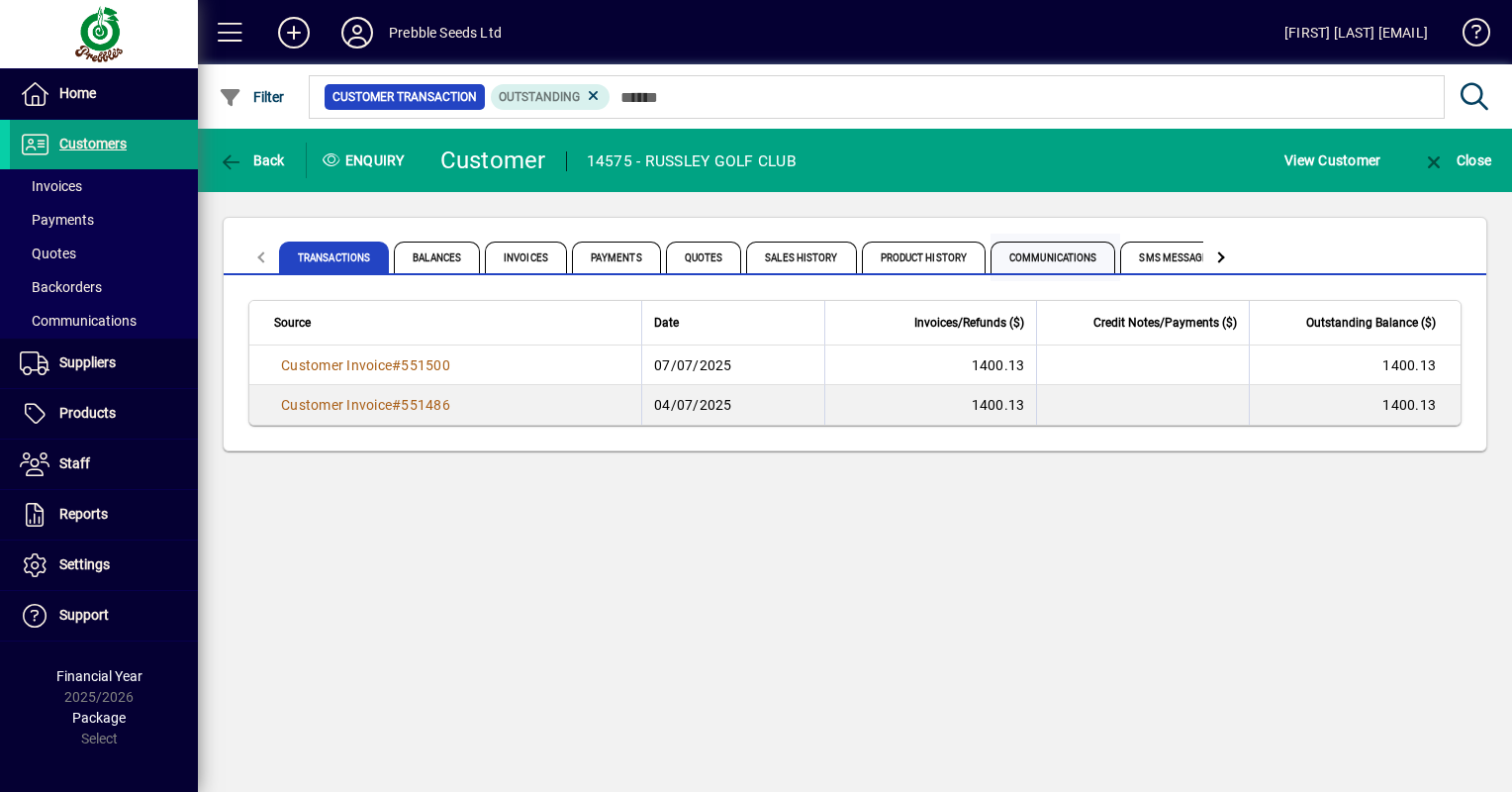 click on "Communications" at bounding box center (1053, 257) 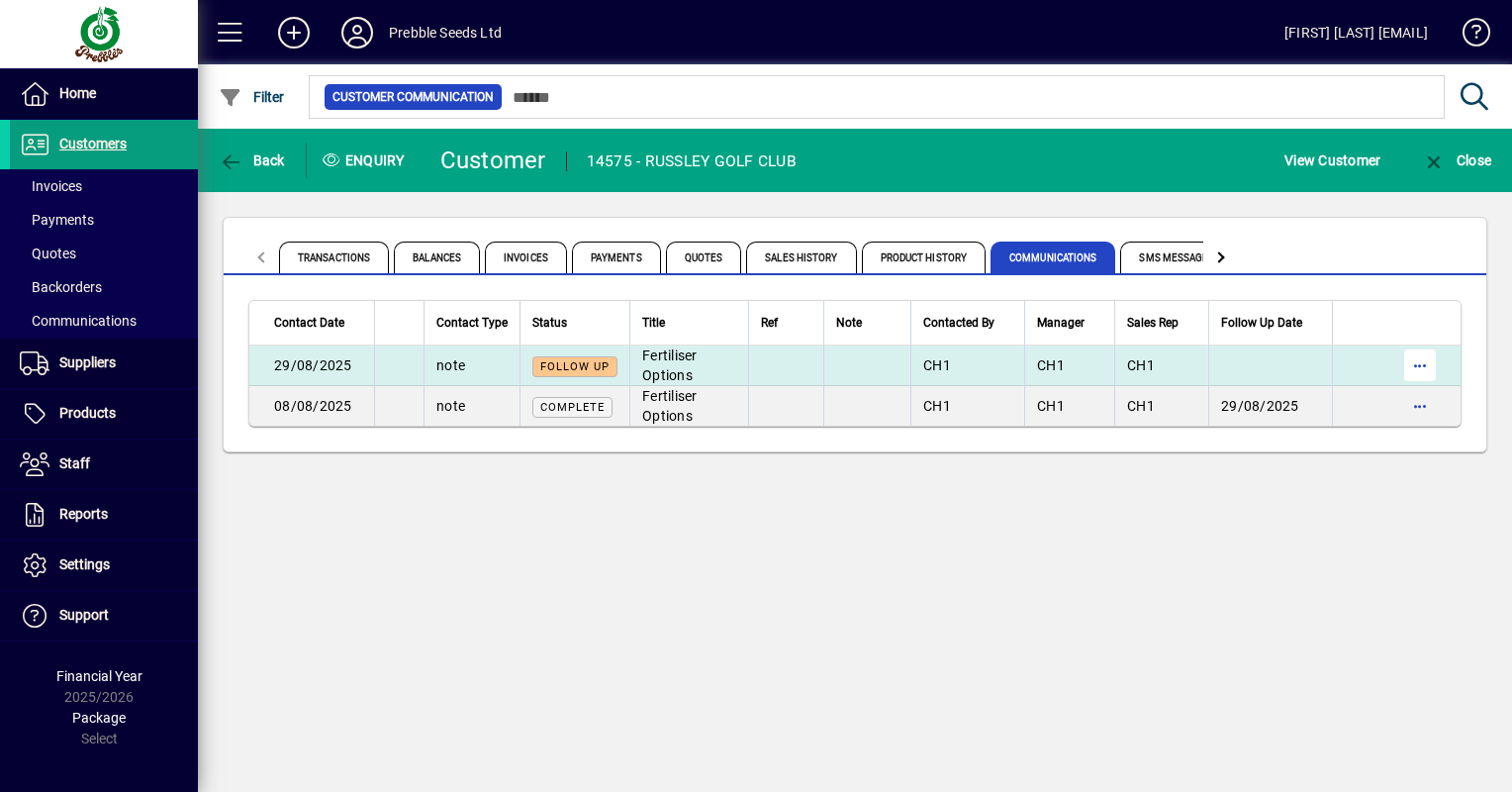 click at bounding box center [1420, 365] 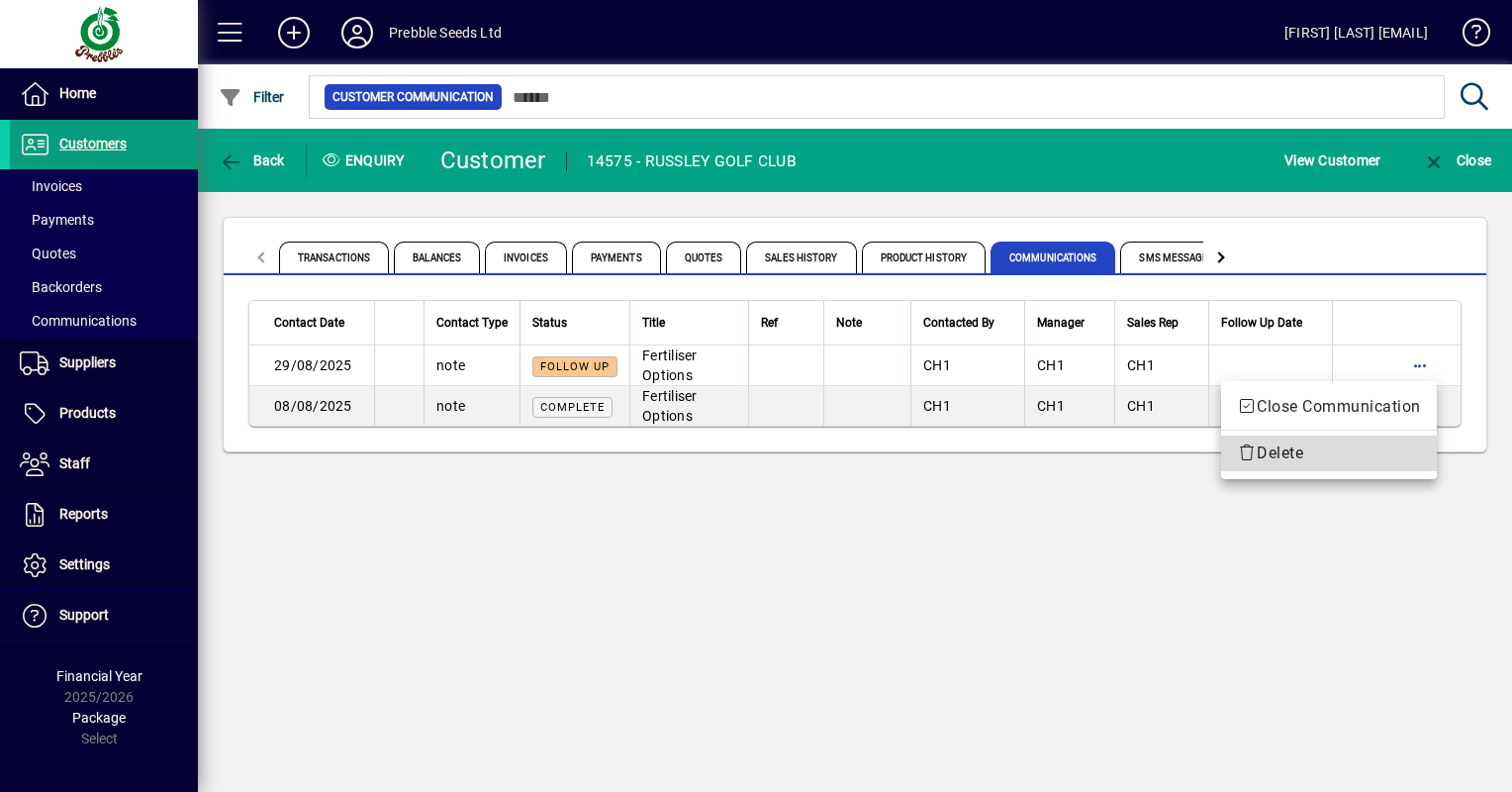 click on "Delete" at bounding box center (1329, 453) 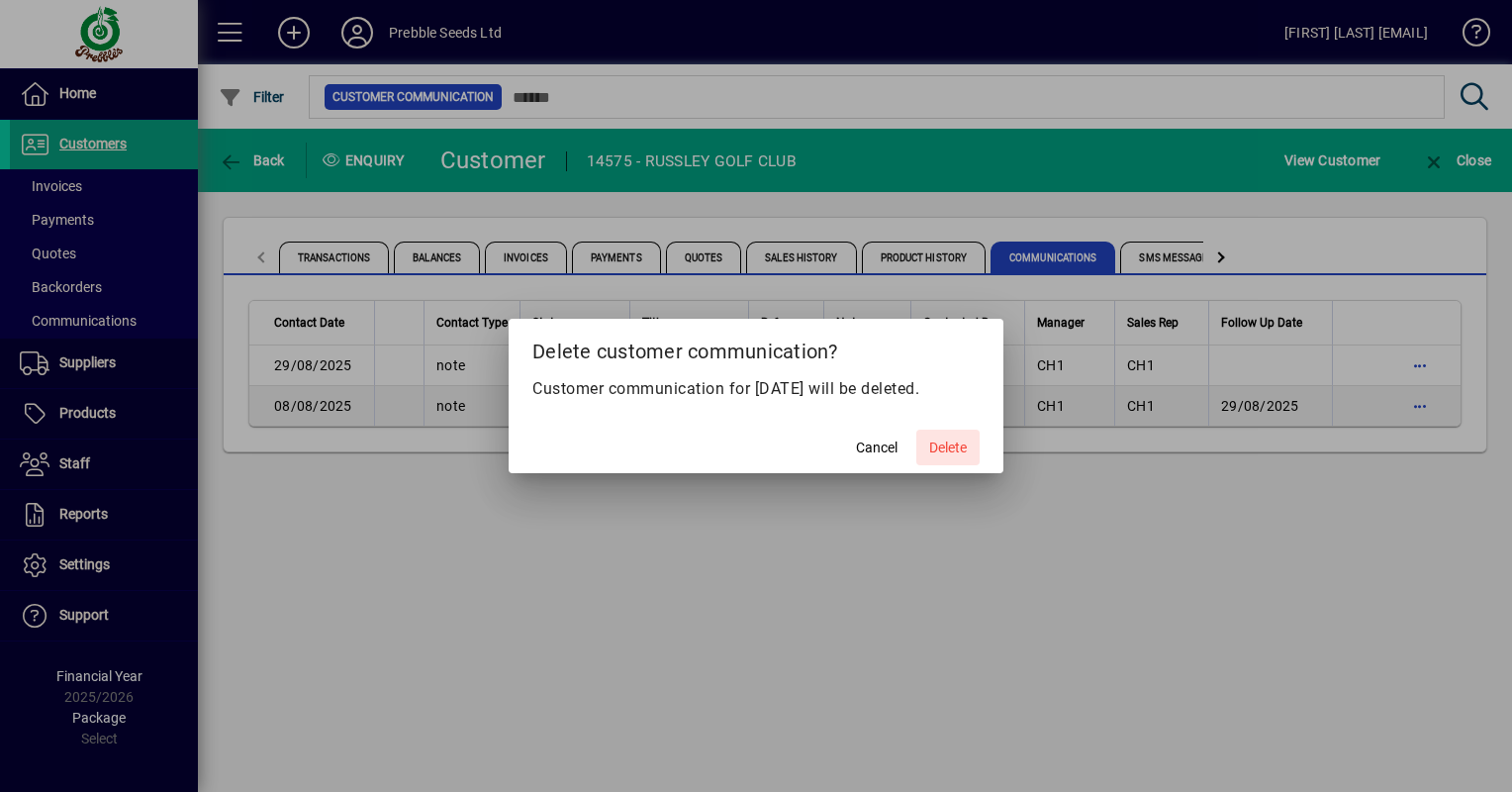 click on "Delete" 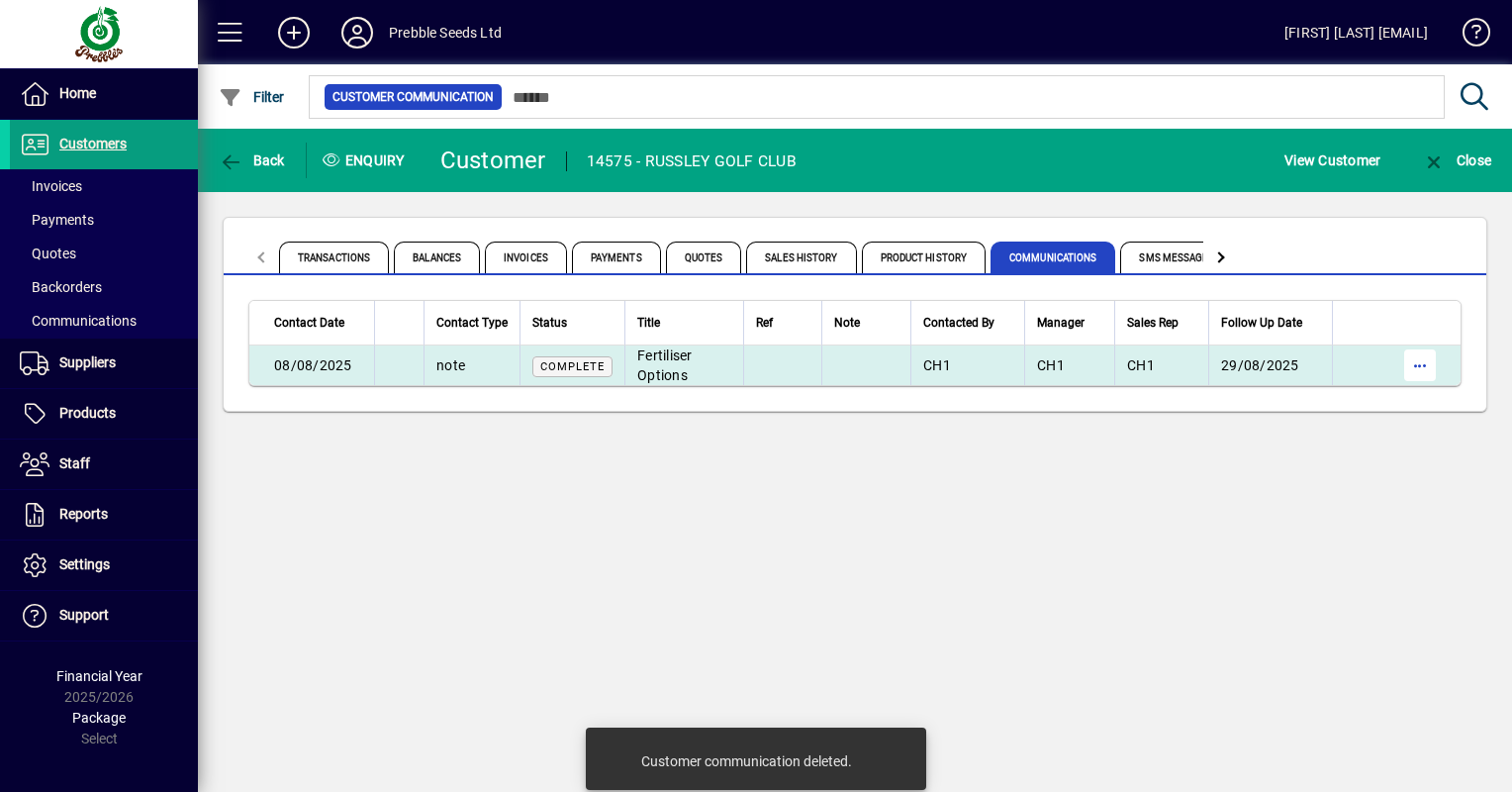 click at bounding box center [1420, 365] 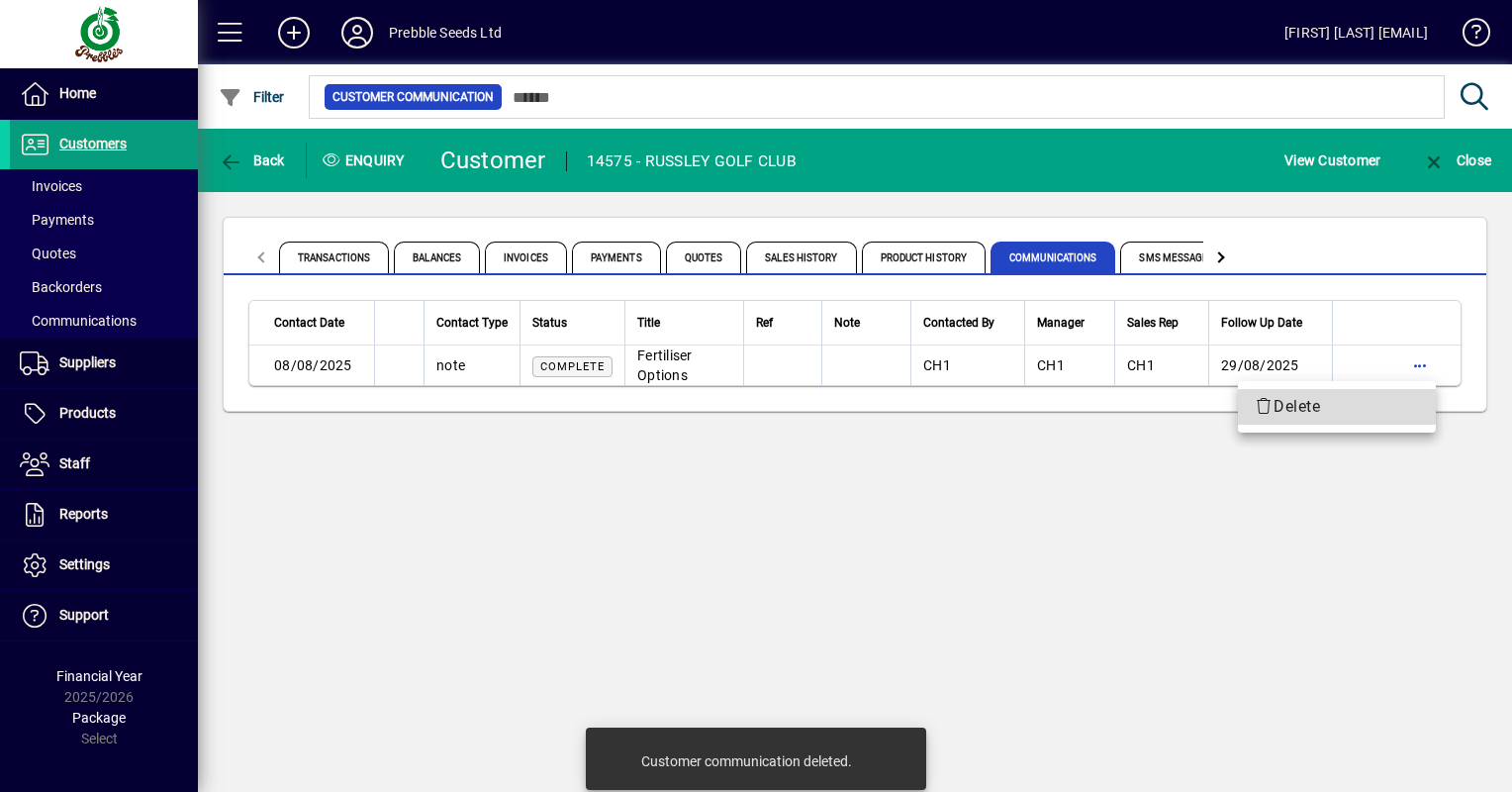 click on "Delete" at bounding box center [1337, 407] 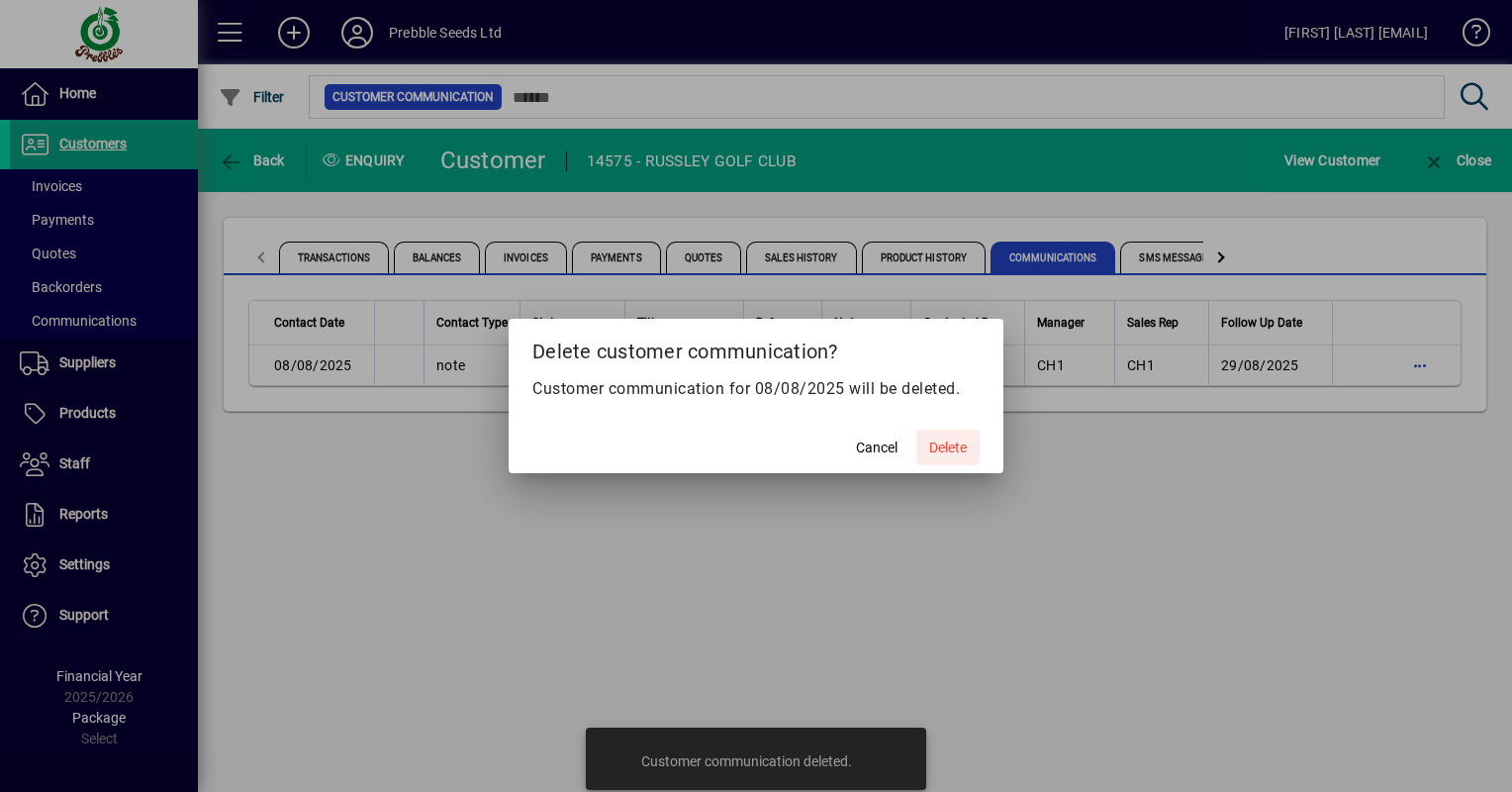 click on "Delete" 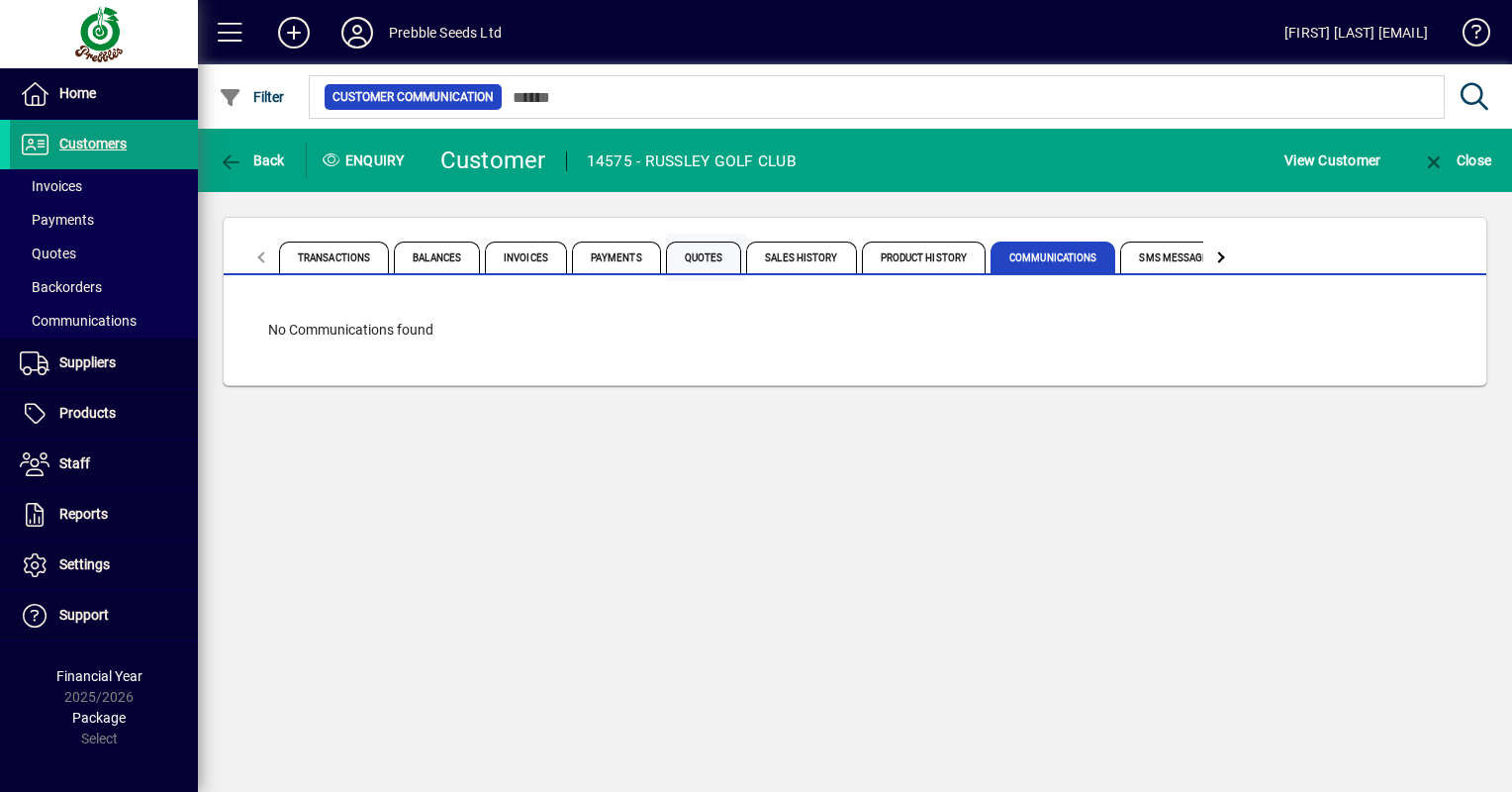 click on "Quotes" at bounding box center [704, 257] 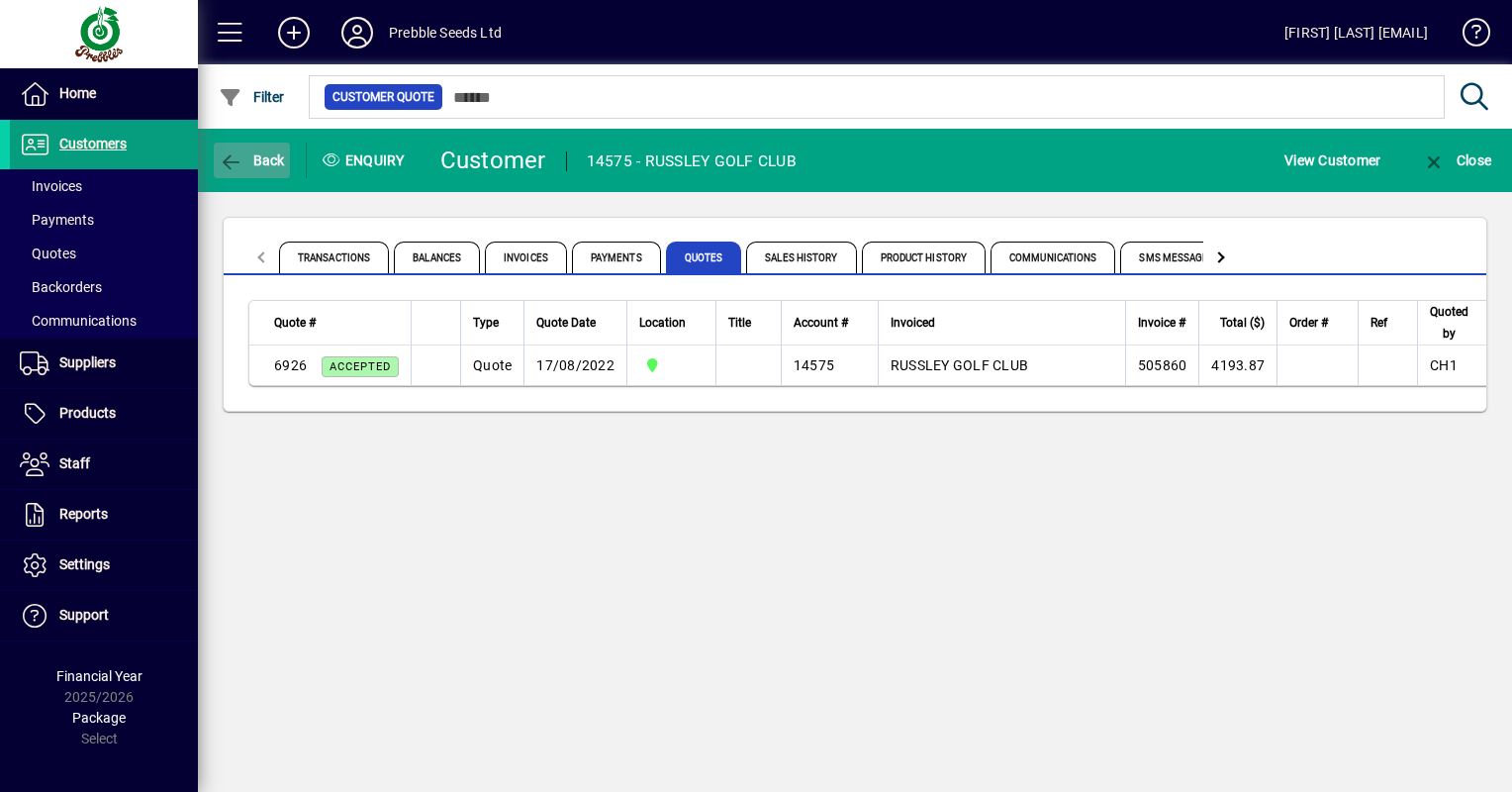 click on "Back" 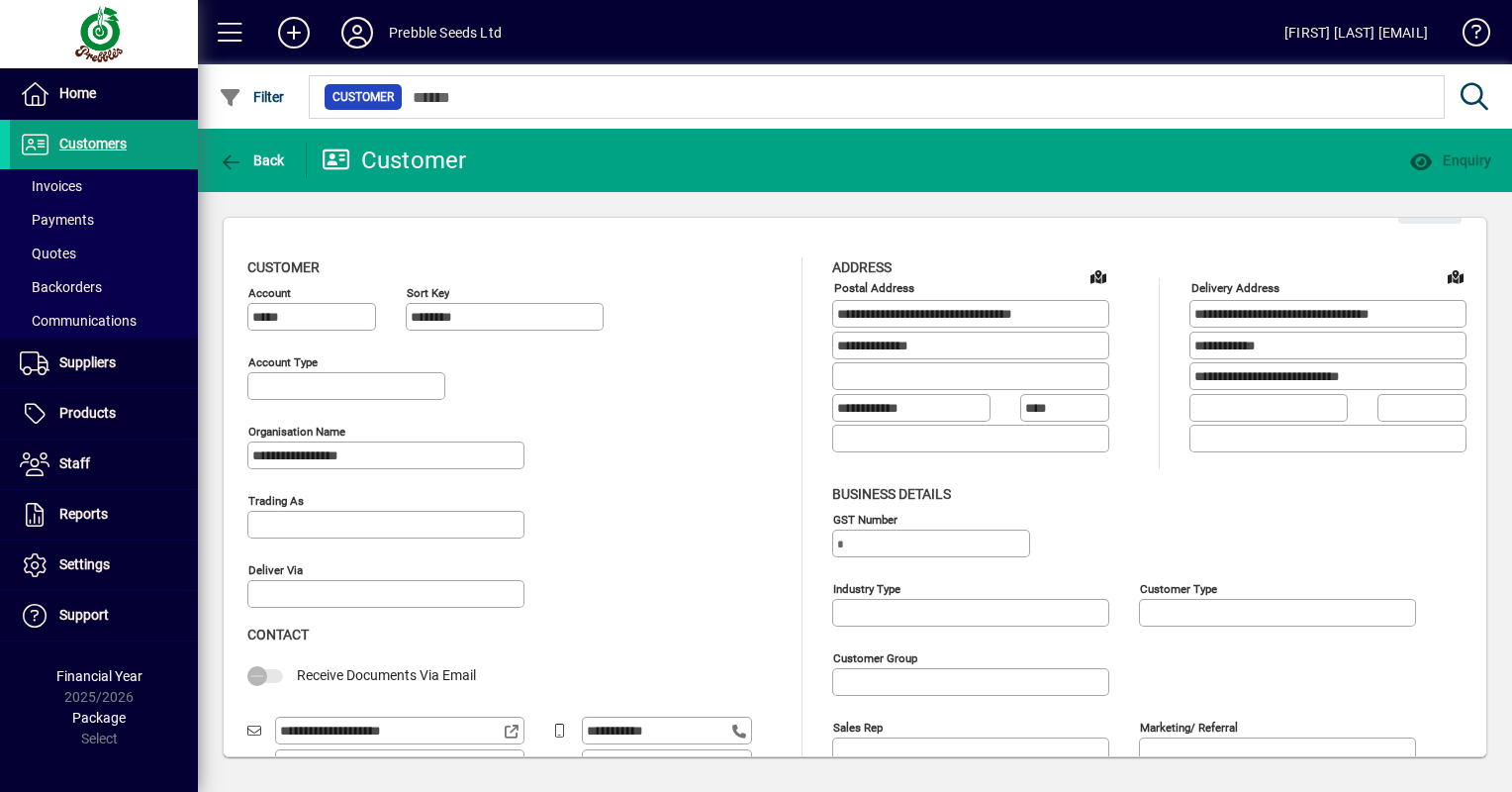 type on "**********" 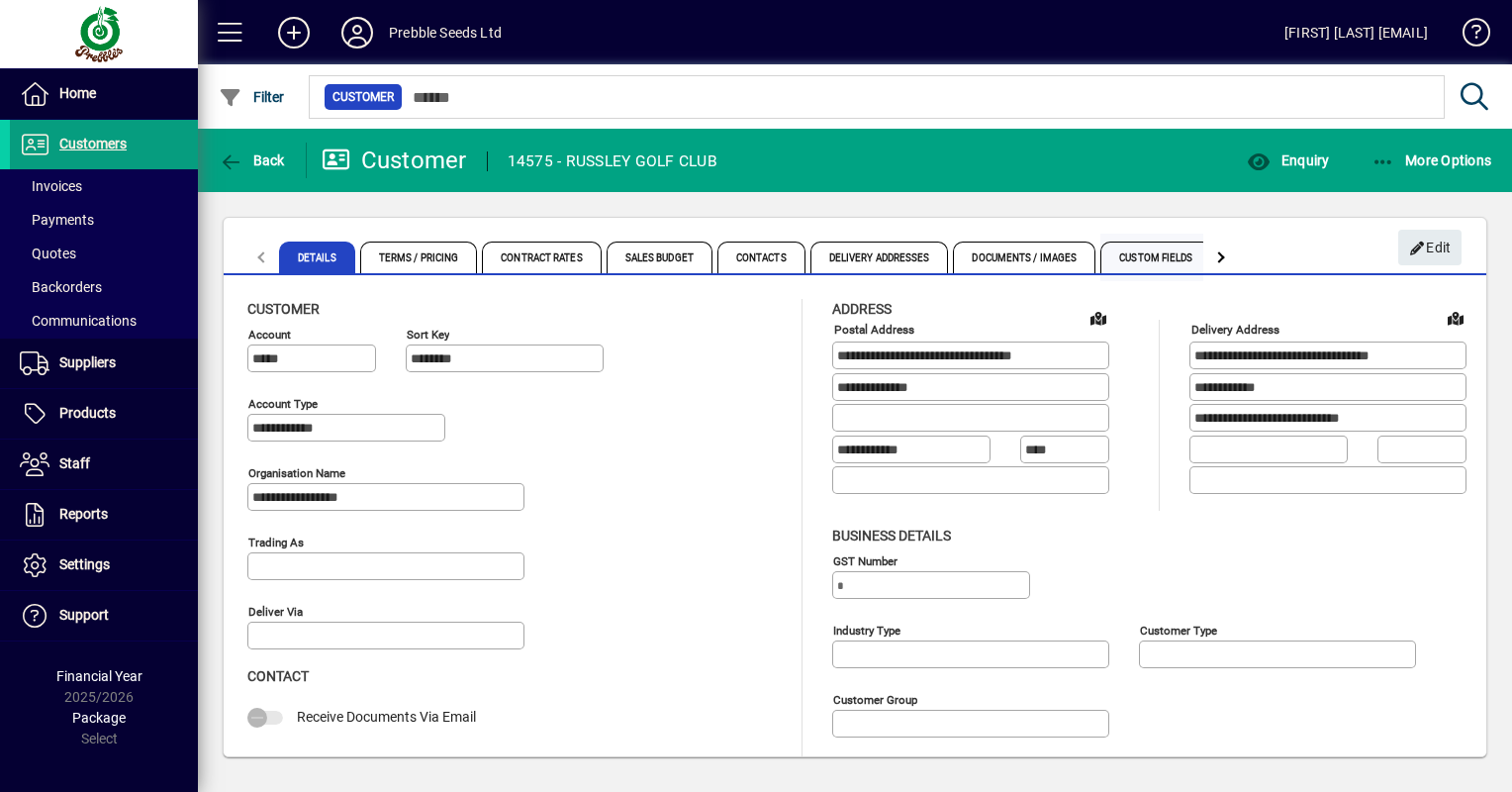 type on "**********" 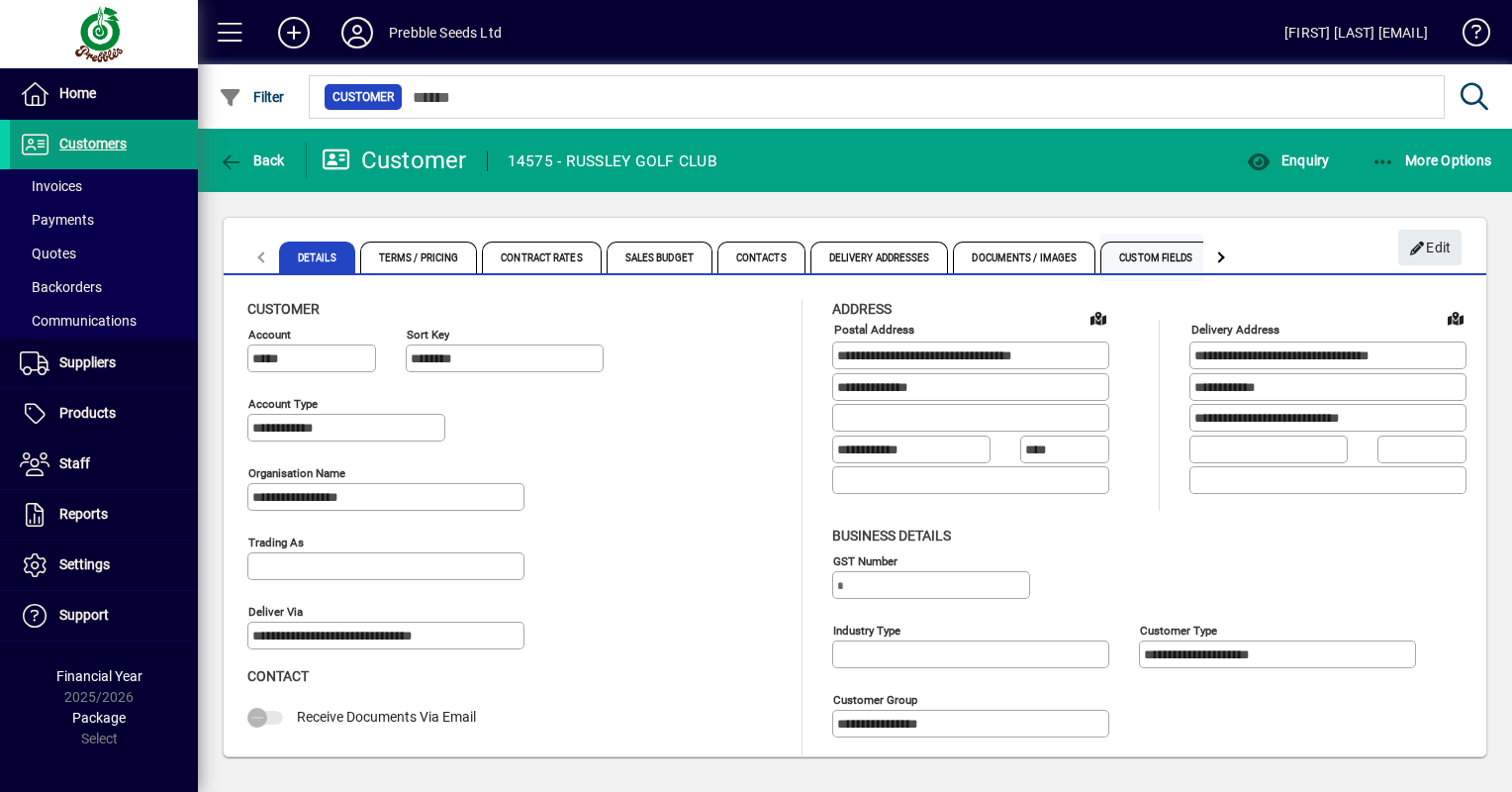 type on "**********" 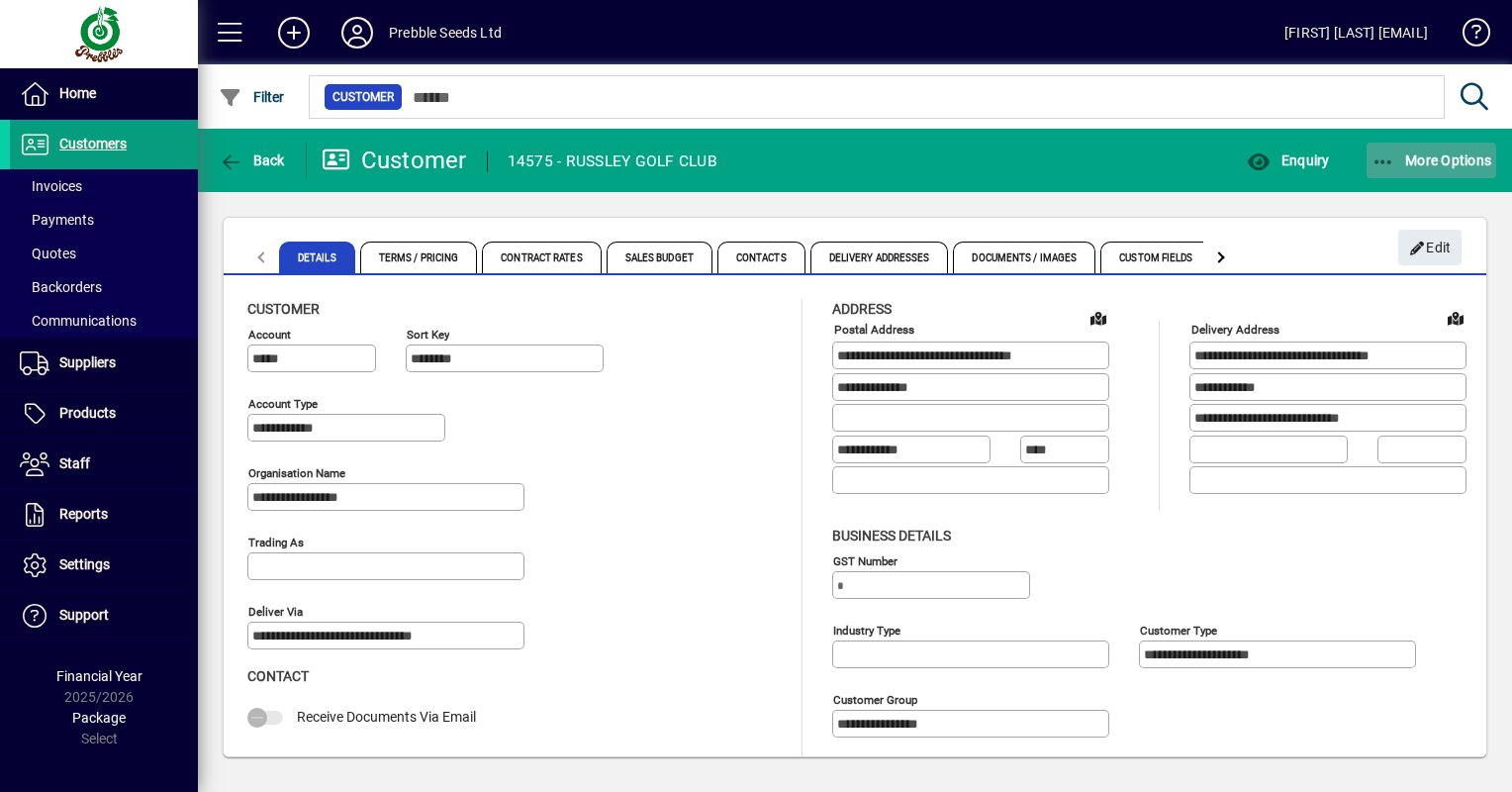 click on "More Options" 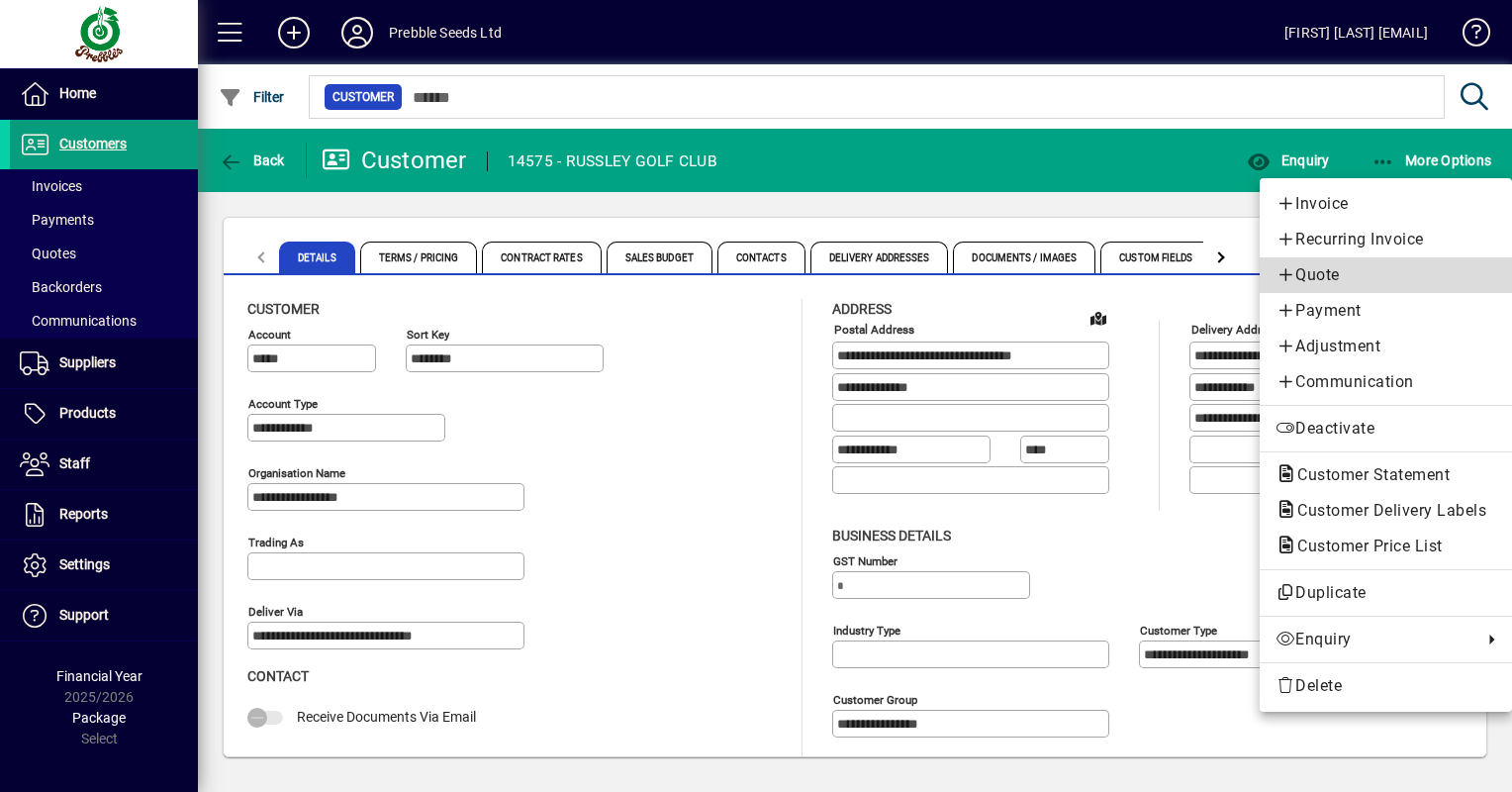 click on "Quote" at bounding box center [1385, 275] 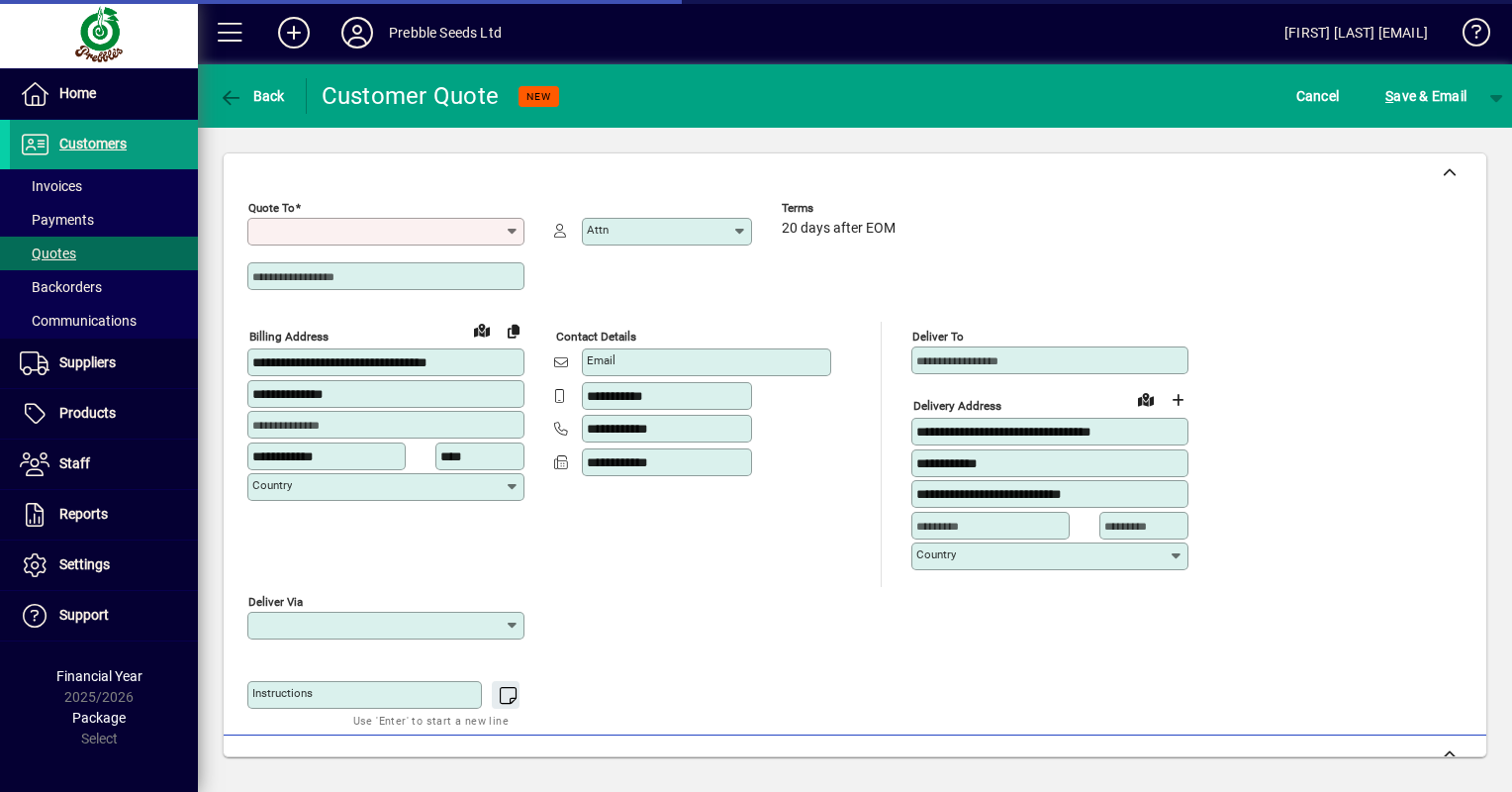 type on "**********" 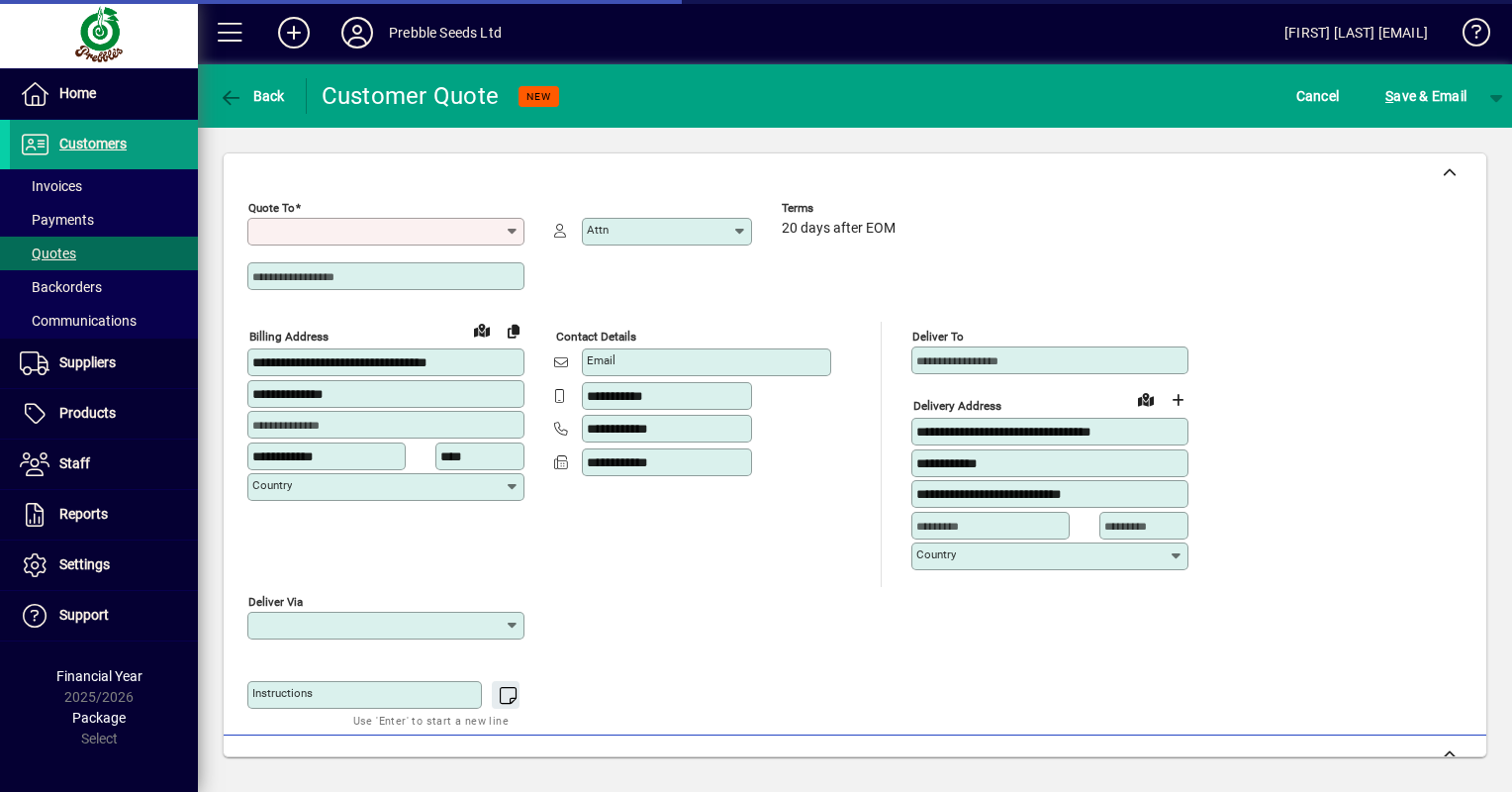 type on "*********" 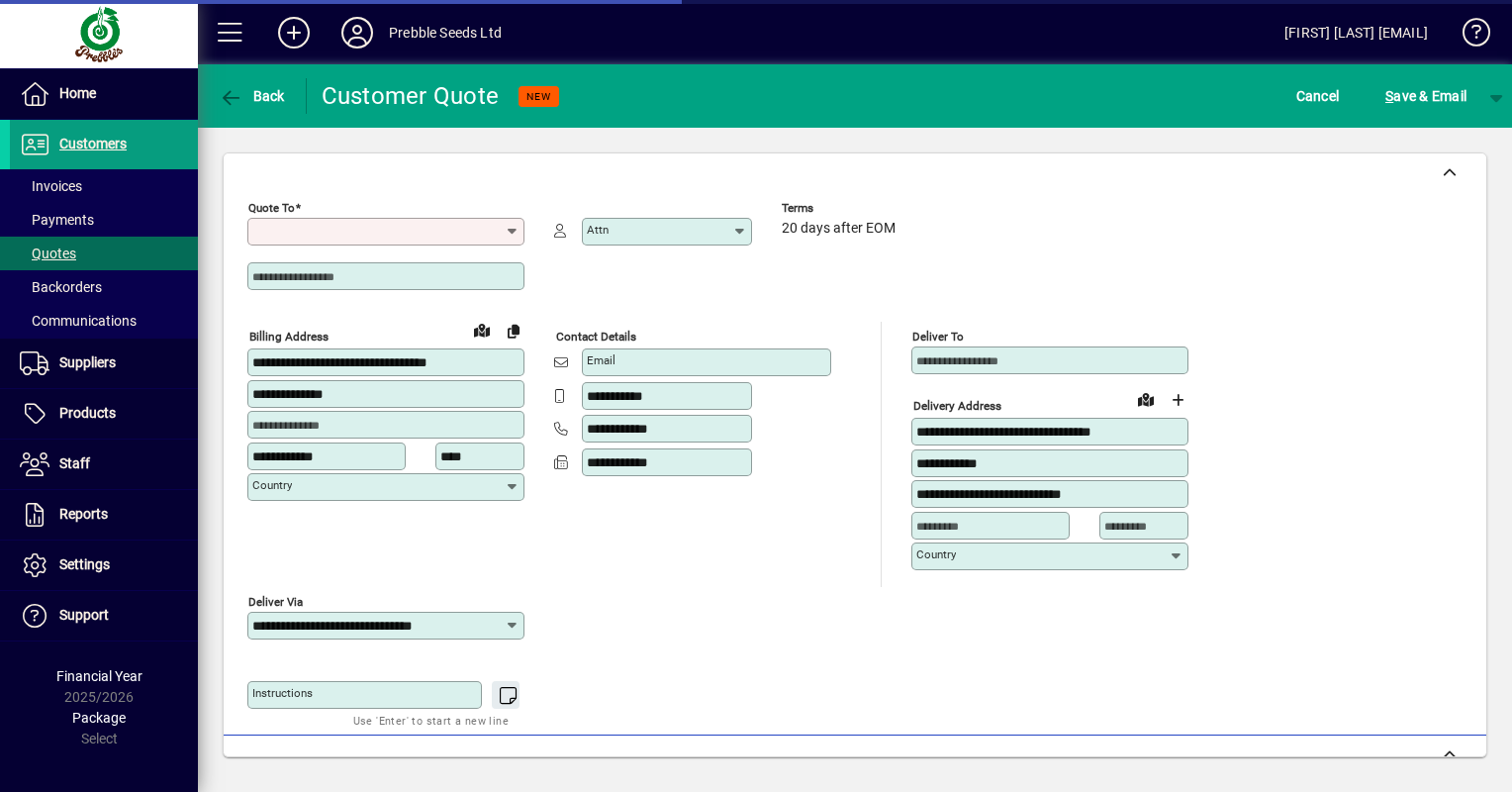 type on "**********" 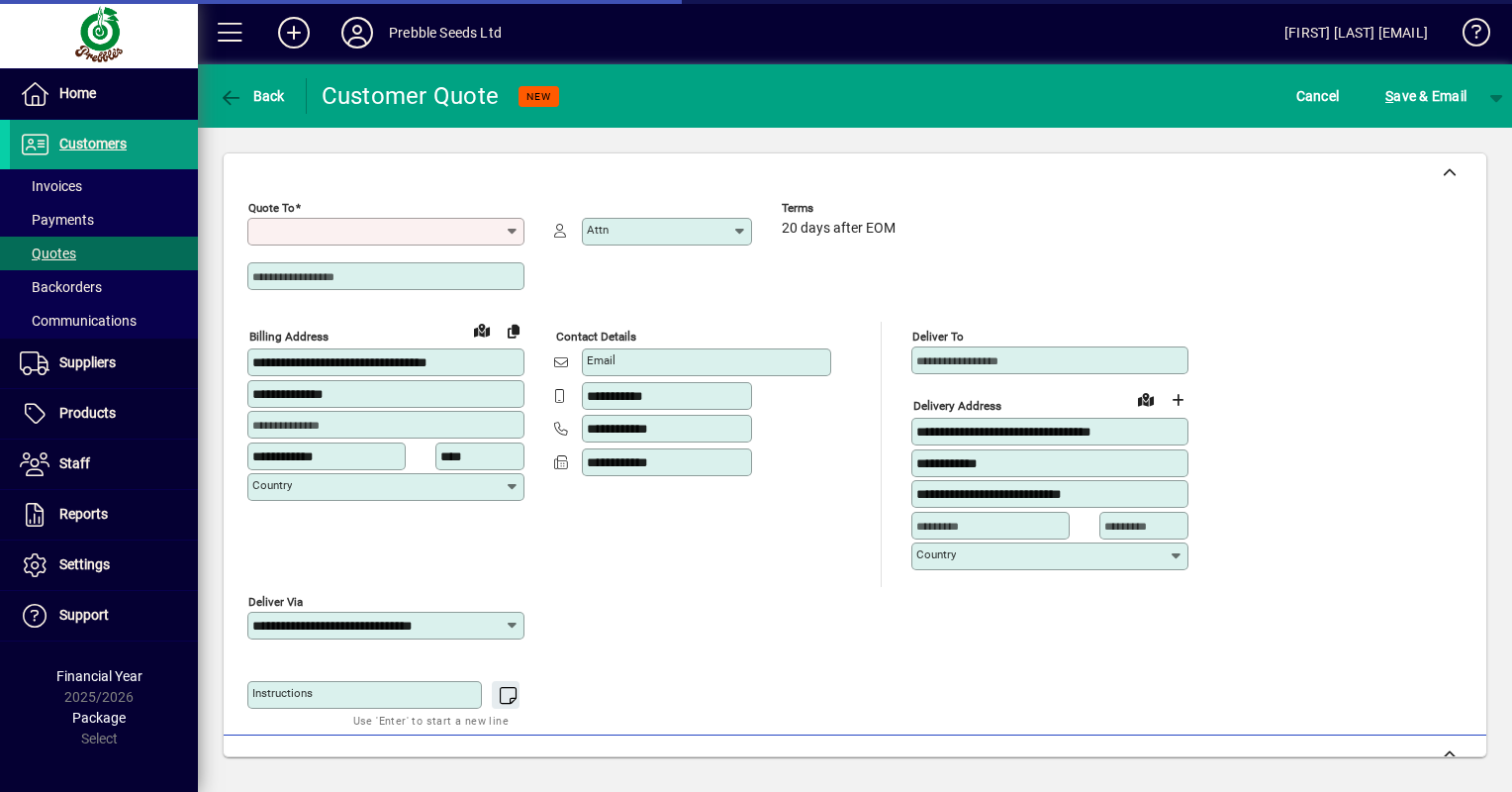 type on "**********" 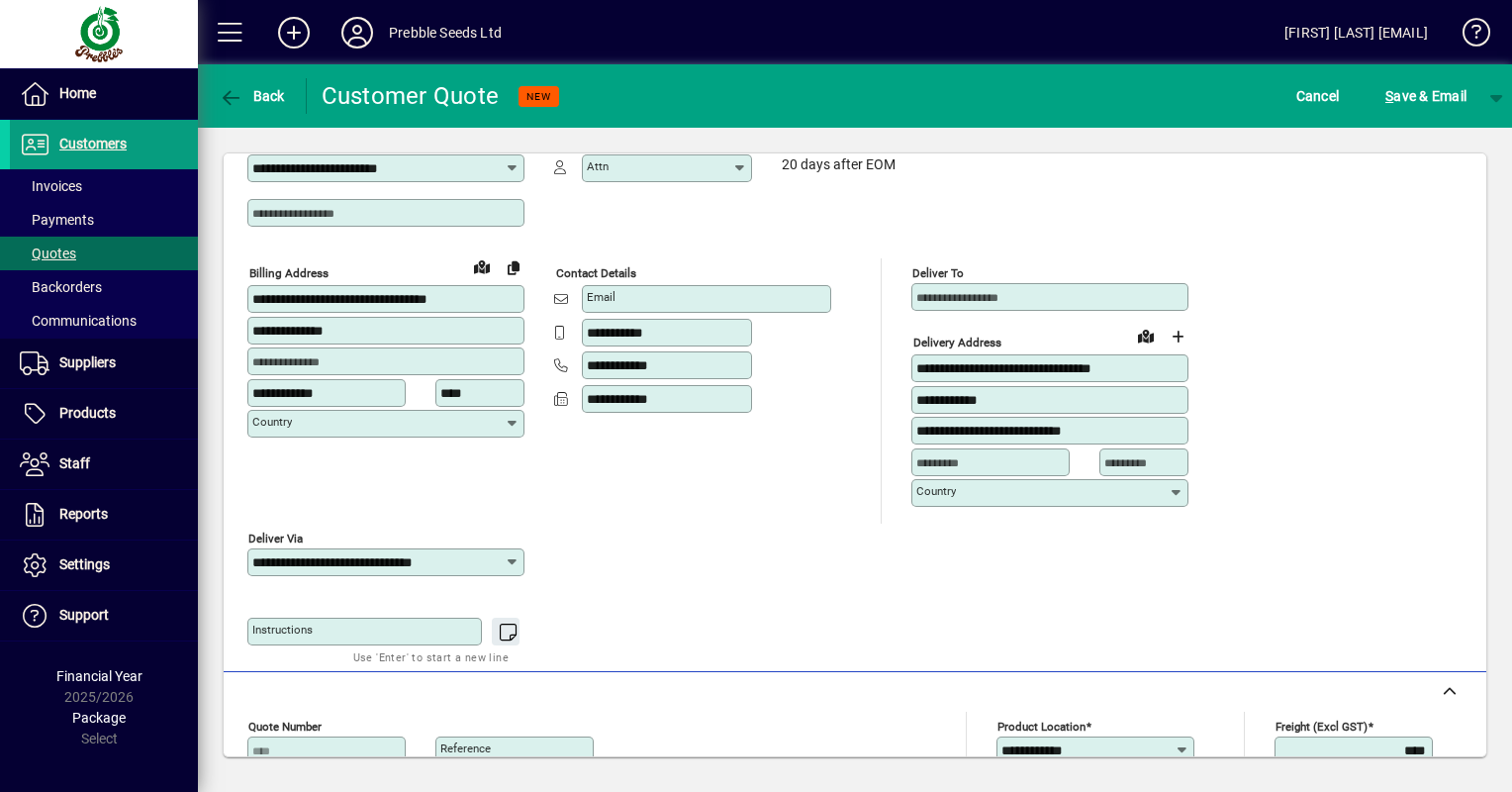 scroll, scrollTop: 0, scrollLeft: 0, axis: both 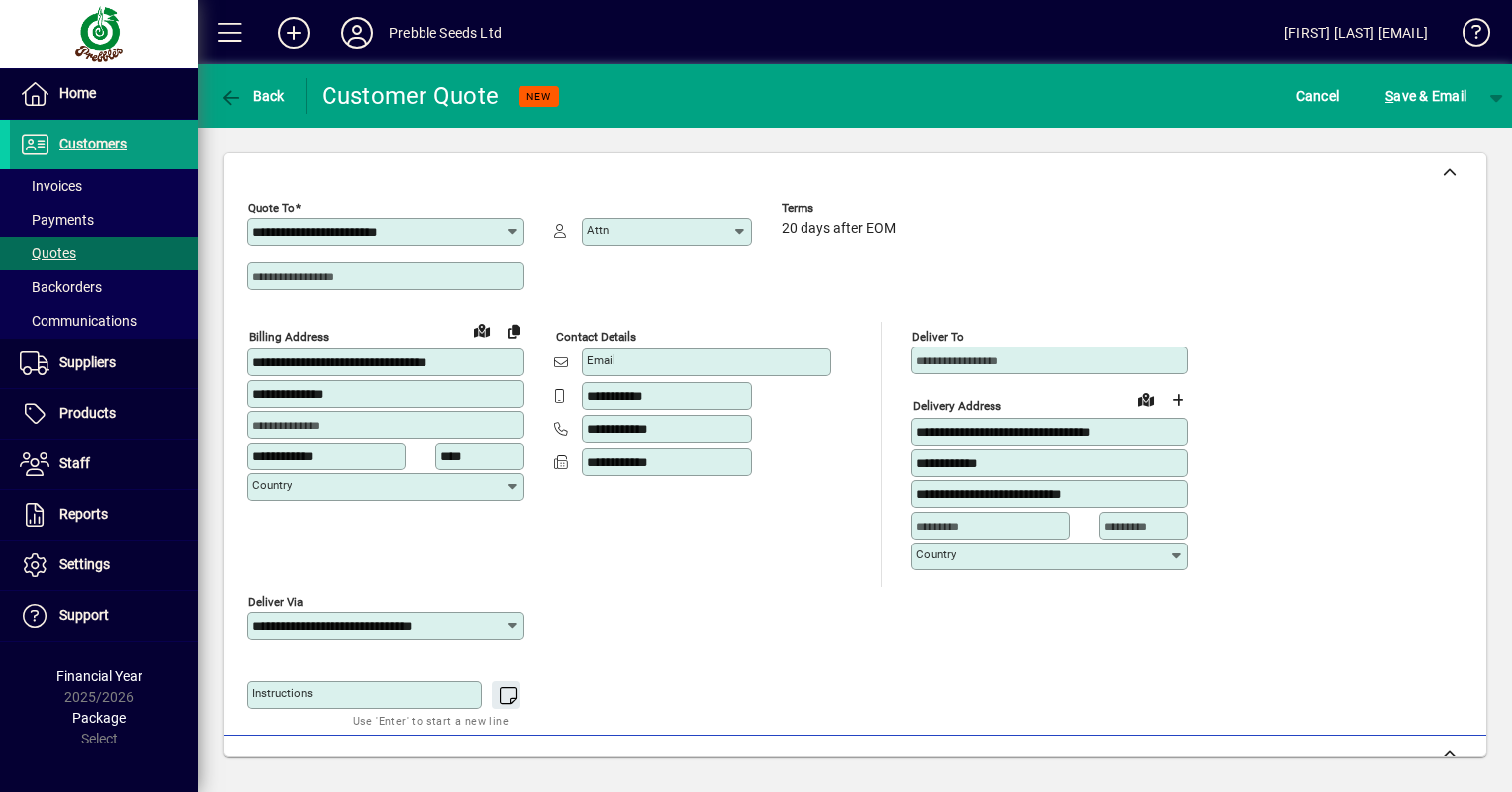 click on "Email" at bounding box center (709, 362) 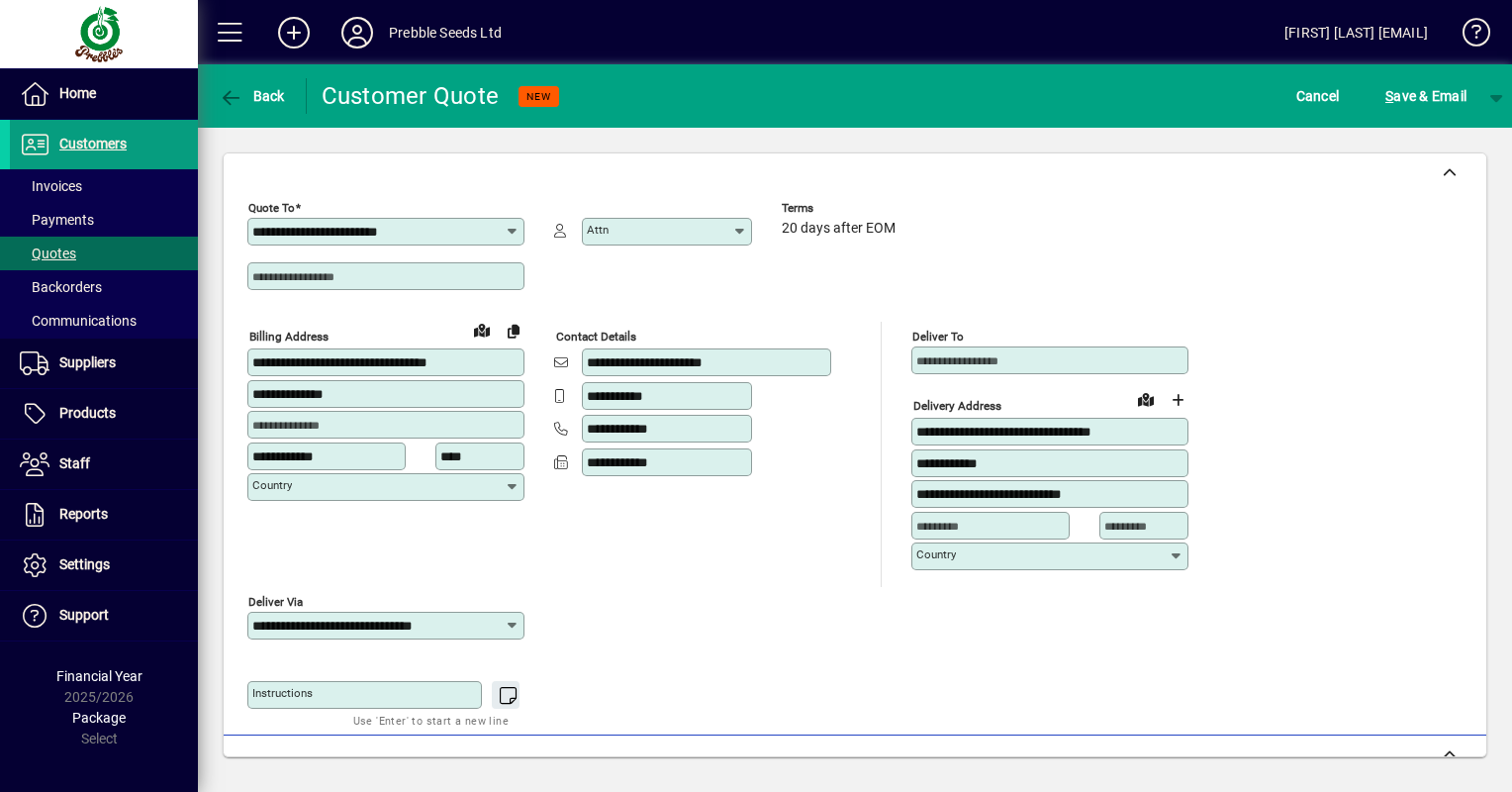 click on "**********" at bounding box center [709, 362] 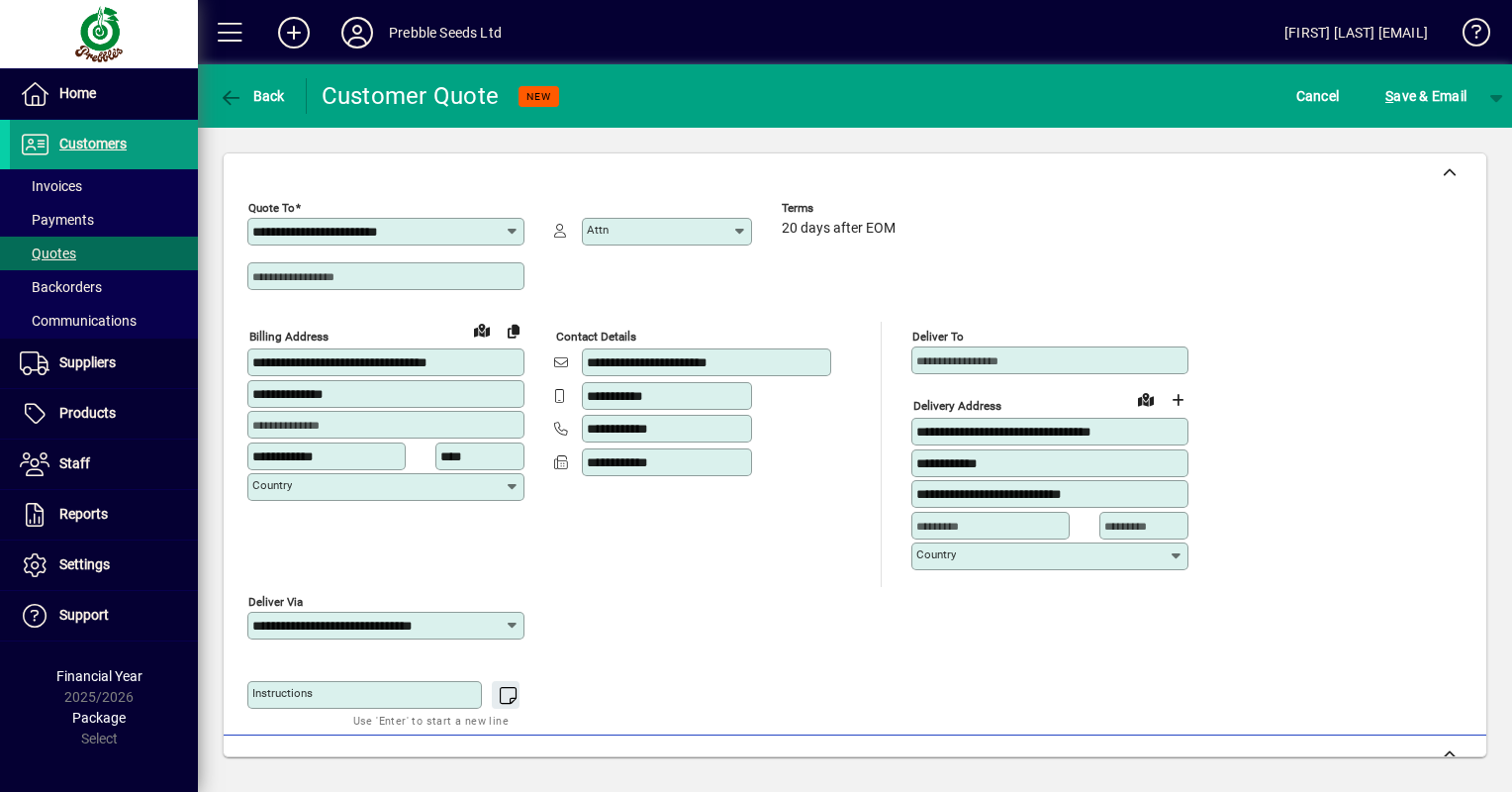 type on "**********" 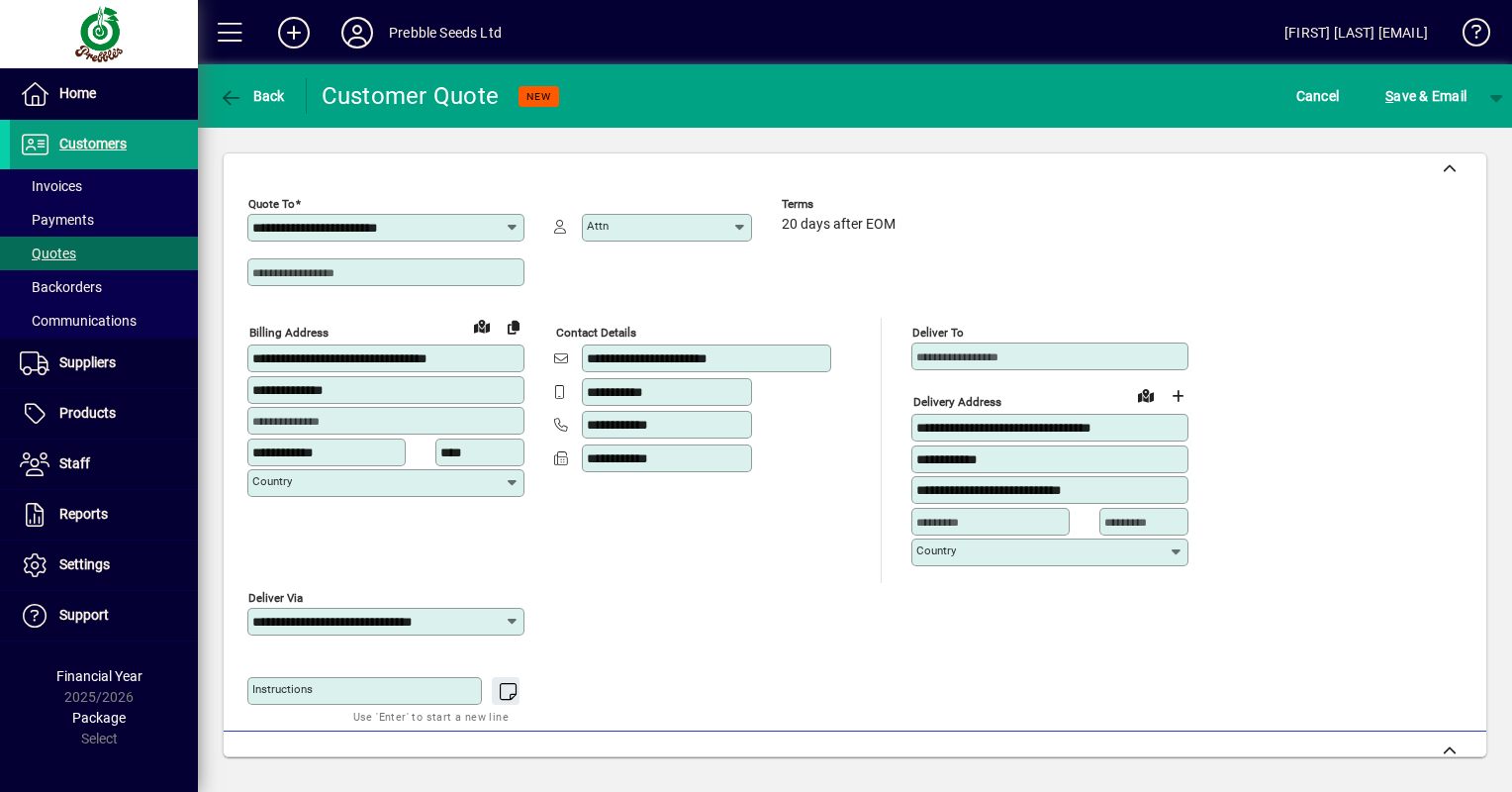 scroll, scrollTop: 0, scrollLeft: 0, axis: both 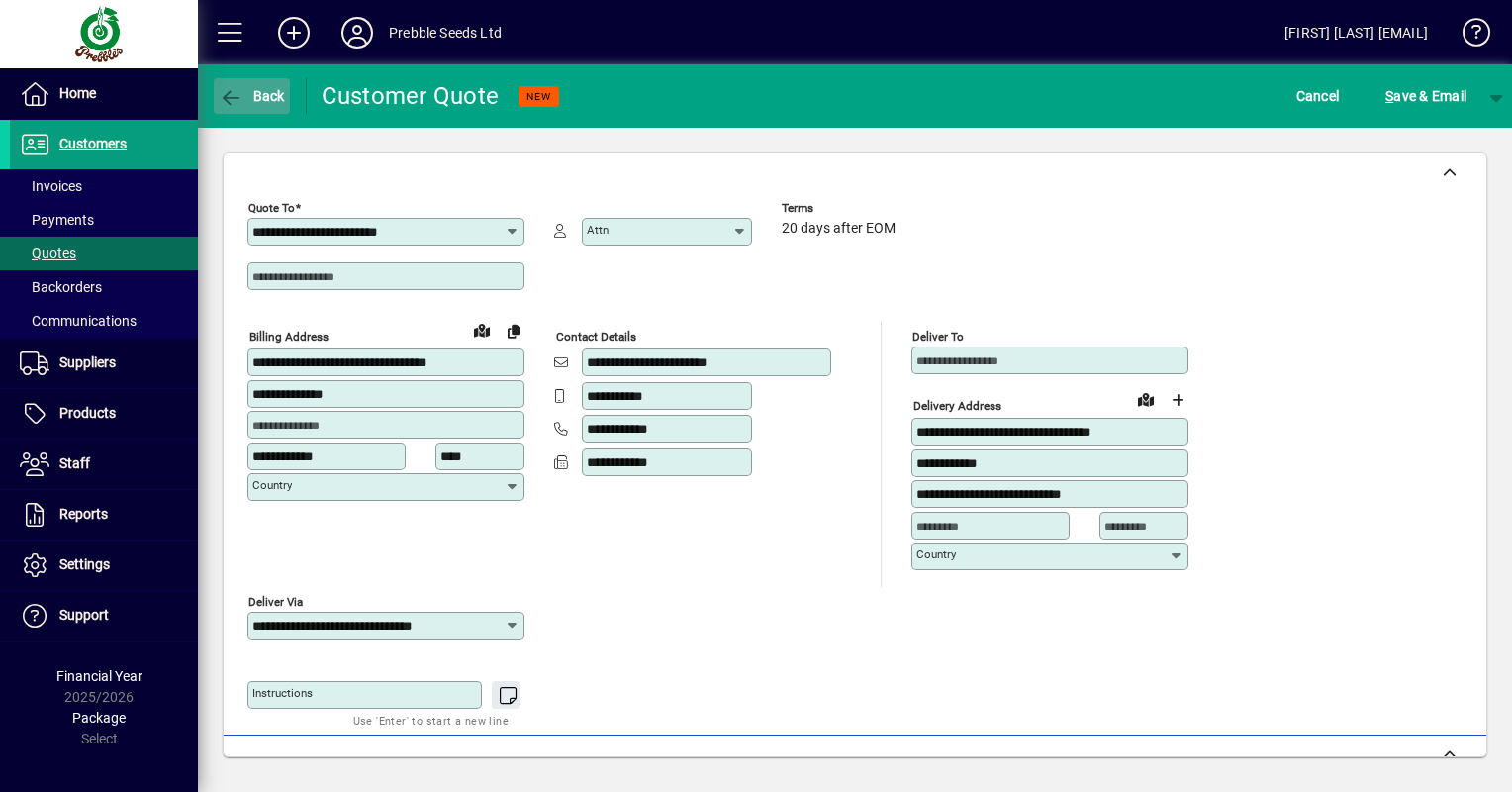 click 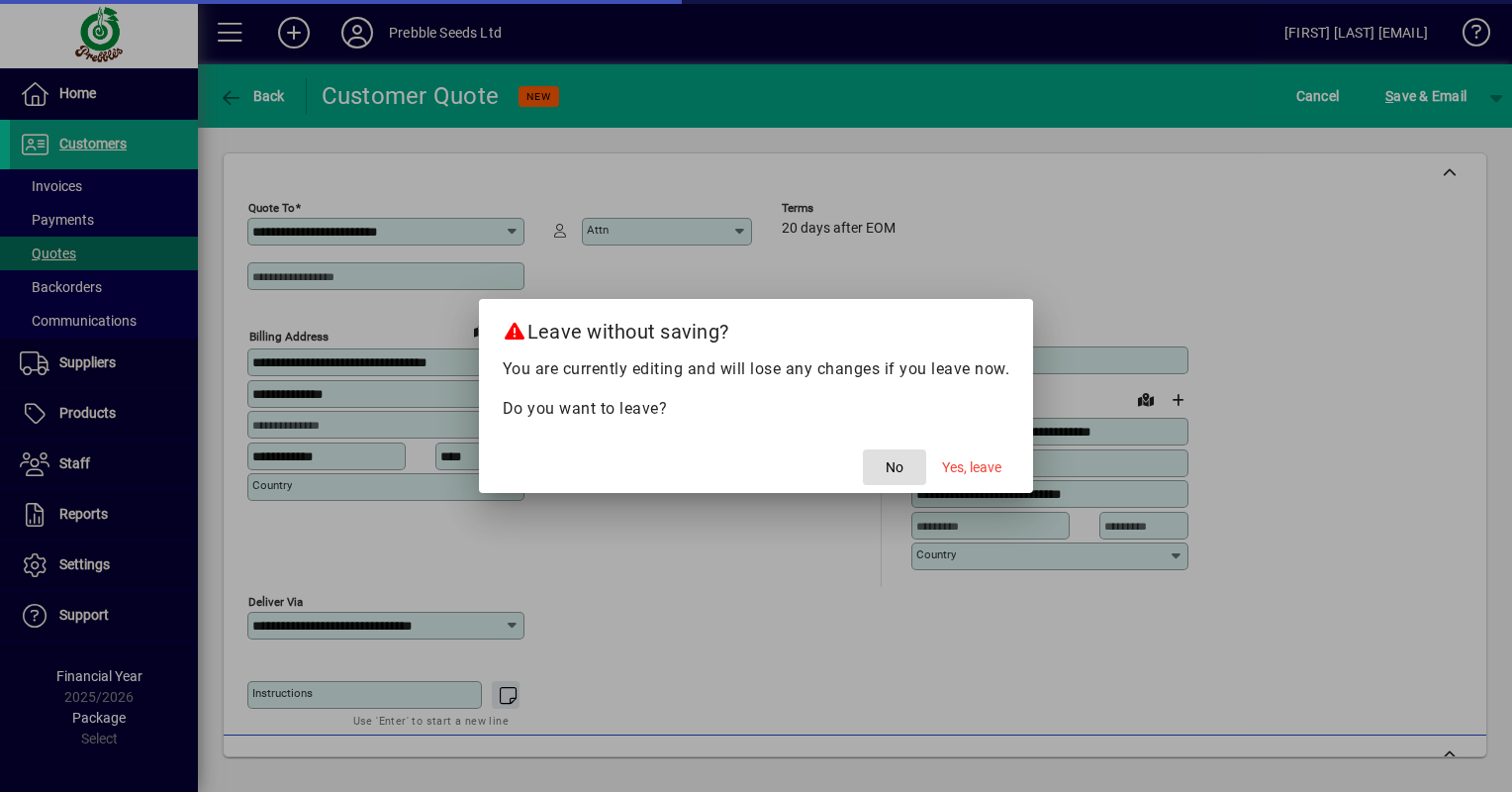 click at bounding box center (756, 396) 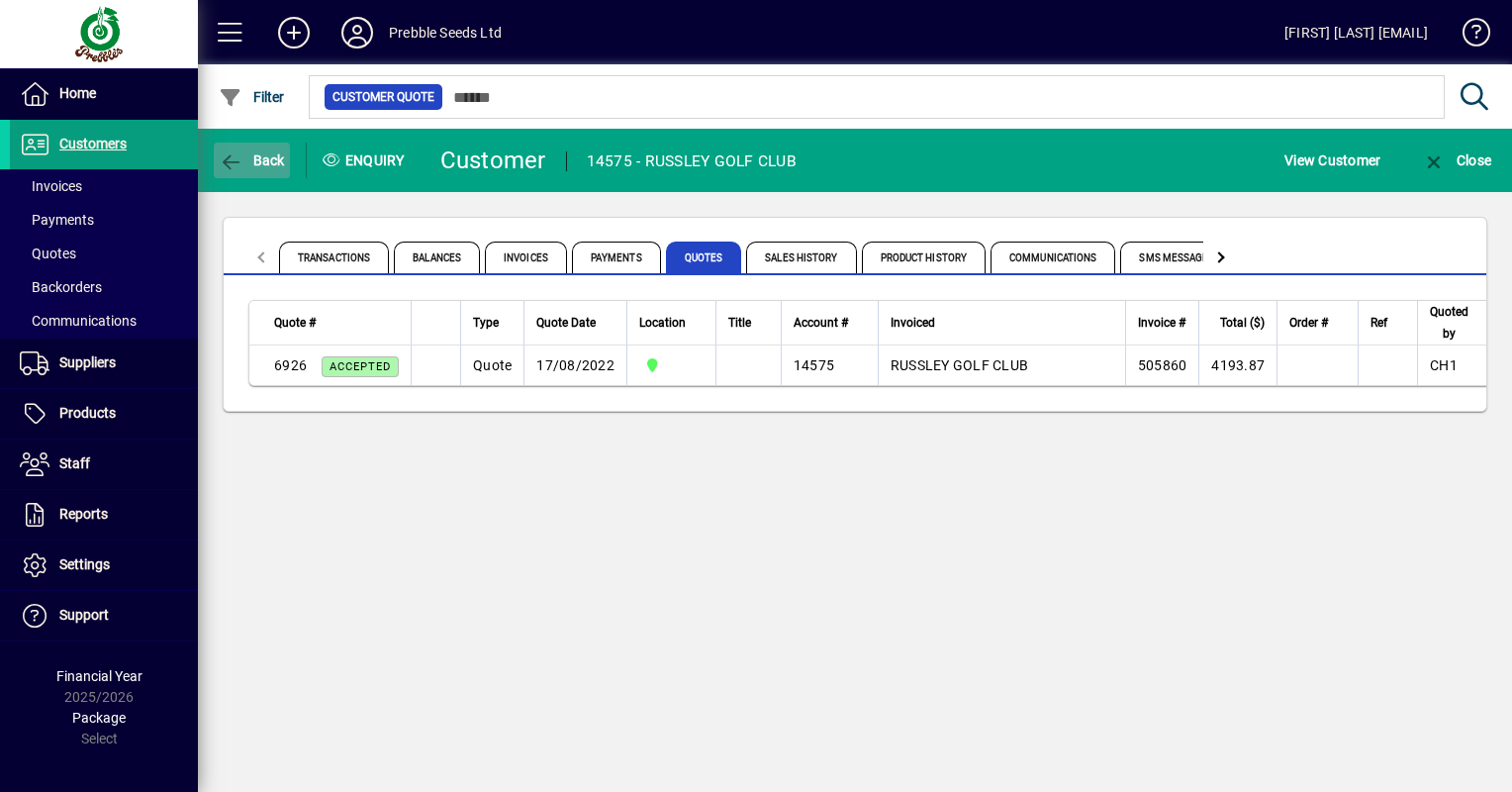 click 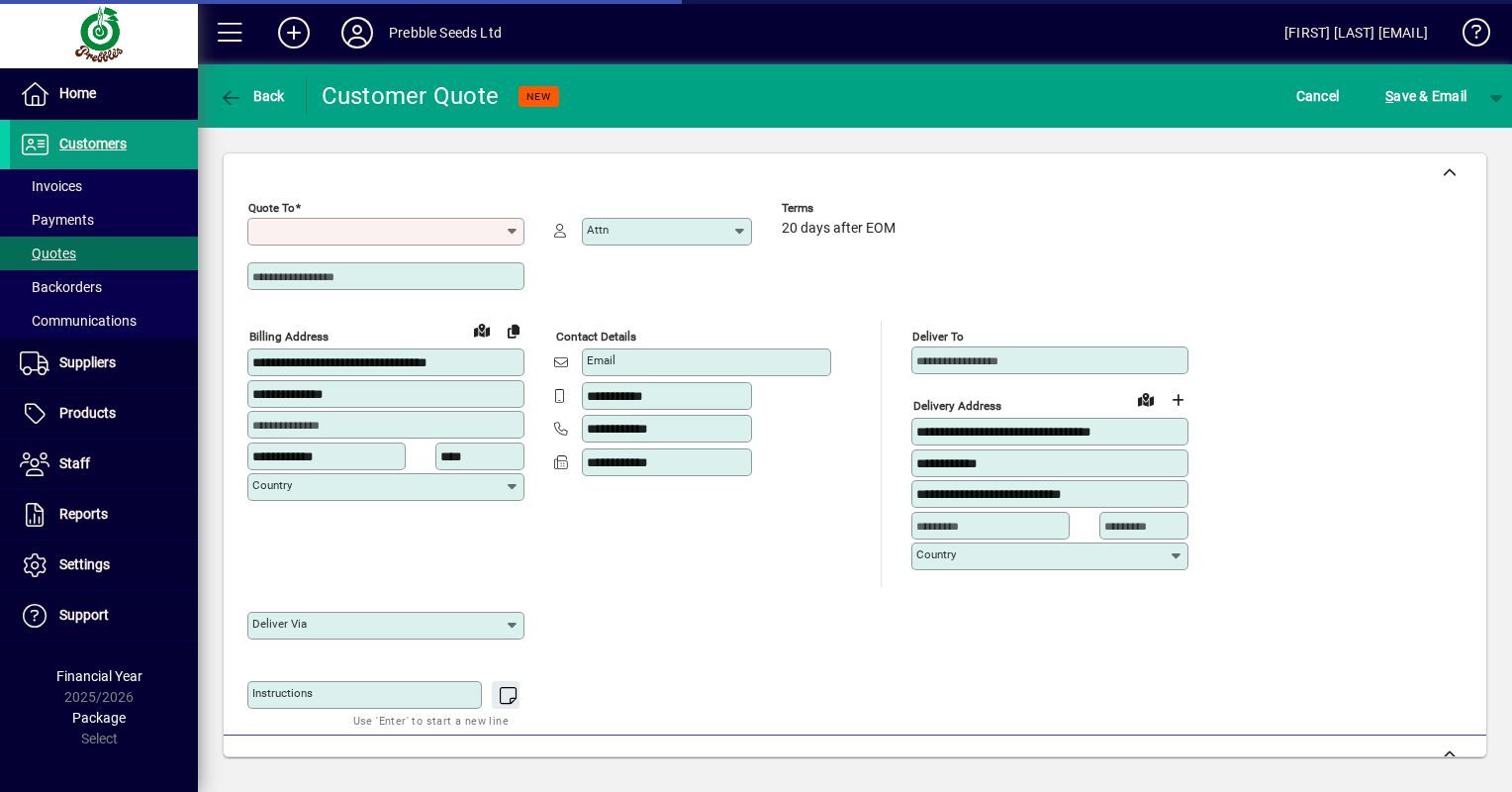 type on "**********" 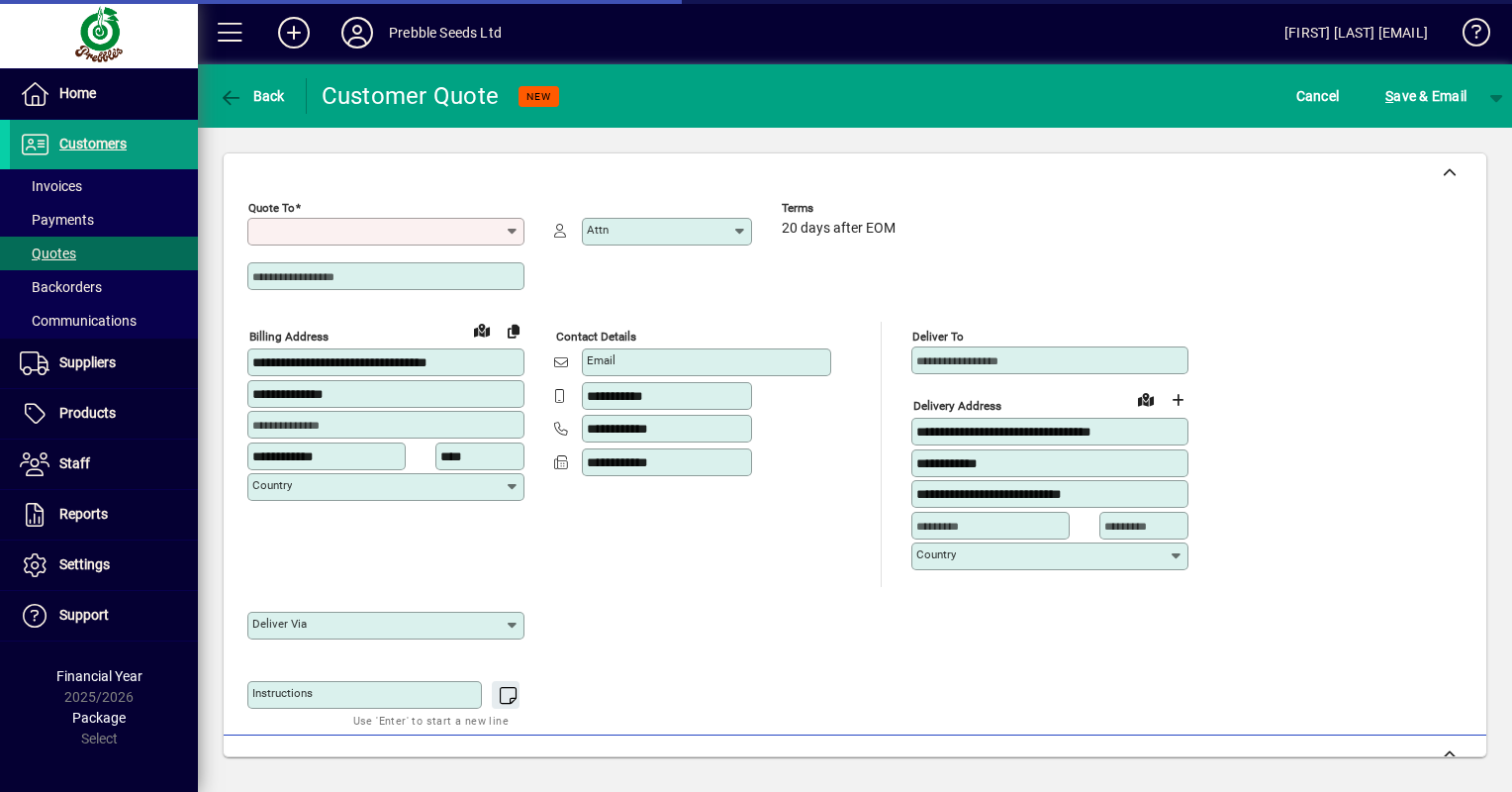 type on "*********" 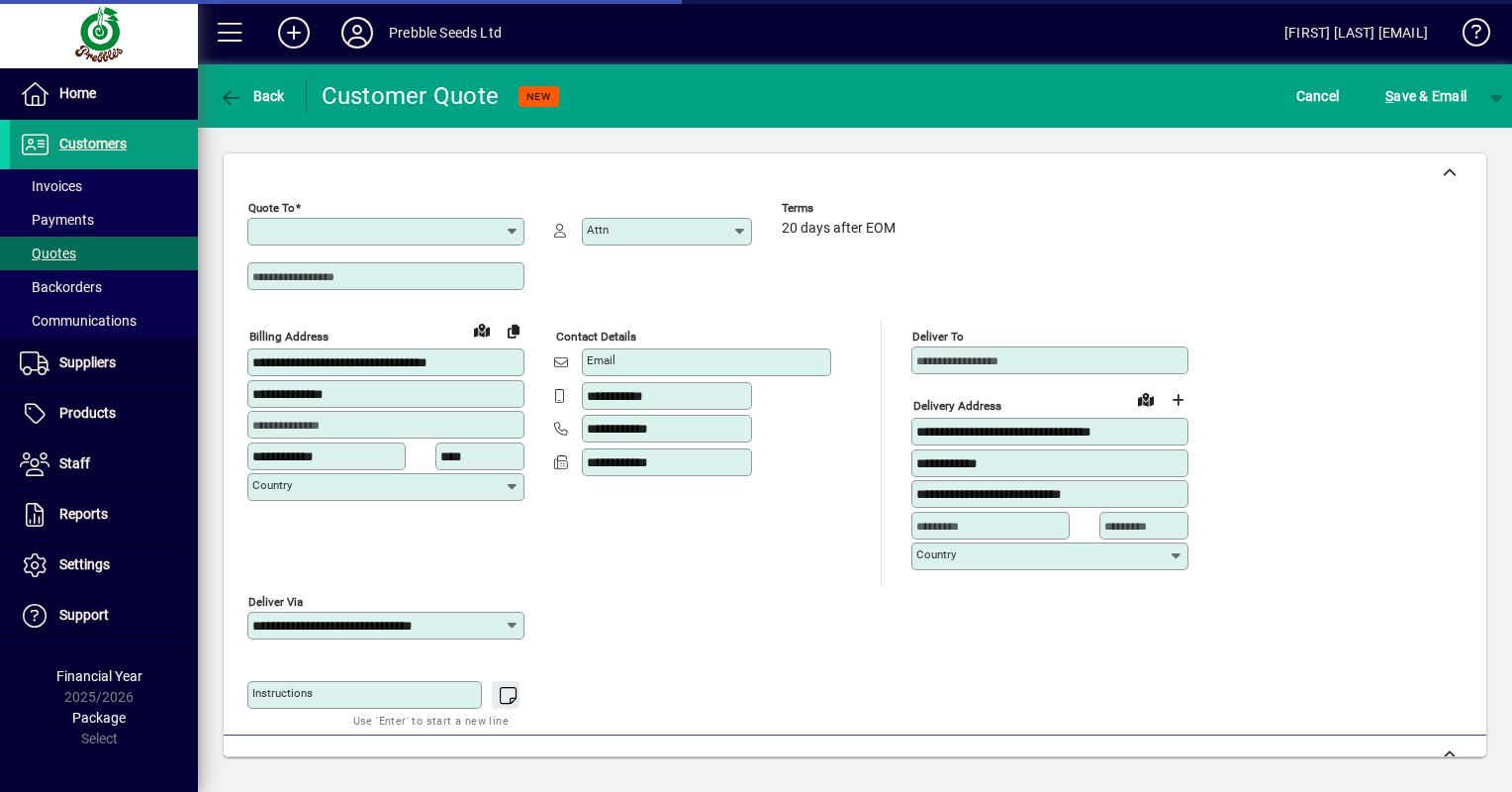 type on "**********" 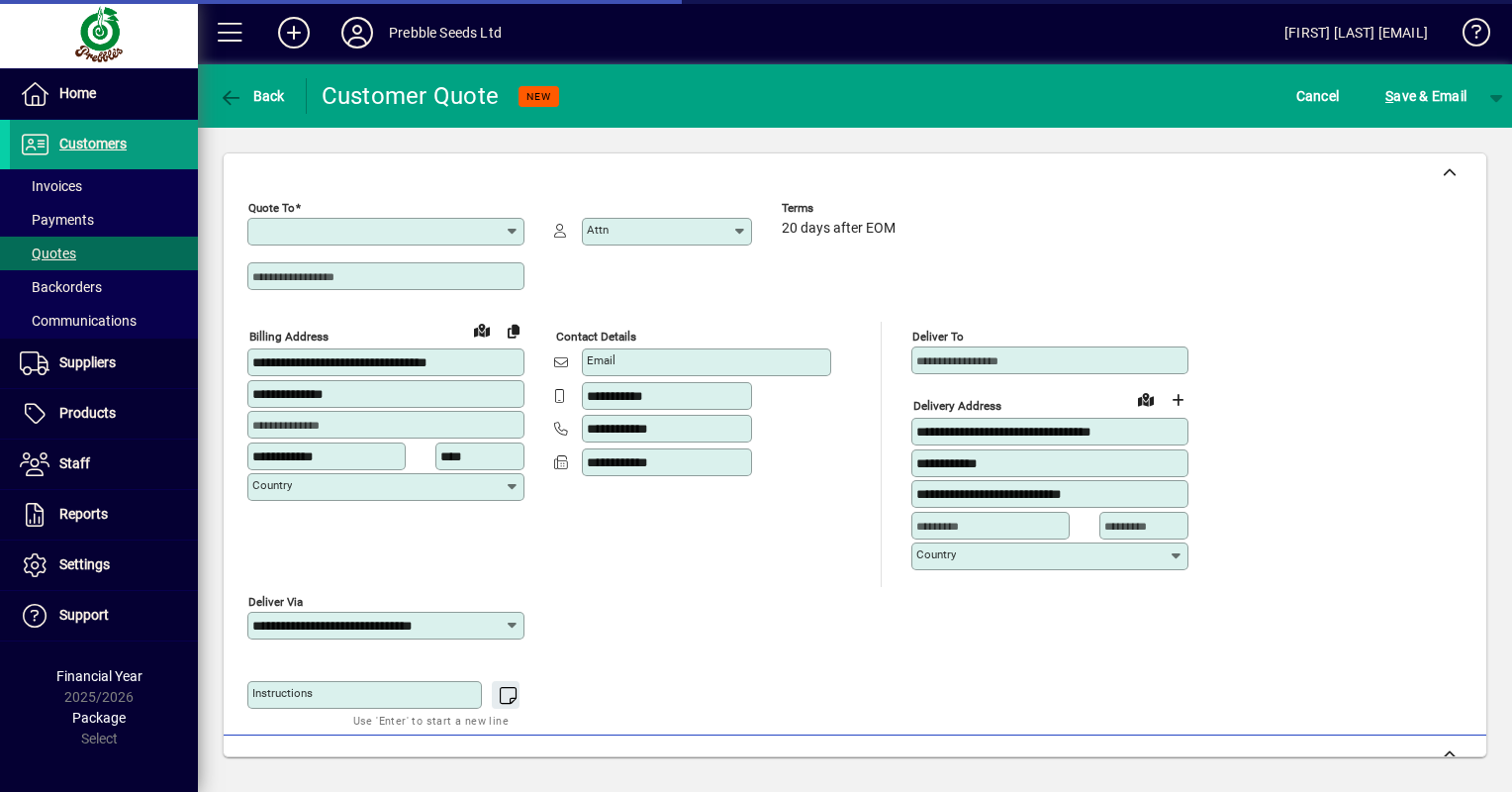 type on "**********" 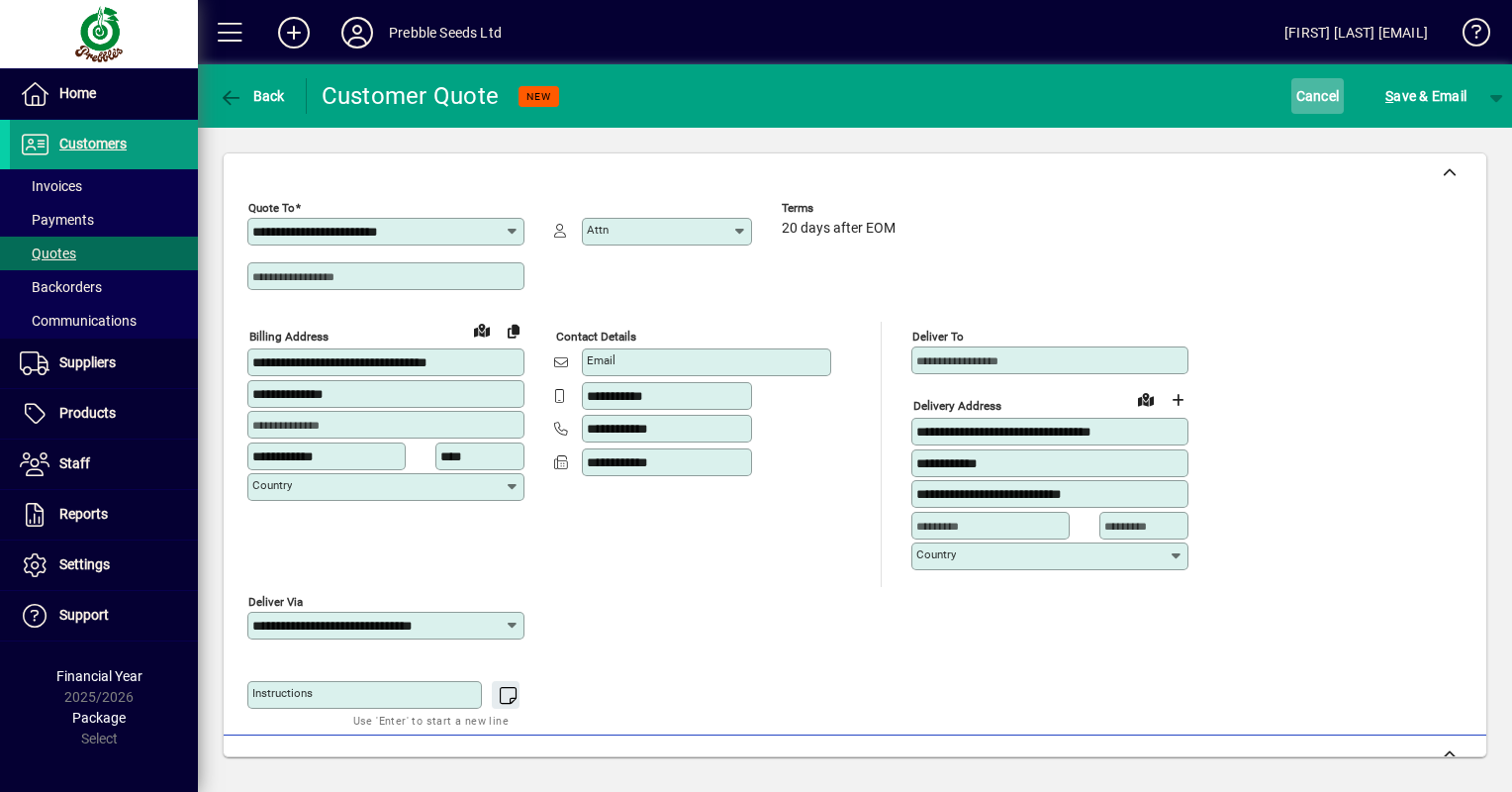 click on "Cancel" 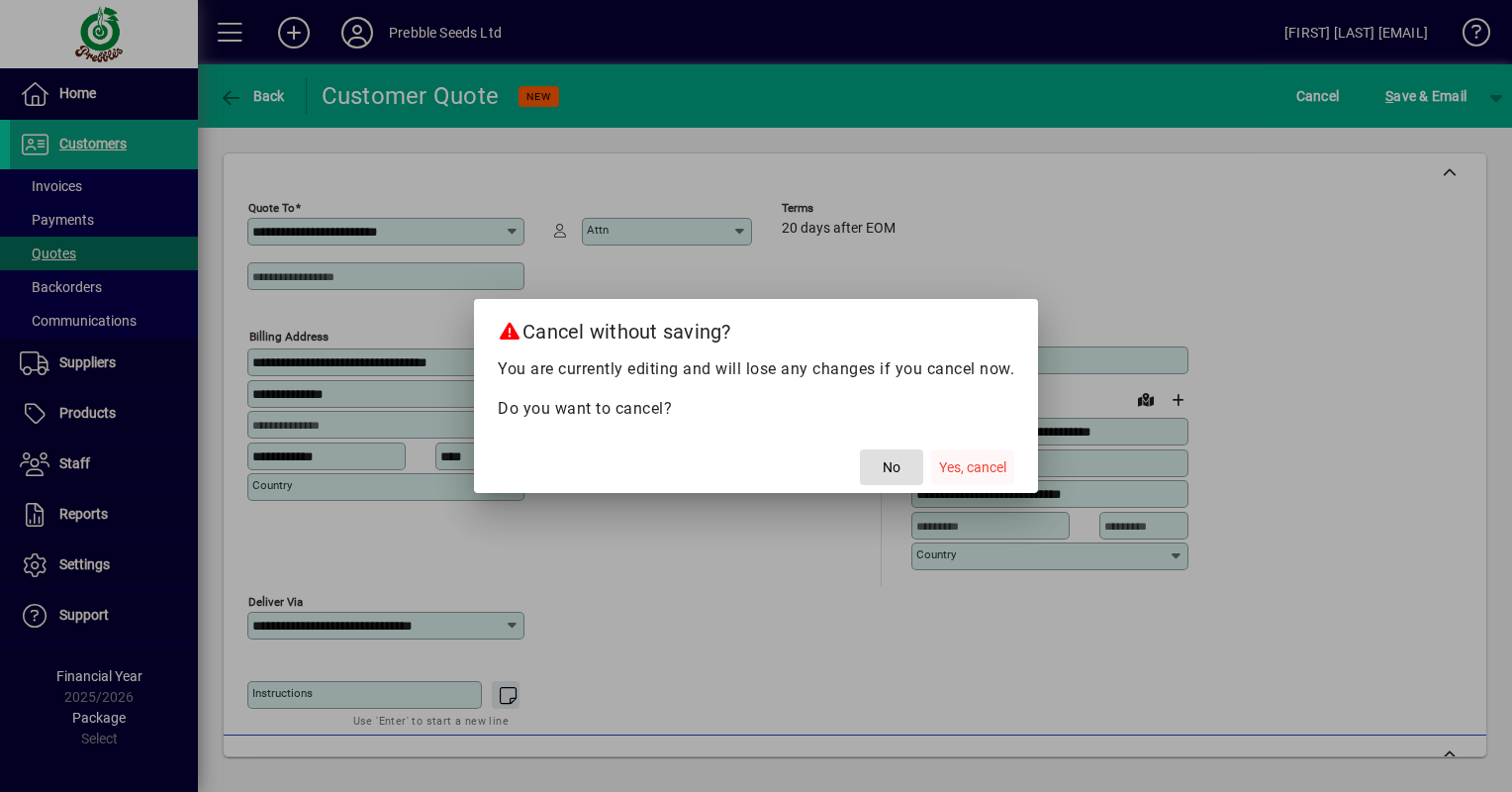 click on "Yes, cancel" 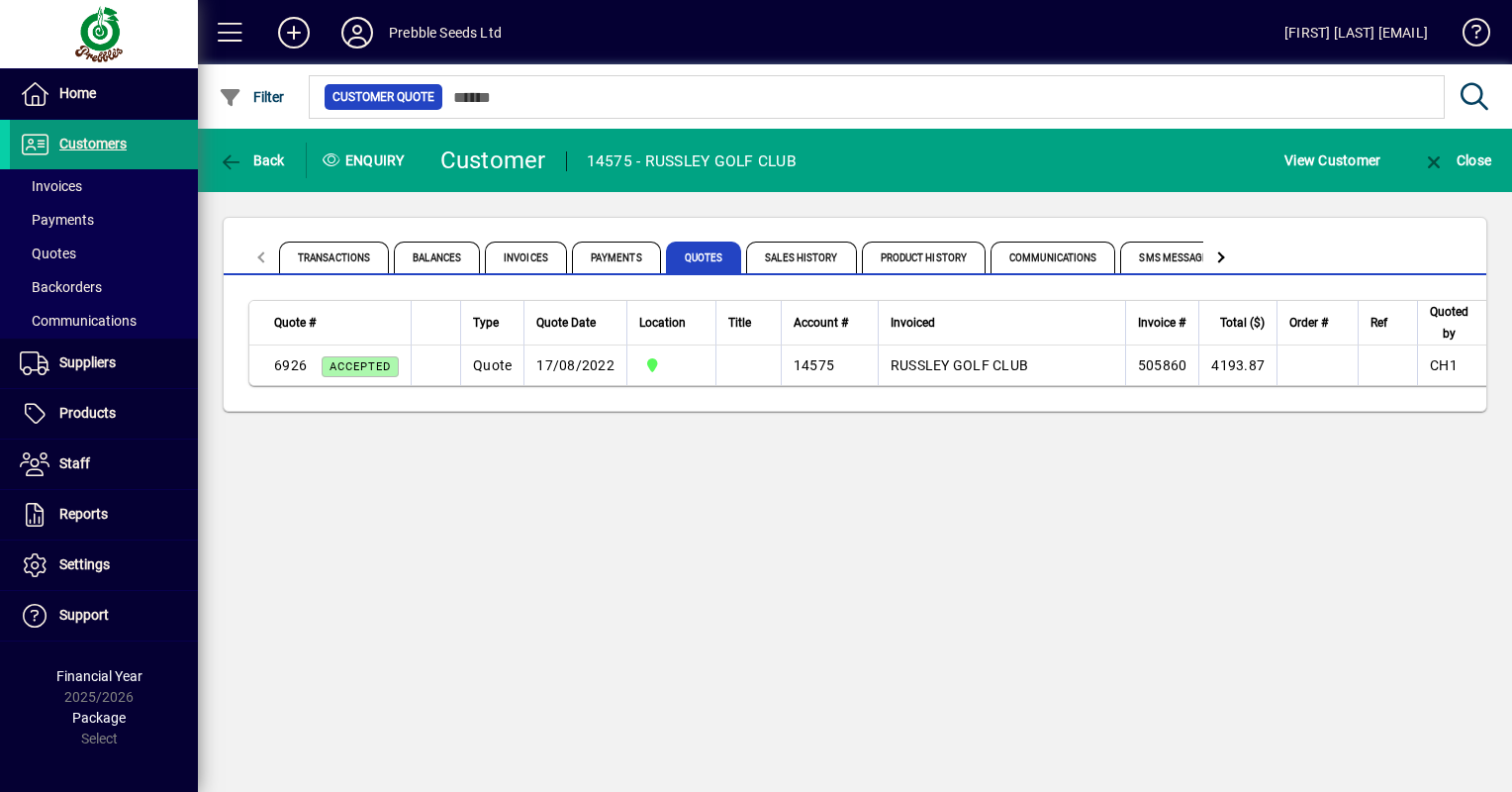 click on "Customers" at bounding box center [93, 144] 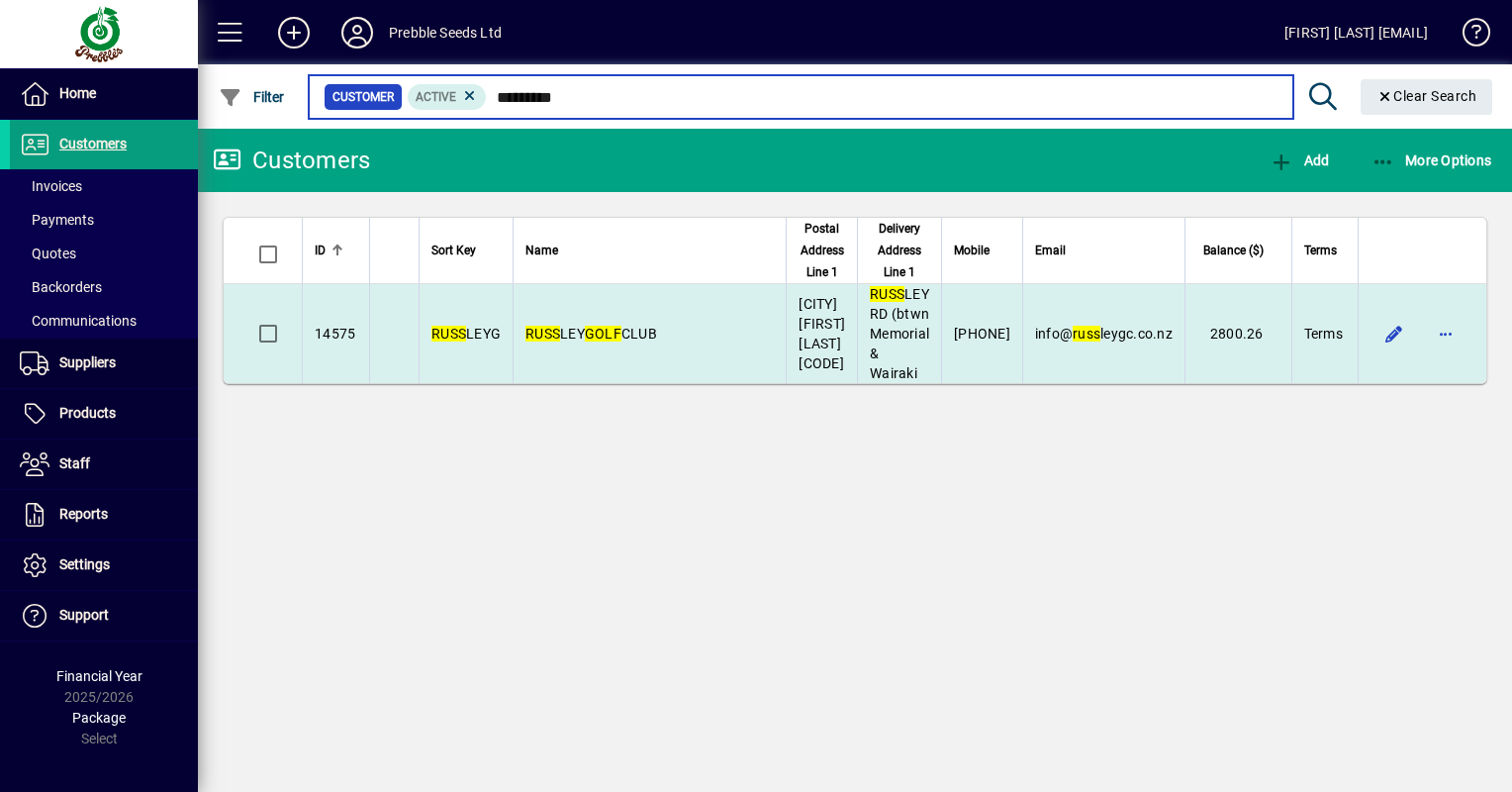 type on "*********" 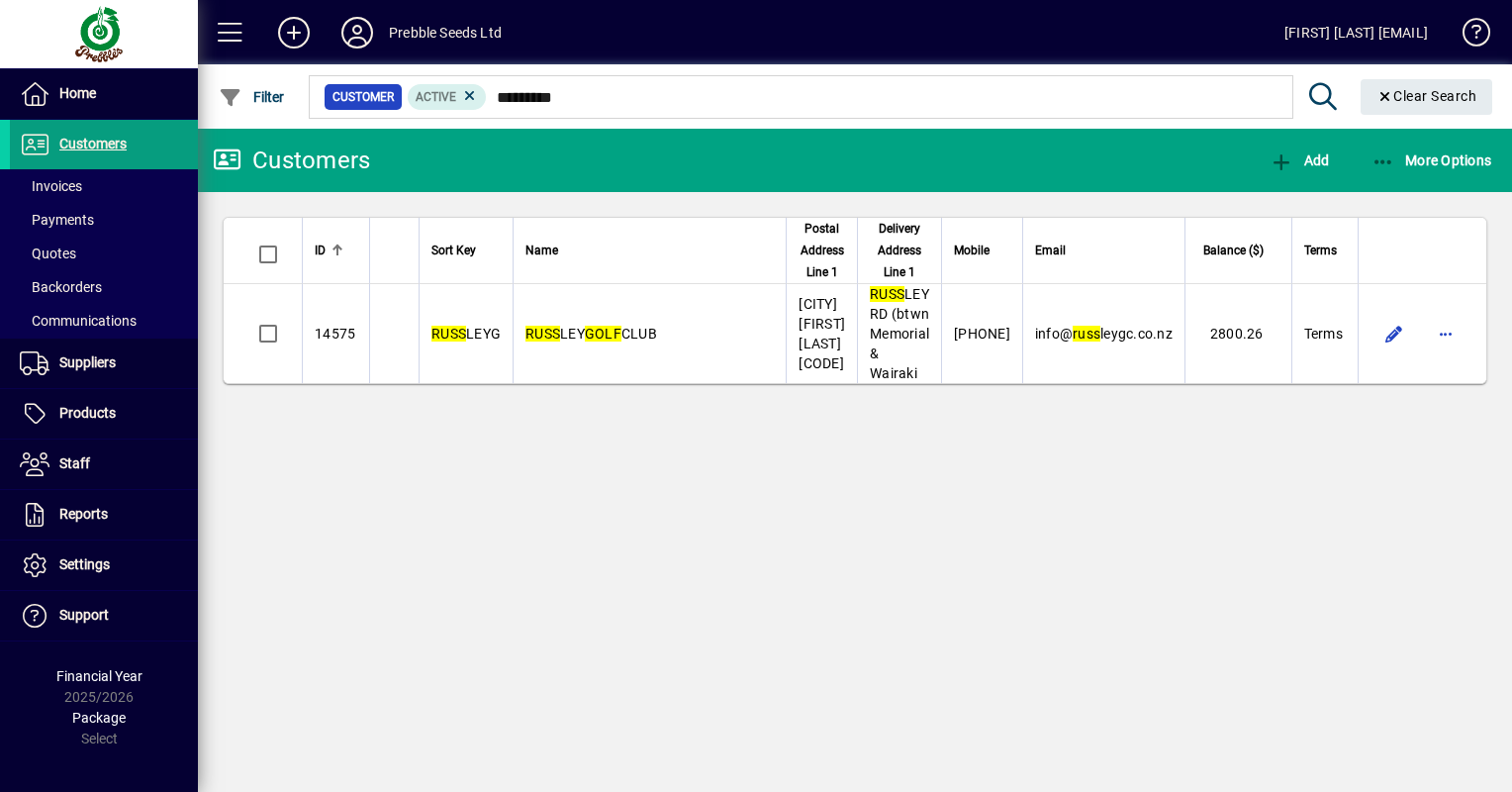 drag, startPoint x: 576, startPoint y: 321, endPoint x: 563, endPoint y: 321, distance: 13 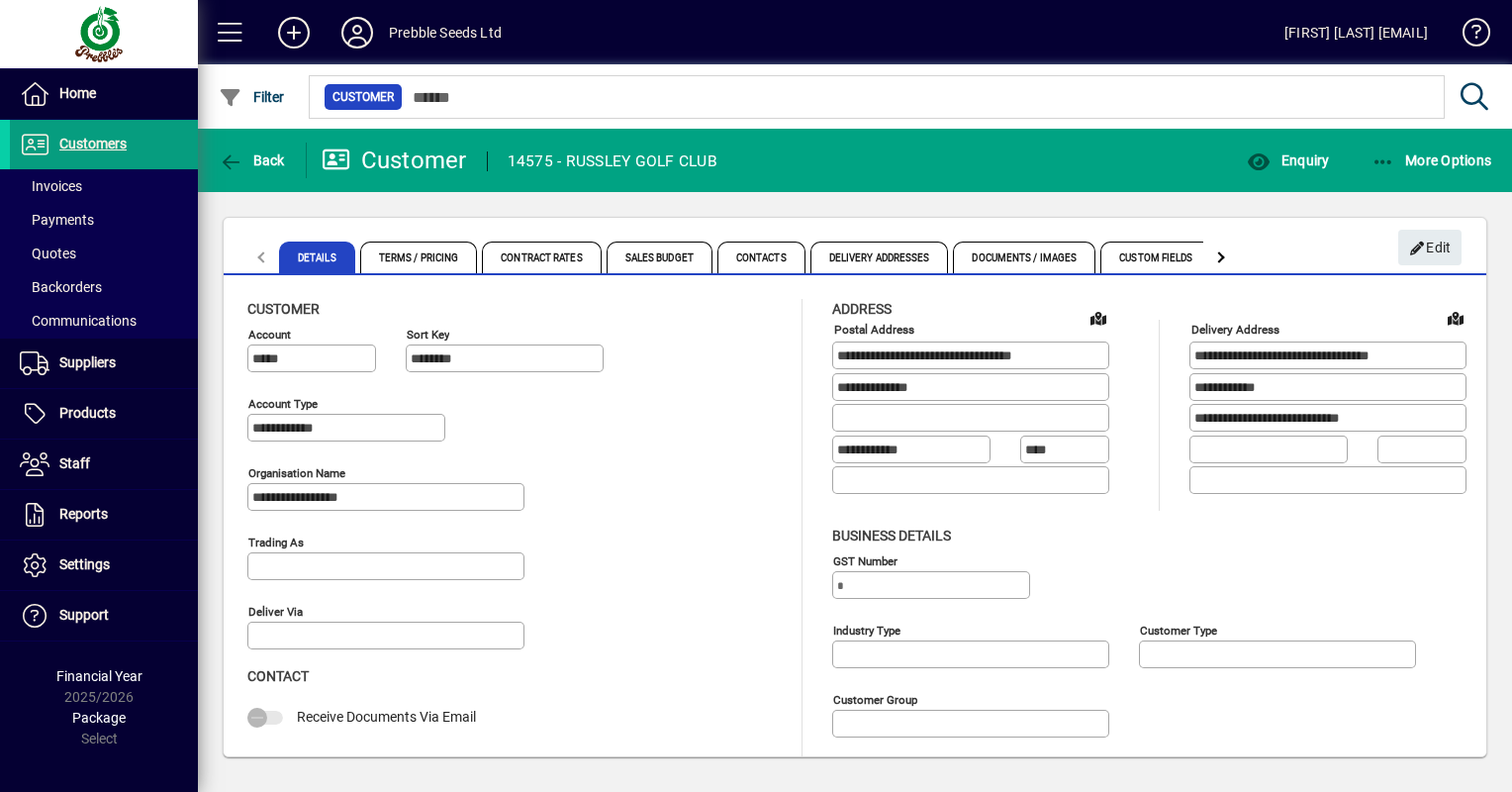 type on "**********" 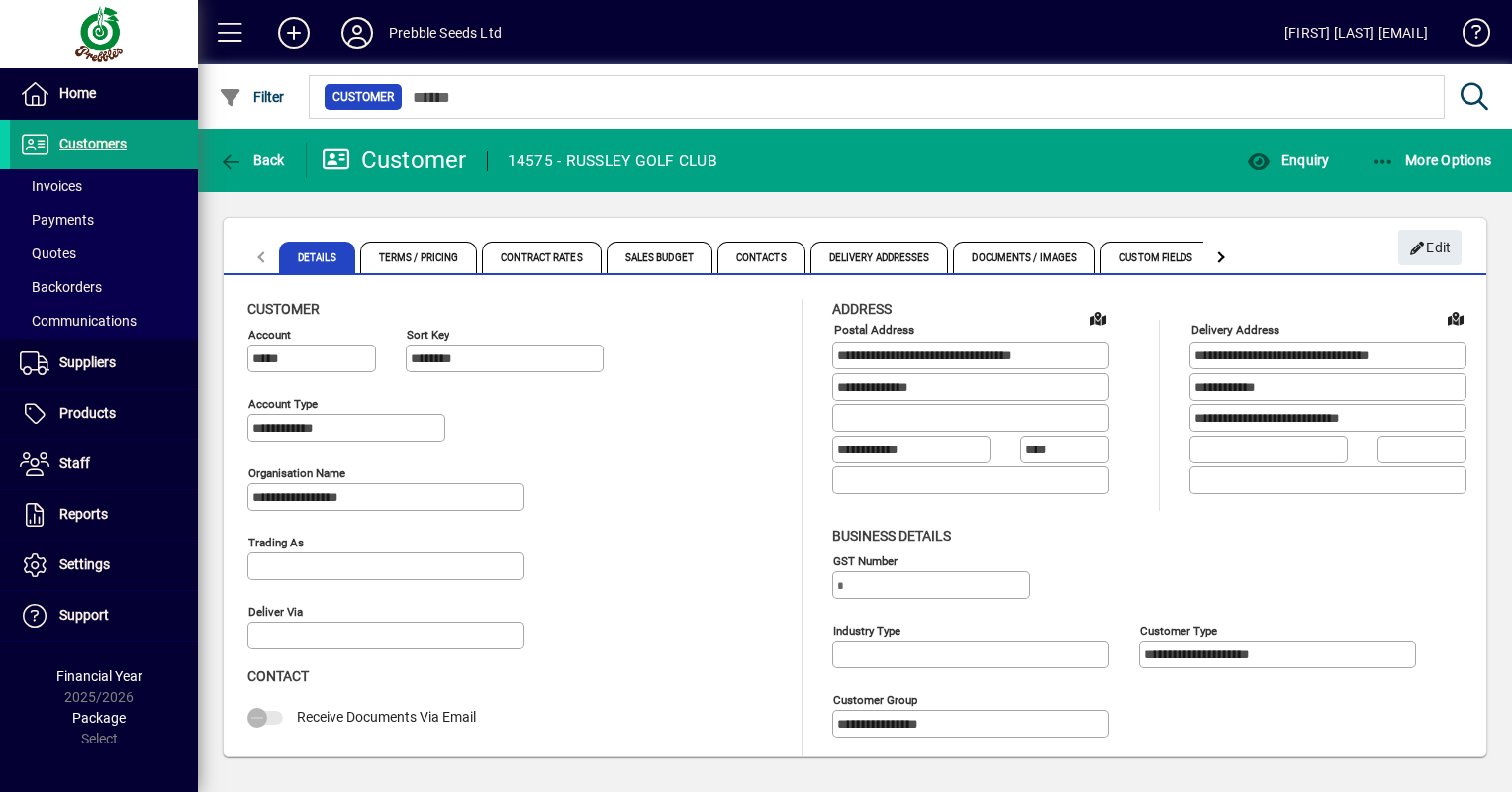 type on "**********" 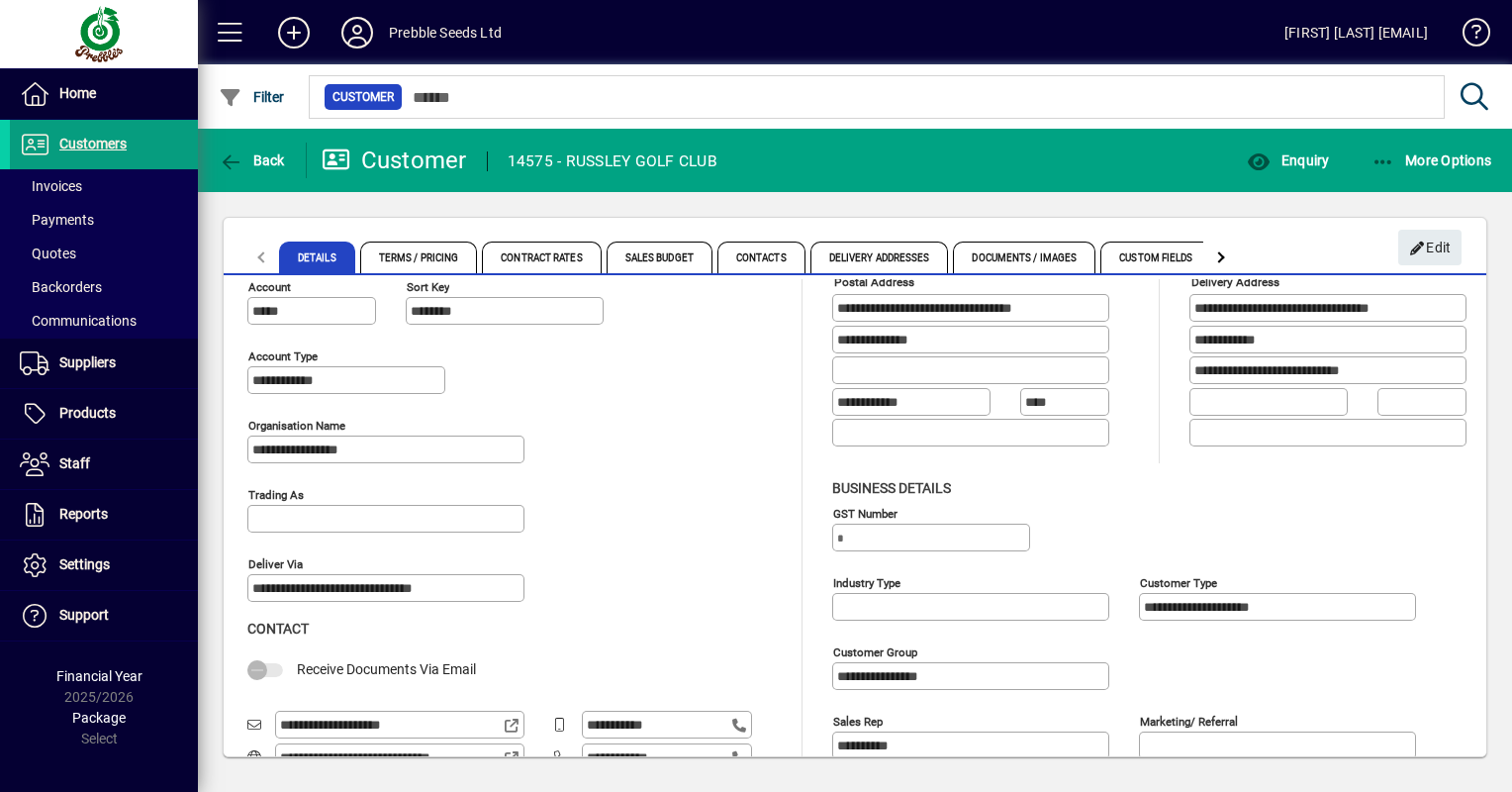 scroll, scrollTop: 0, scrollLeft: 0, axis: both 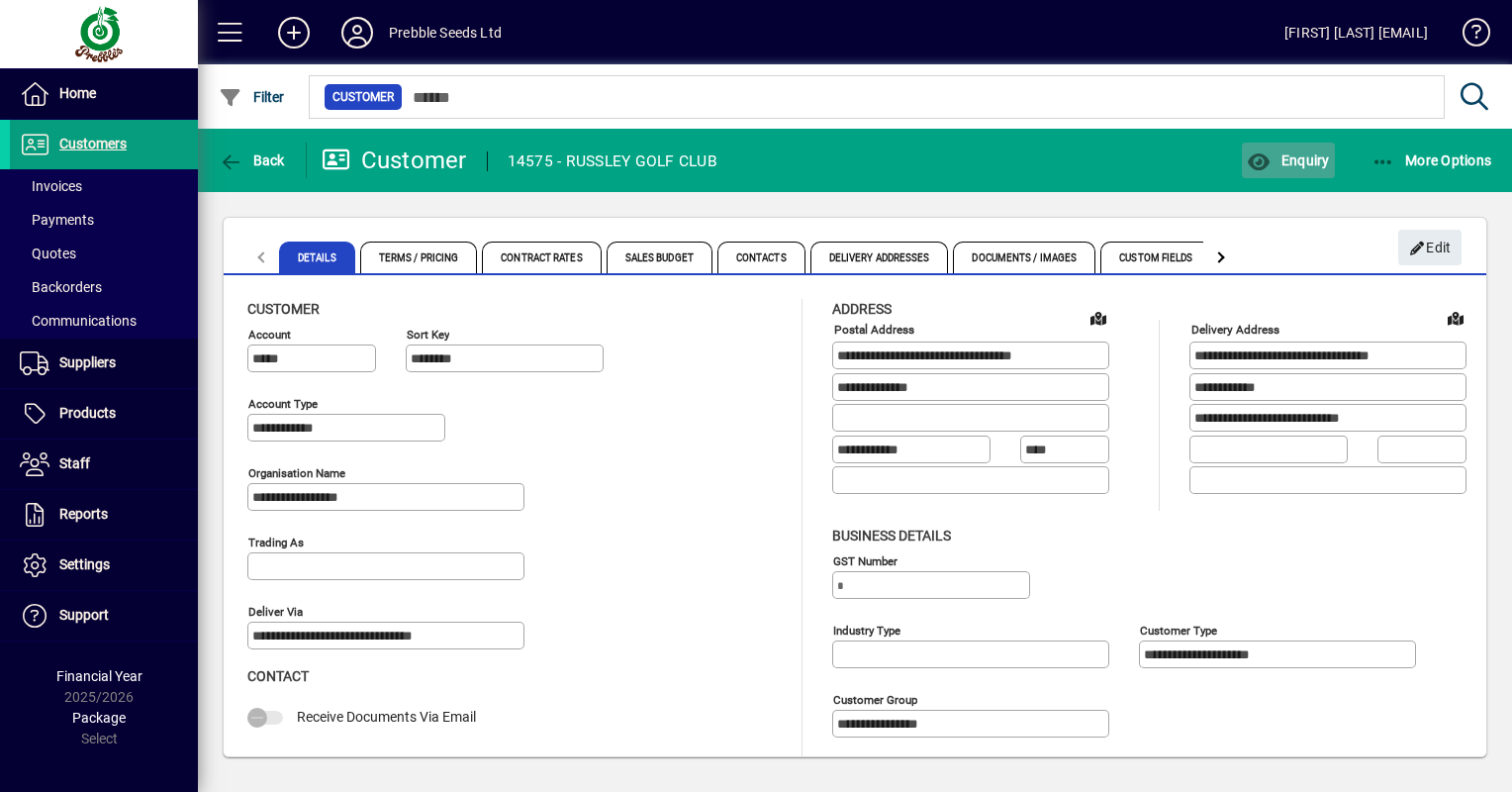 click on "Enquiry" 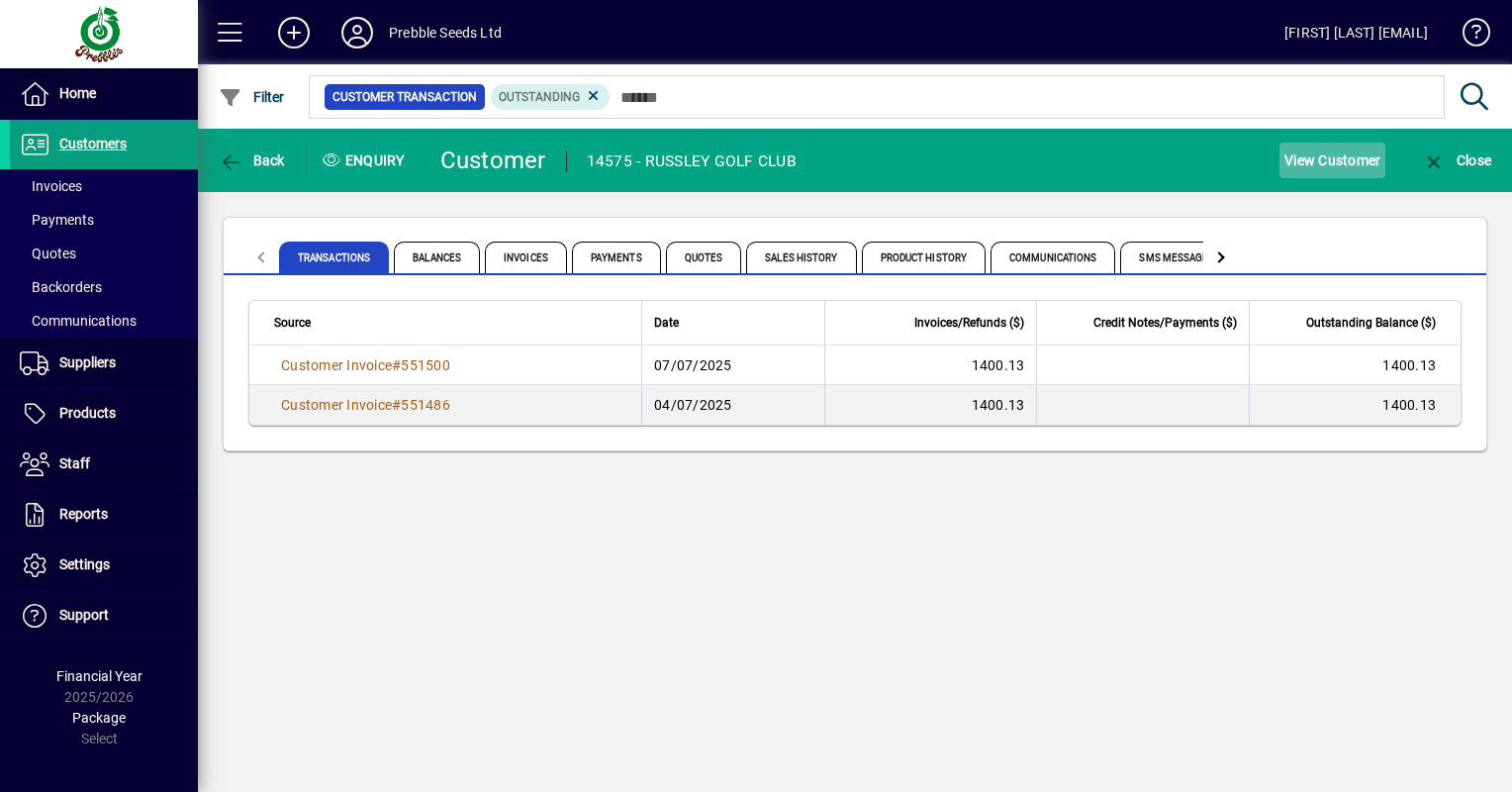 click on "View Customer" 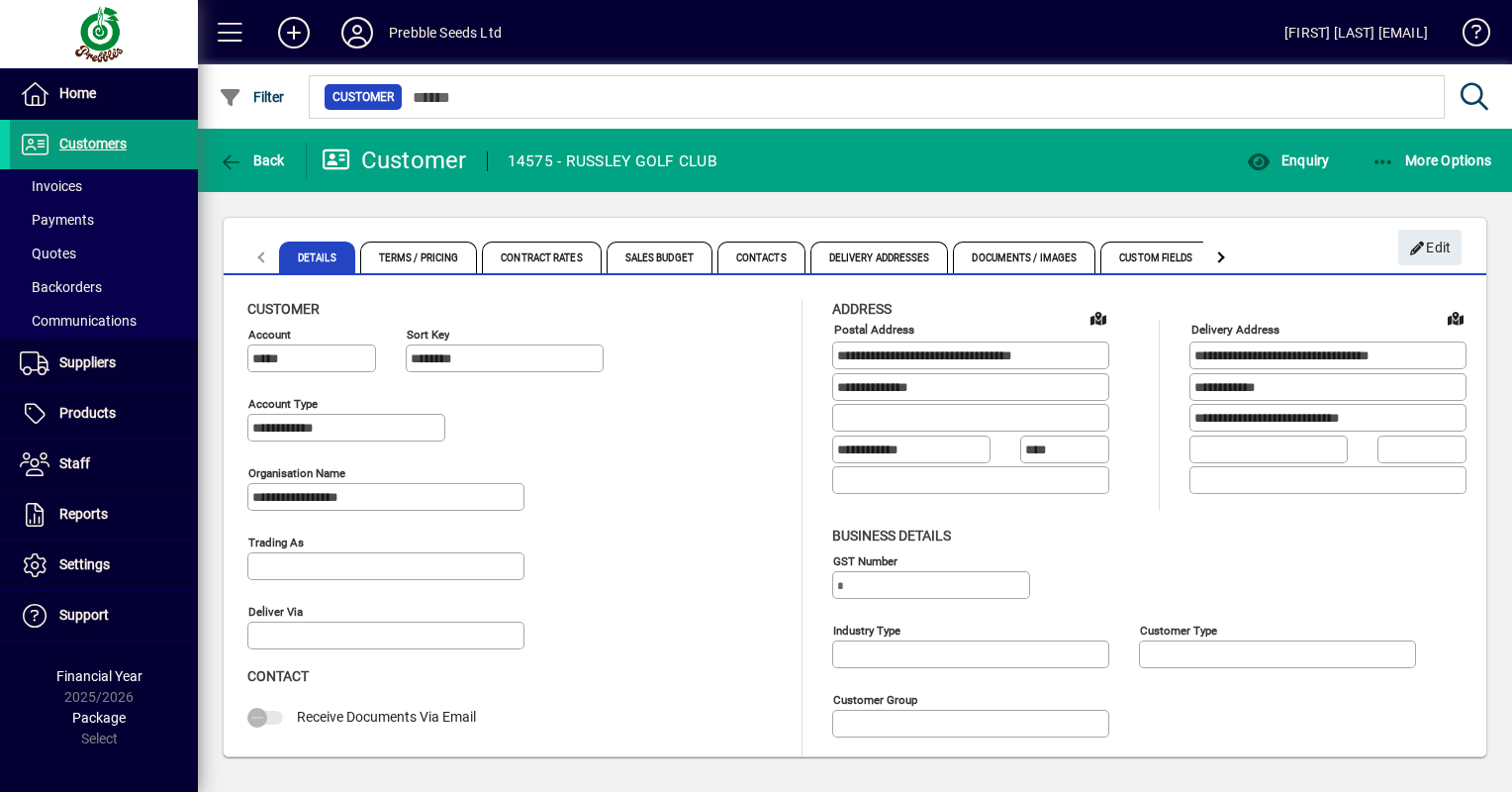 type on "**********" 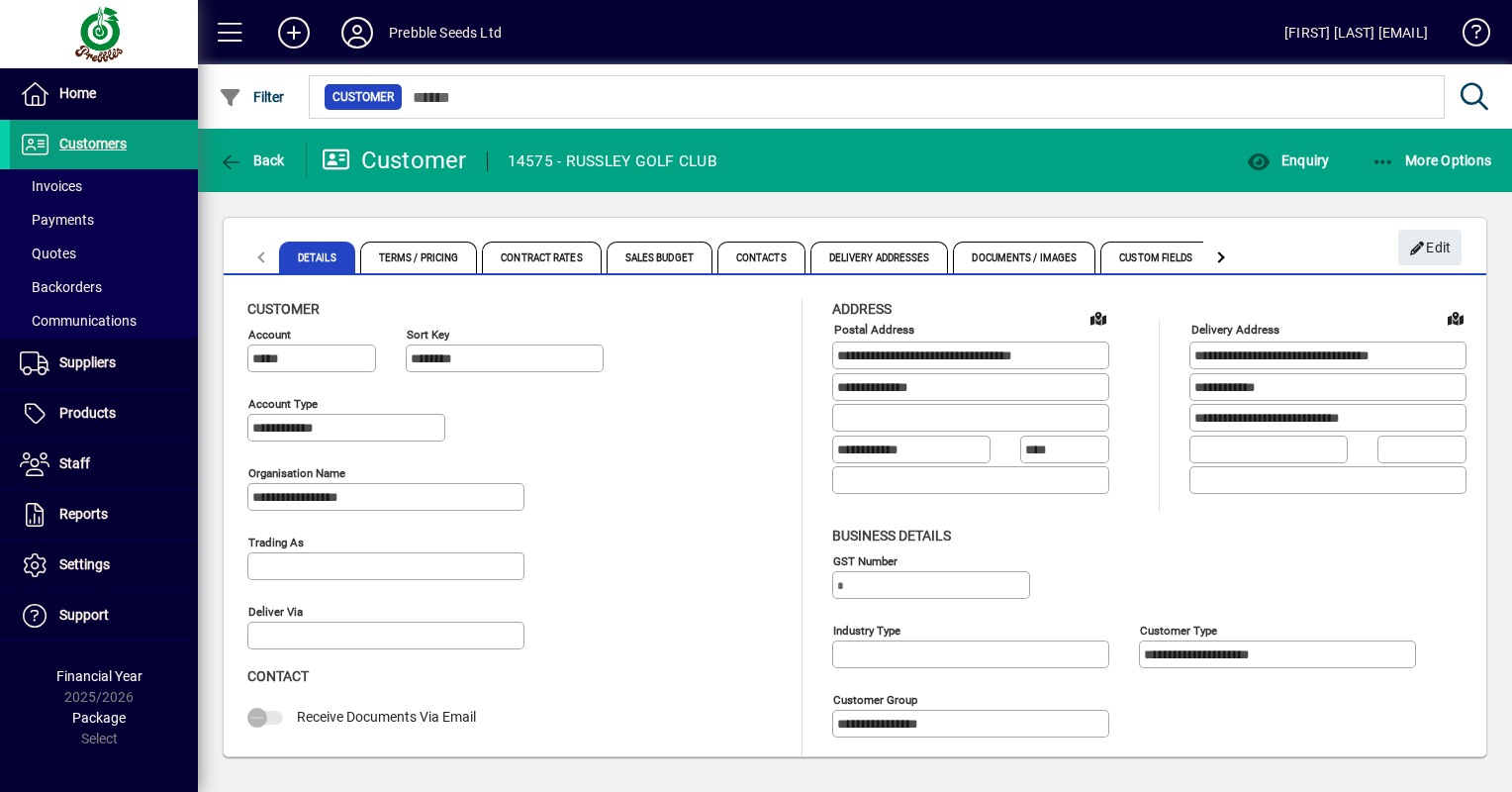 type on "**********" 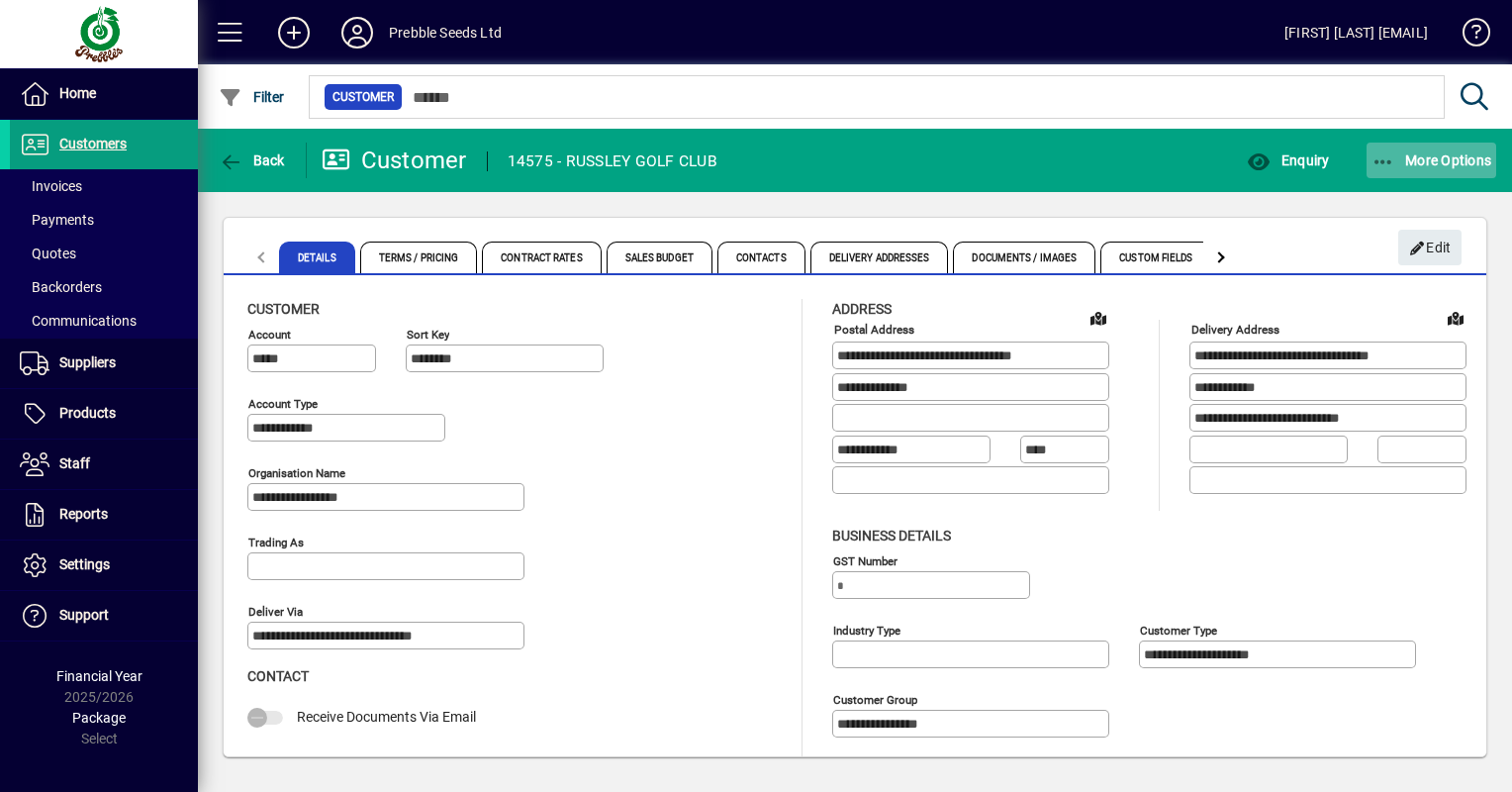 click on "More Options" 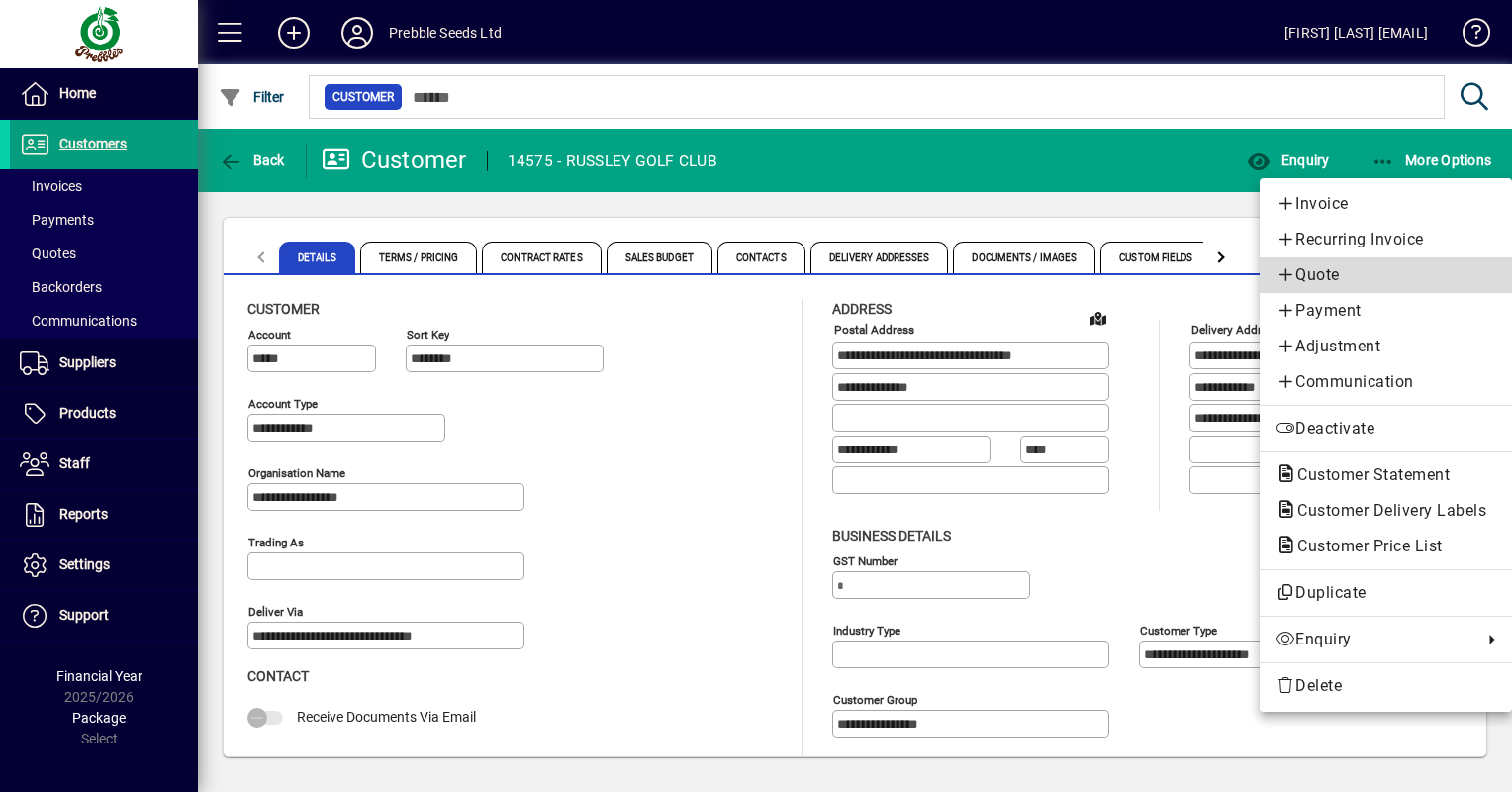 click on "Quote" at bounding box center (1385, 275) 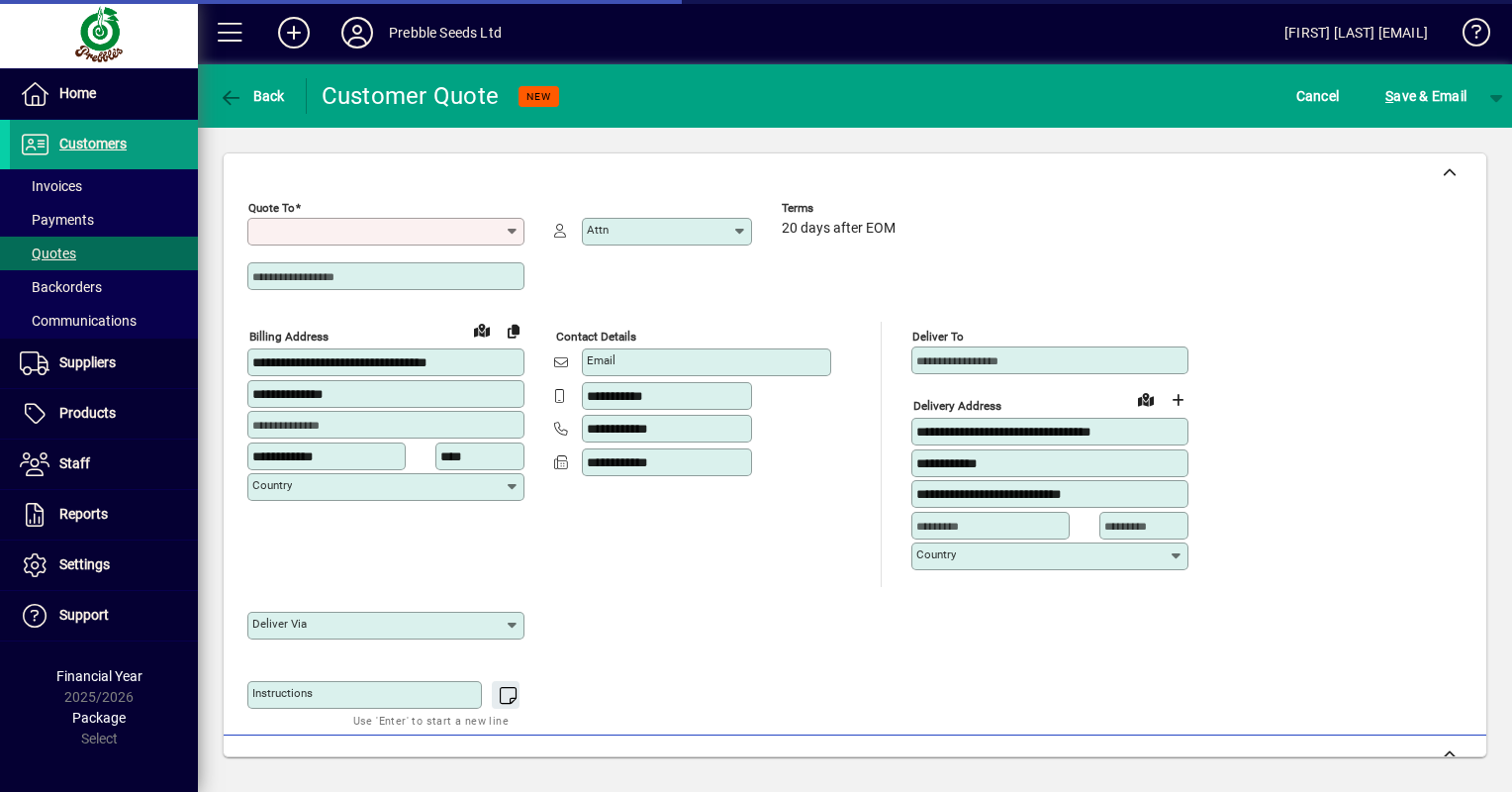 type on "**********" 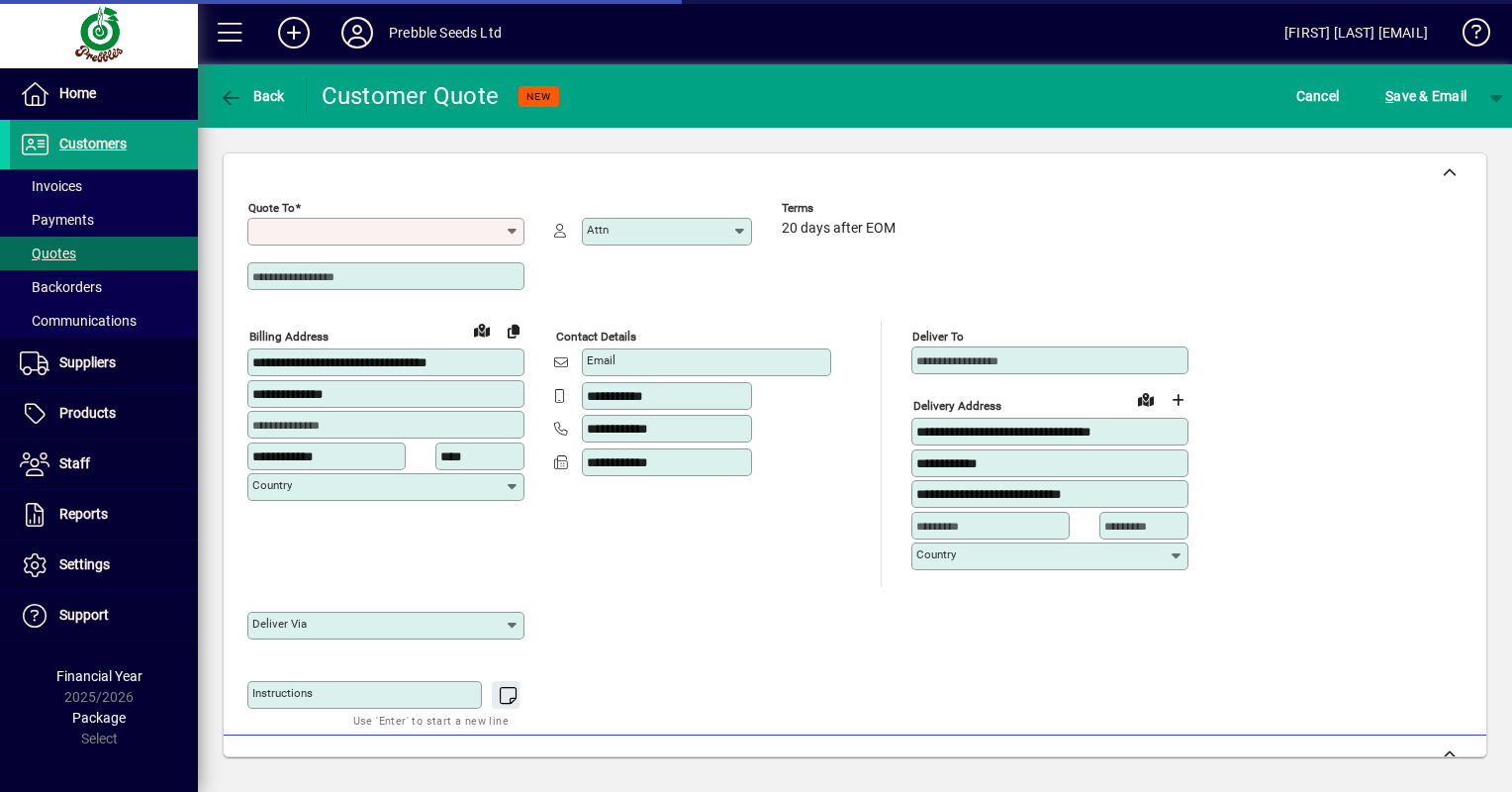type on "*********" 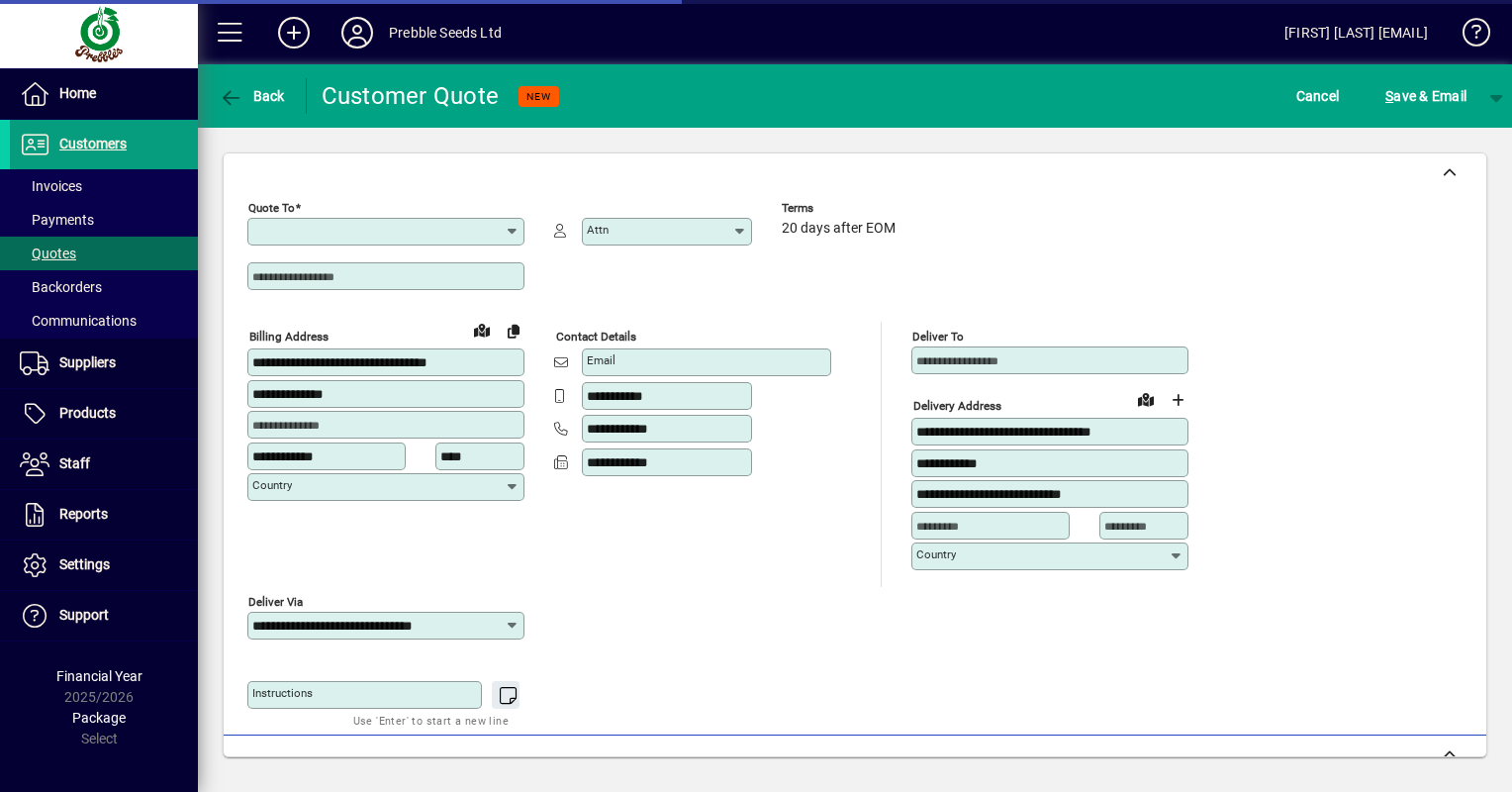 type on "**********" 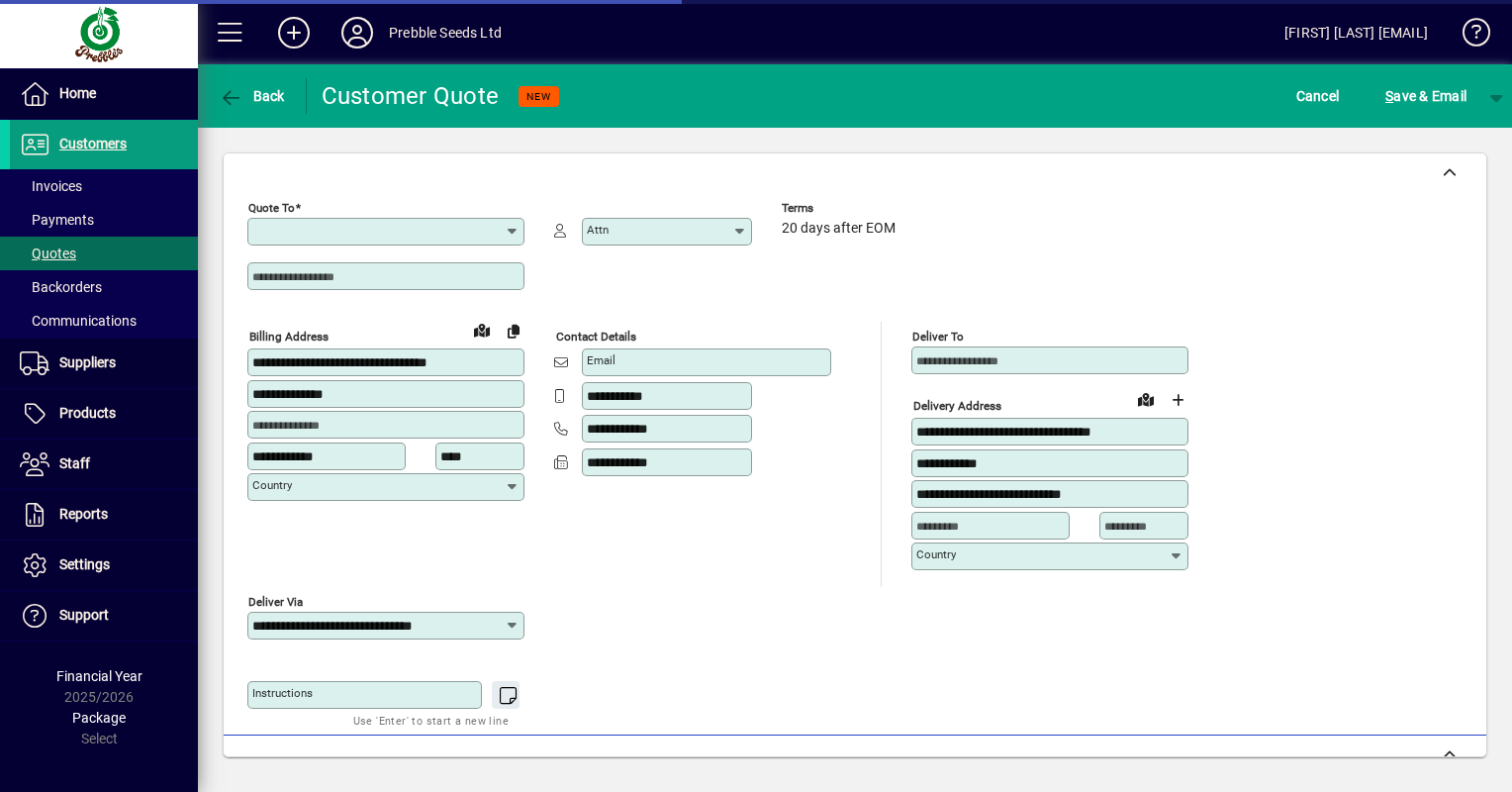 type on "**********" 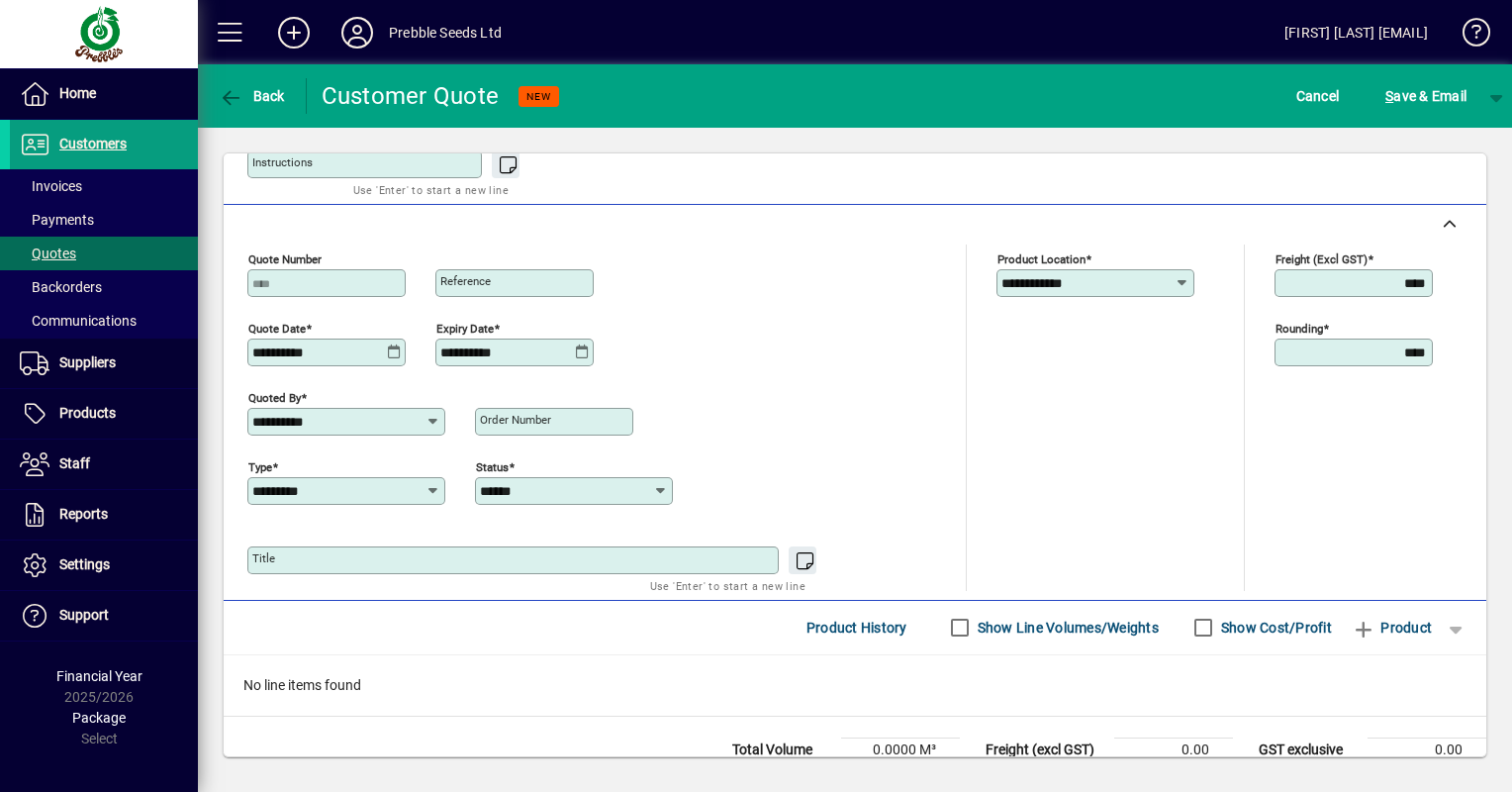 scroll, scrollTop: 498, scrollLeft: 0, axis: vertical 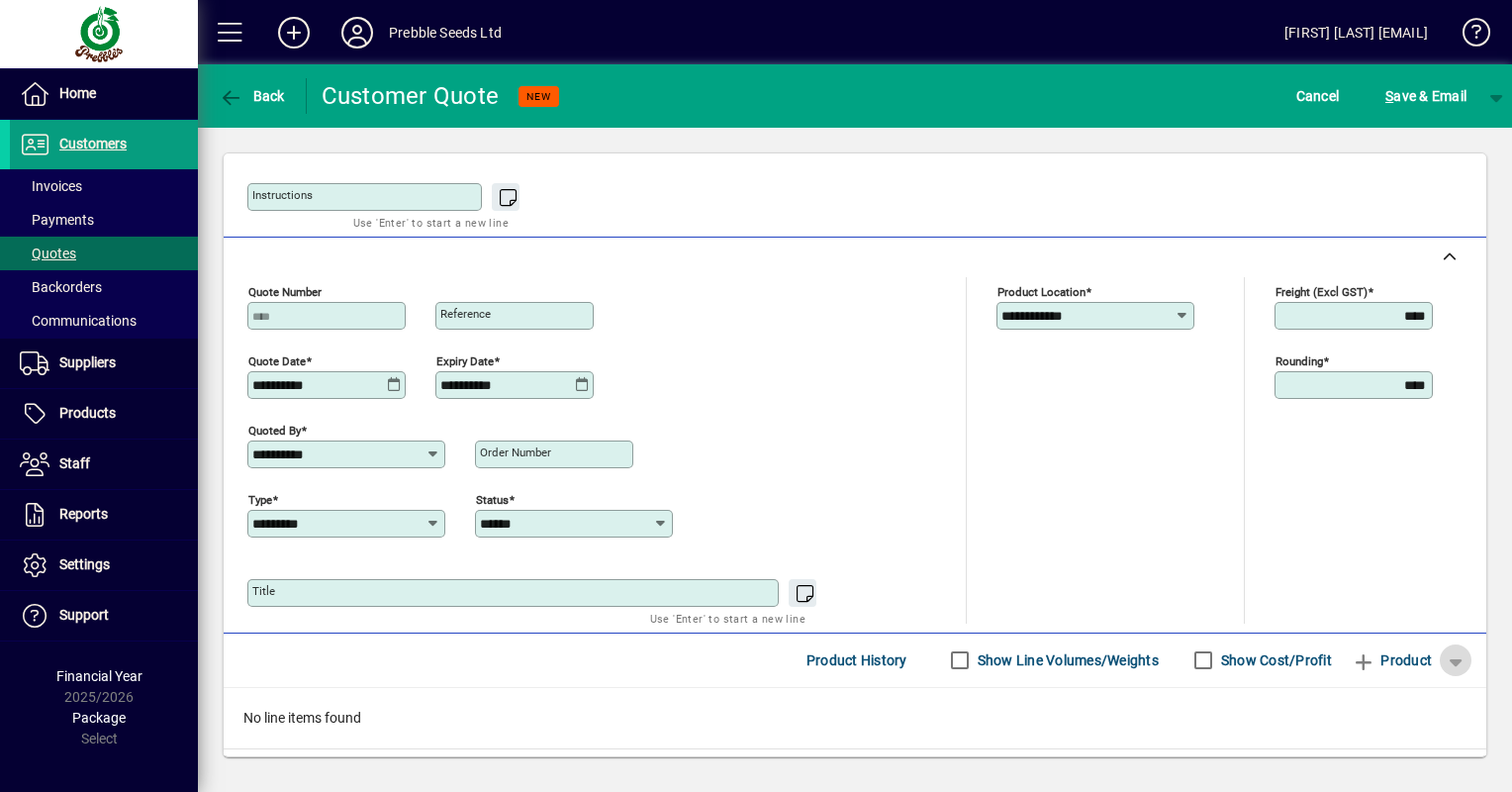 click 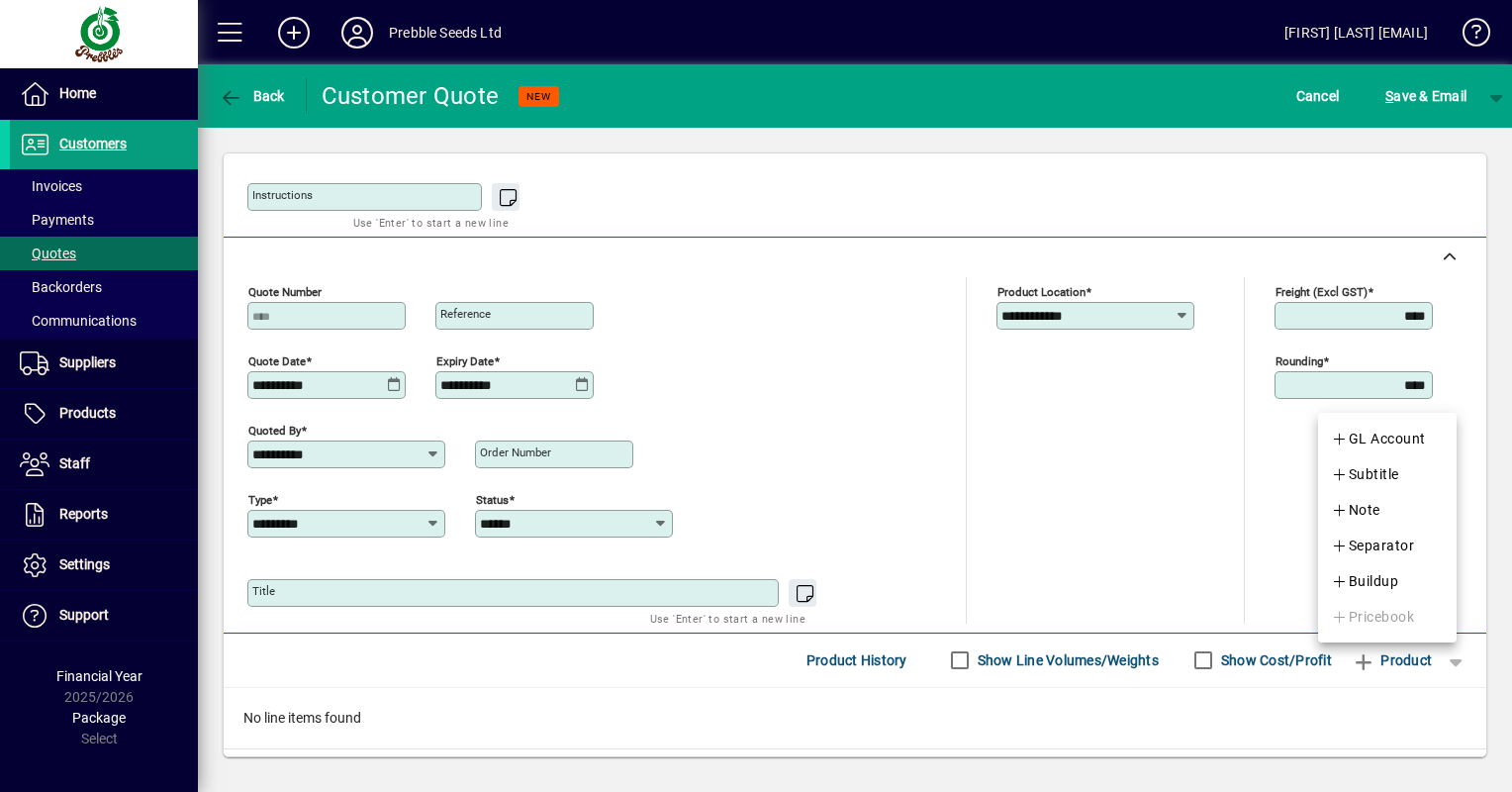 click at bounding box center [756, 396] 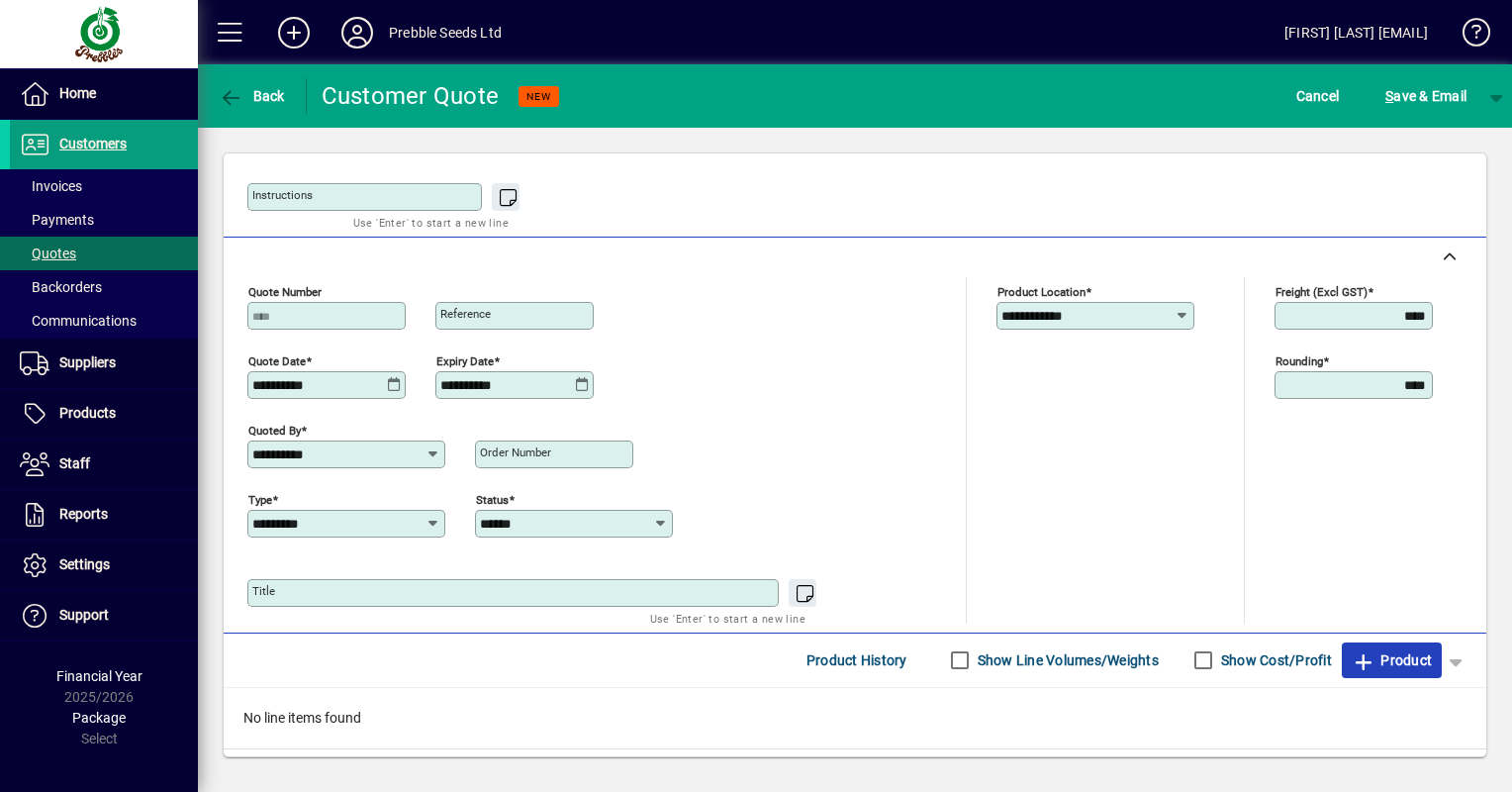 click on "Product" 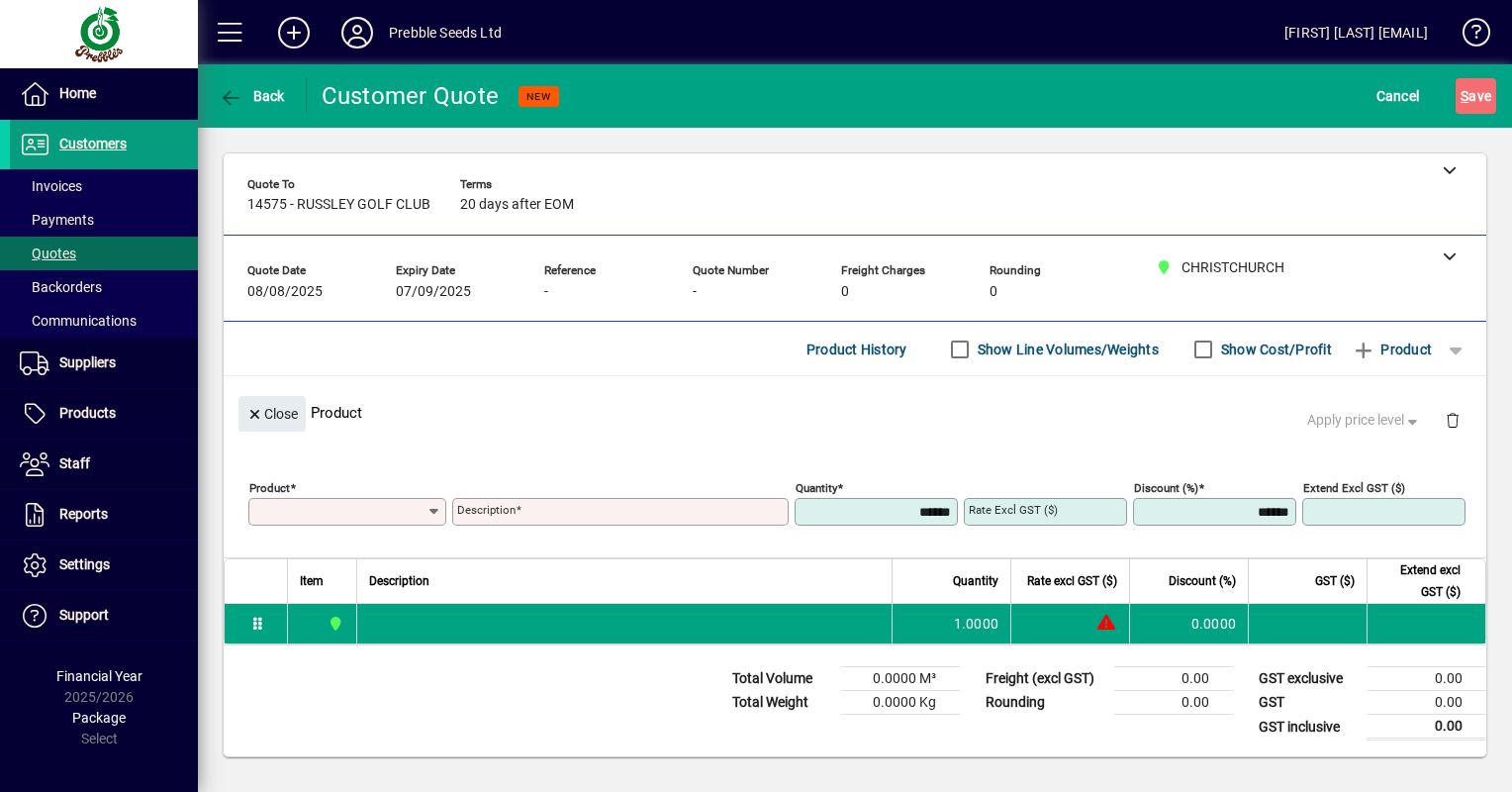 scroll, scrollTop: 1, scrollLeft: 0, axis: vertical 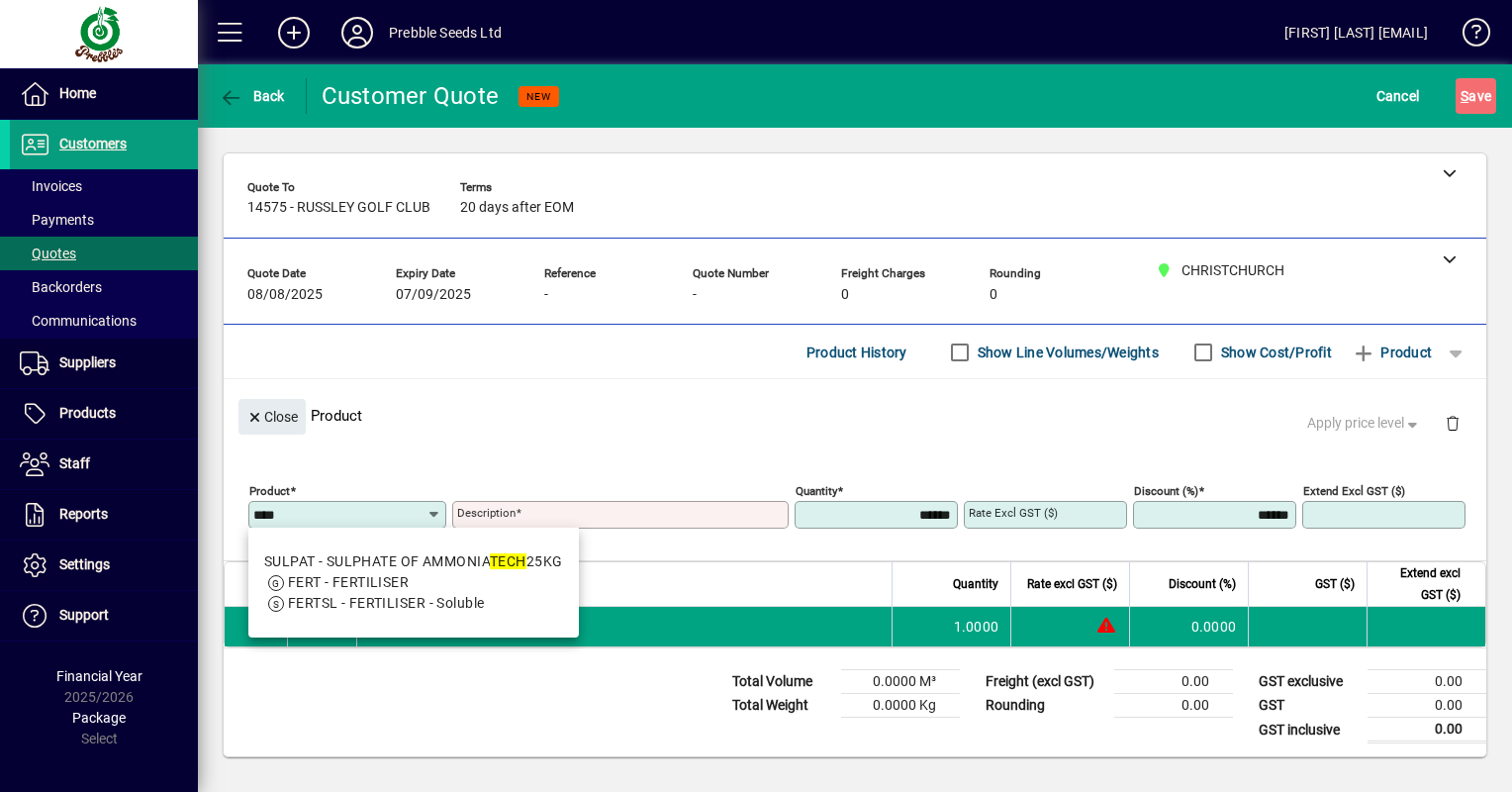 click on "FERT - FERTILISER" at bounding box center [414, 582] 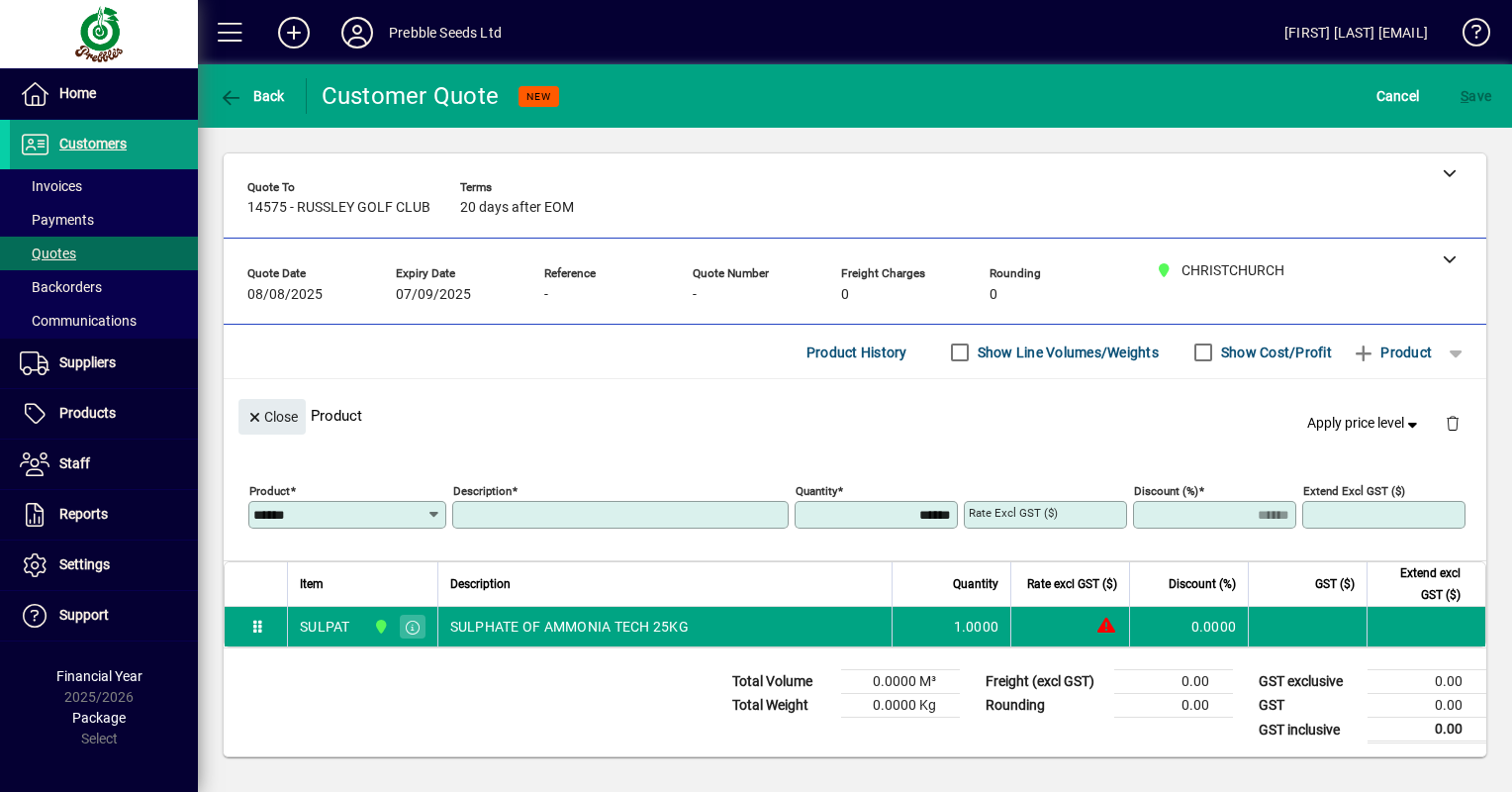 type on "**********" 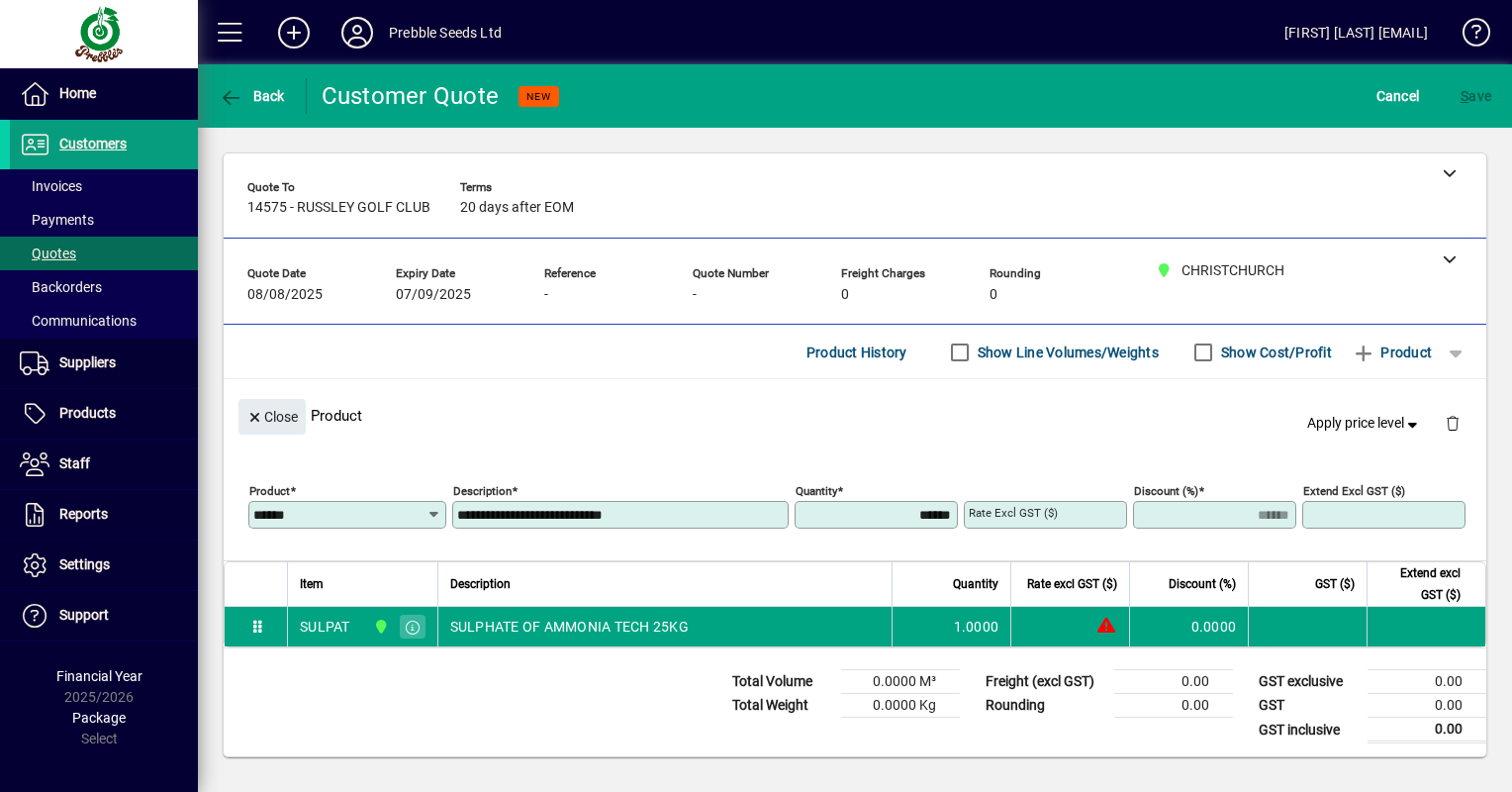 type on "*******" 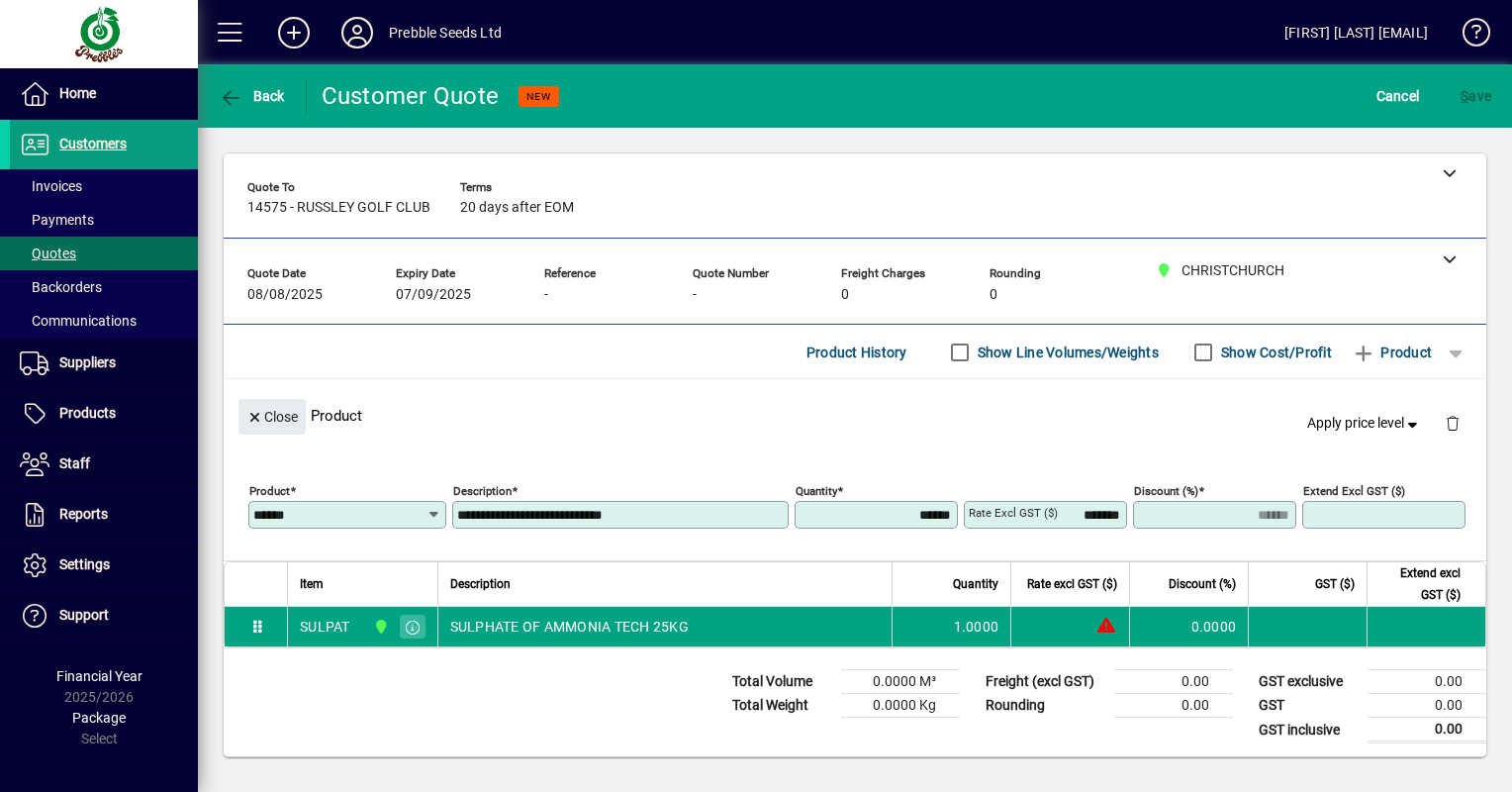 type on "*****" 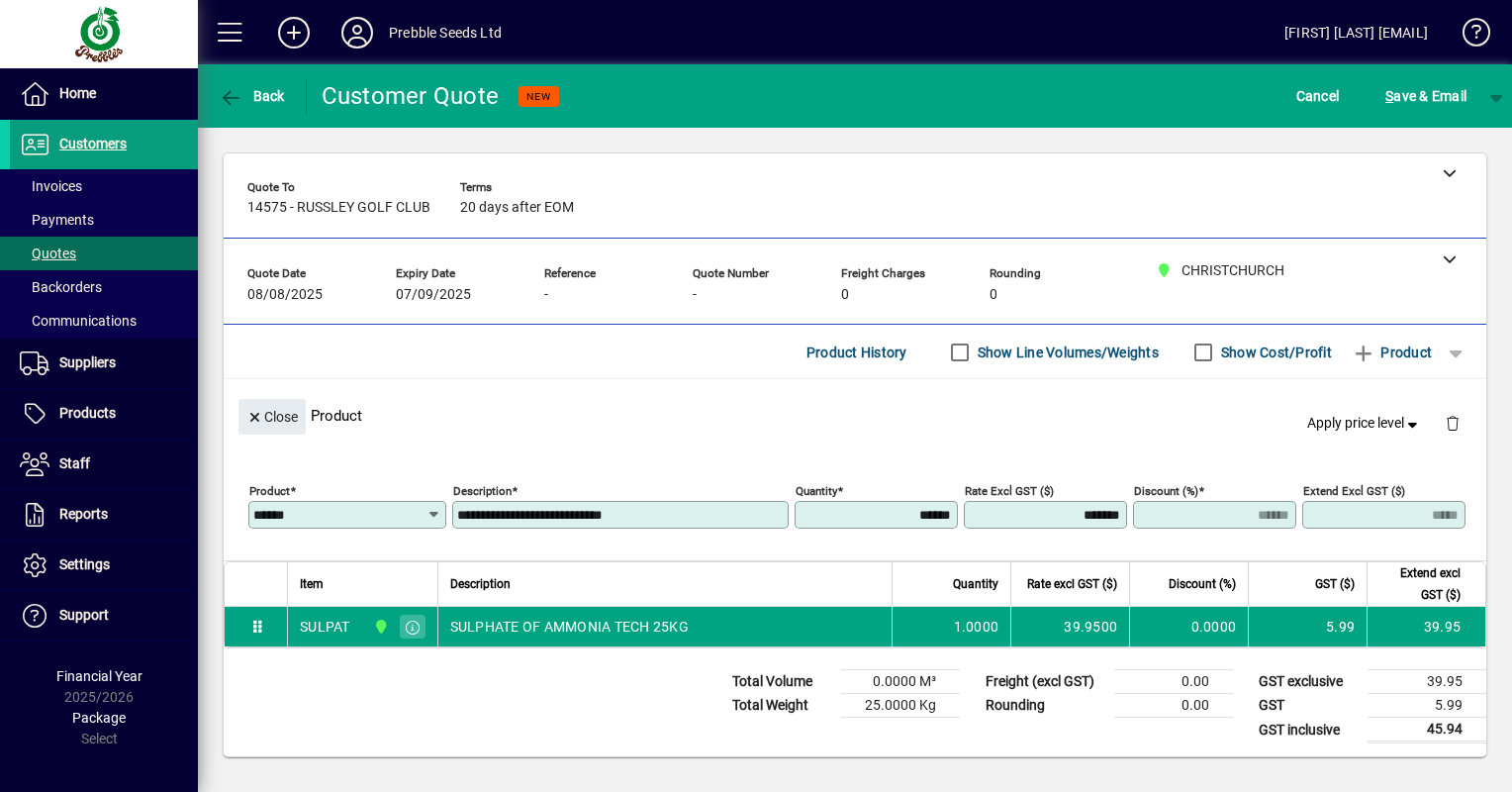 click on "******" at bounding box center (878, 515) 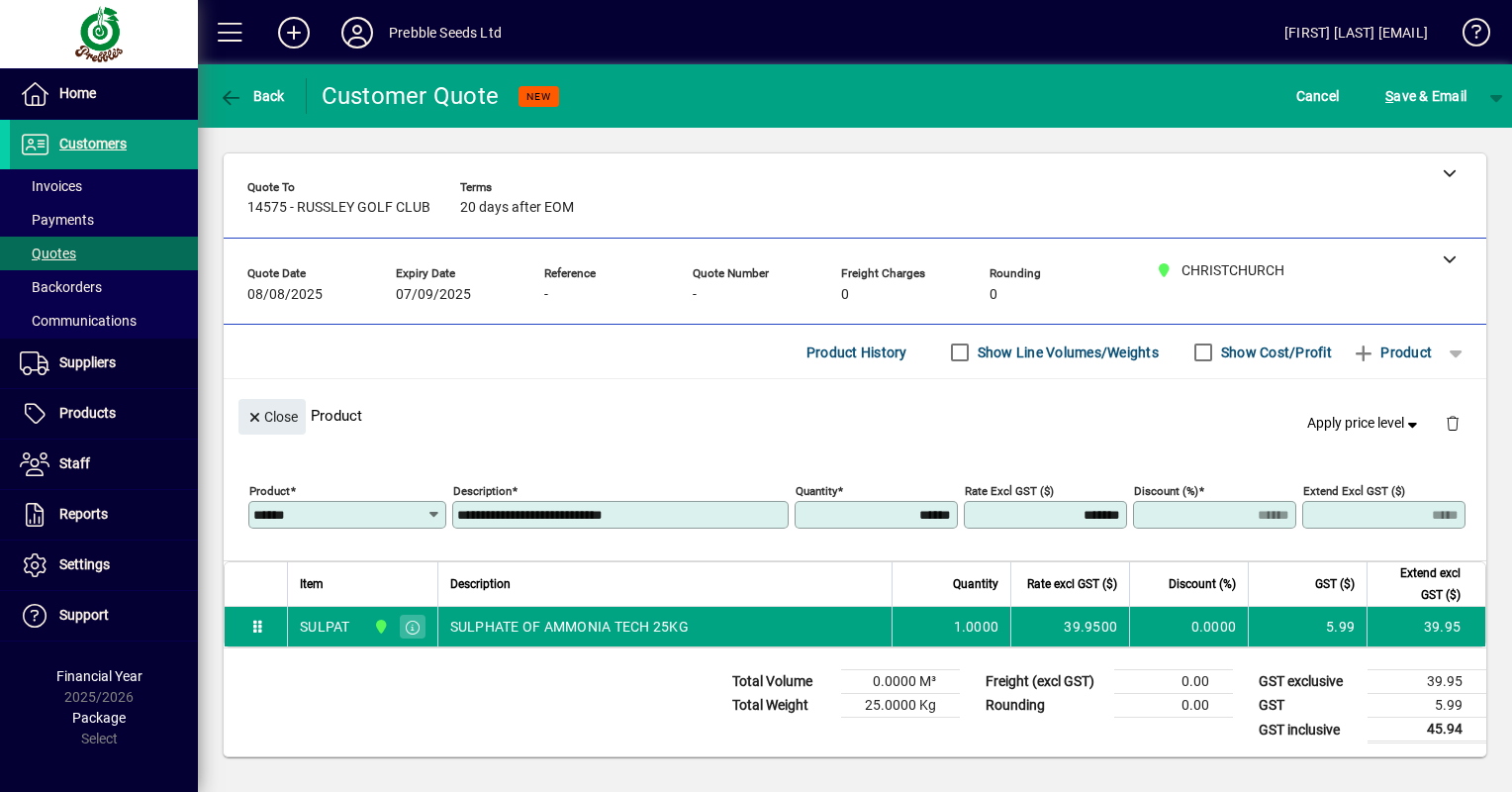 drag, startPoint x: 889, startPoint y: 511, endPoint x: 898, endPoint y: 510, distance: 9.055385 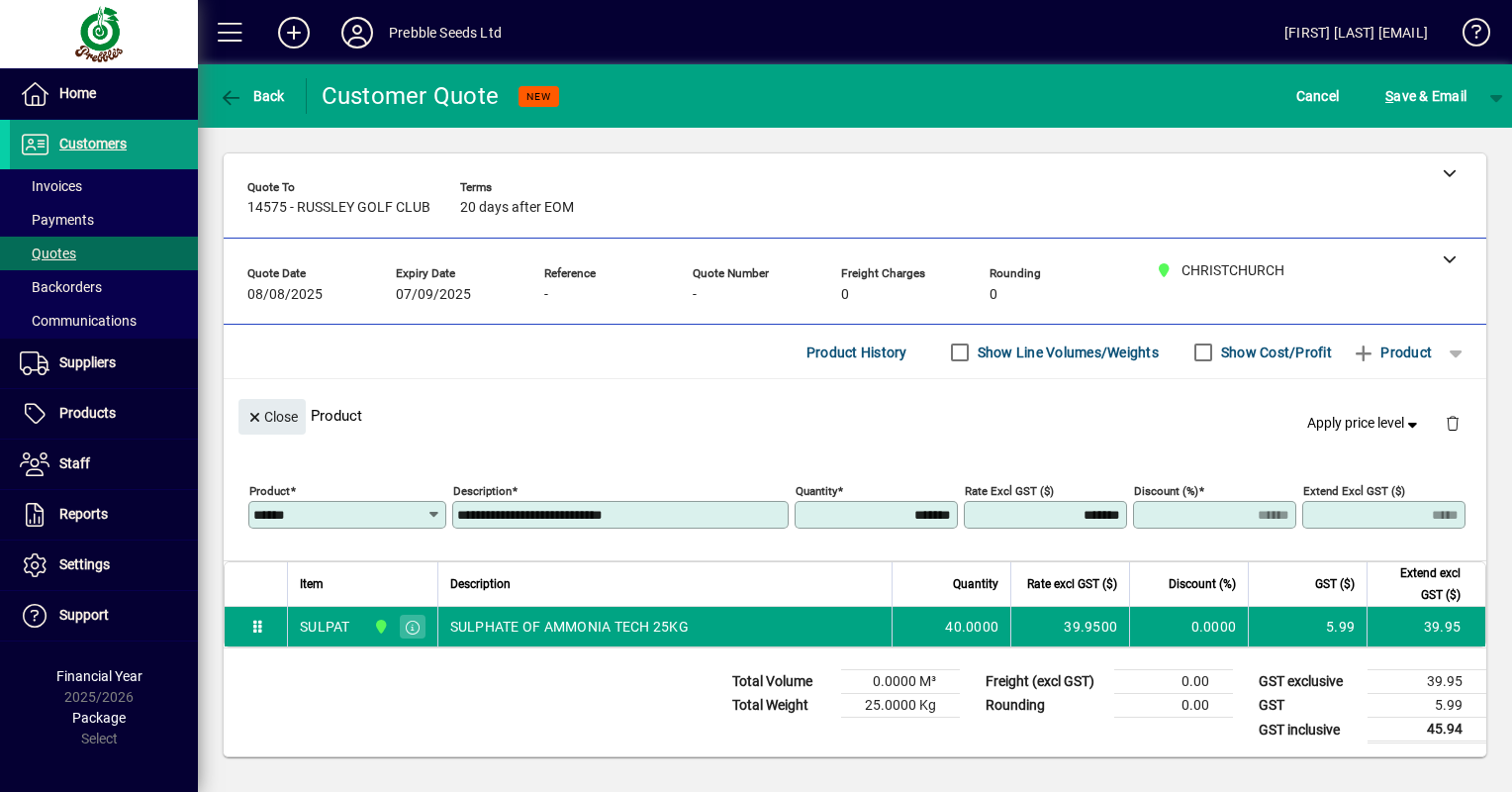 type on "*******" 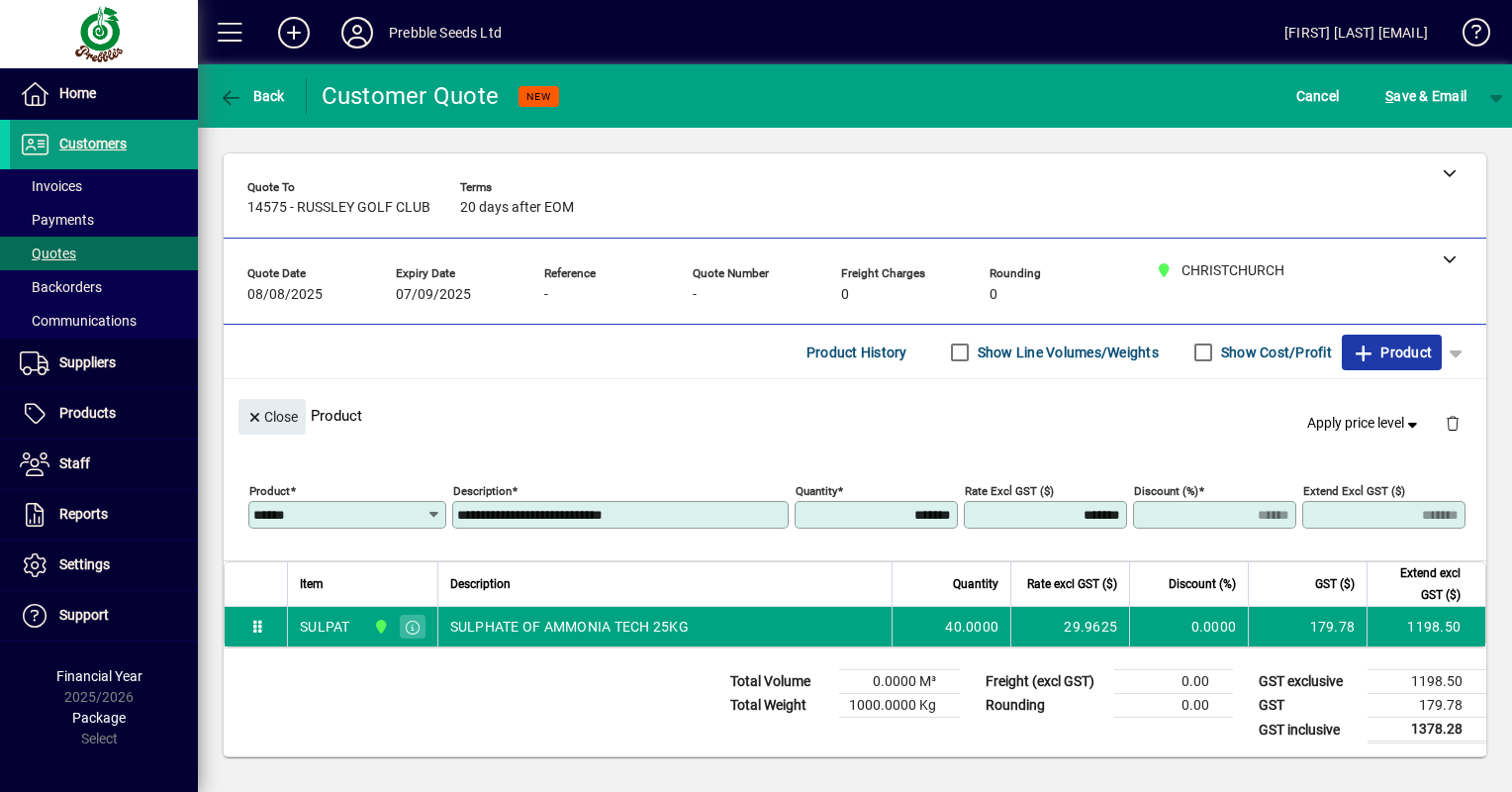 click on "Product" 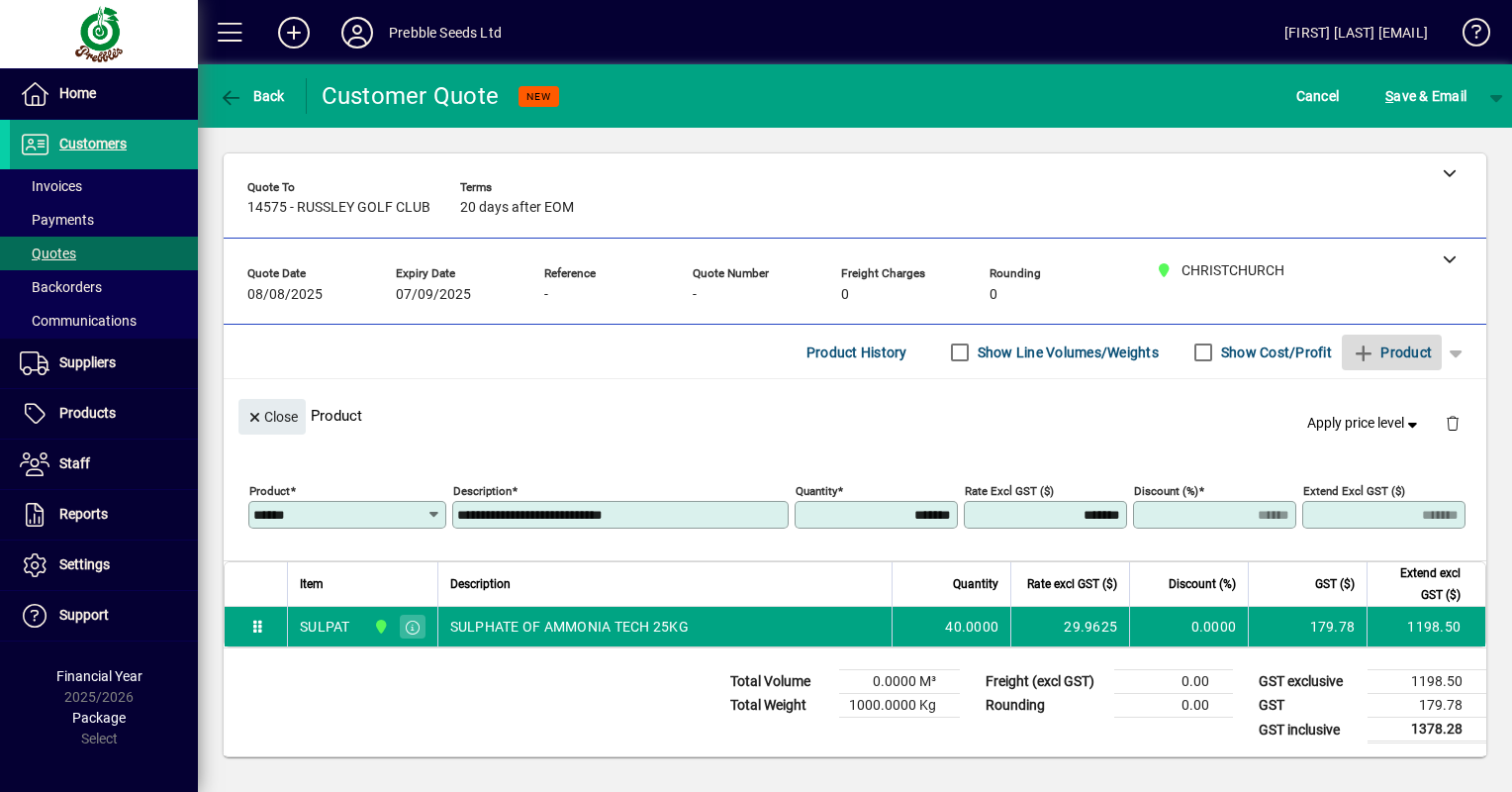 type 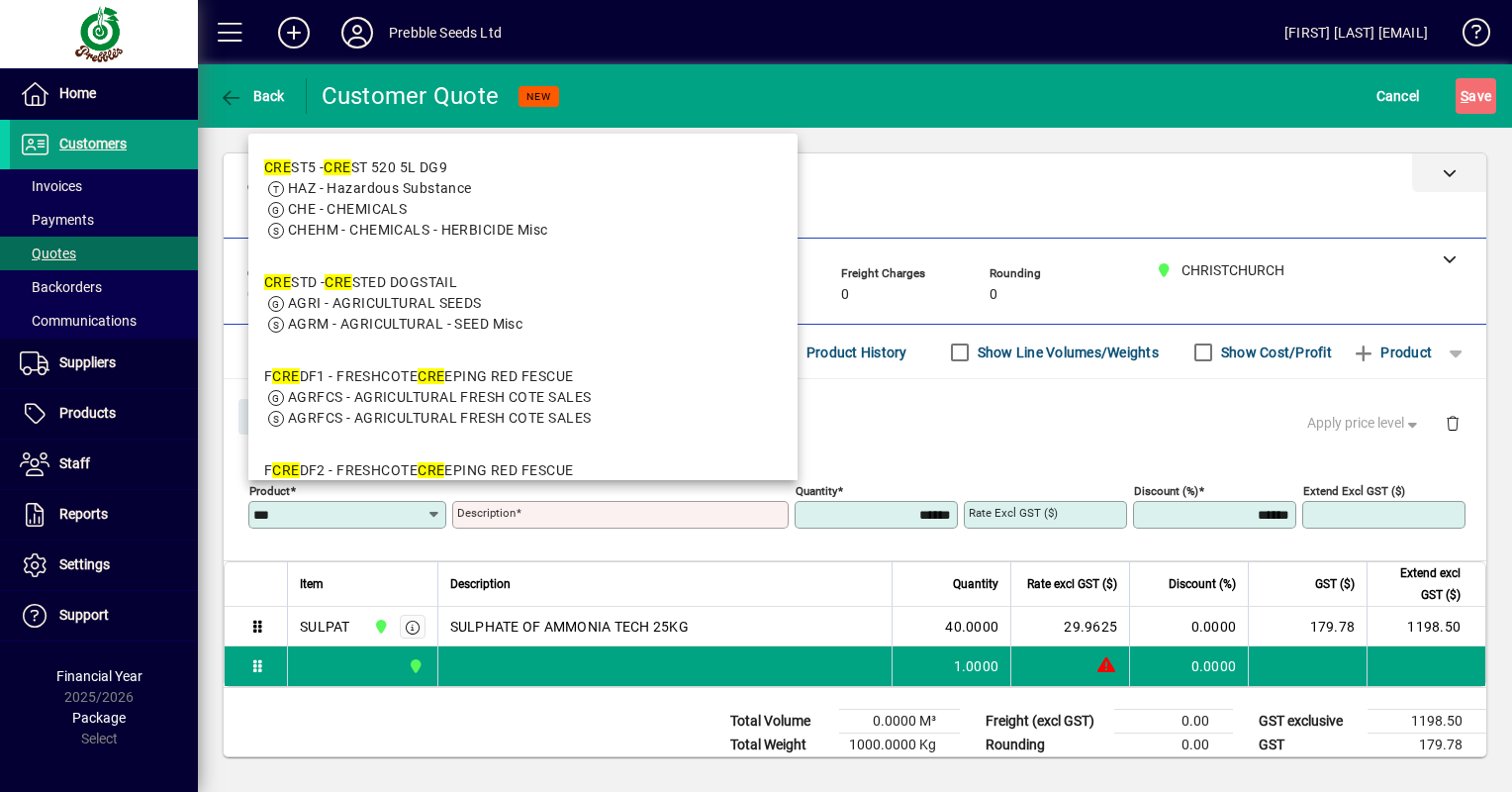 click on "HAZ - Hazardous Substance" at bounding box center [380, 188] 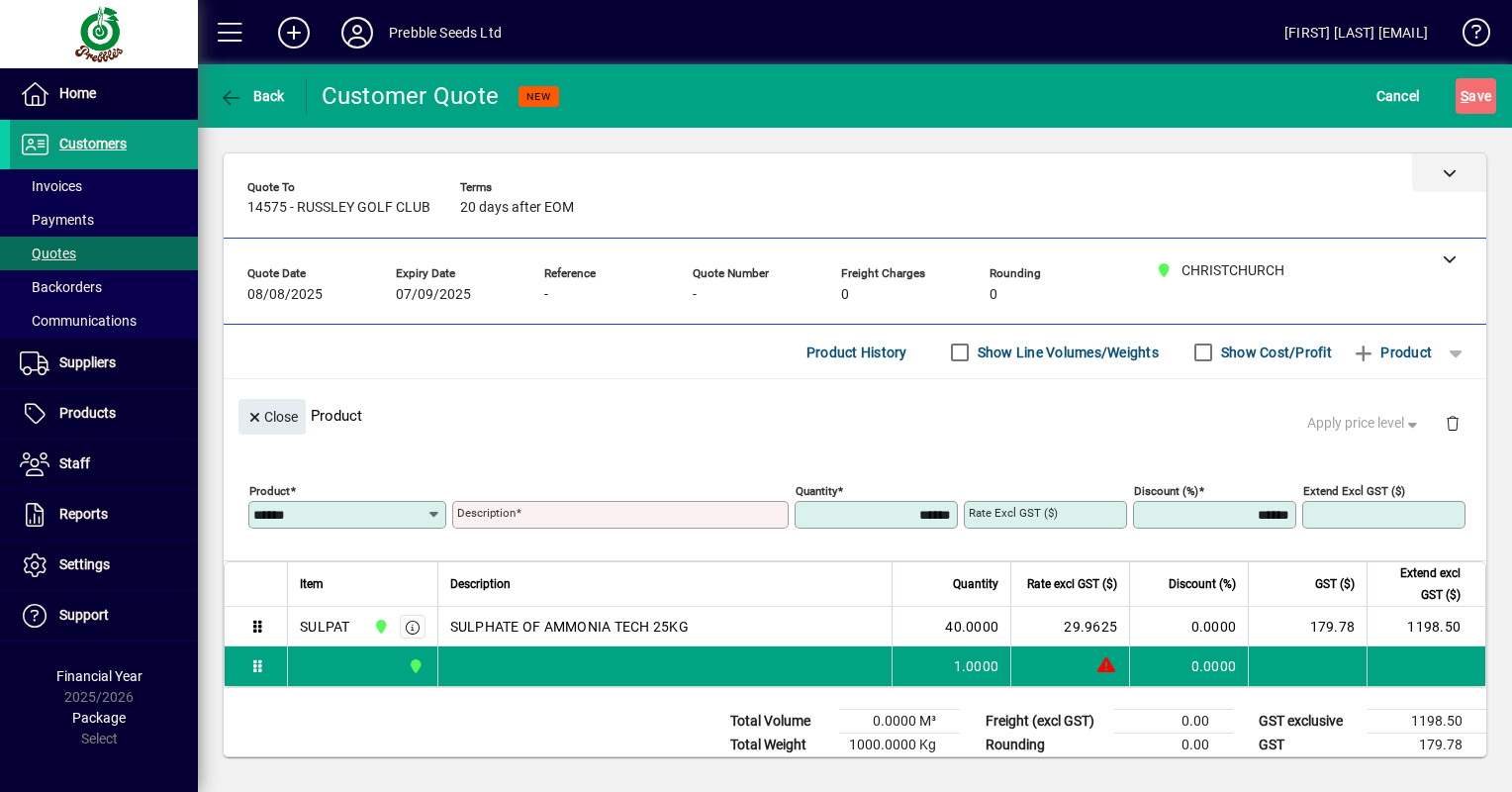type on "**********" 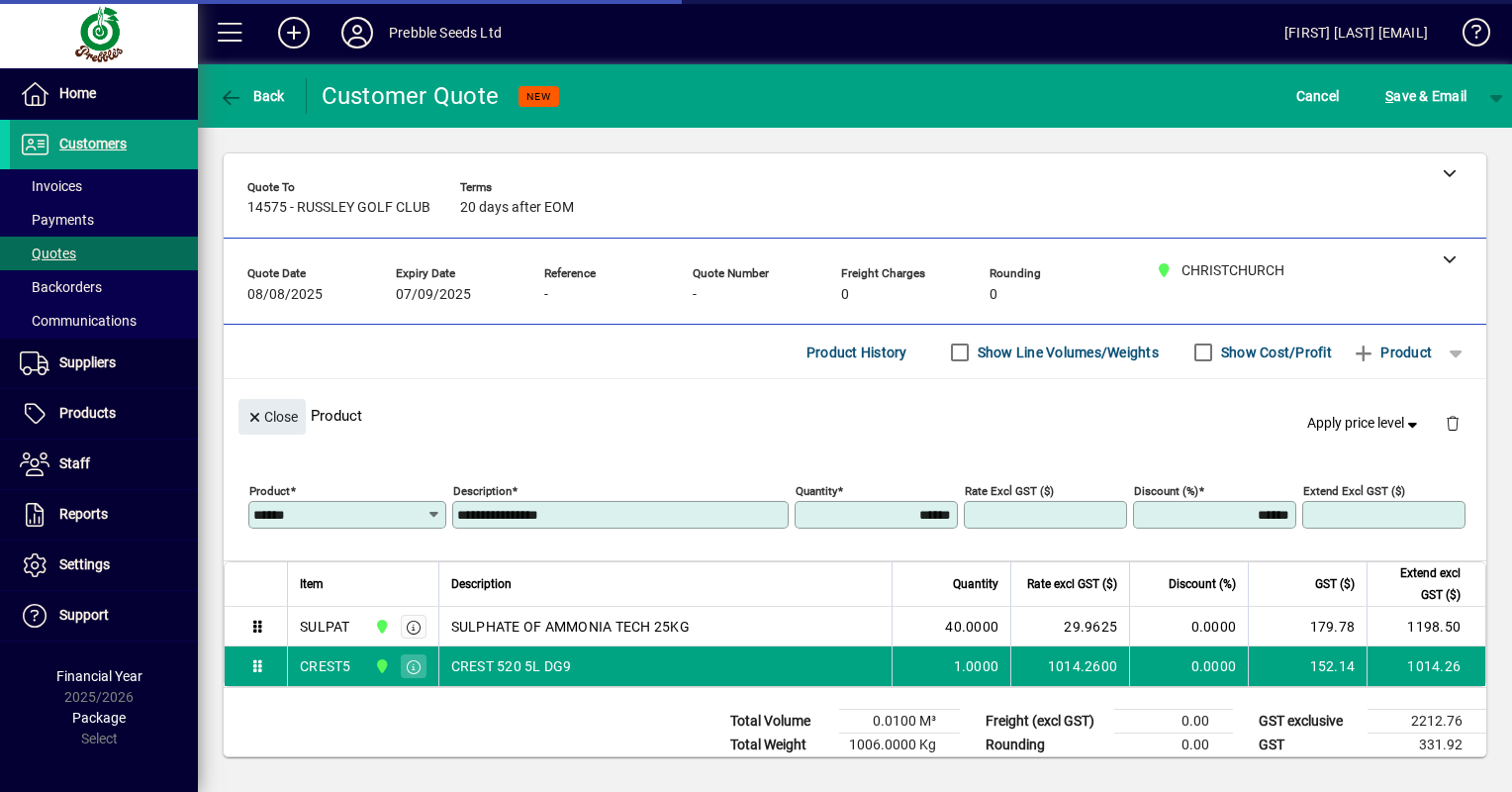 type on "*********" 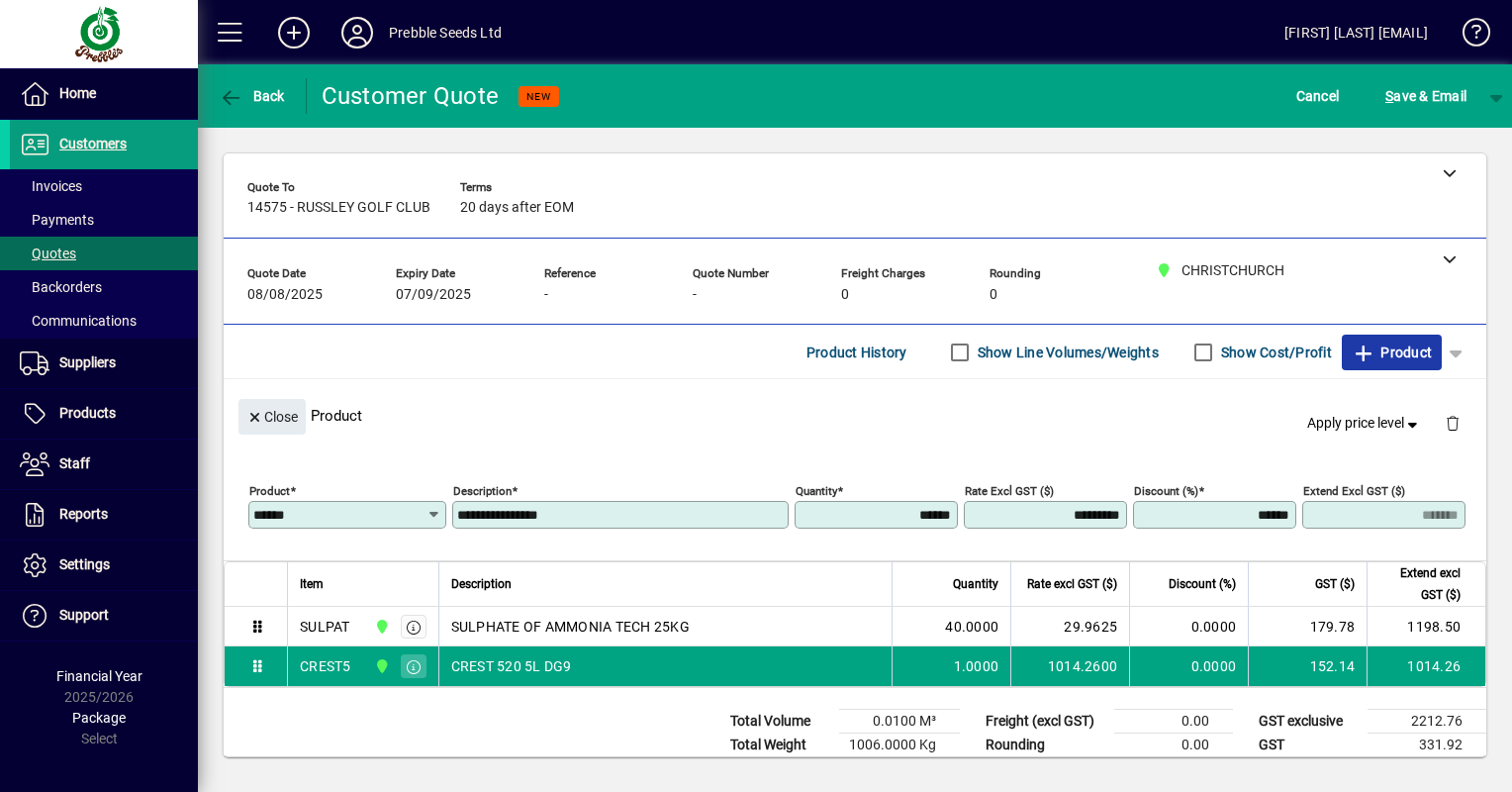 click on "Product" 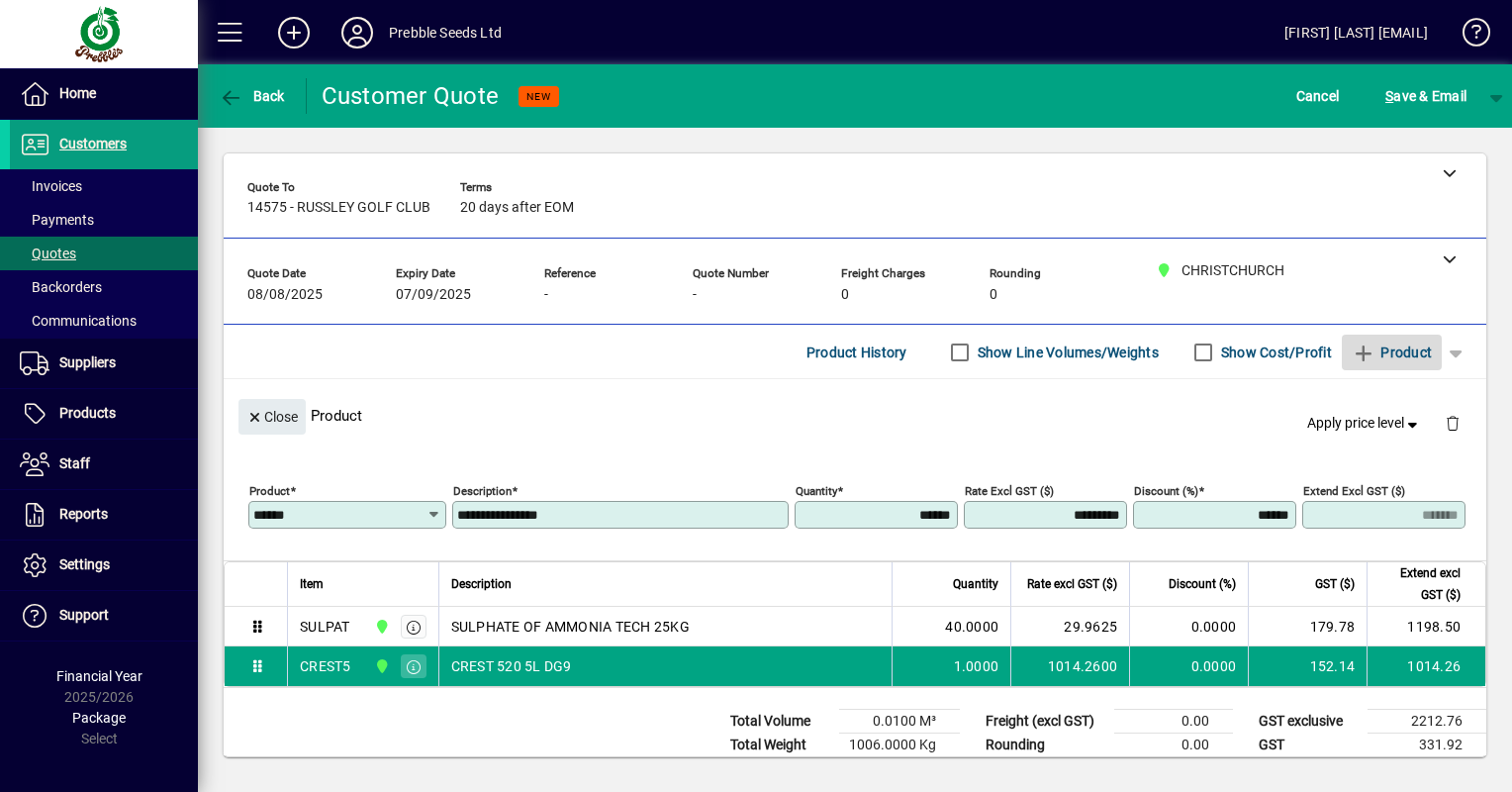 type 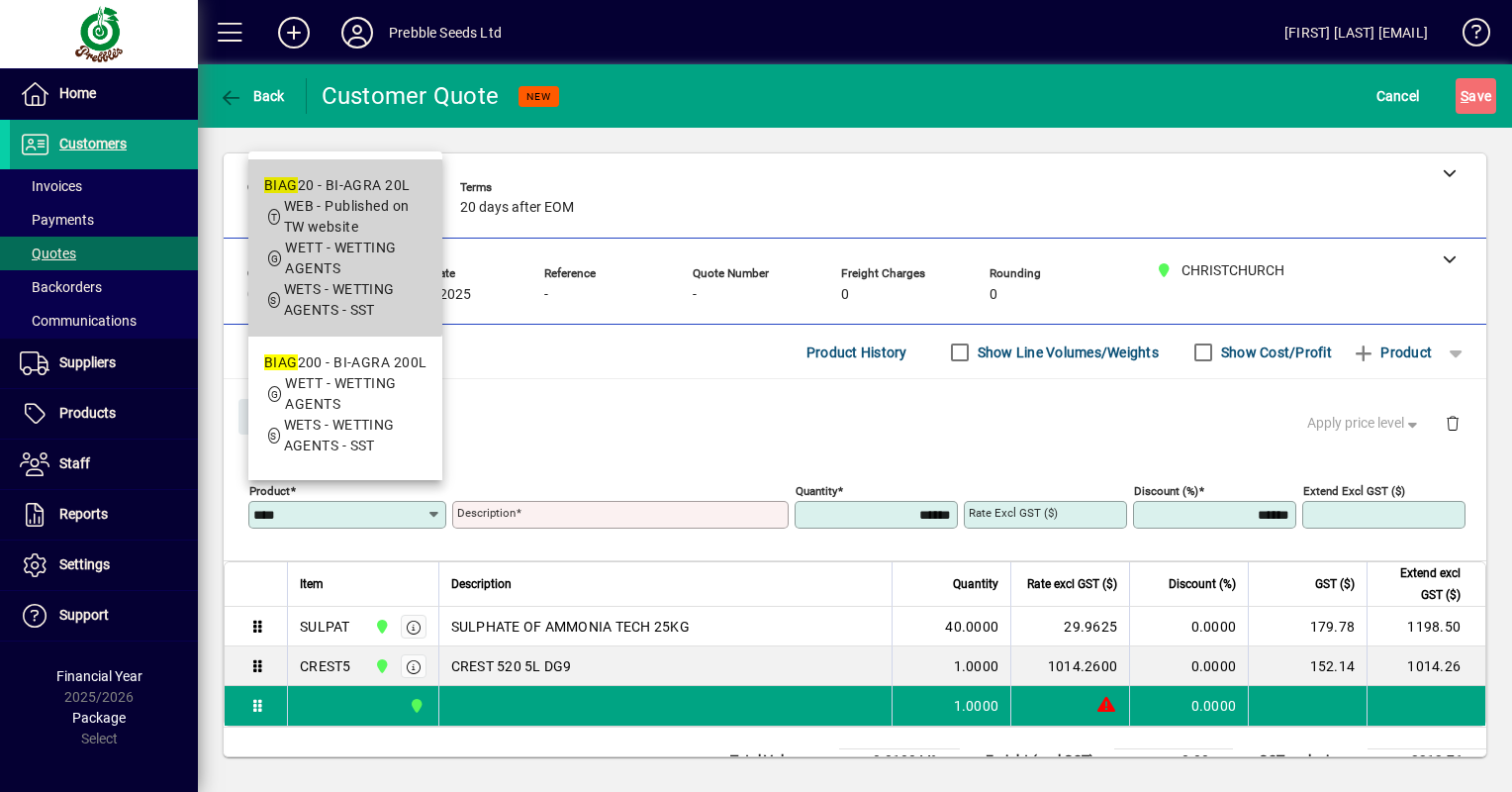 click on "WETT - WETTING AGENTS" at bounding box center [340, 257] 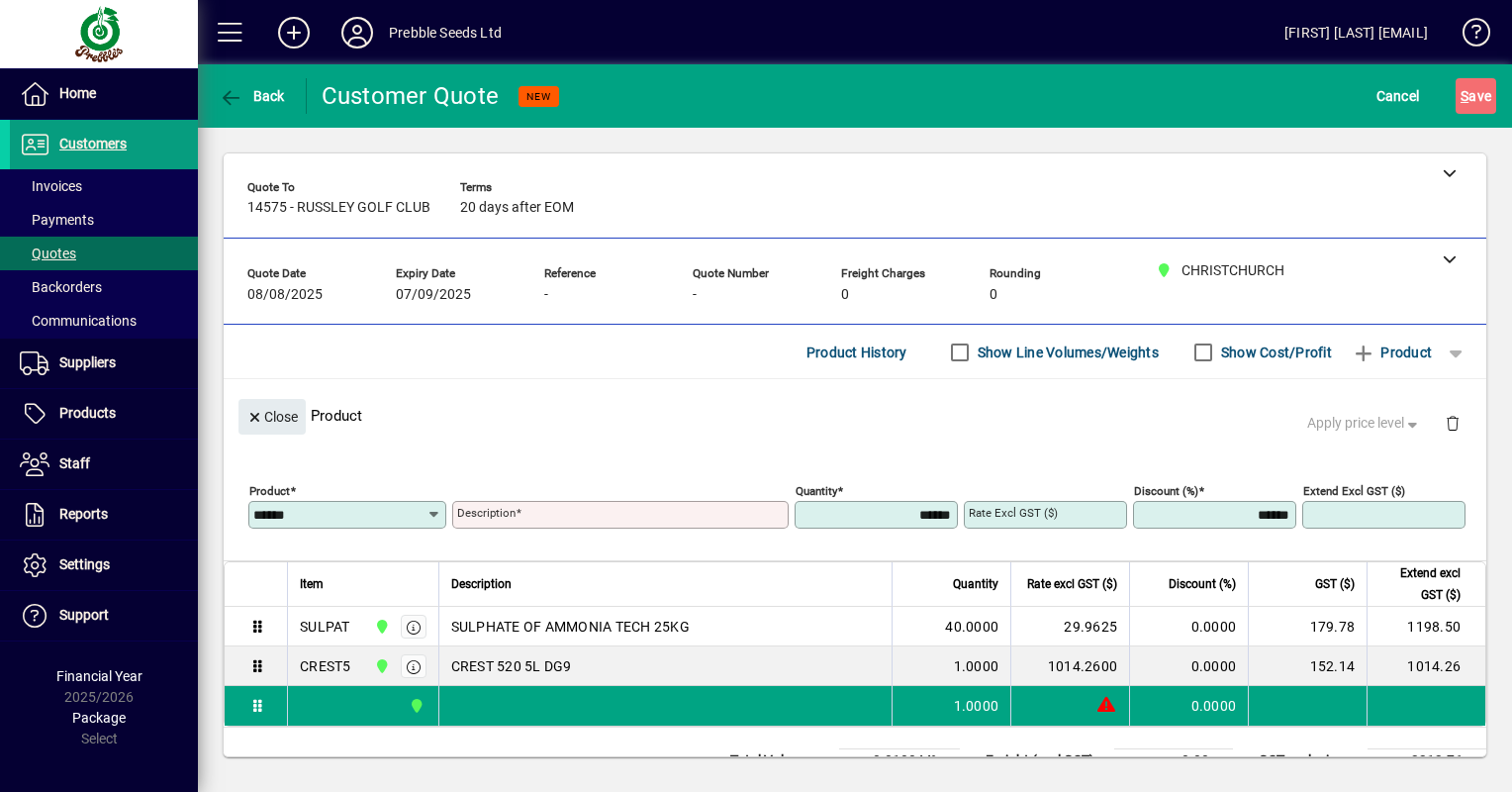 type on "**********" 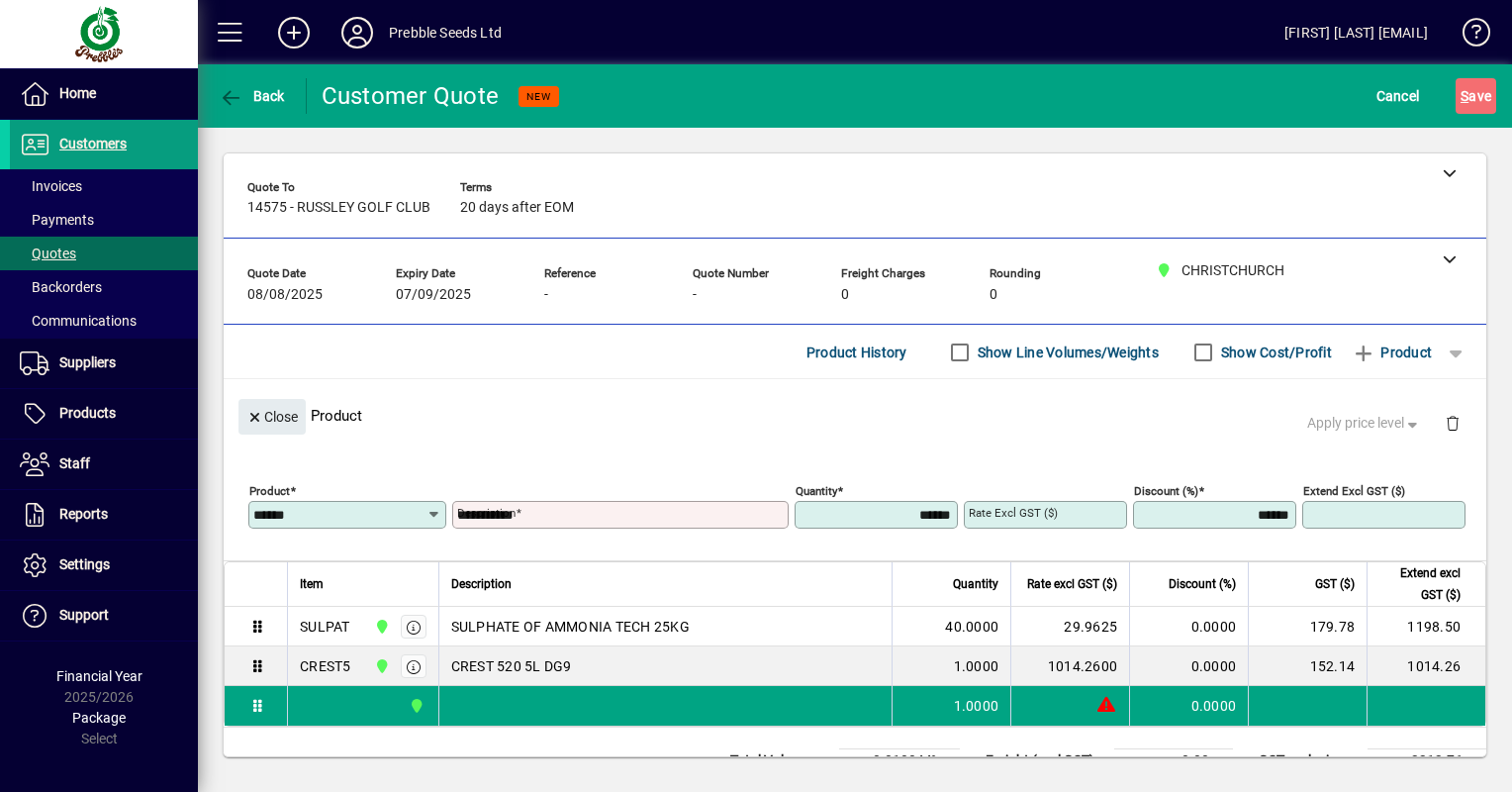 type on "********" 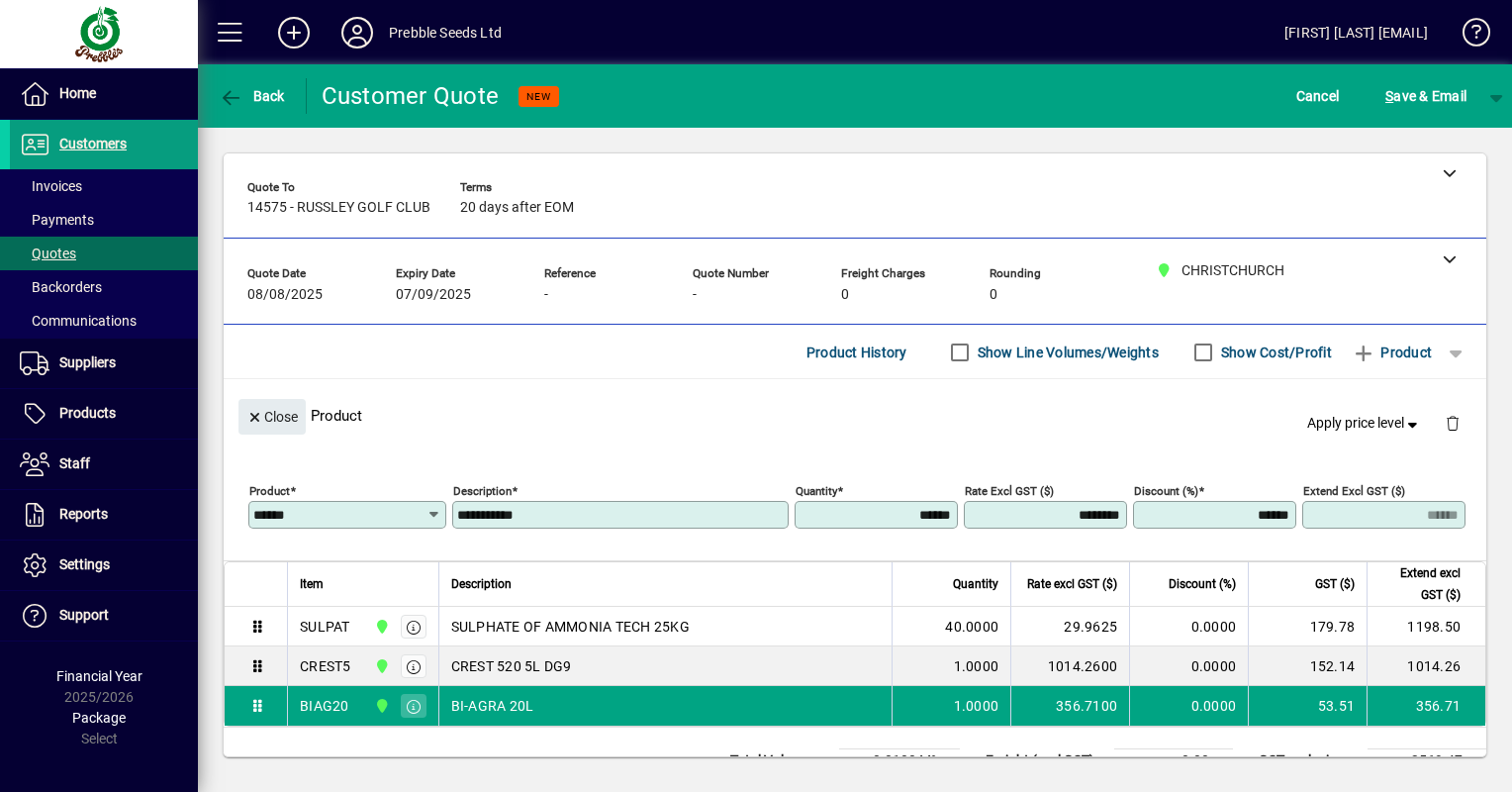 click on "******" at bounding box center [339, 515] 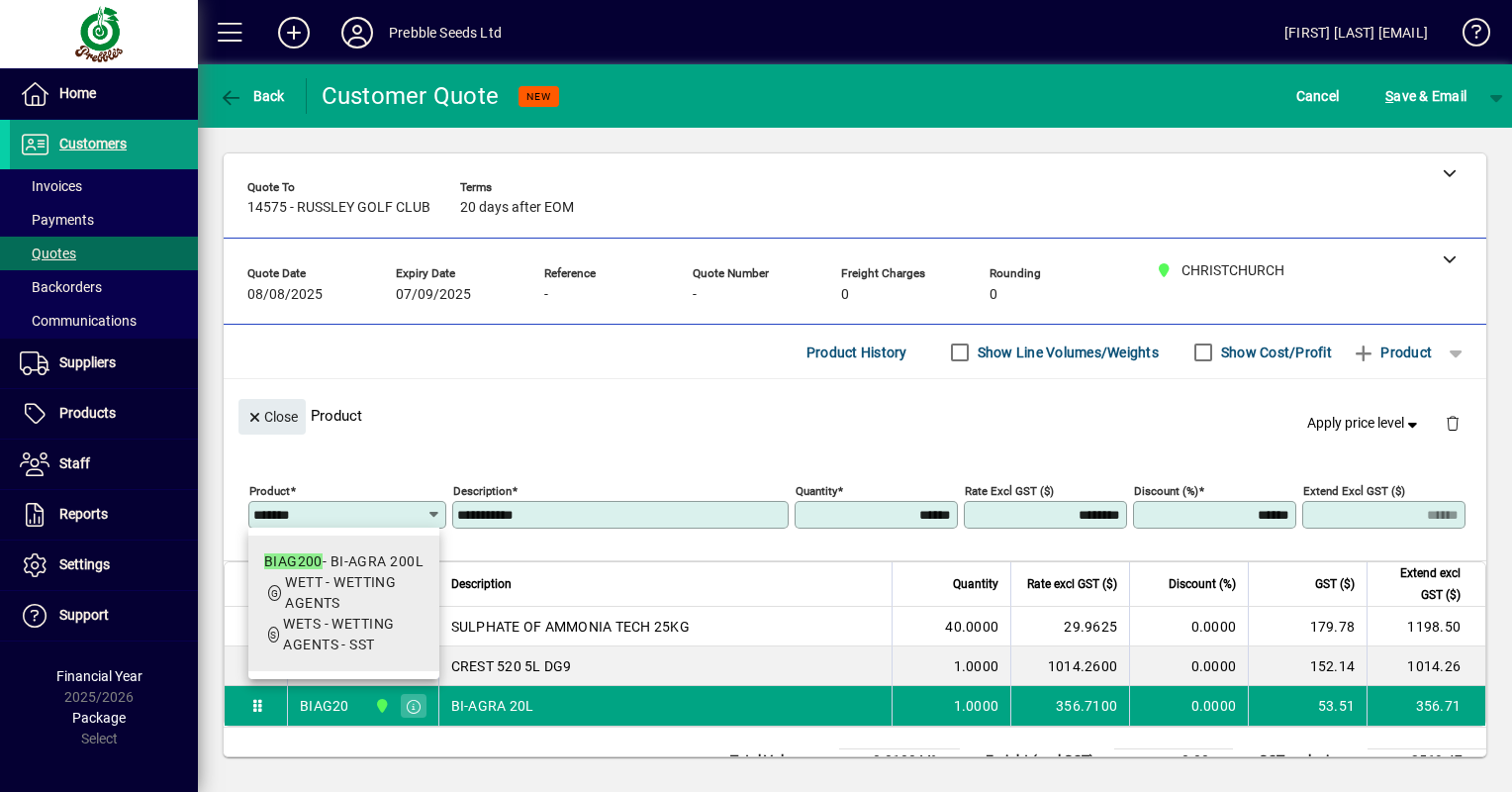 type on "*******" 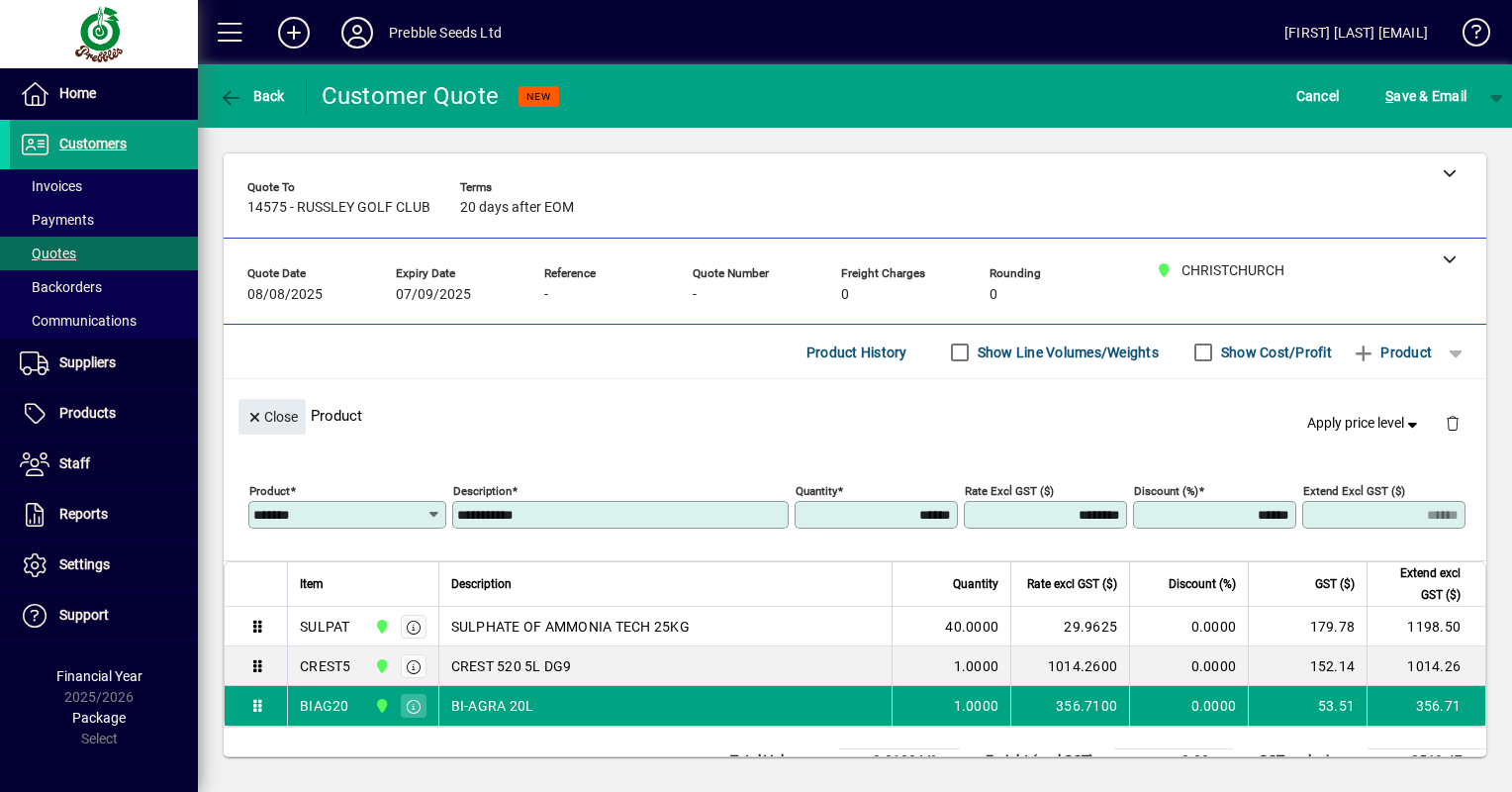 type on "**********" 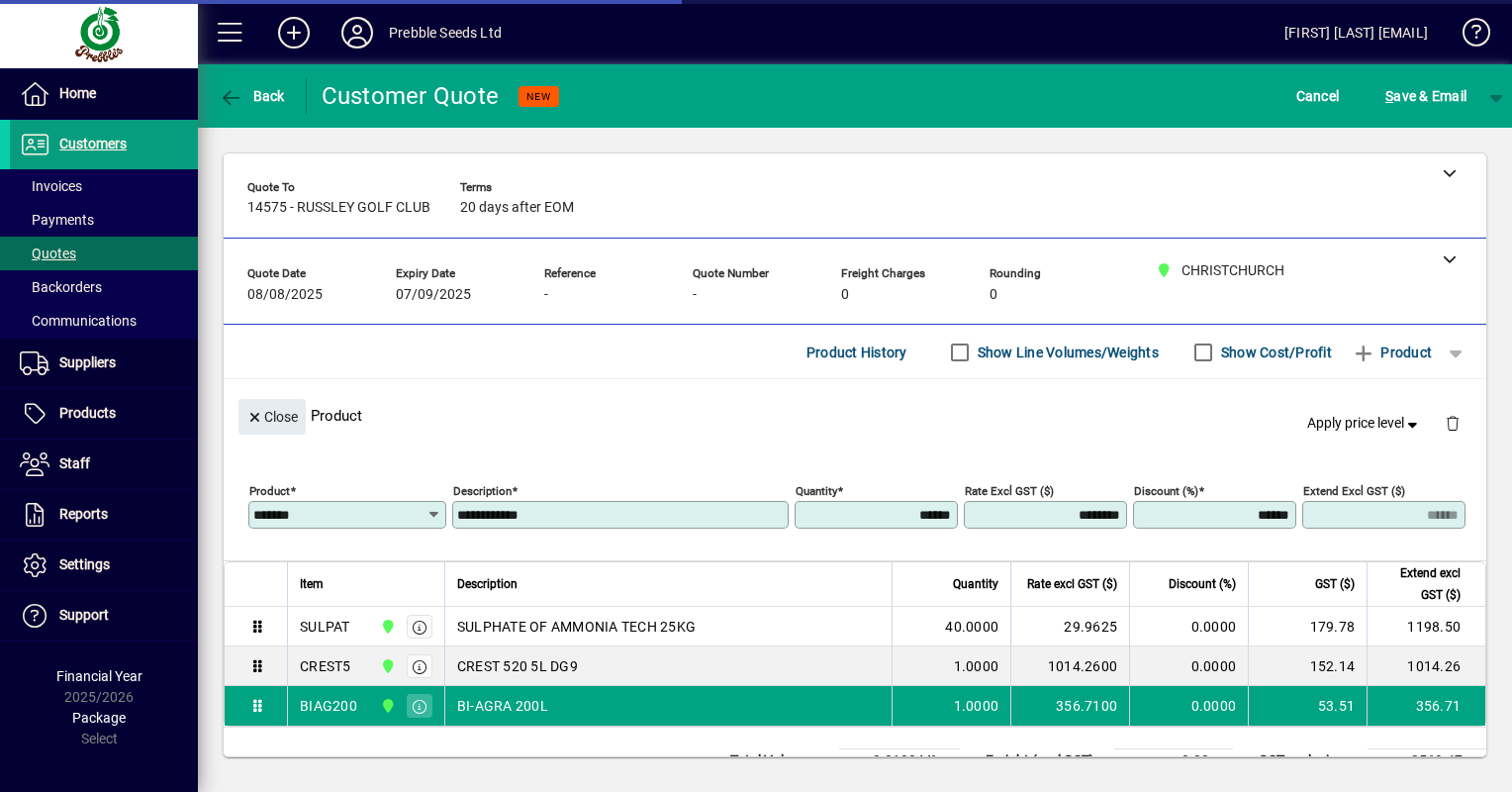 type on "*********" 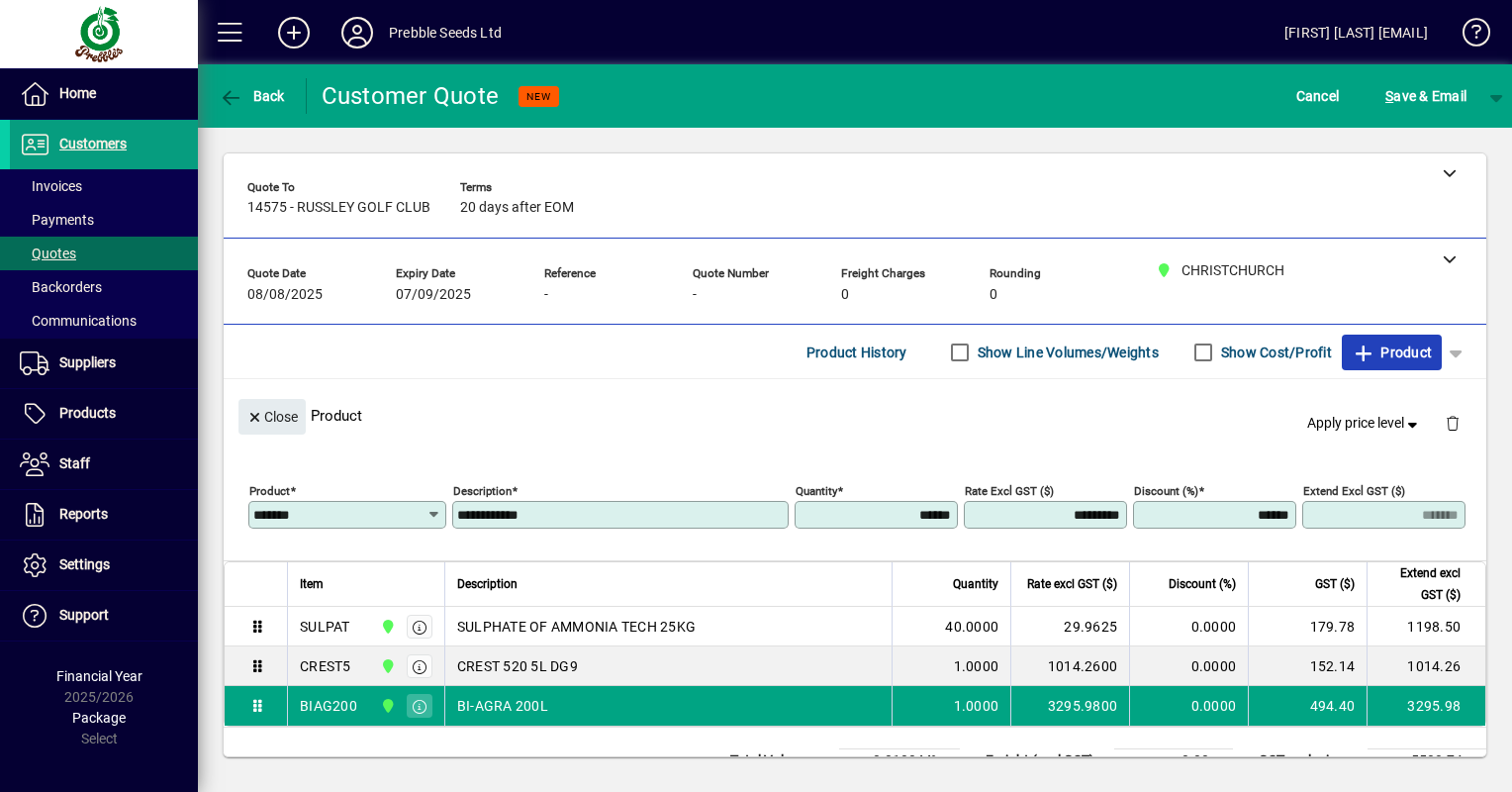 click on "Product" 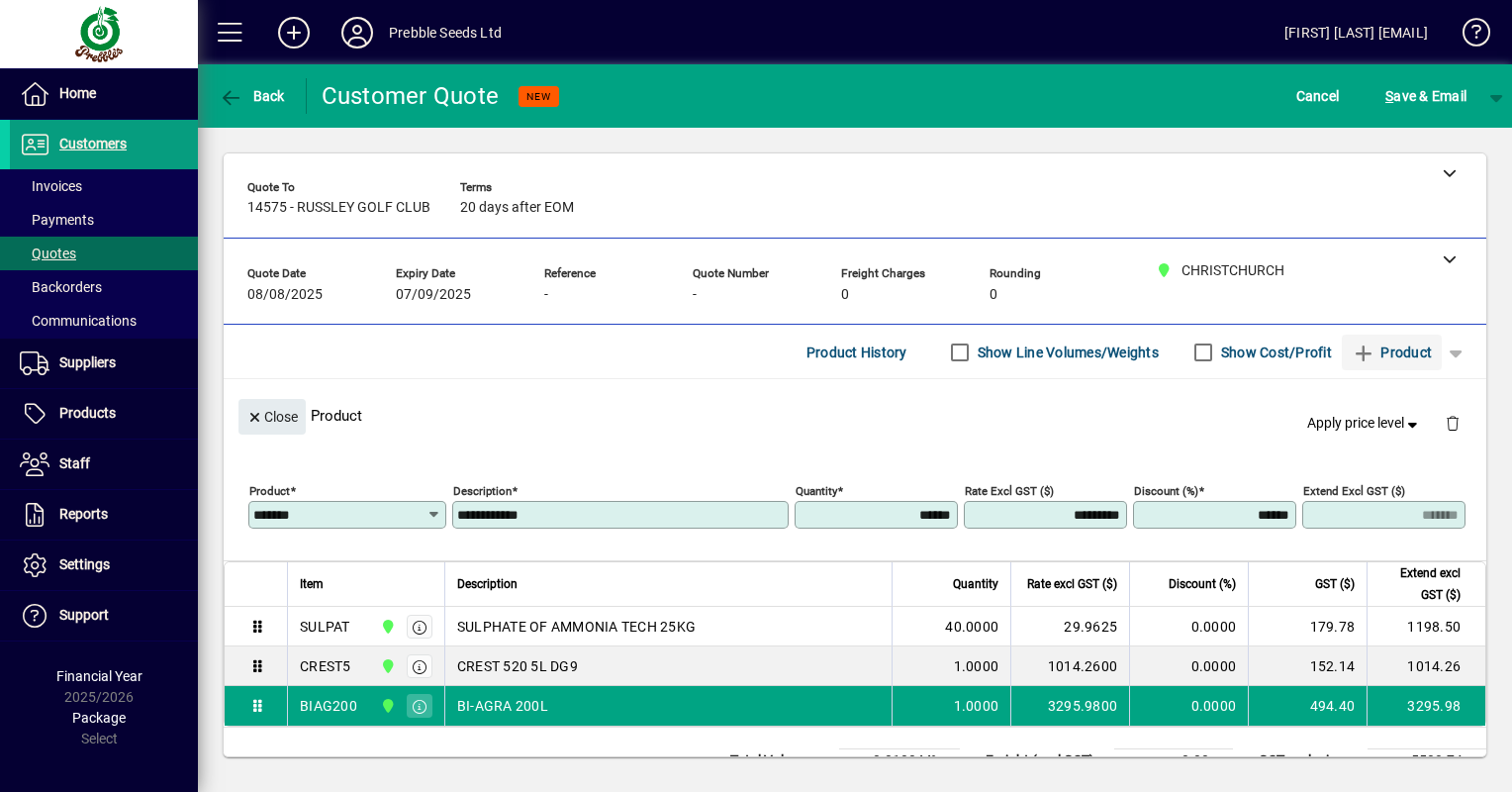 type 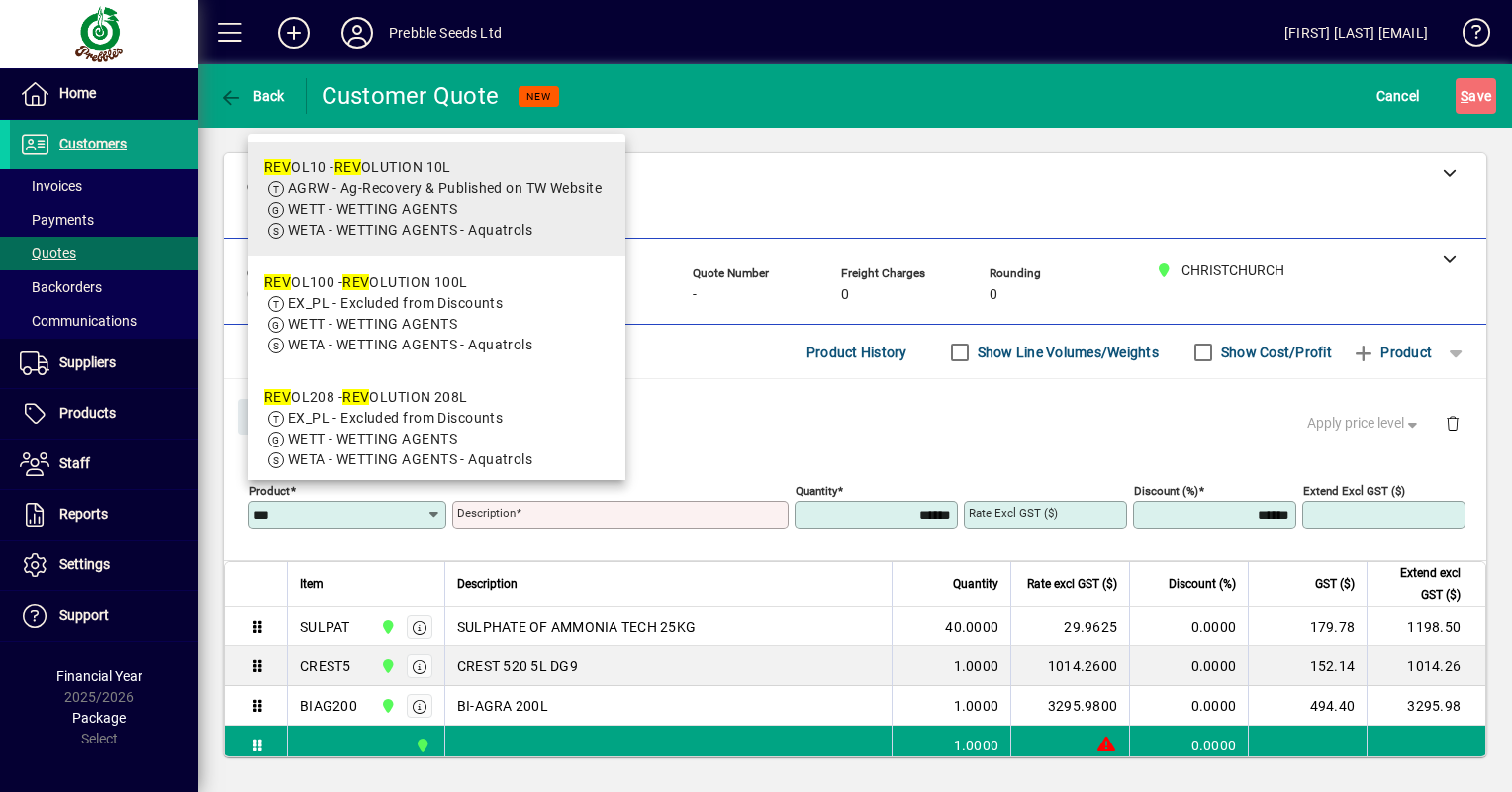 click on "AGRW - Ag-Recovery & Published on TW Website" at bounding box center (444, 188) 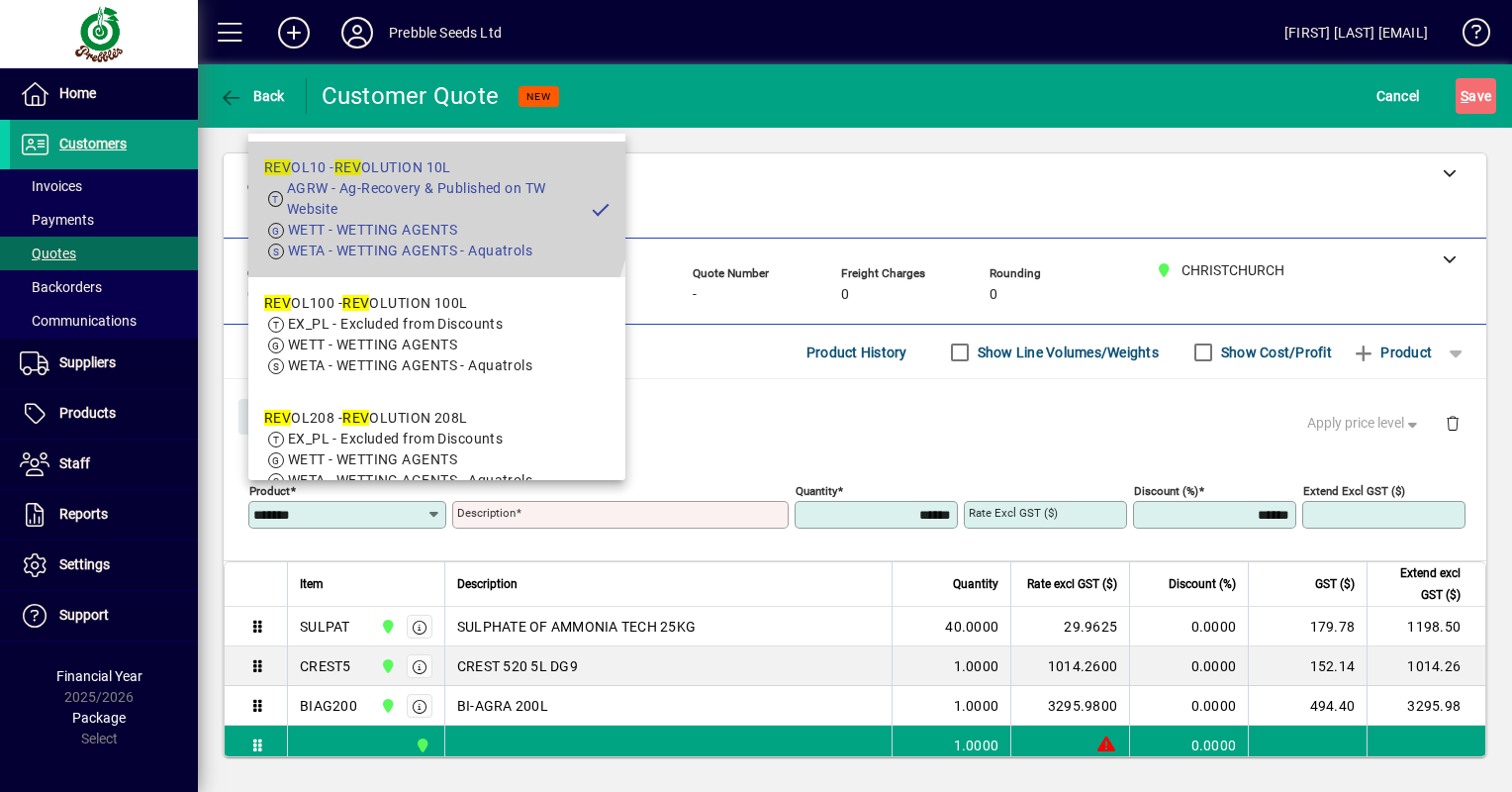 type on "**********" 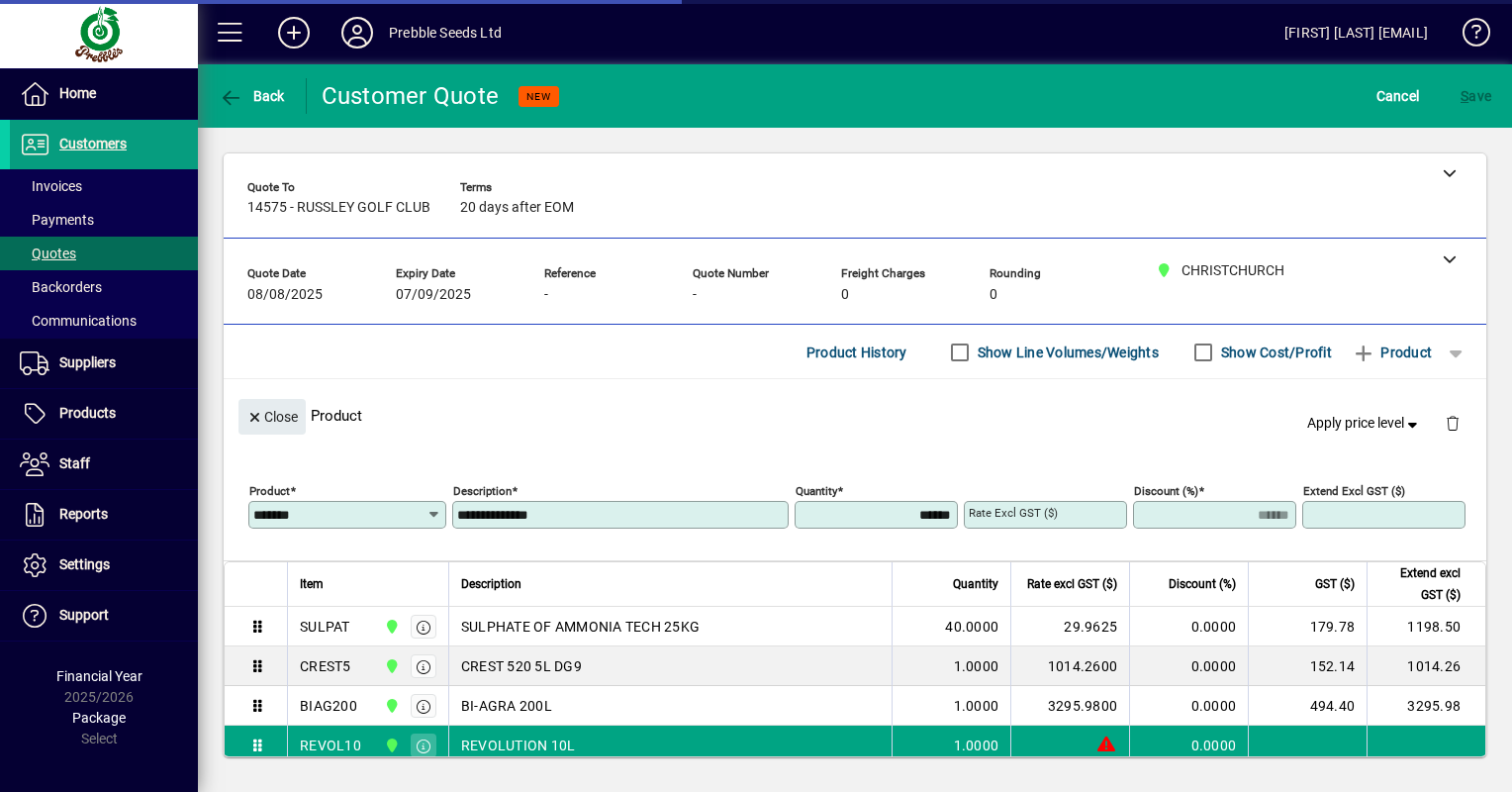 type on "********" 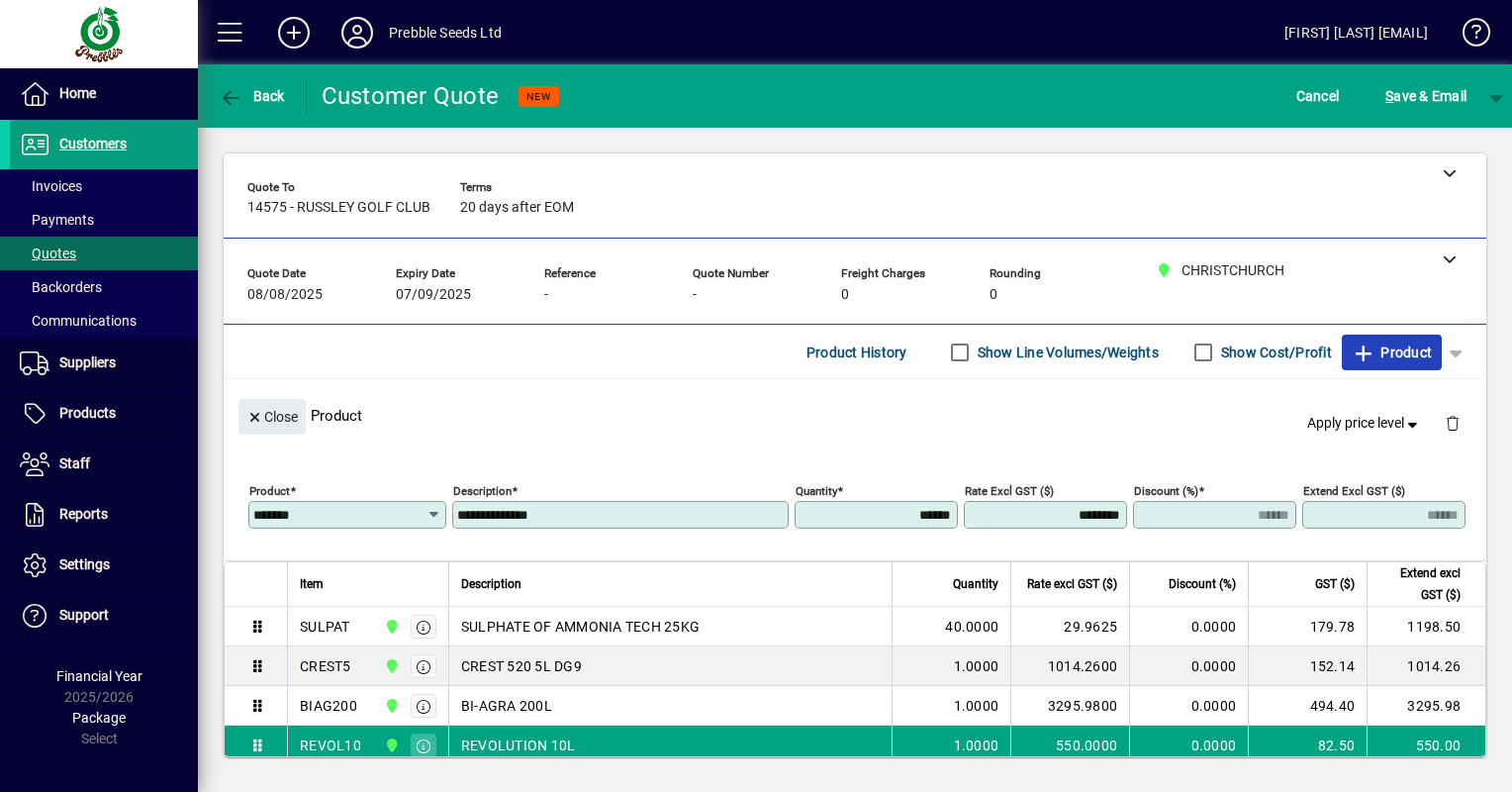 click on "Product" 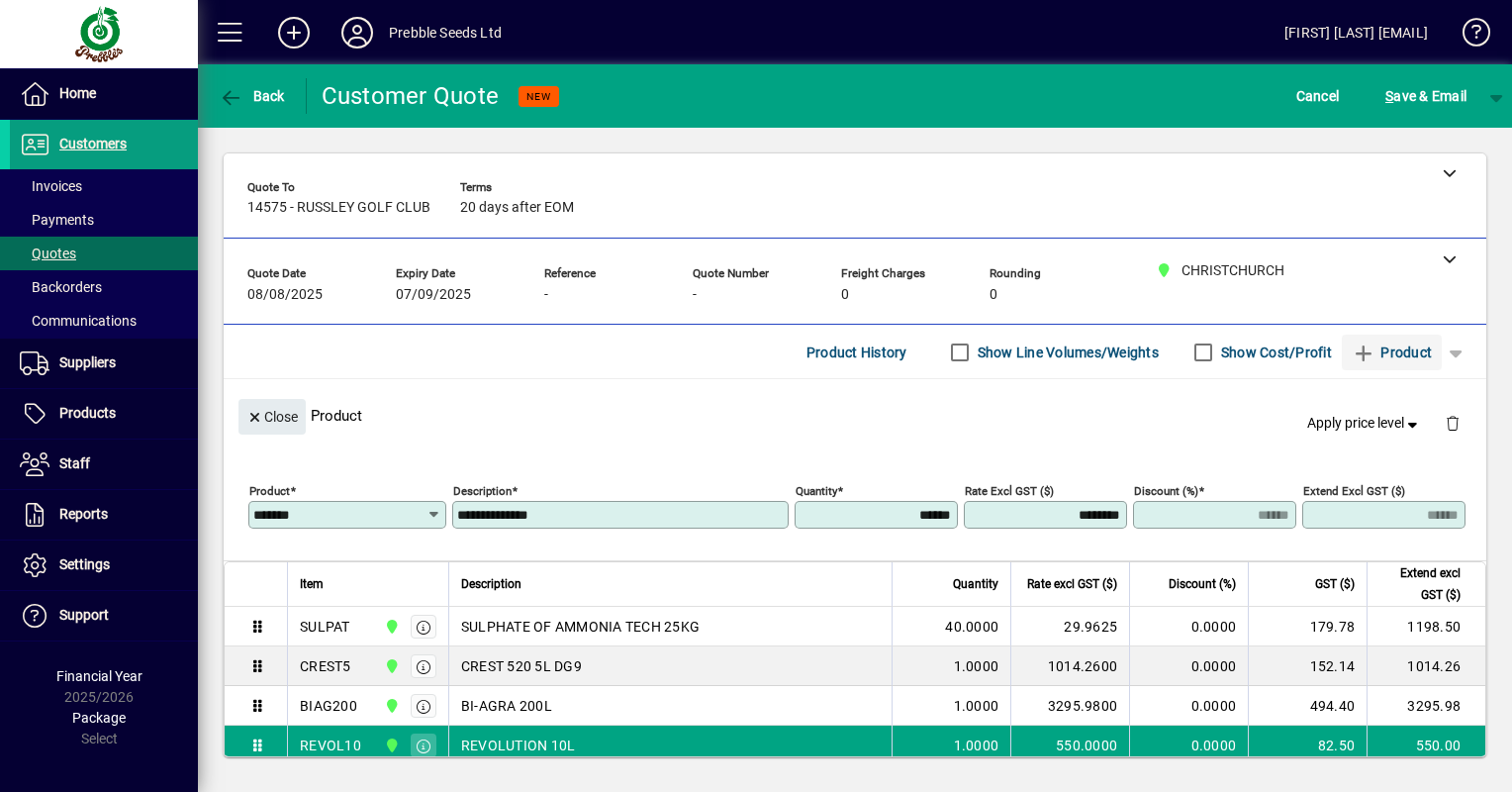 type 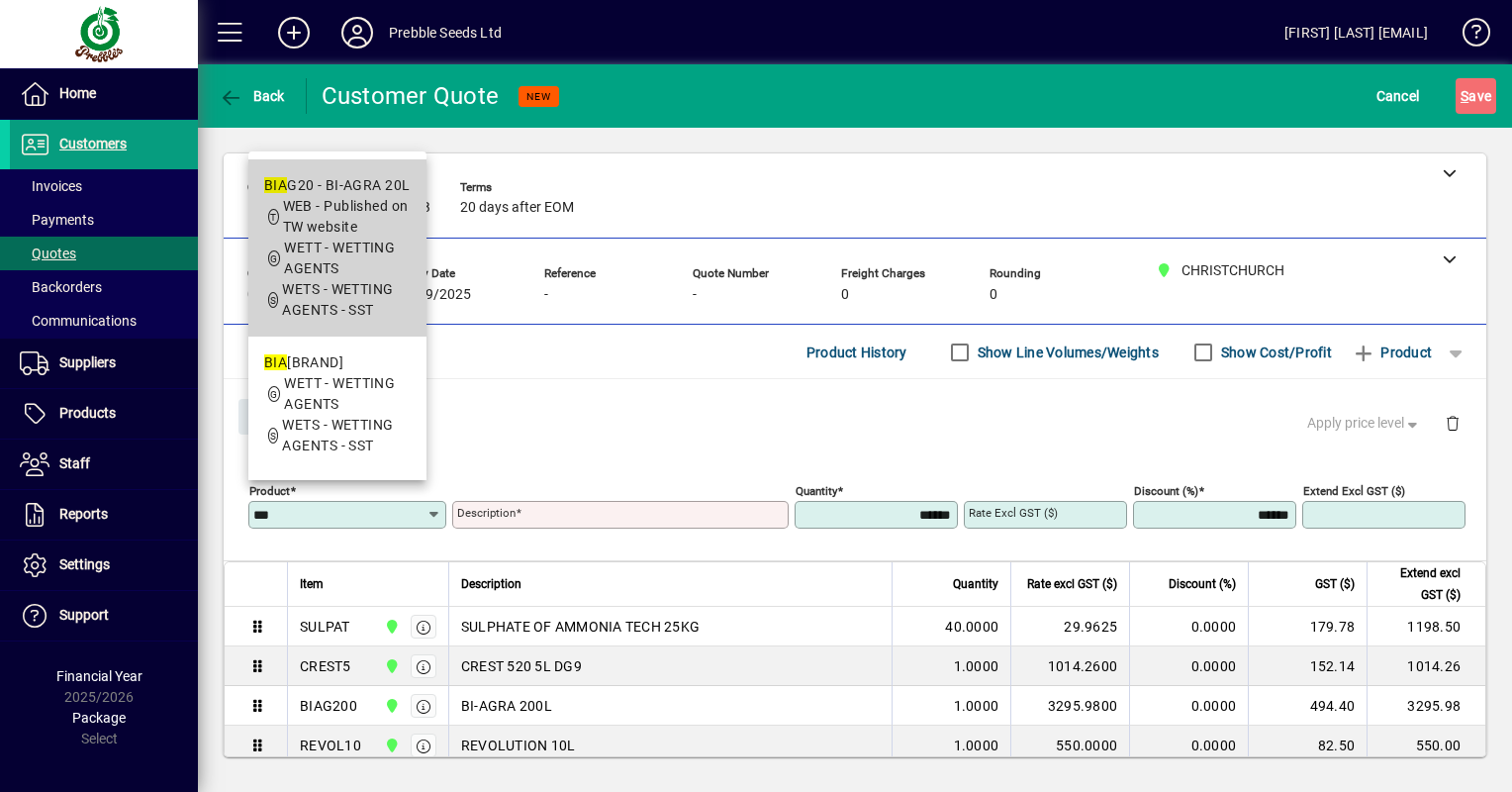 click on "WEB - Published on TW website" at bounding box center (345, 216) 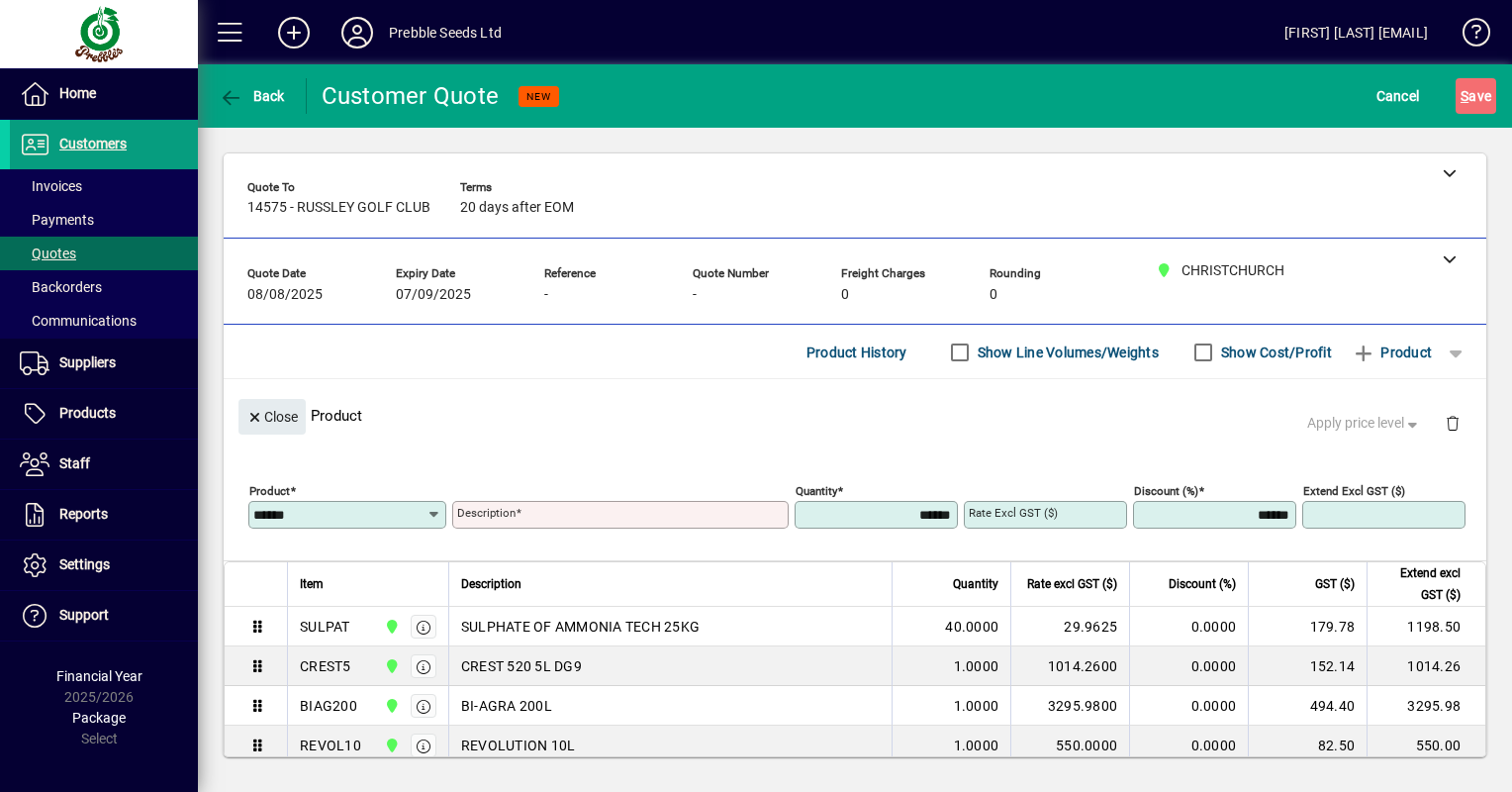 type on "**********" 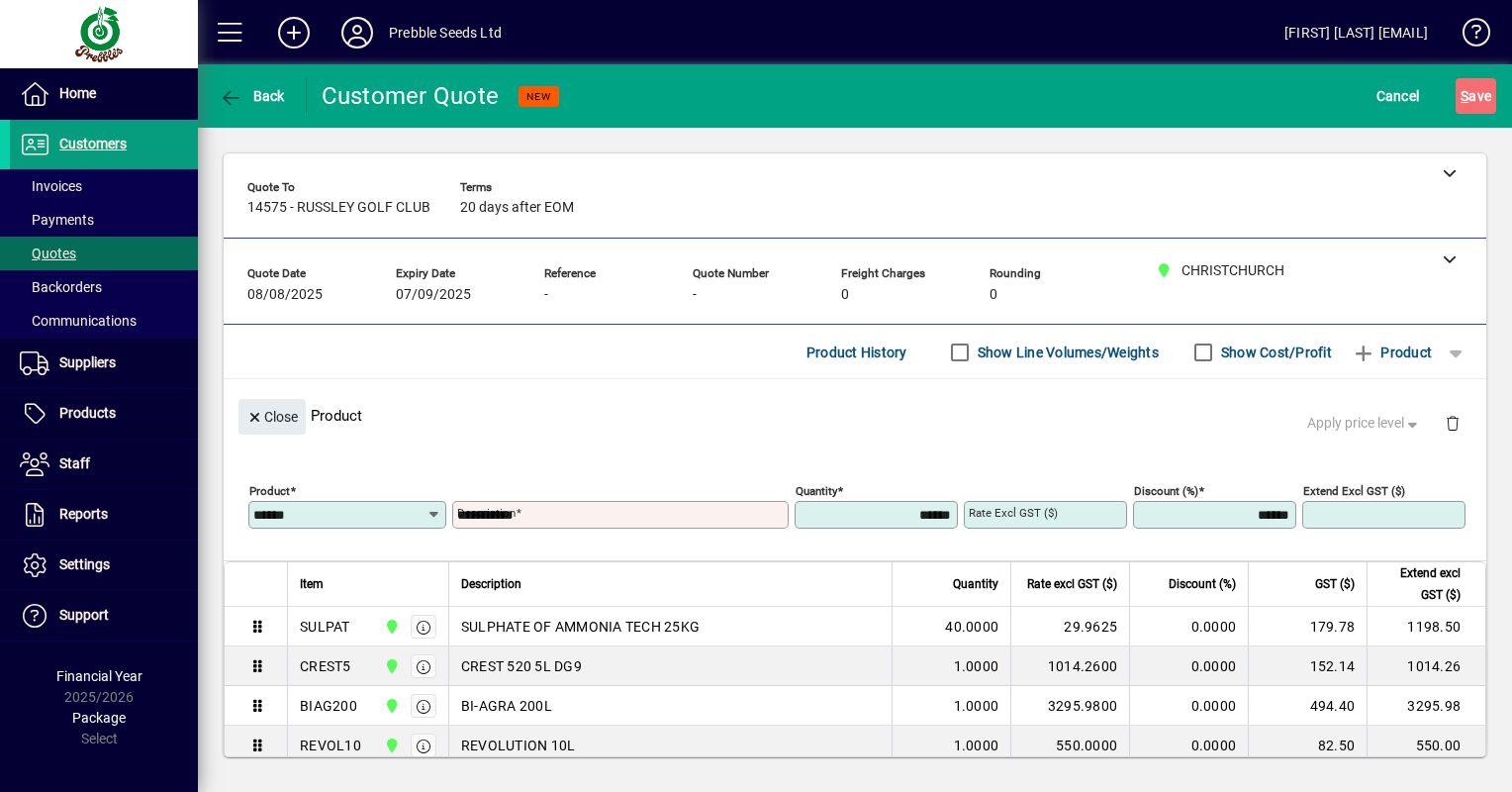 type on "********" 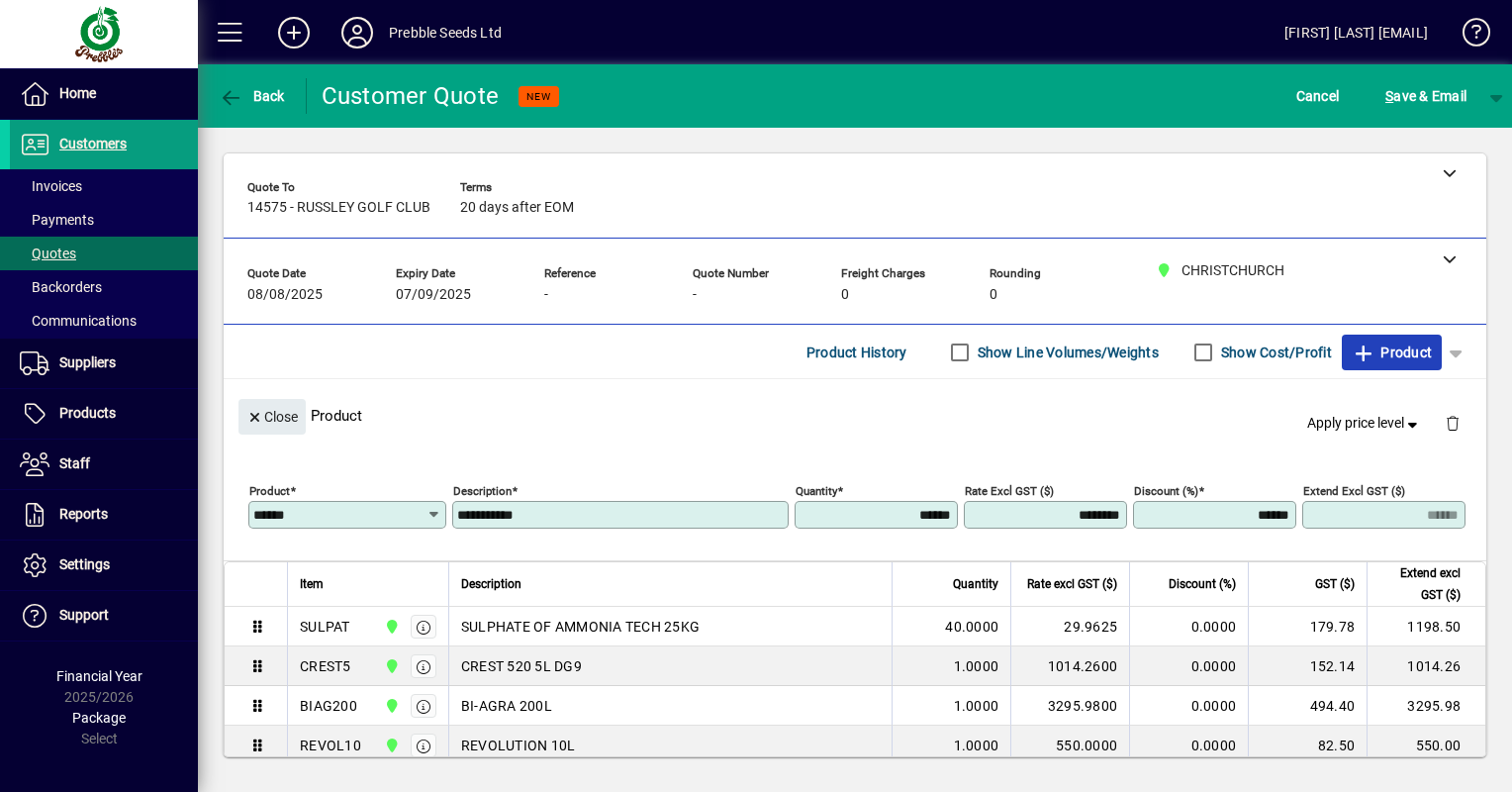 click on "Product" 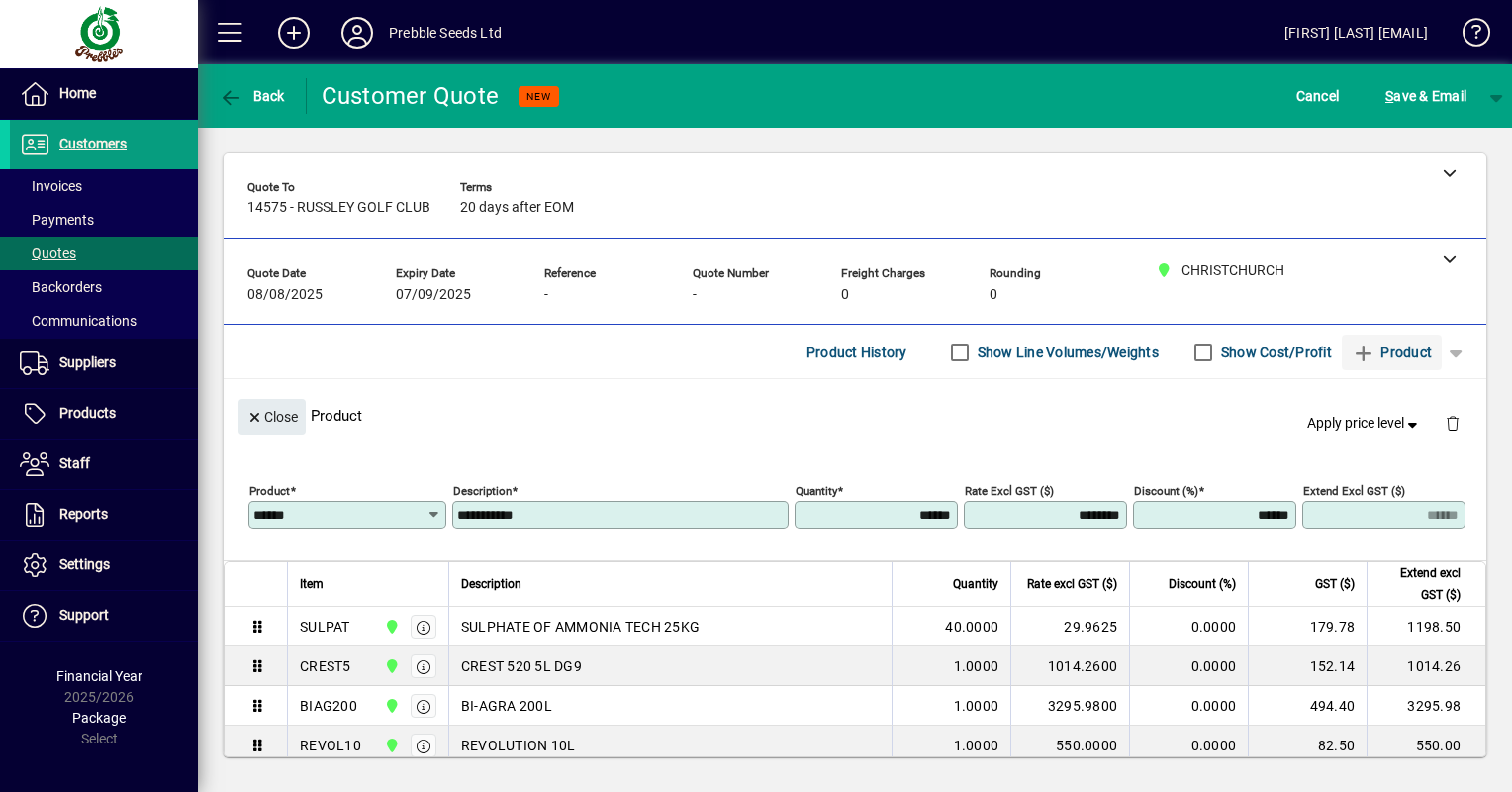 type 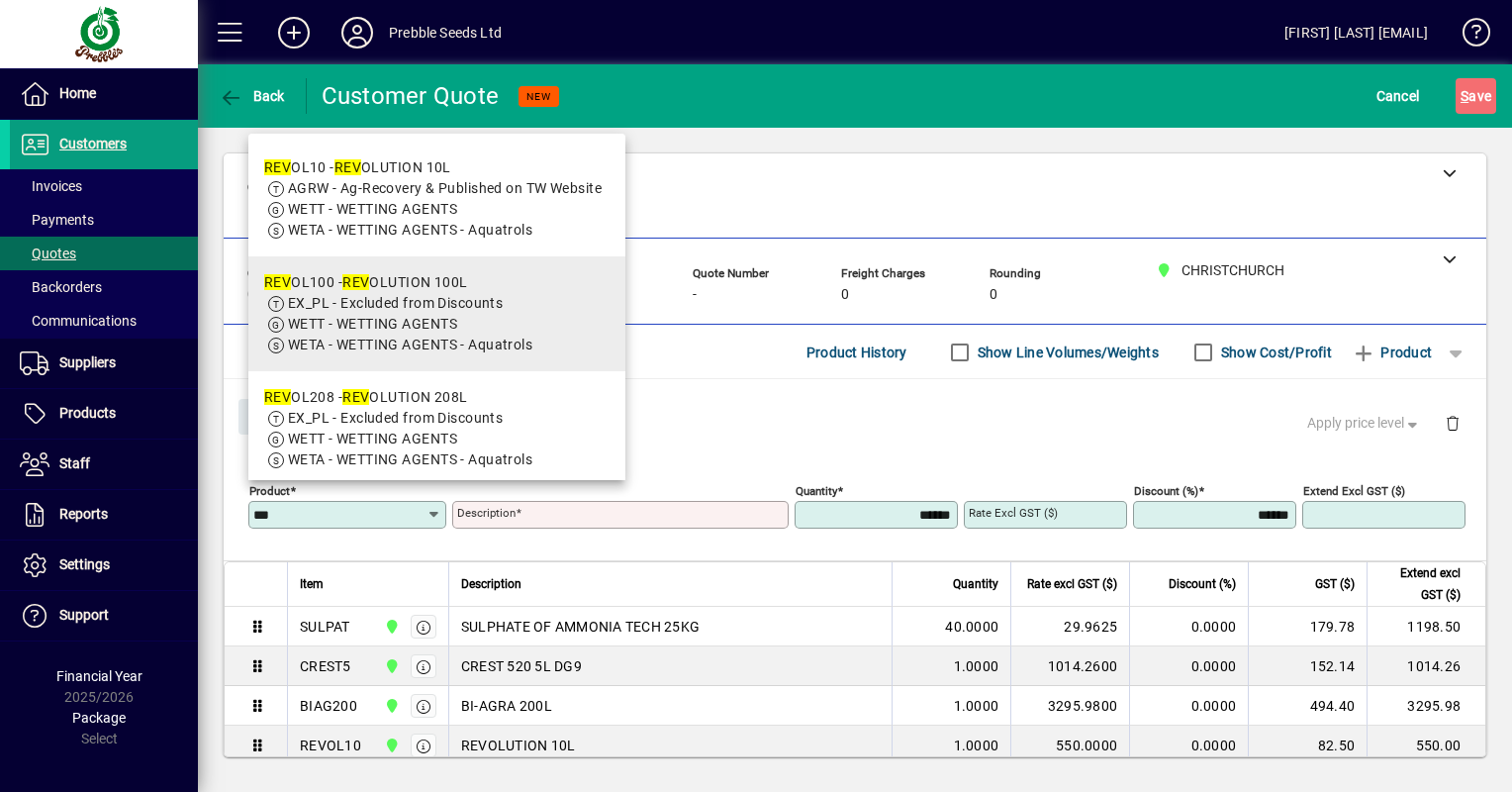 click on "WETT - WETTING AGENTS" at bounding box center [372, 324] 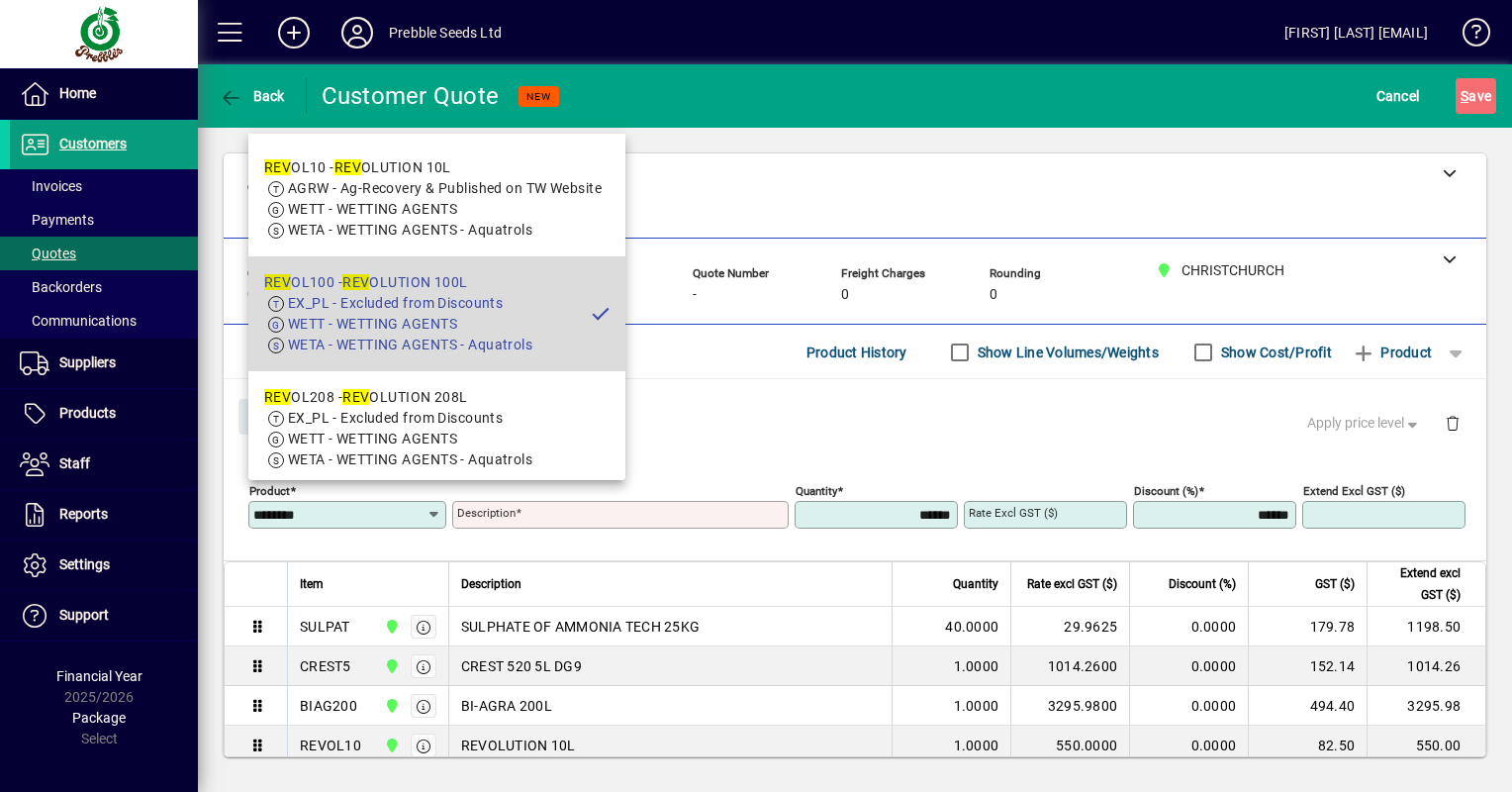 type on "**********" 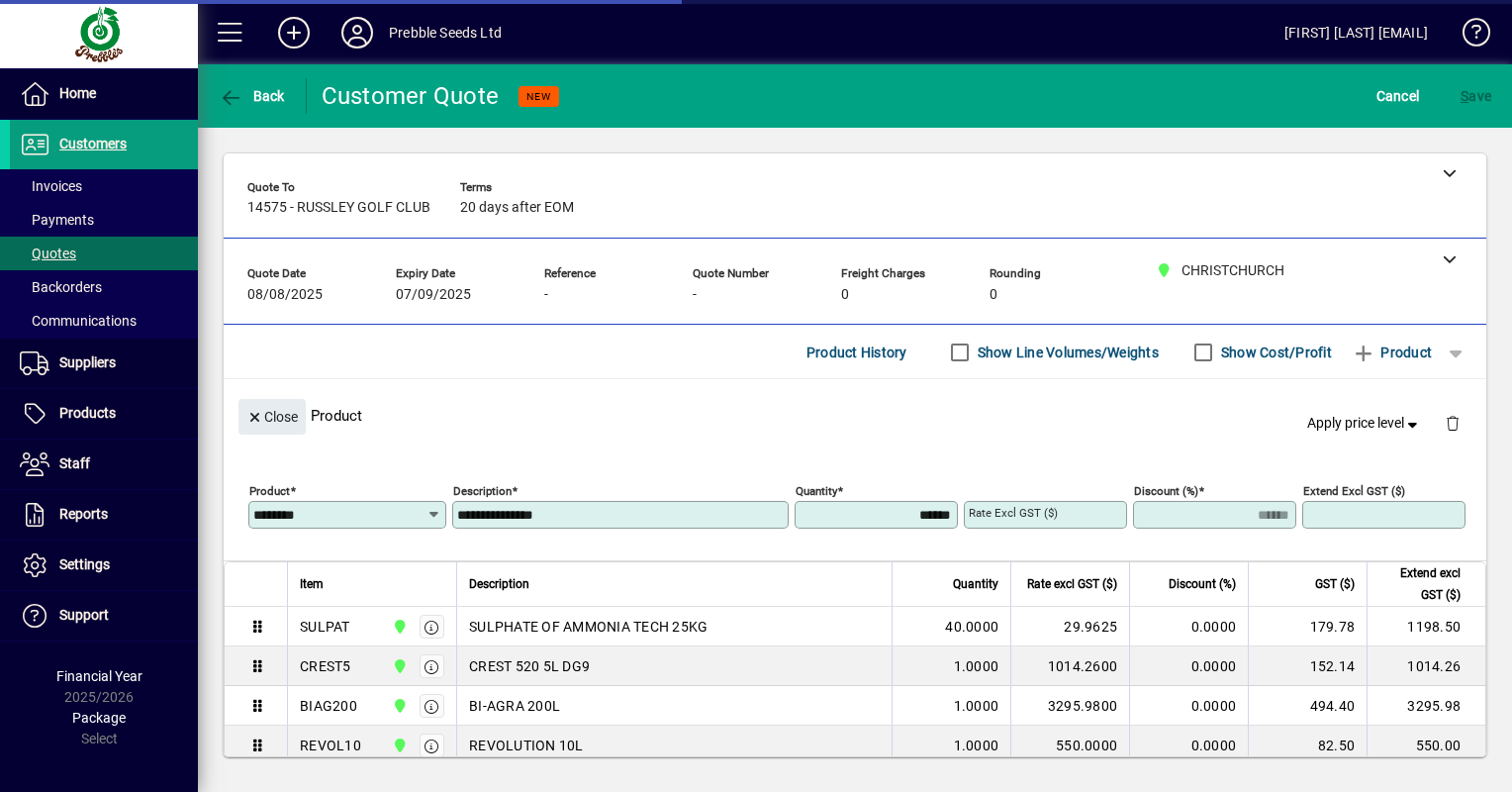 type on "*********" 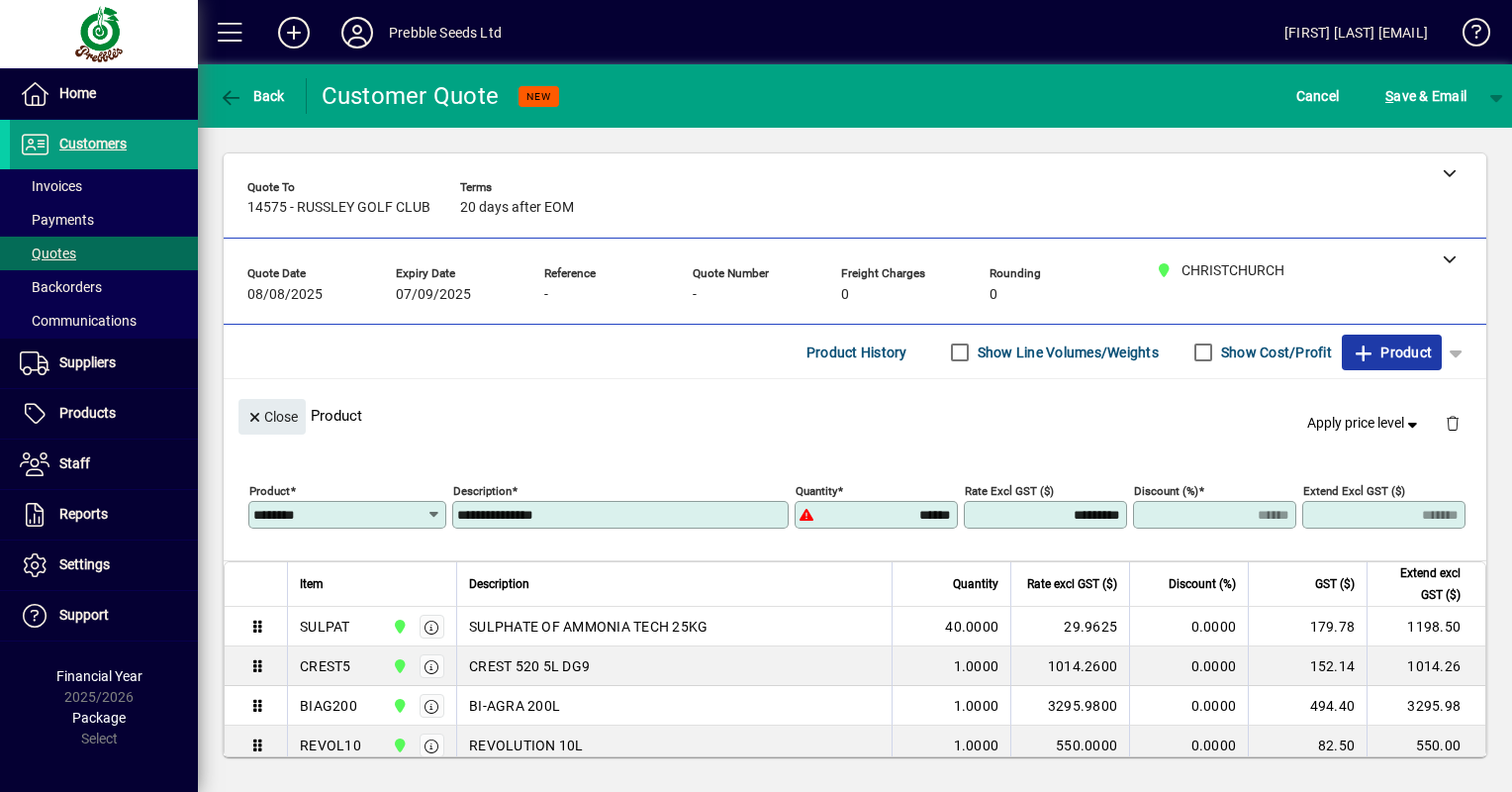 click on "Product" 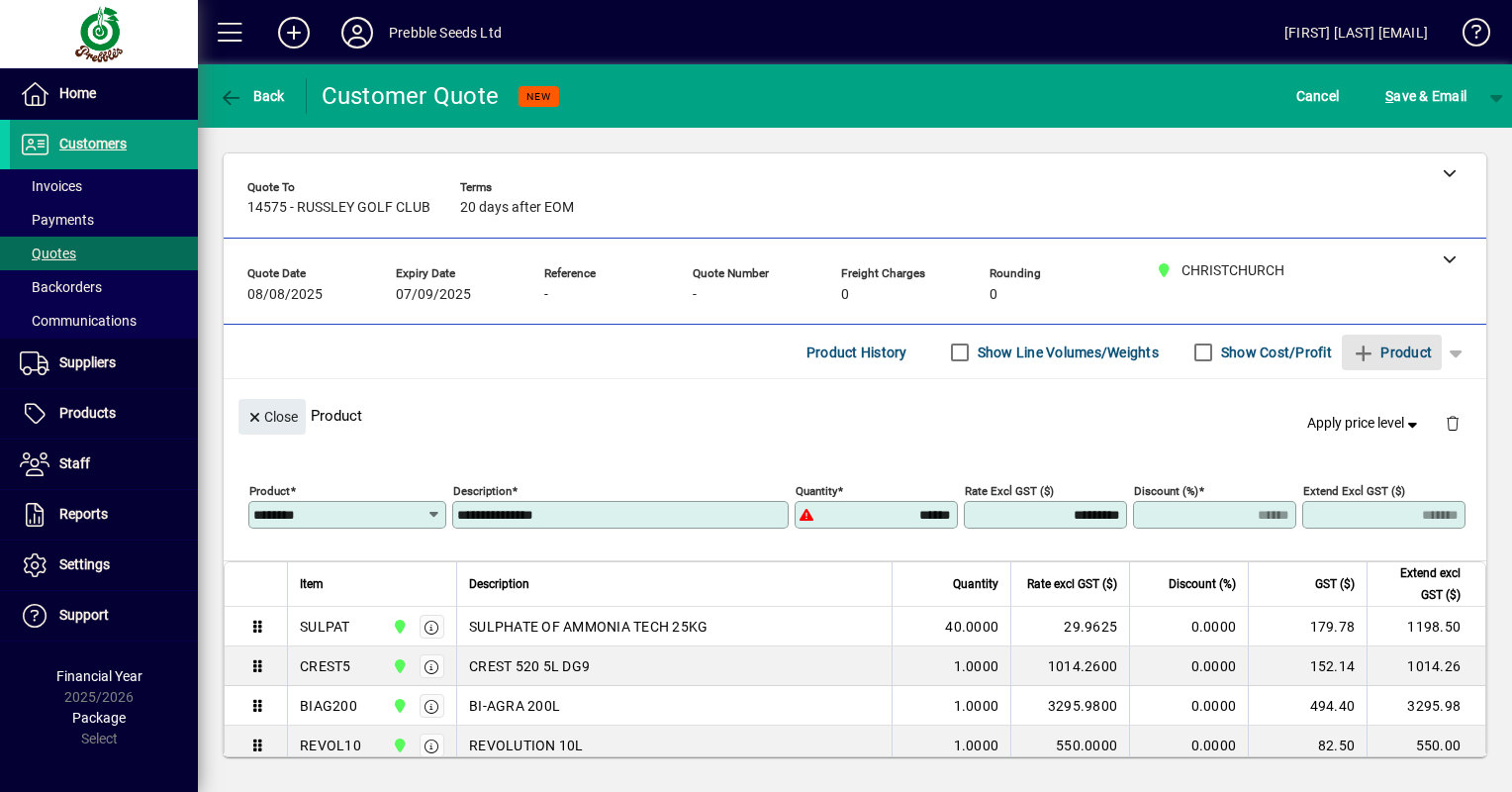 type 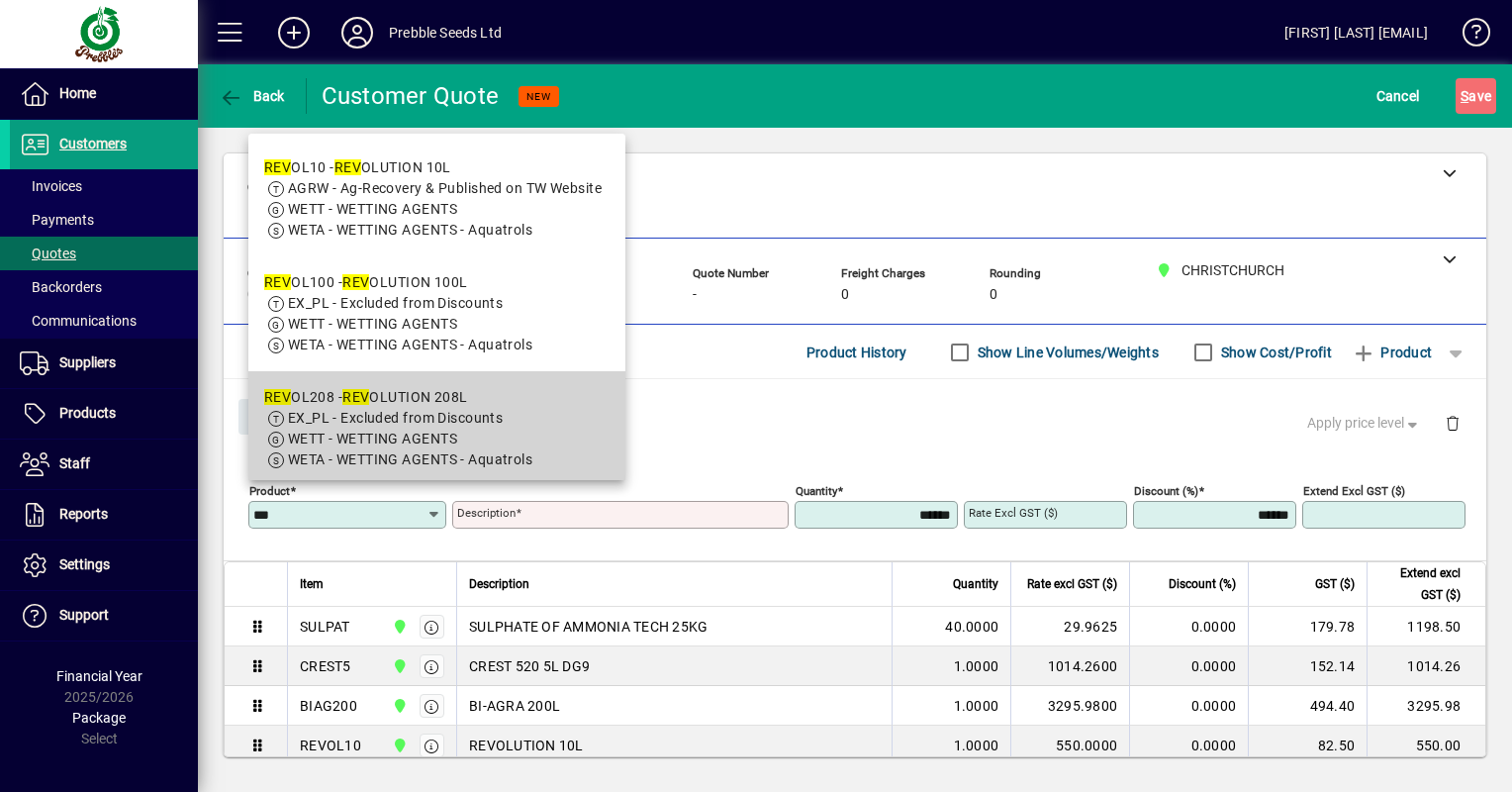 click on "EX_PL - Excluded from Discounts" at bounding box center (396, 418) 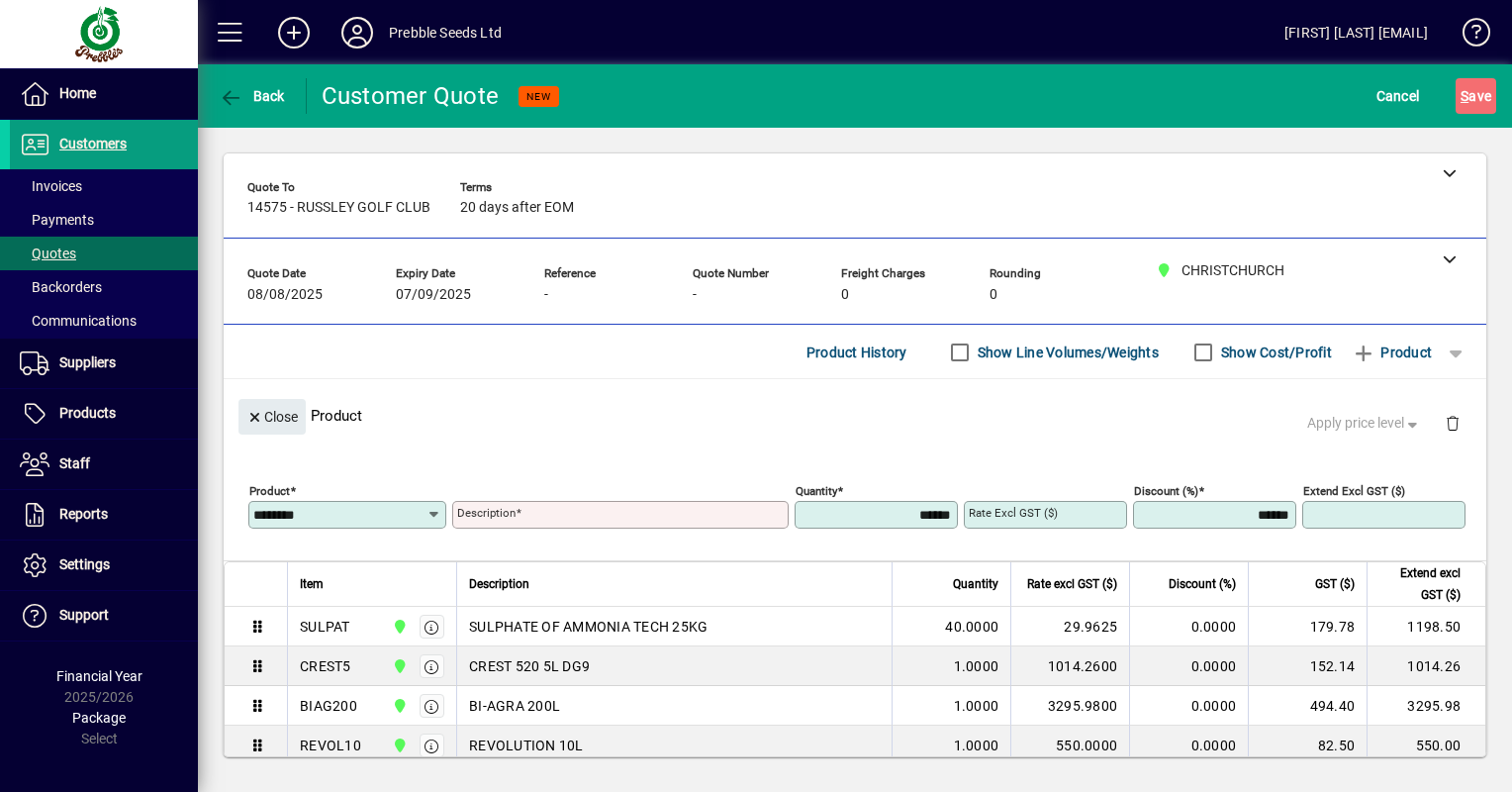 type on "**********" 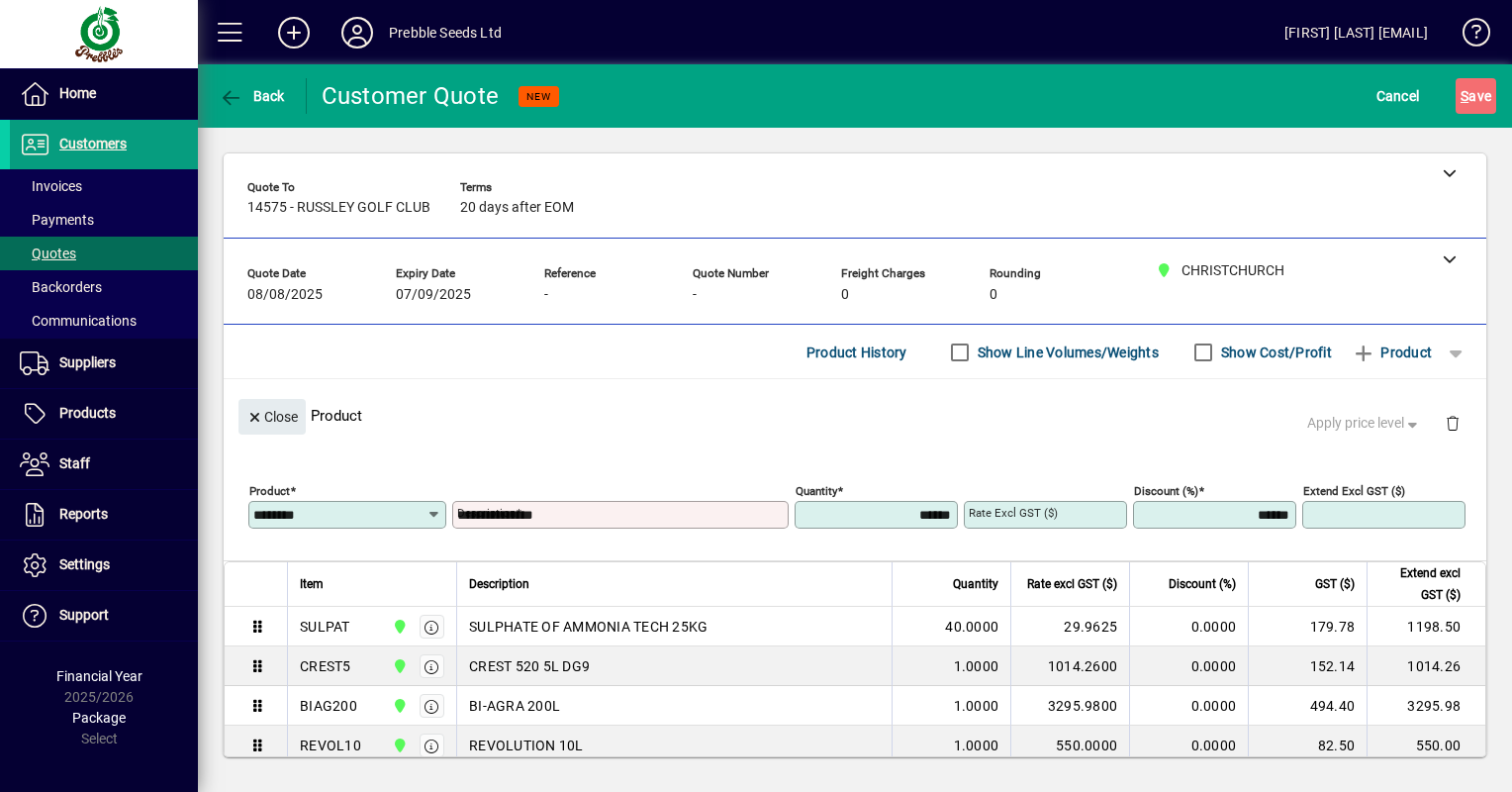 type on "*********" 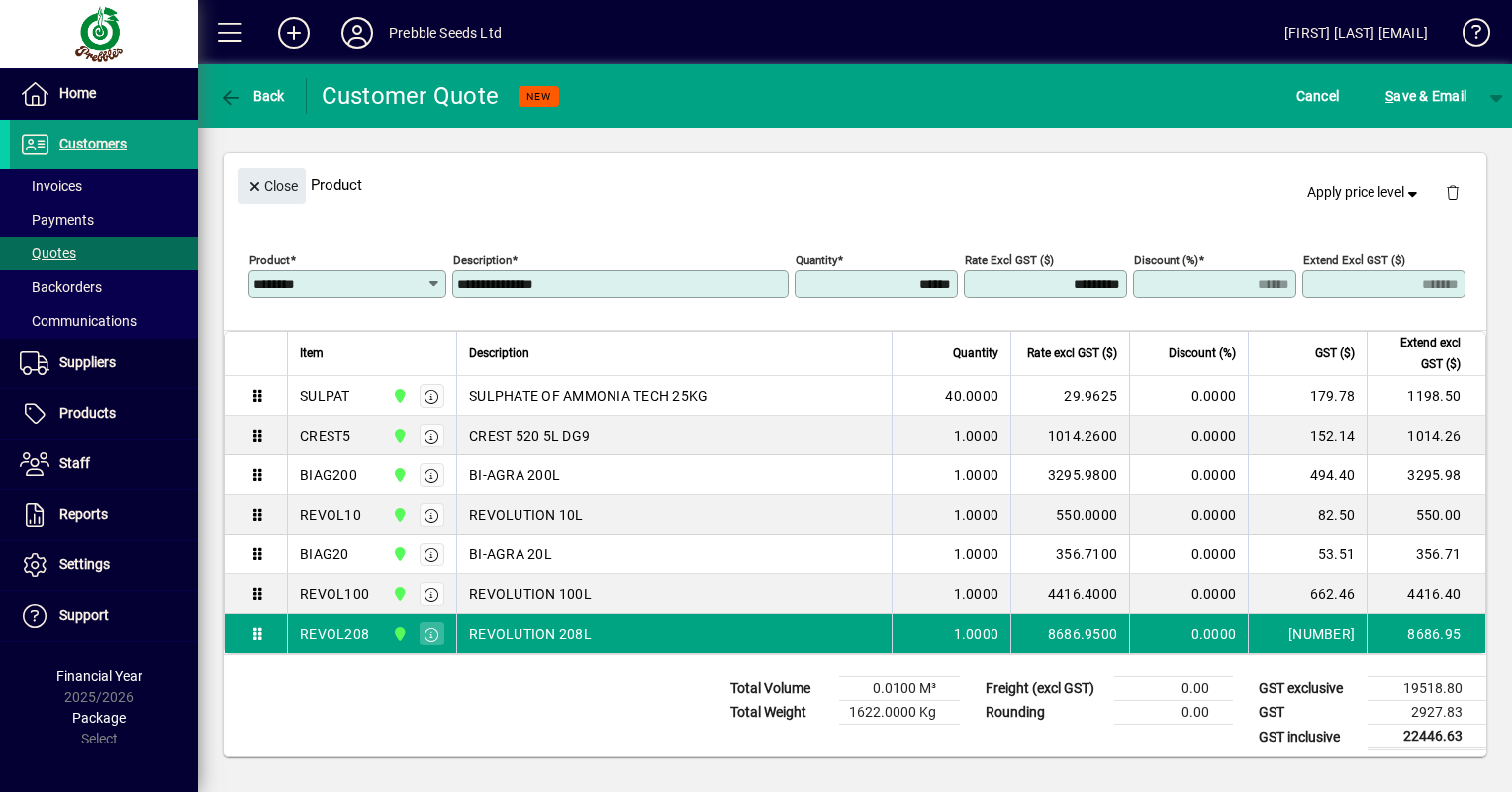 scroll, scrollTop: 239, scrollLeft: 0, axis: vertical 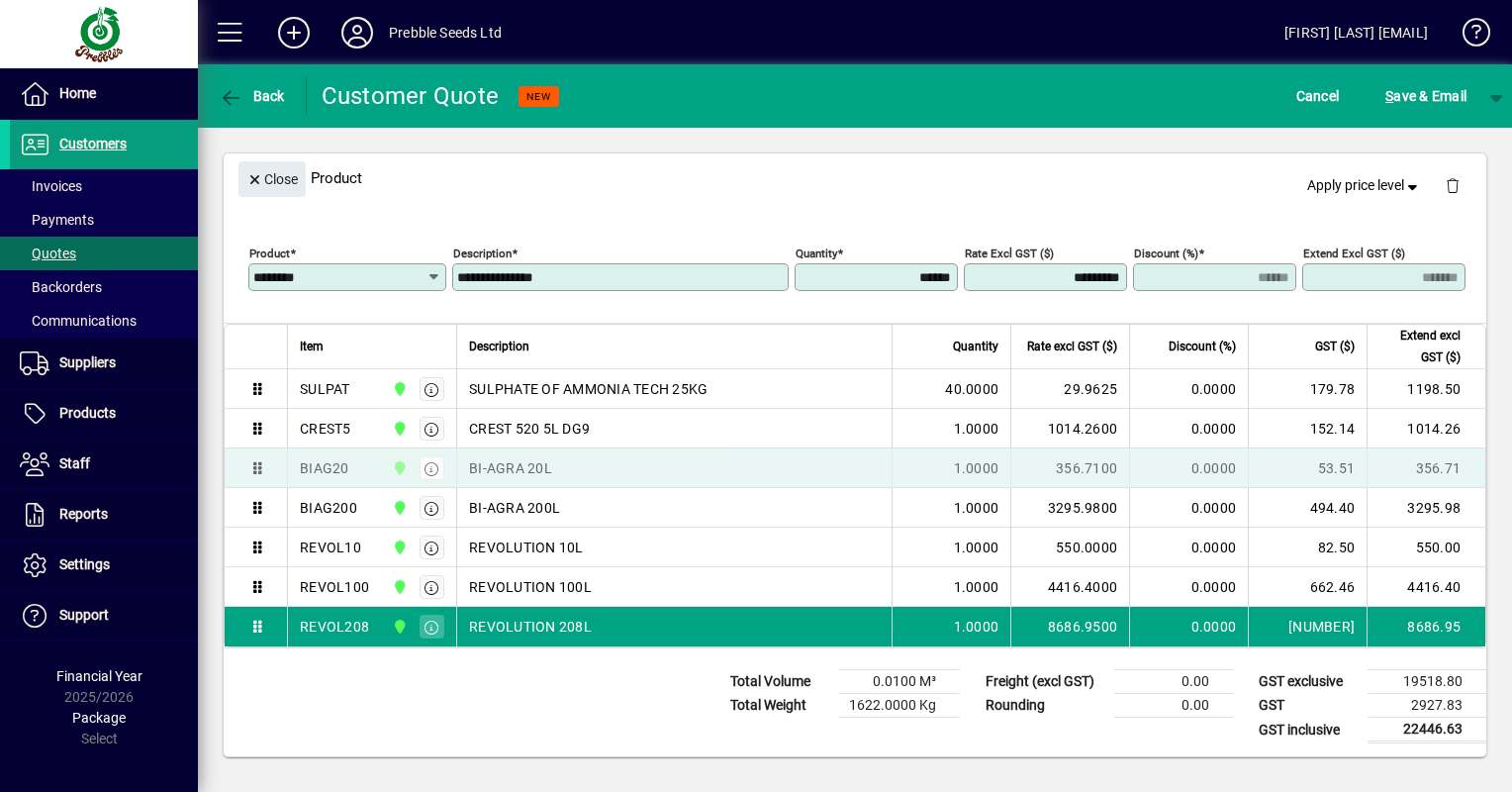 drag, startPoint x: 262, startPoint y: 550, endPoint x: 251, endPoint y: 459, distance: 91.66242 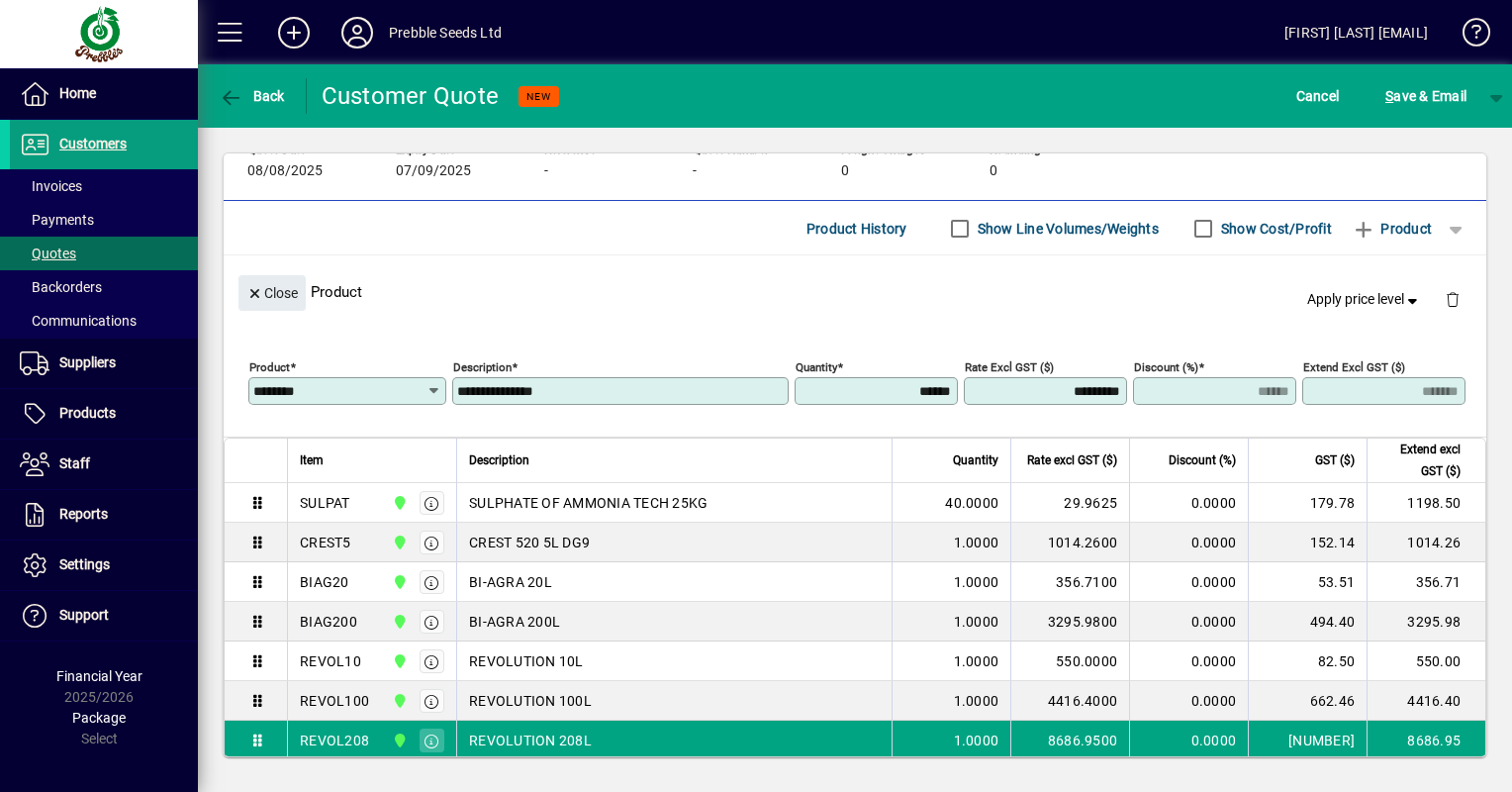 scroll, scrollTop: 41, scrollLeft: 0, axis: vertical 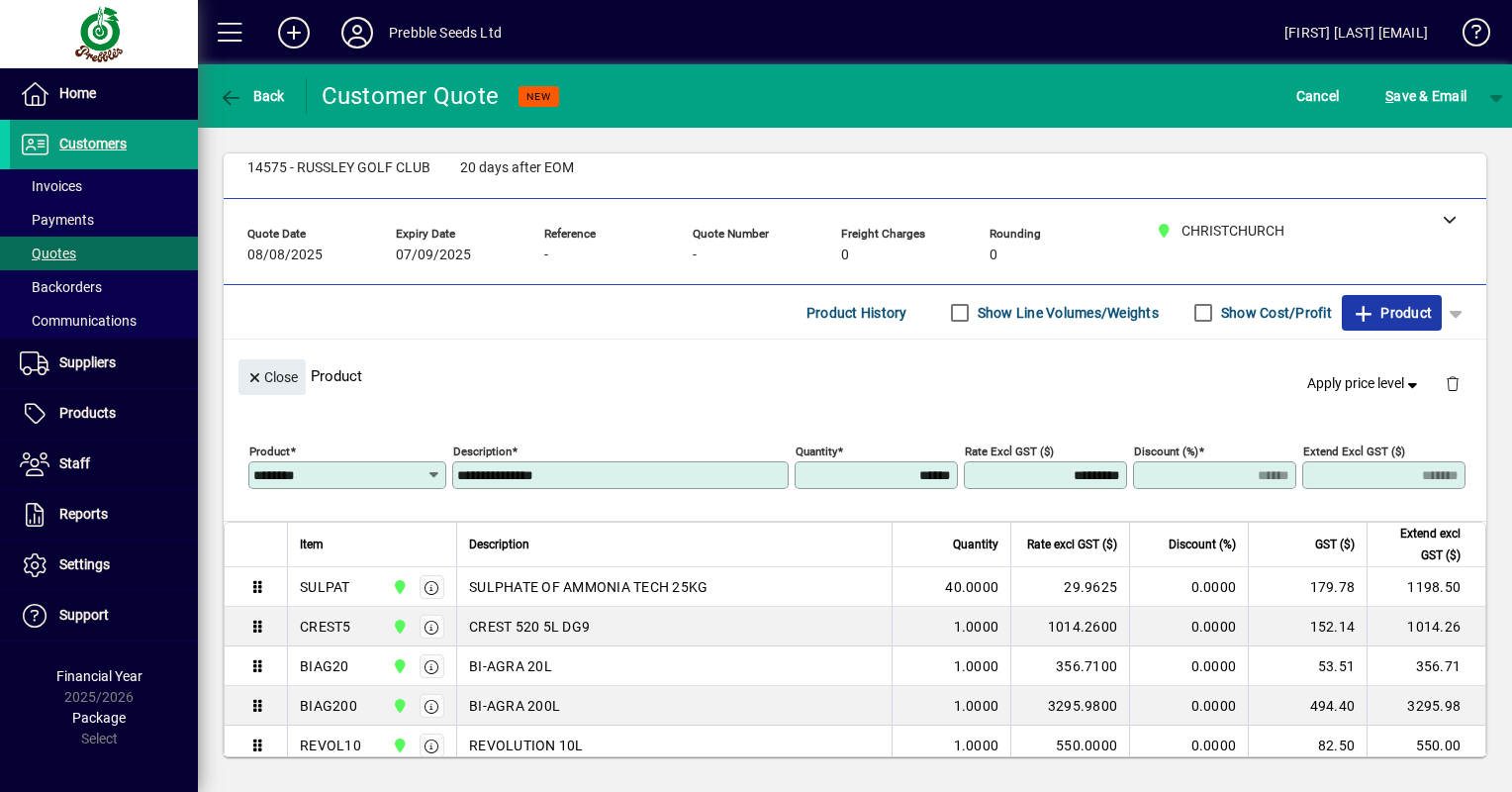 click on "Product" 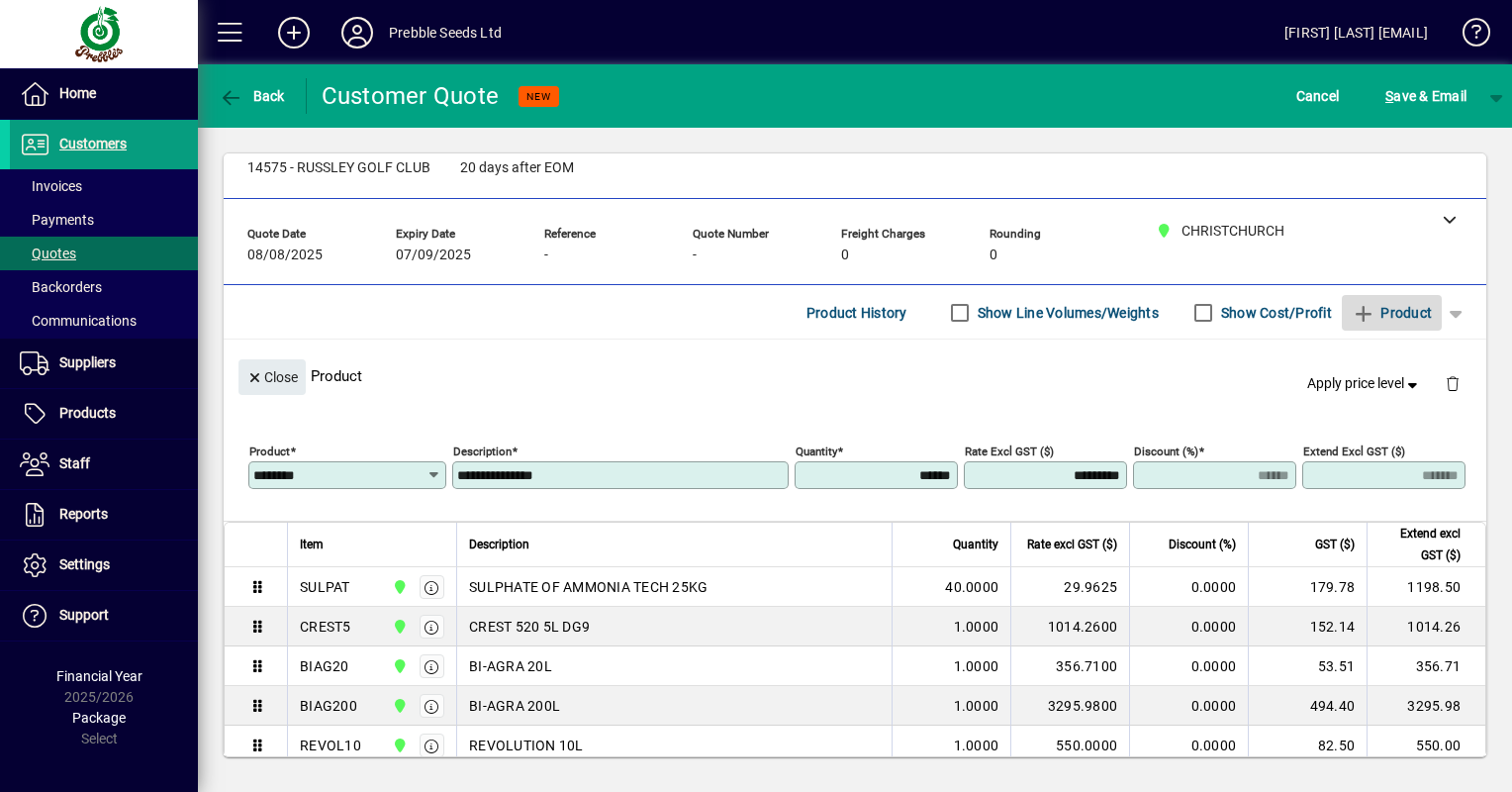 type 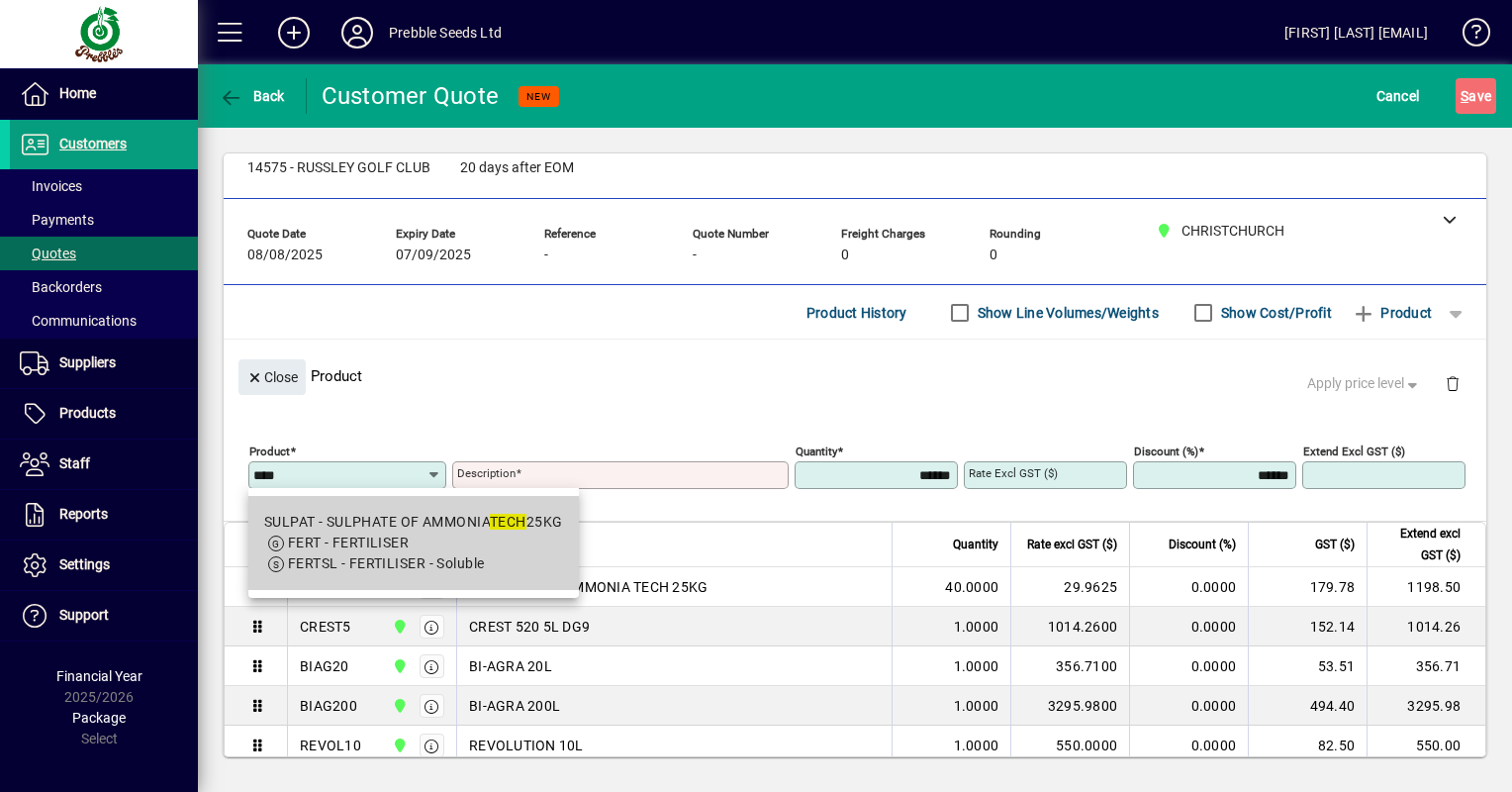 click on "FERT - FERTILISER" at bounding box center (348, 543) 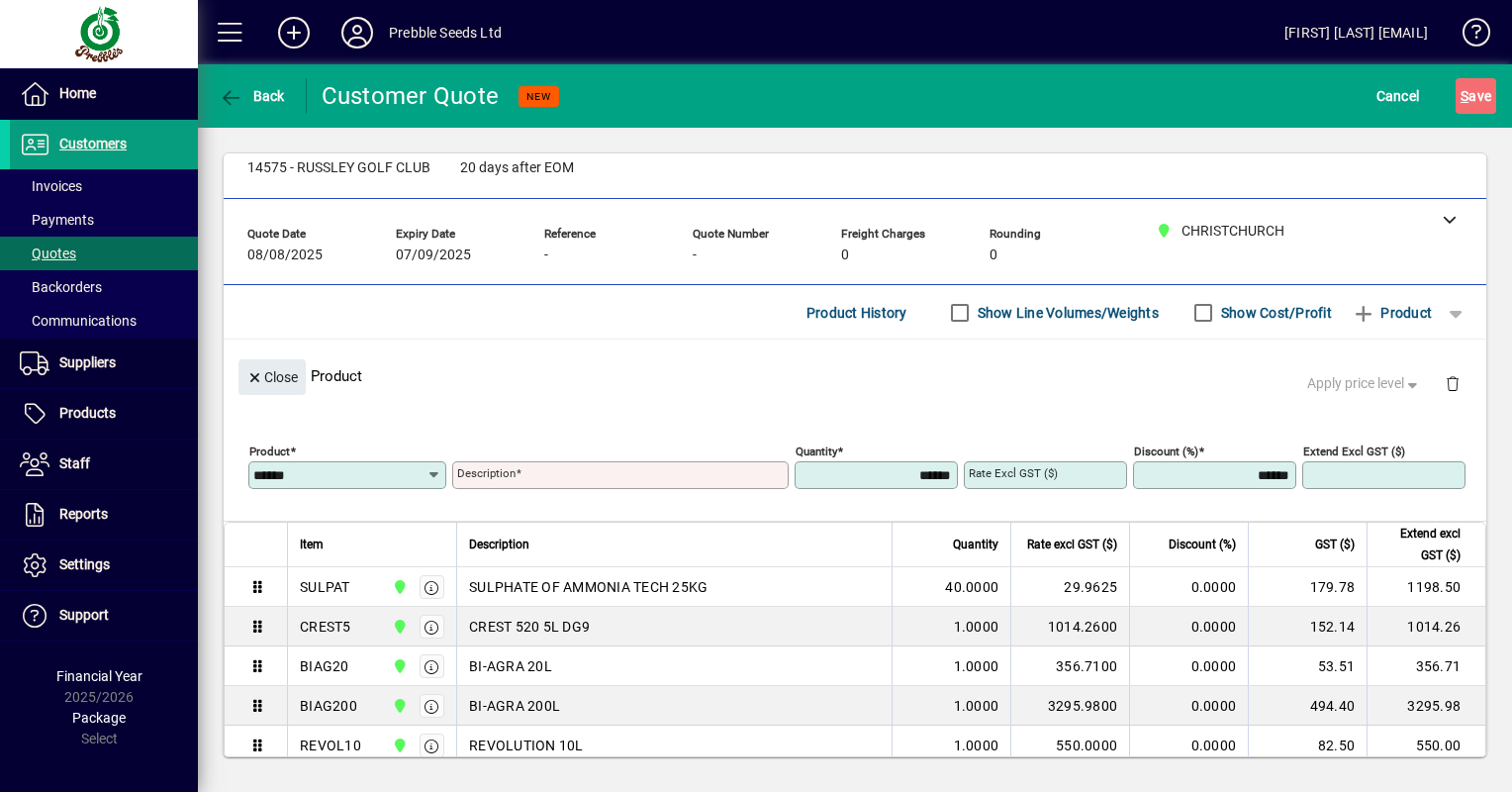 type on "**********" 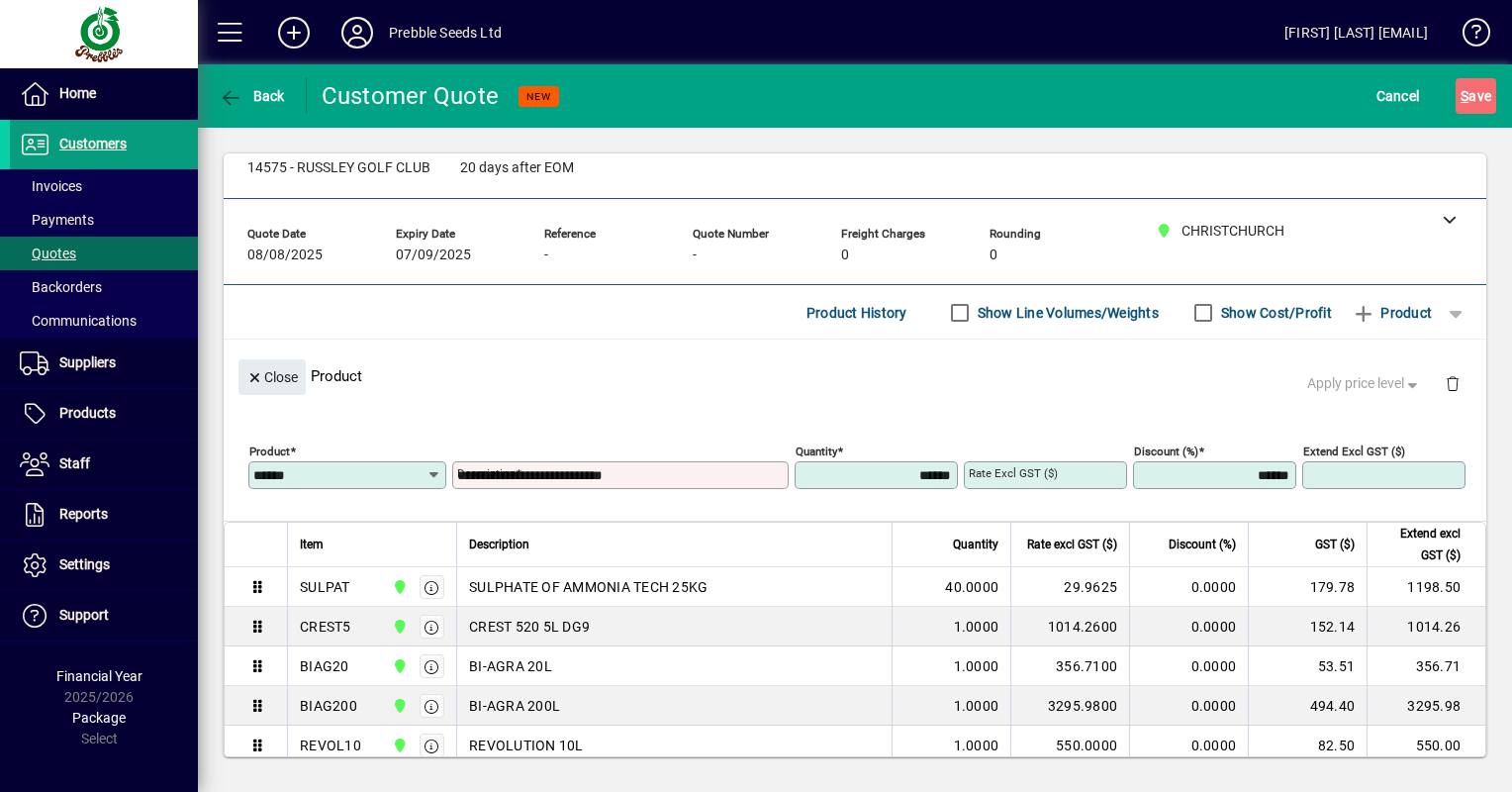 type on "*******" 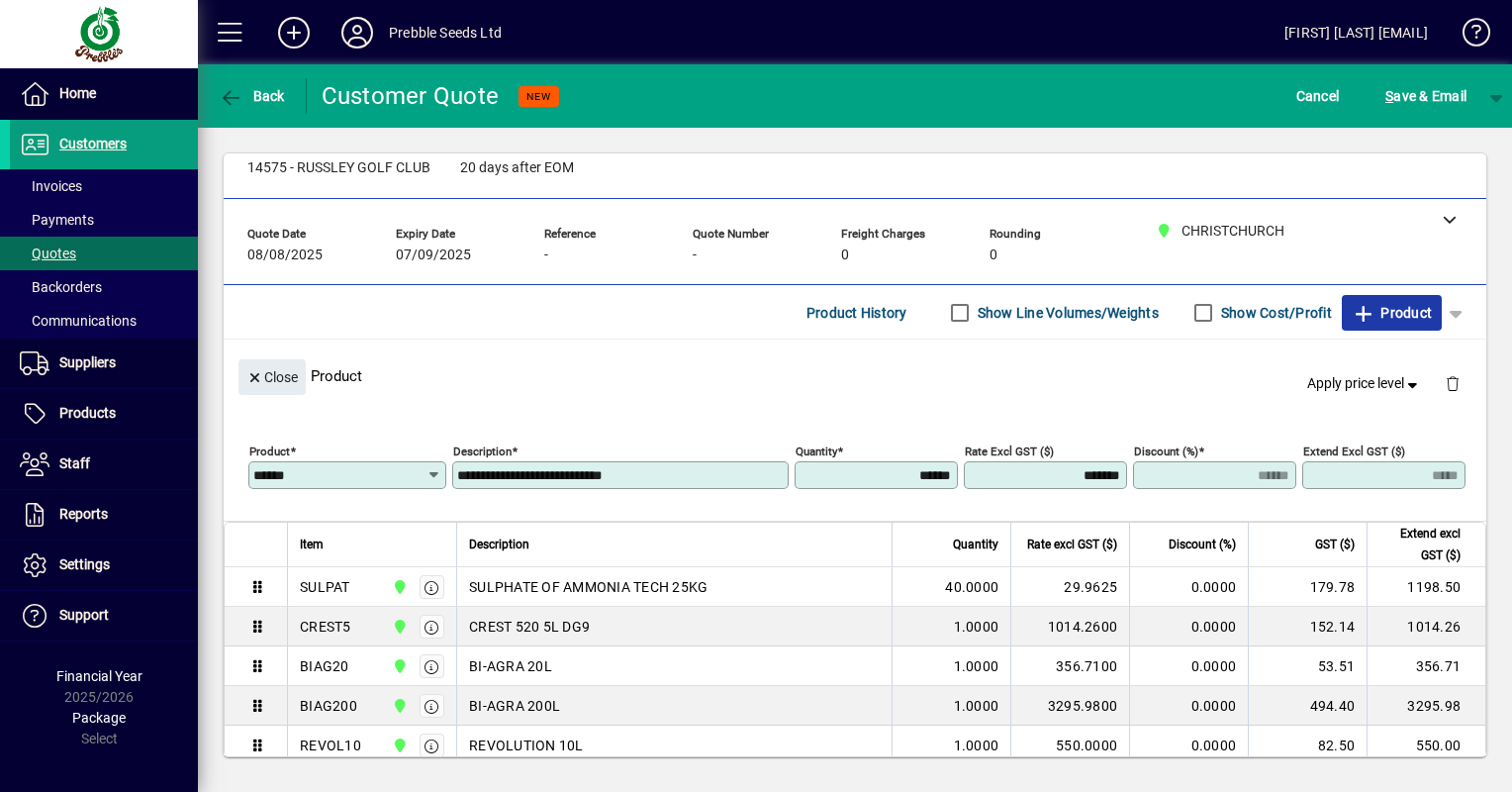 click on "Product" 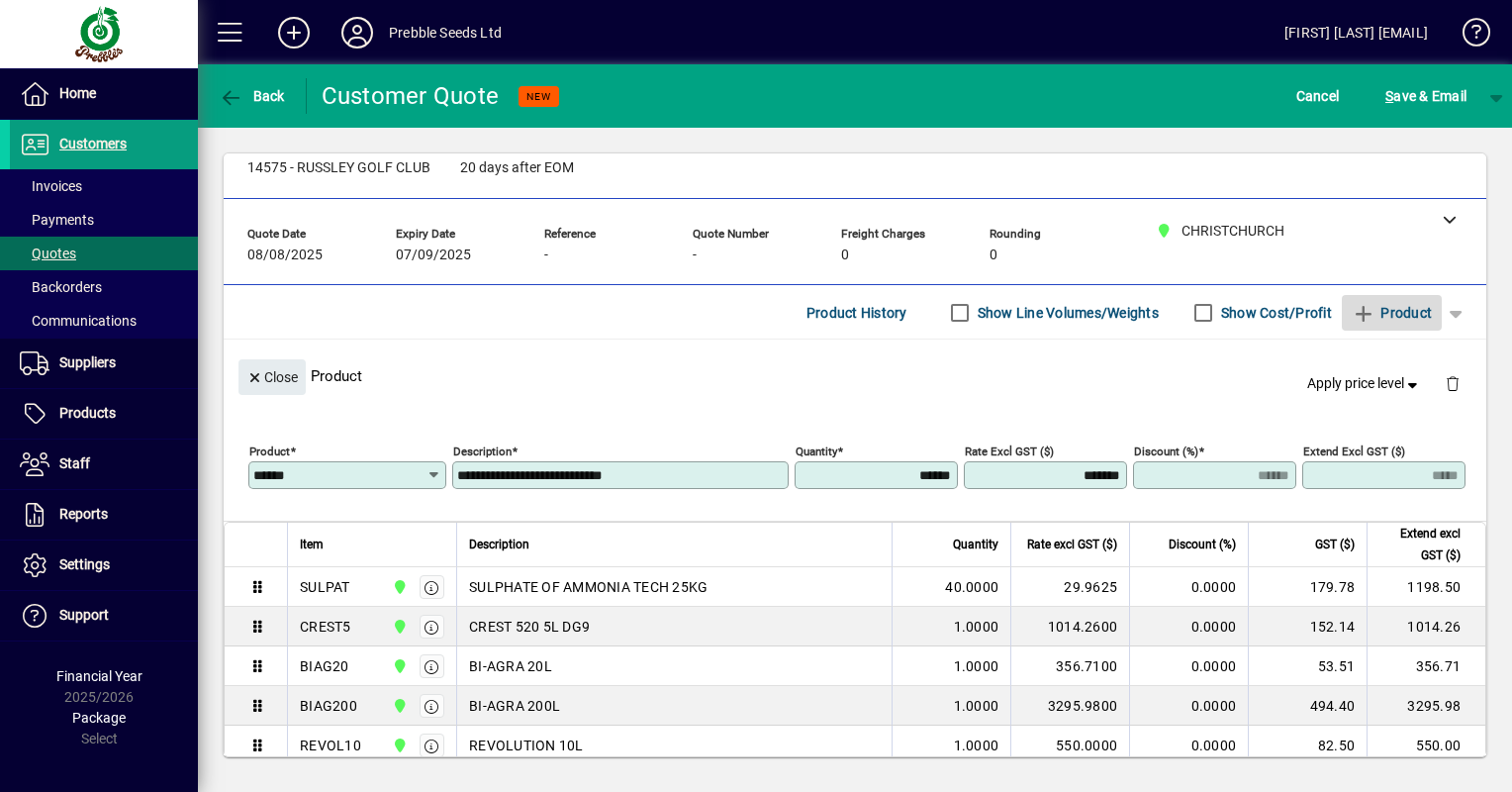 type 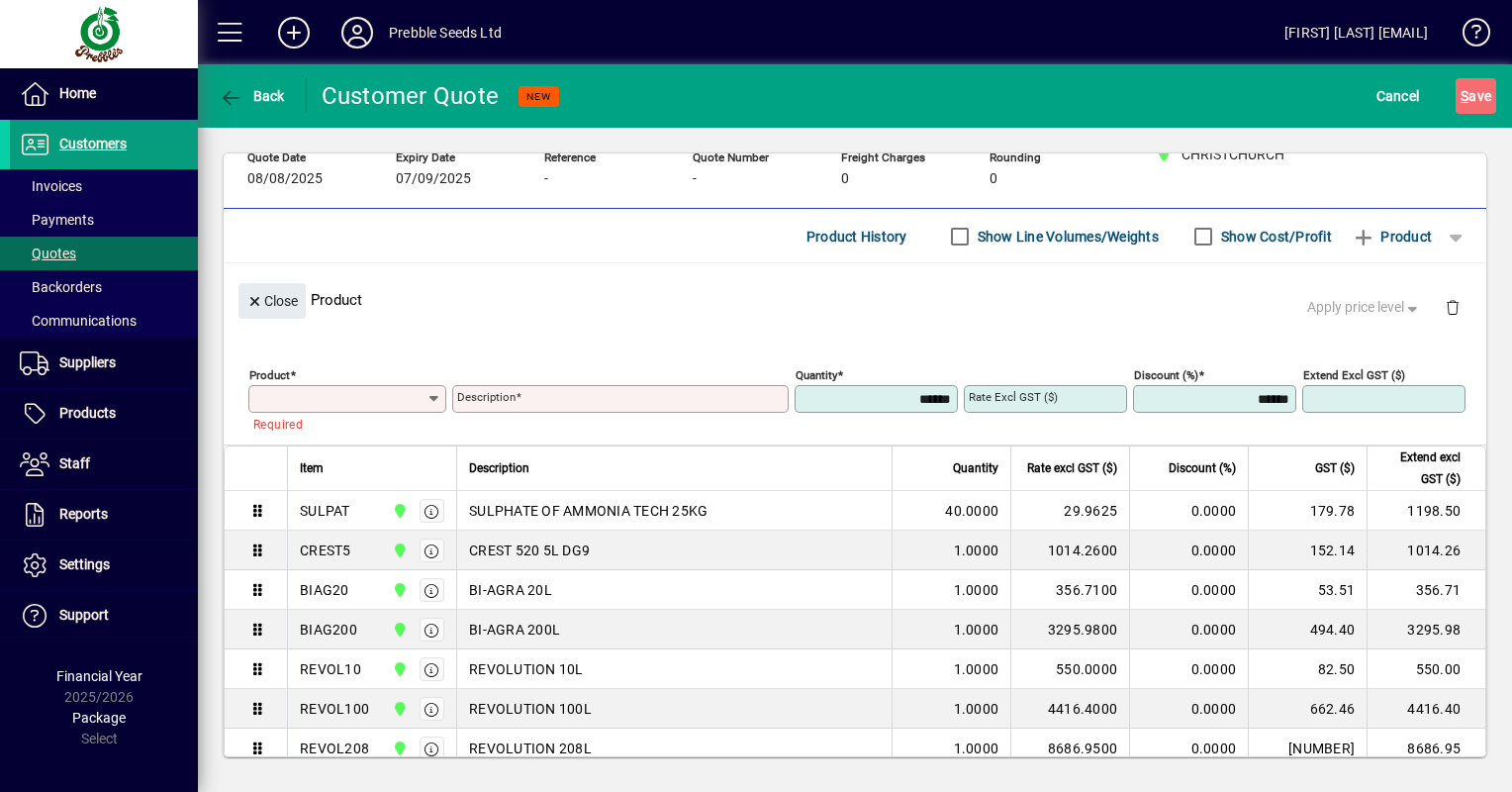 scroll, scrollTop: 239, scrollLeft: 0, axis: vertical 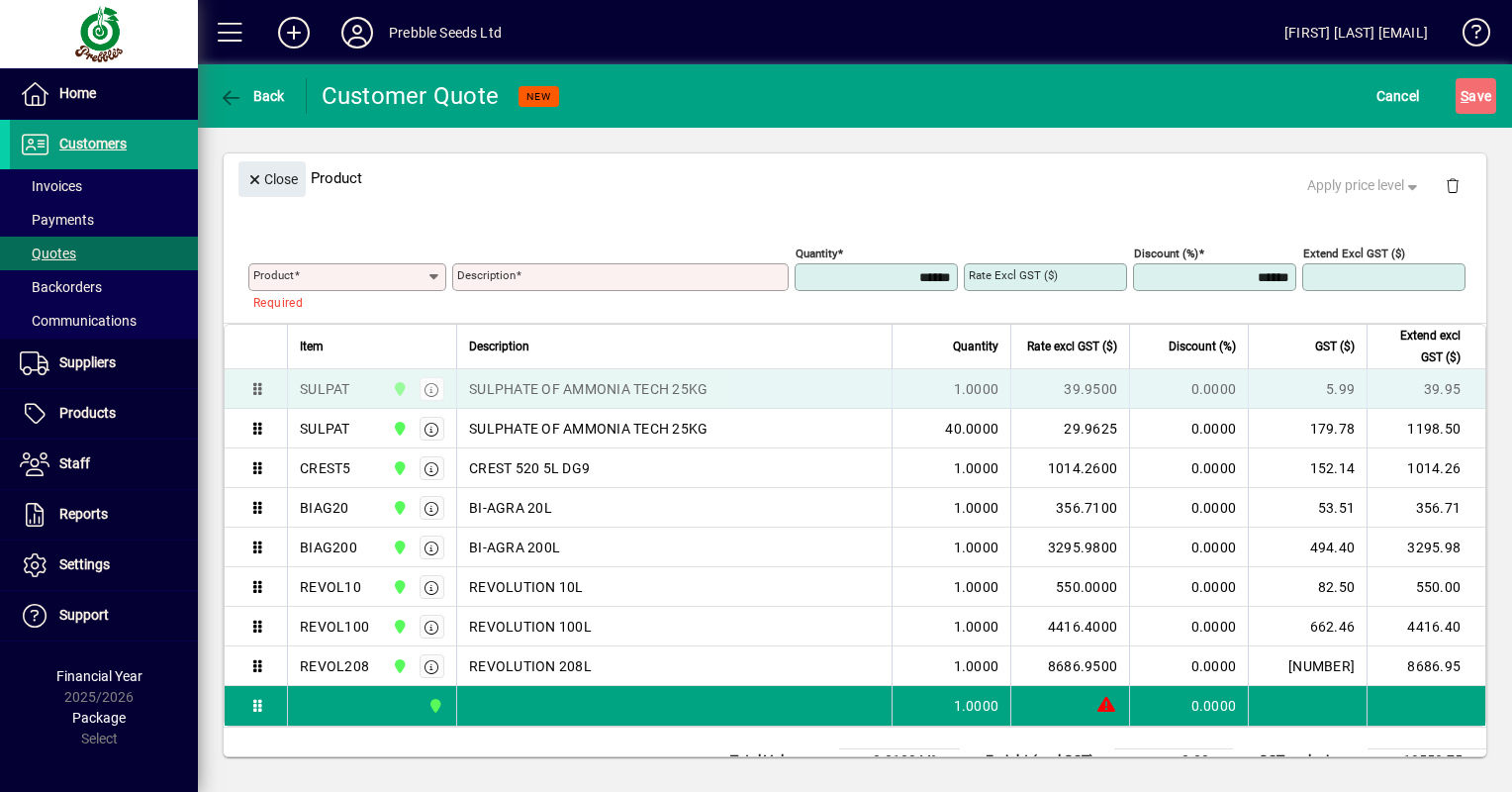 drag, startPoint x: 257, startPoint y: 669, endPoint x: 269, endPoint y: 376, distance: 293.24563 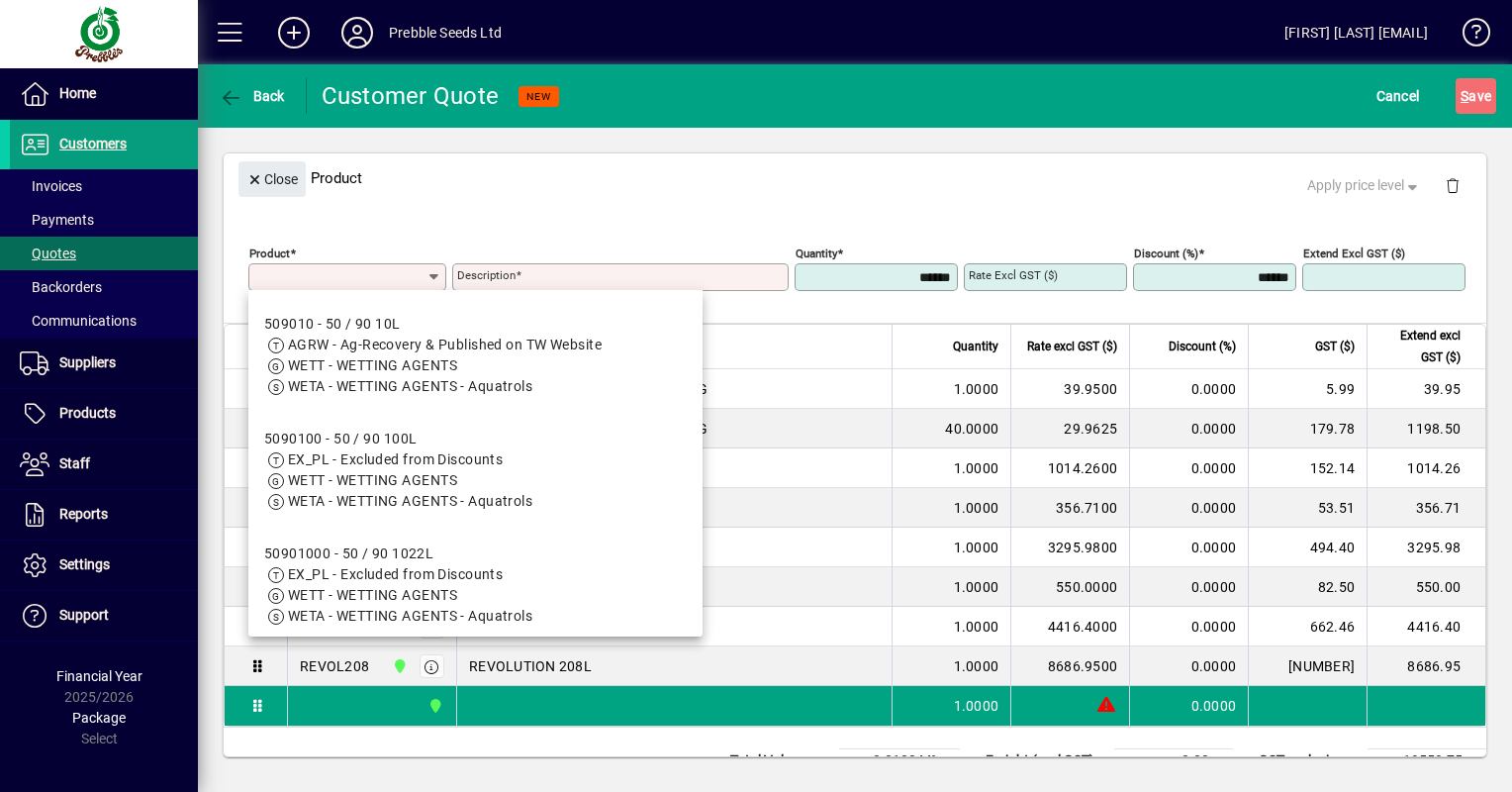 click on "Product" at bounding box center (339, 277) 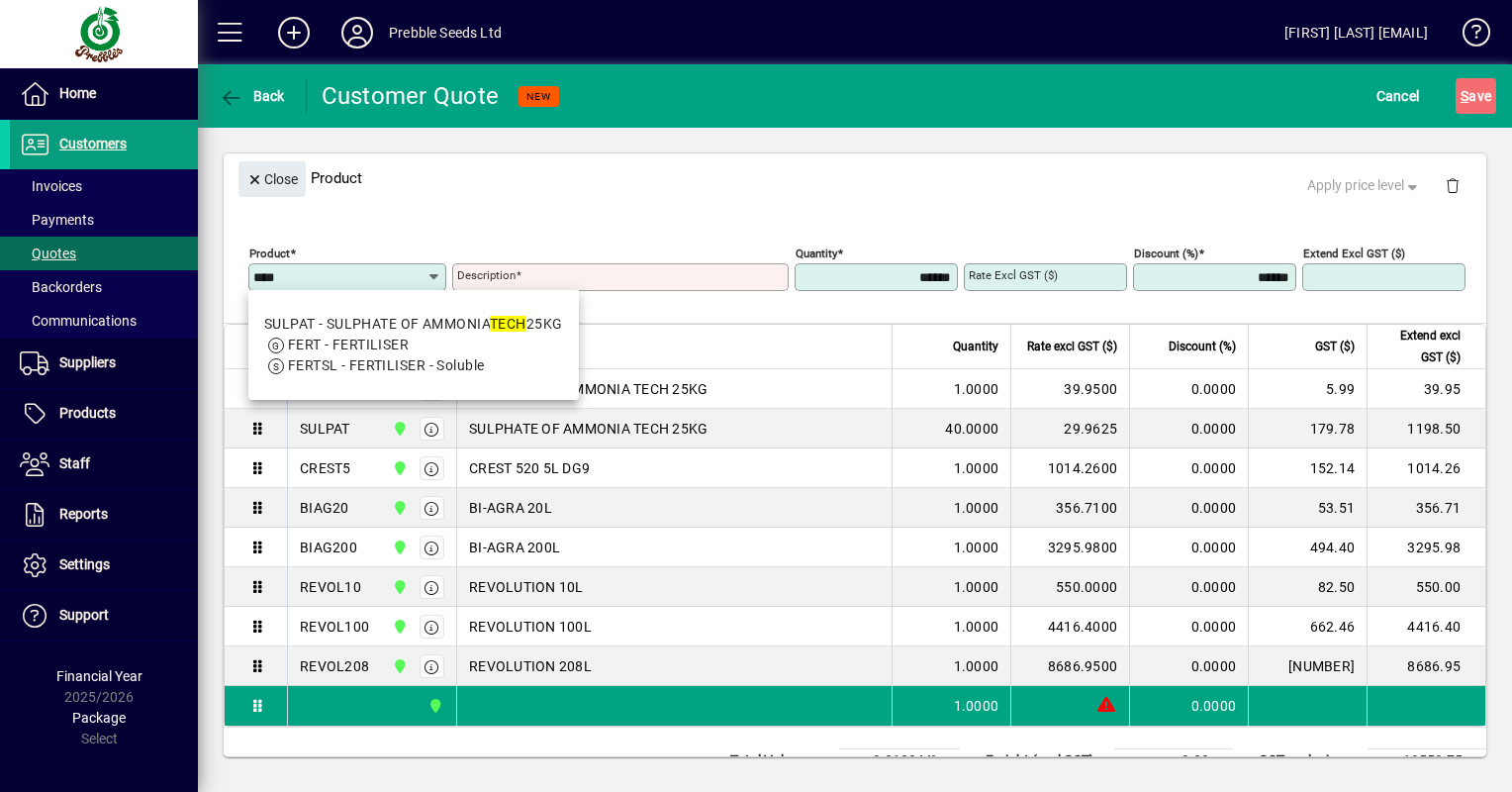 type on "****" 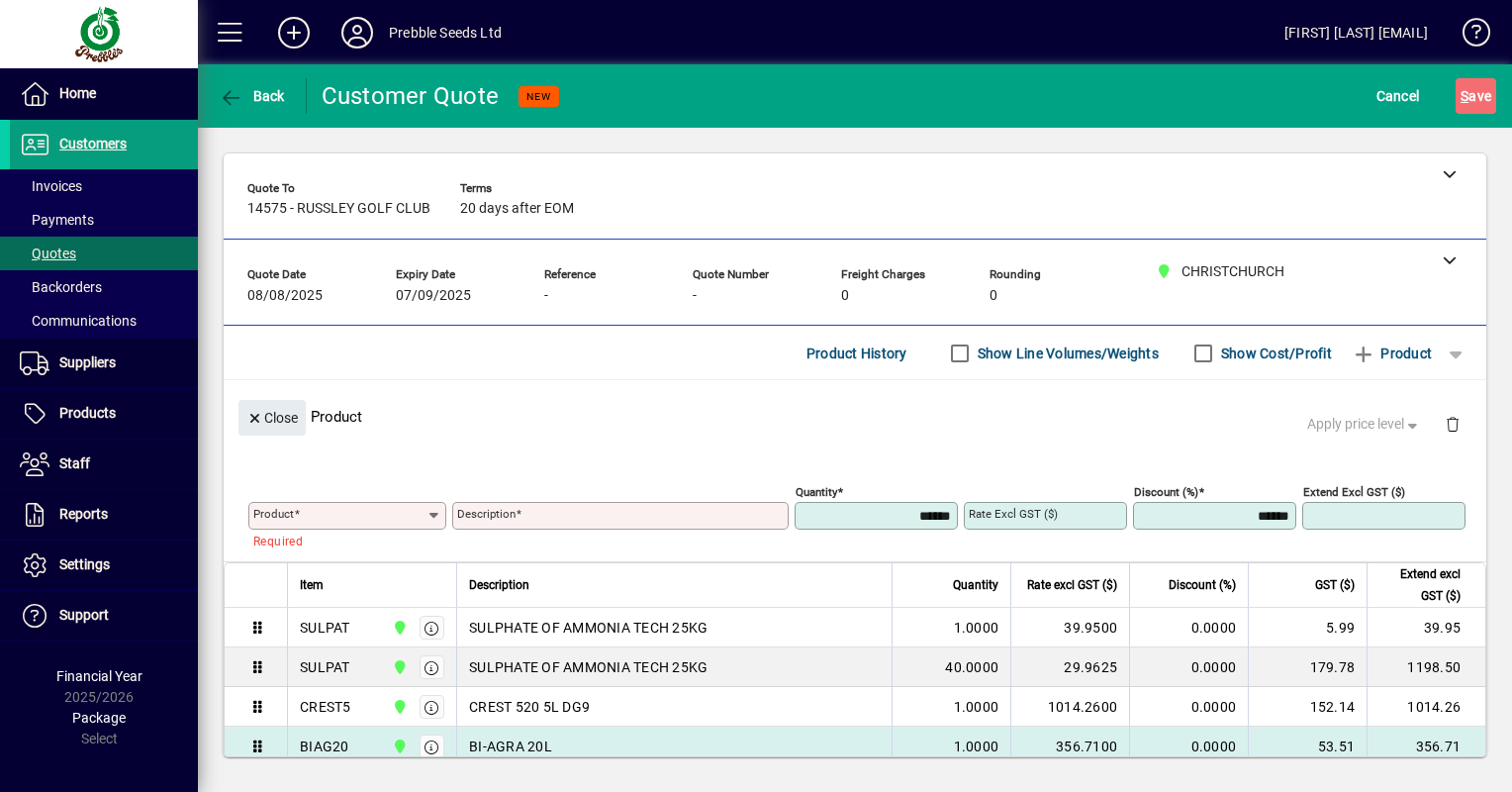 scroll, scrollTop: 0, scrollLeft: 0, axis: both 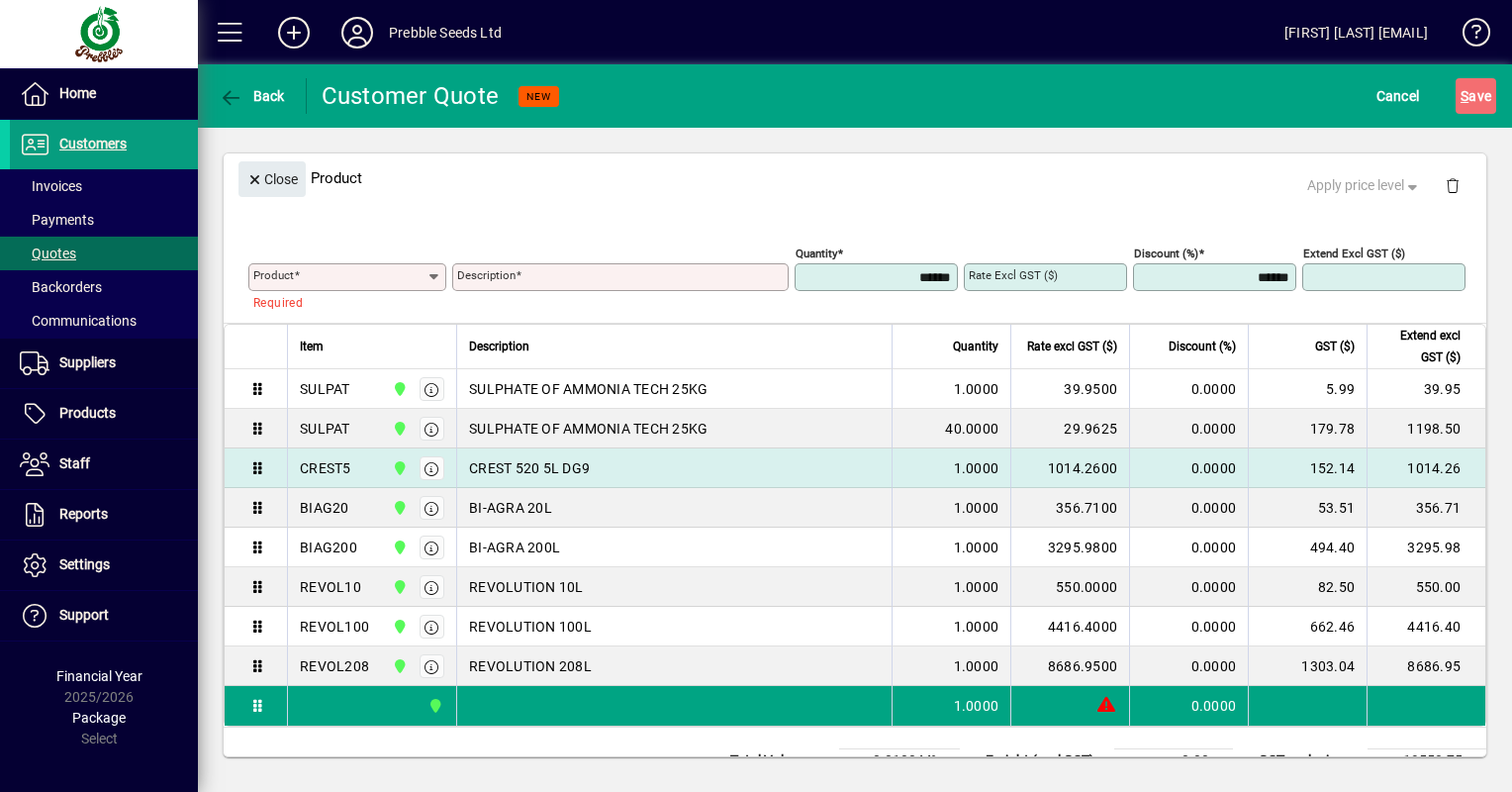 click on "0.0000" at bounding box center (1188, 468) 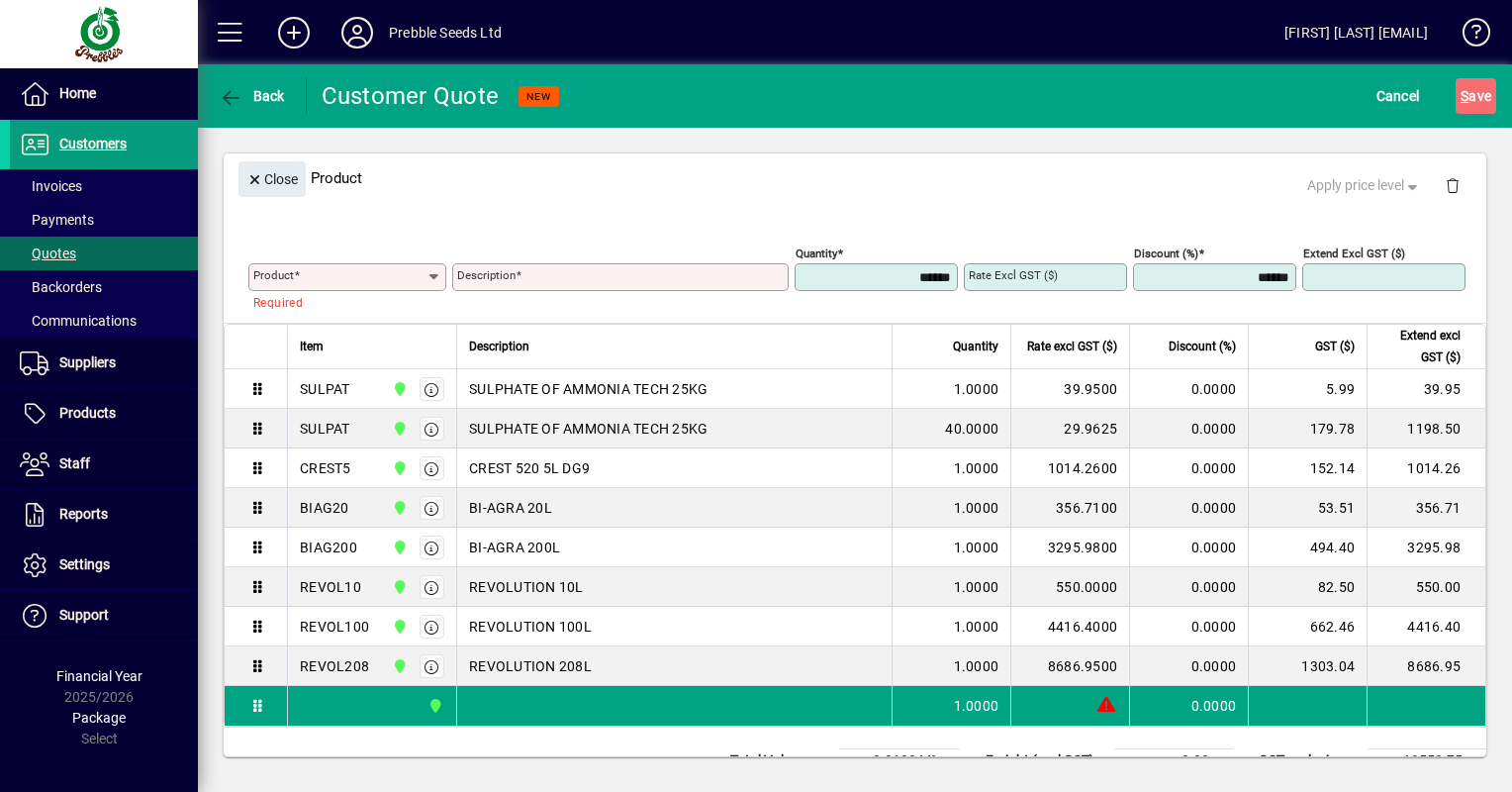click 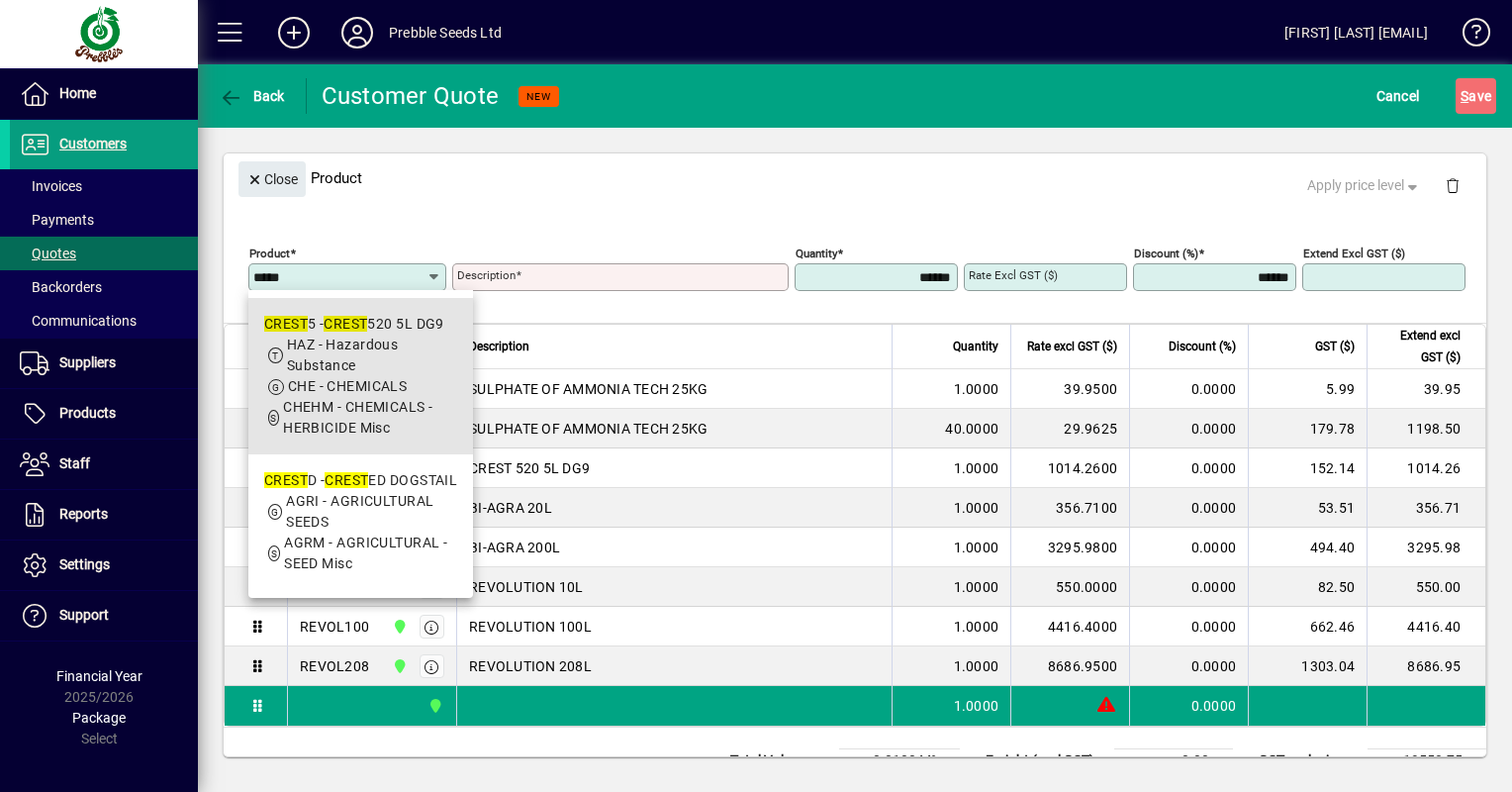 click on "CREST 5 -  CREST  520 5L DG9" at bounding box center [361, 324] 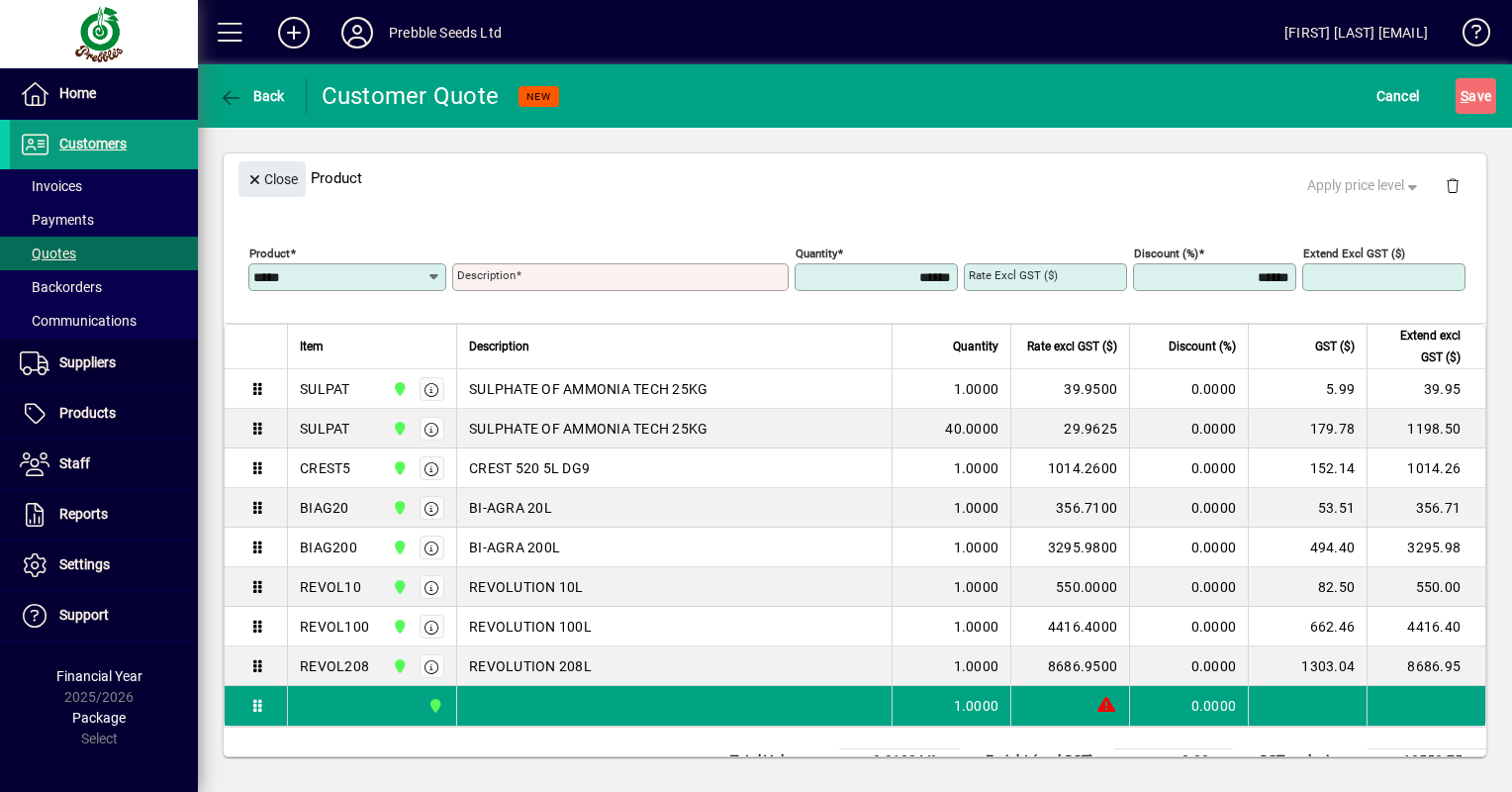 type on "******" 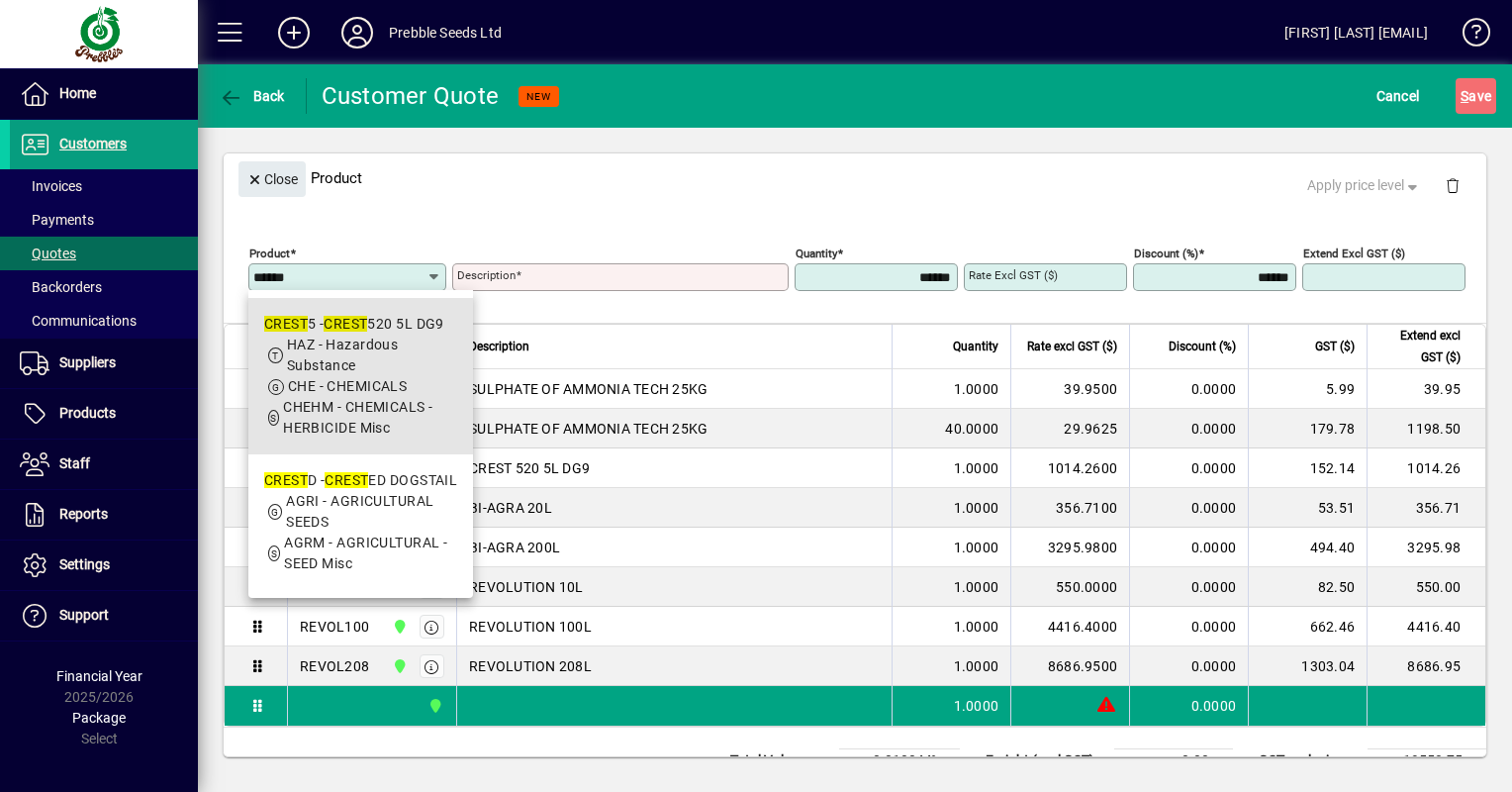 type on "**********" 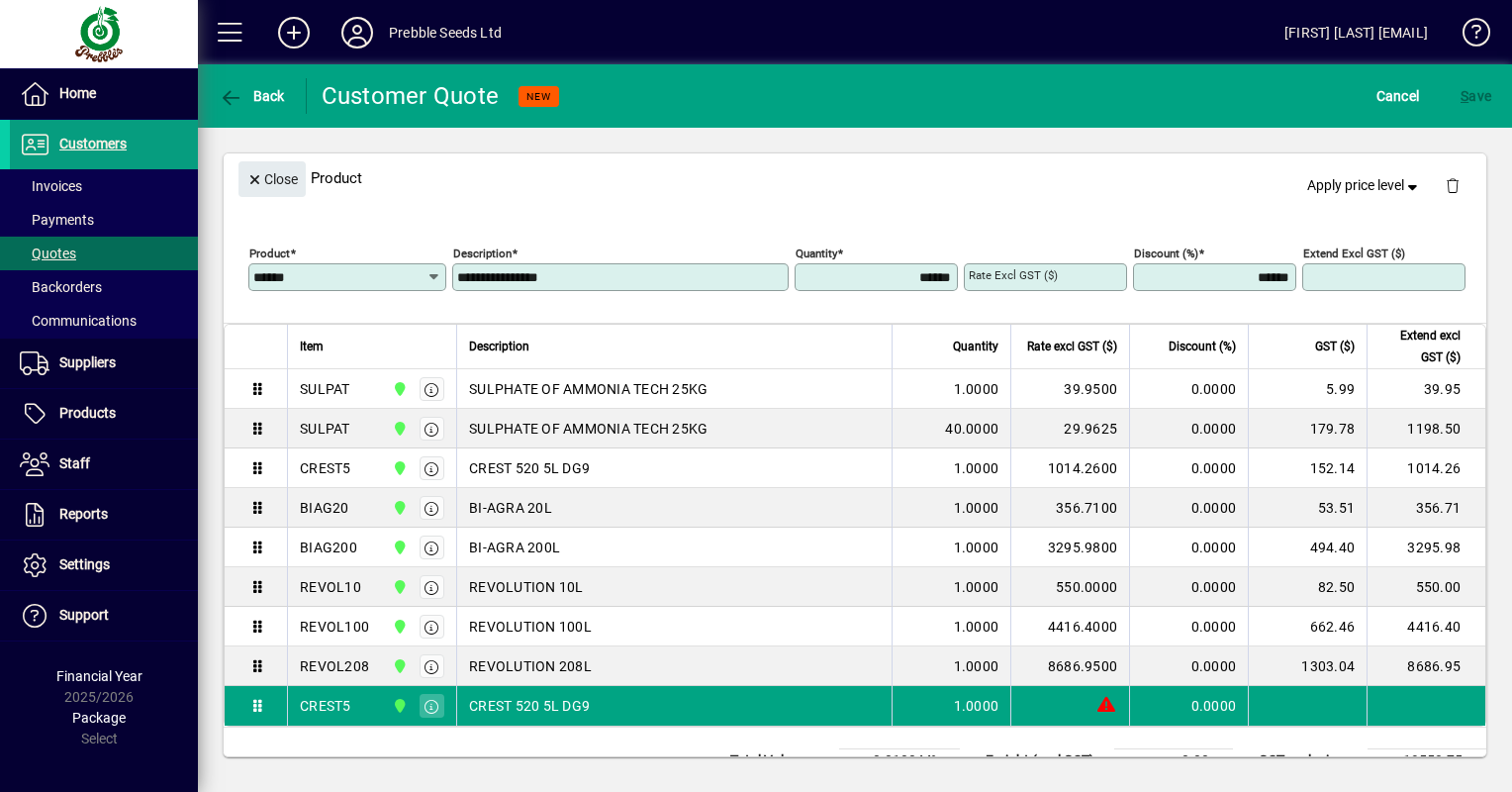 type on "*********" 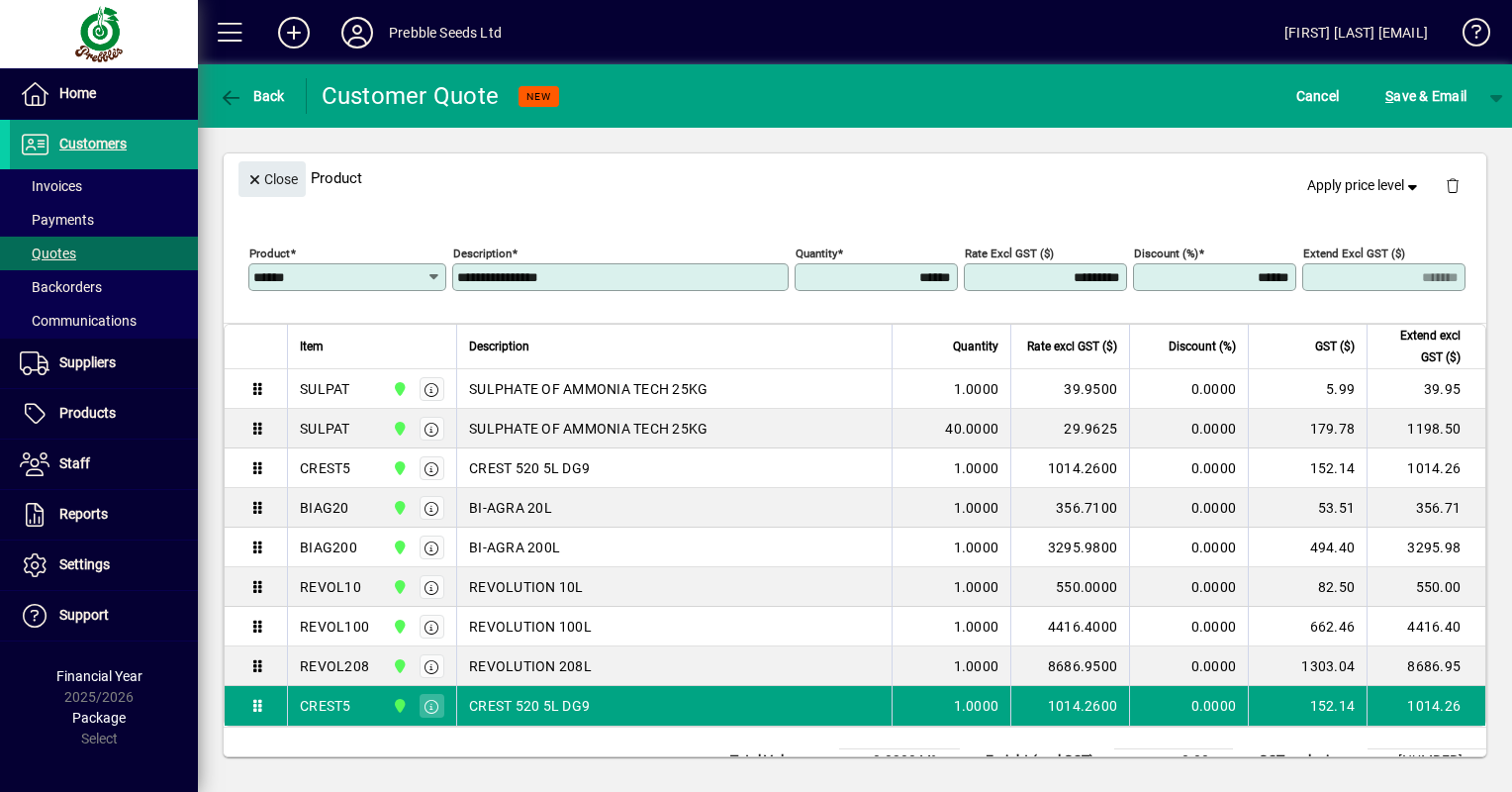 drag, startPoint x: 1239, startPoint y: 274, endPoint x: 1223, endPoint y: 274, distance: 16 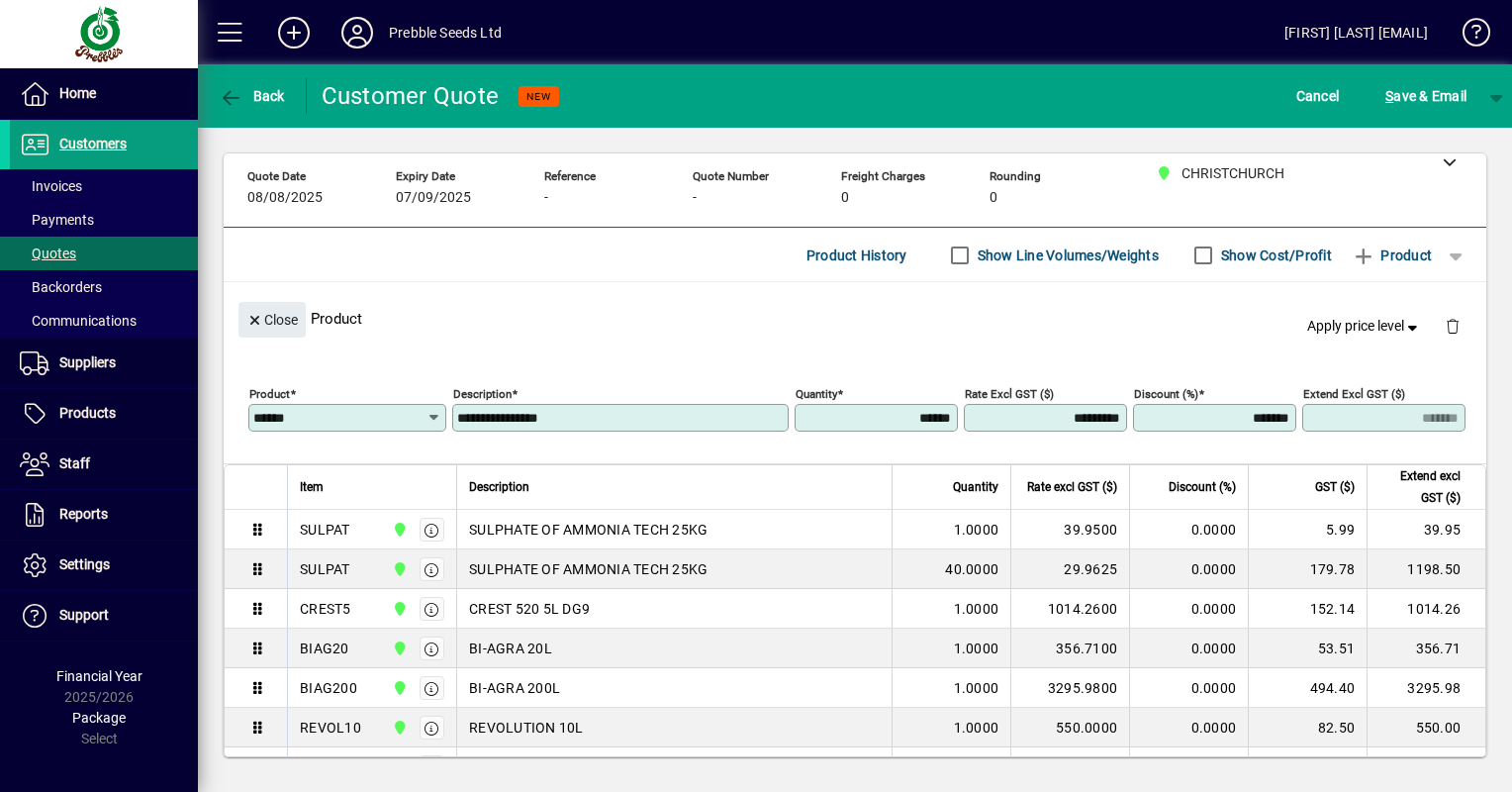 scroll, scrollTop: 41, scrollLeft: 0, axis: vertical 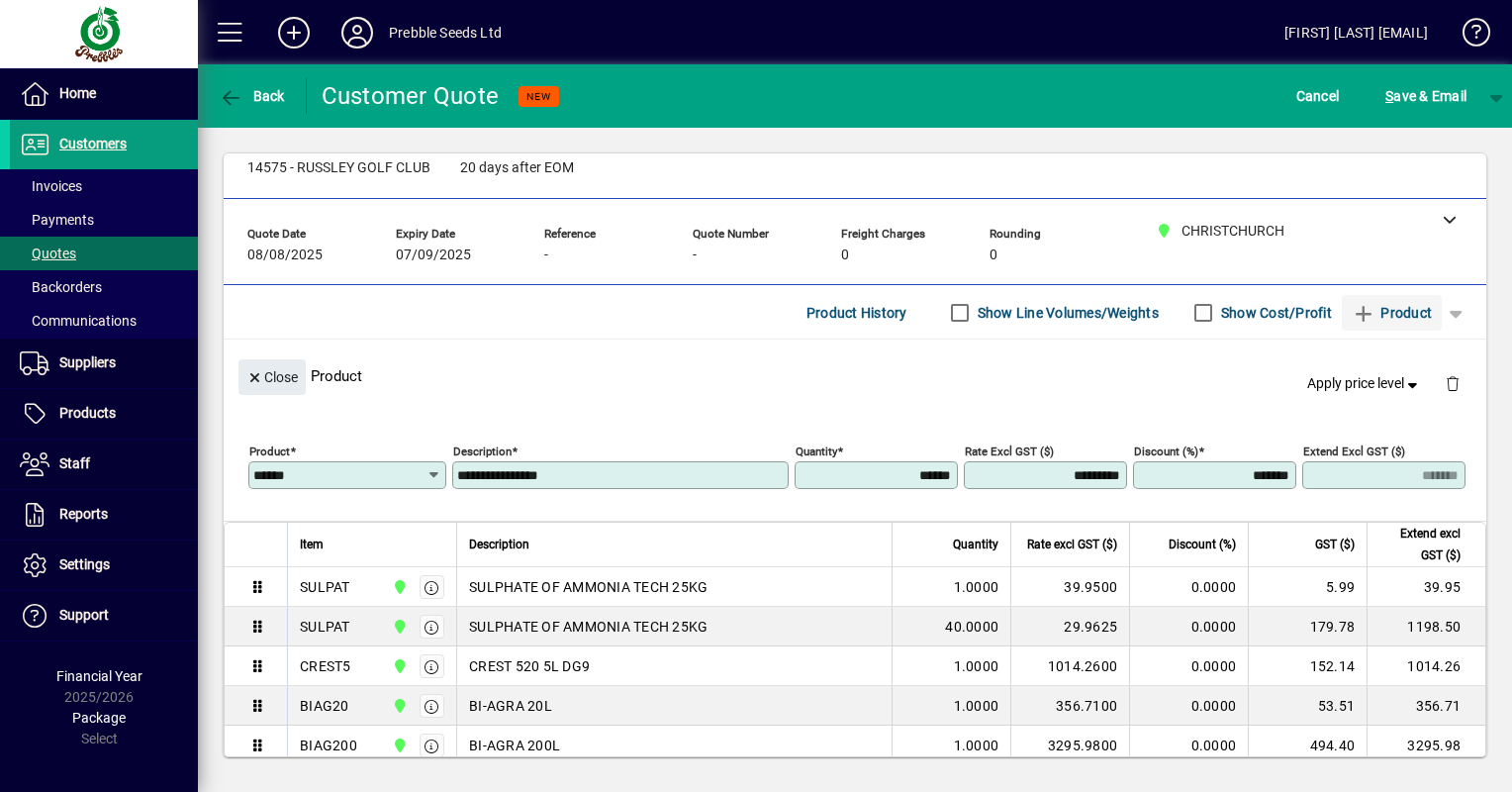 type on "*******" 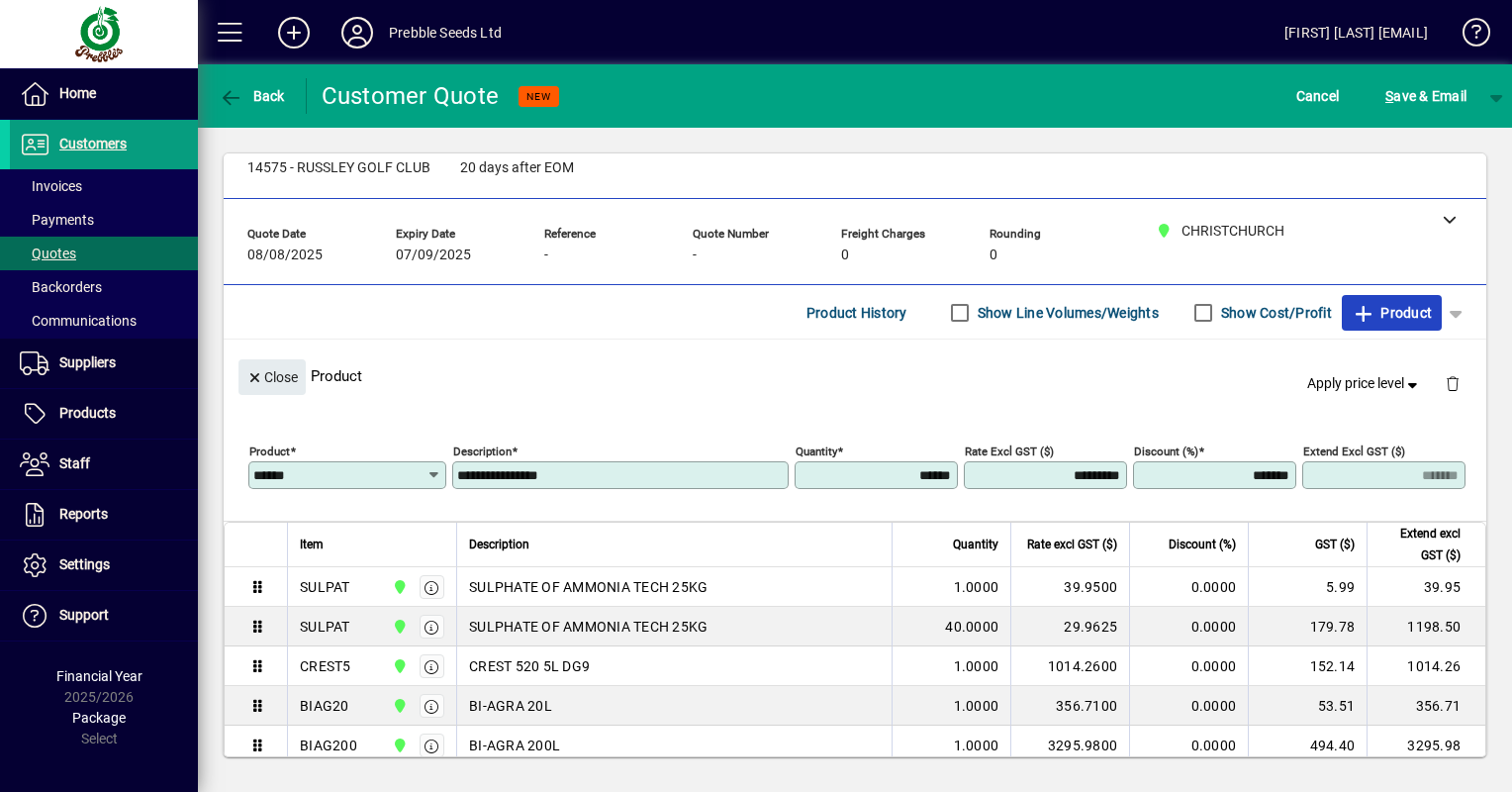 type on "******" 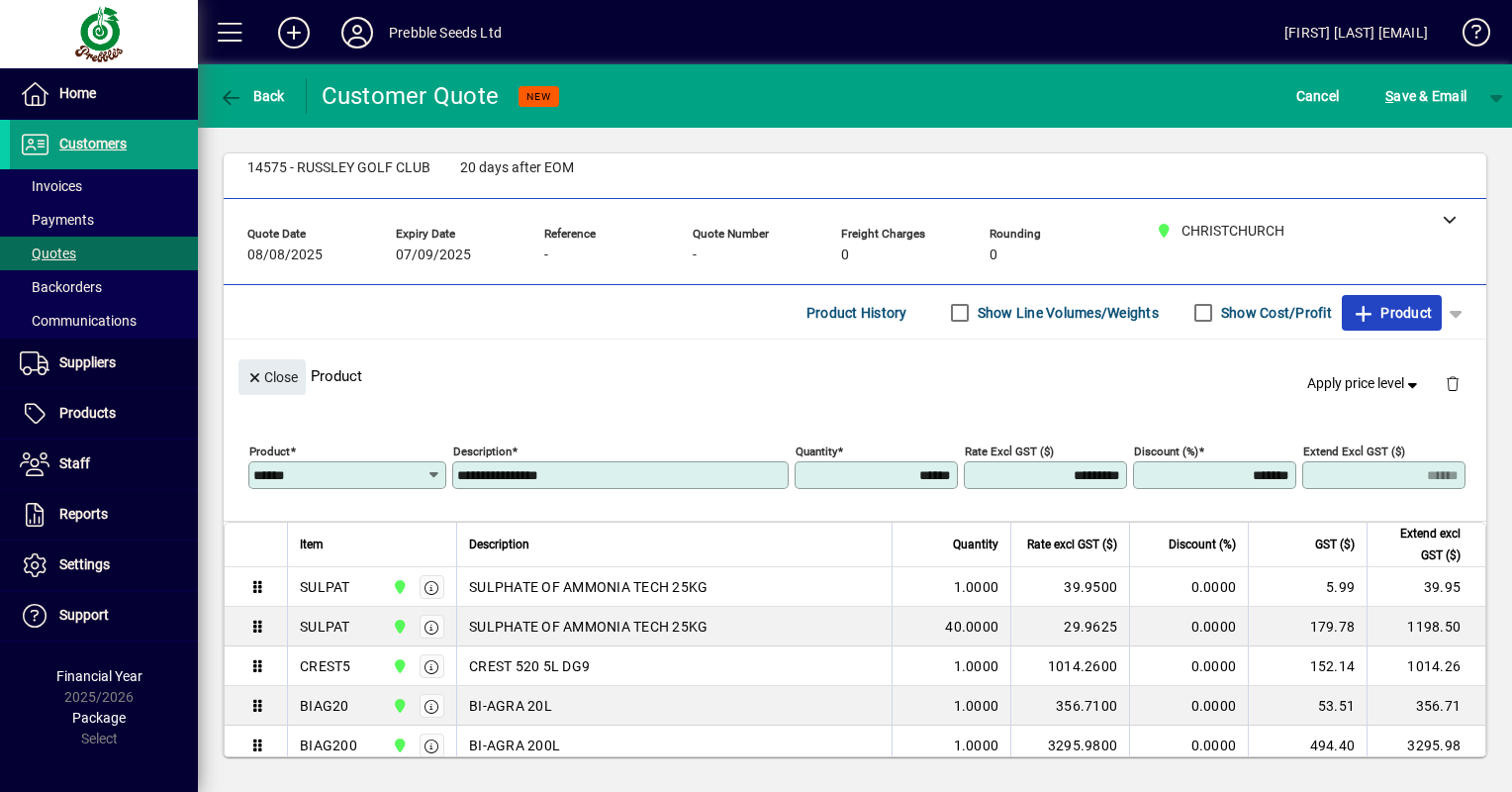 click on "Product" 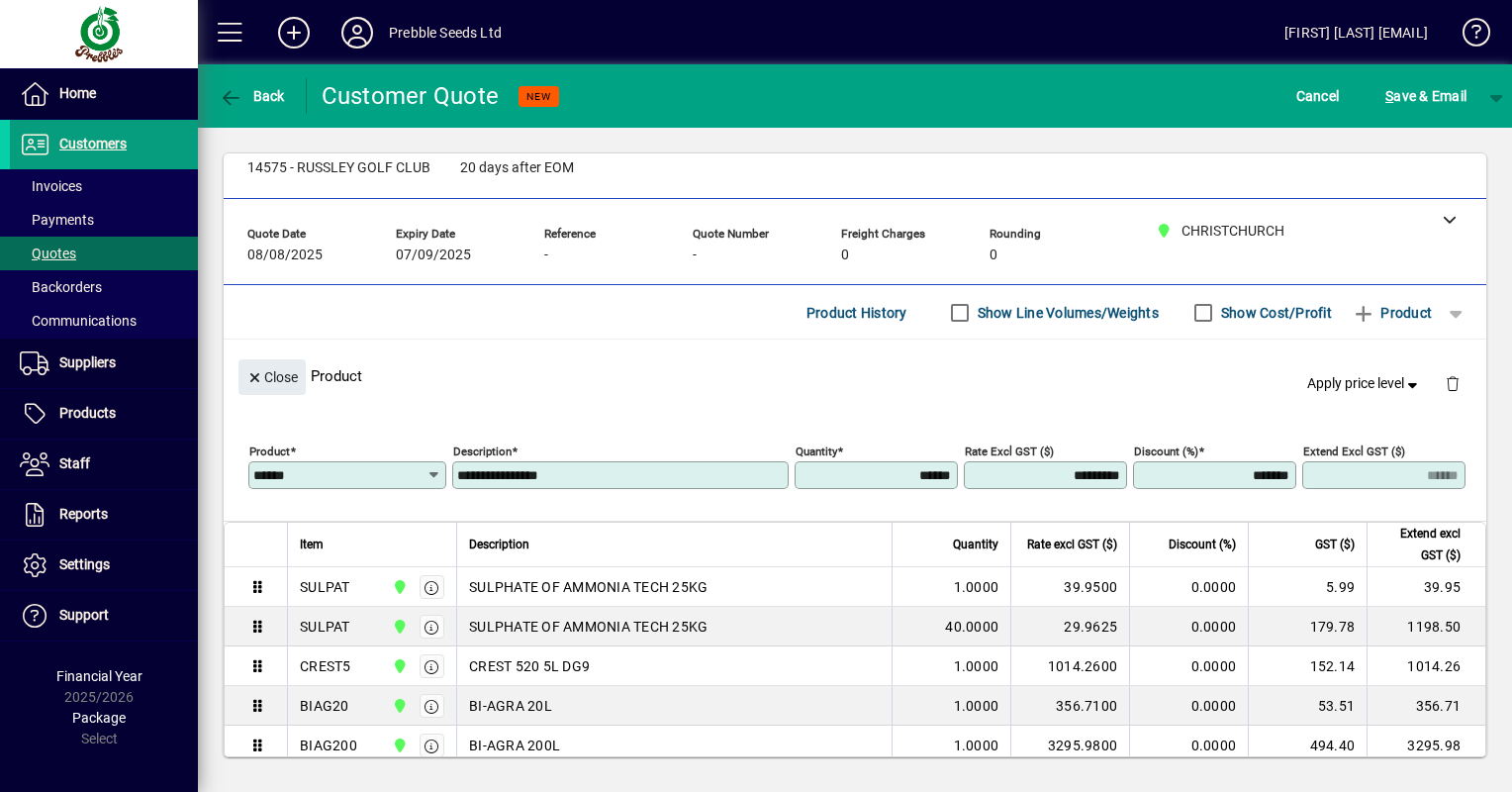 type 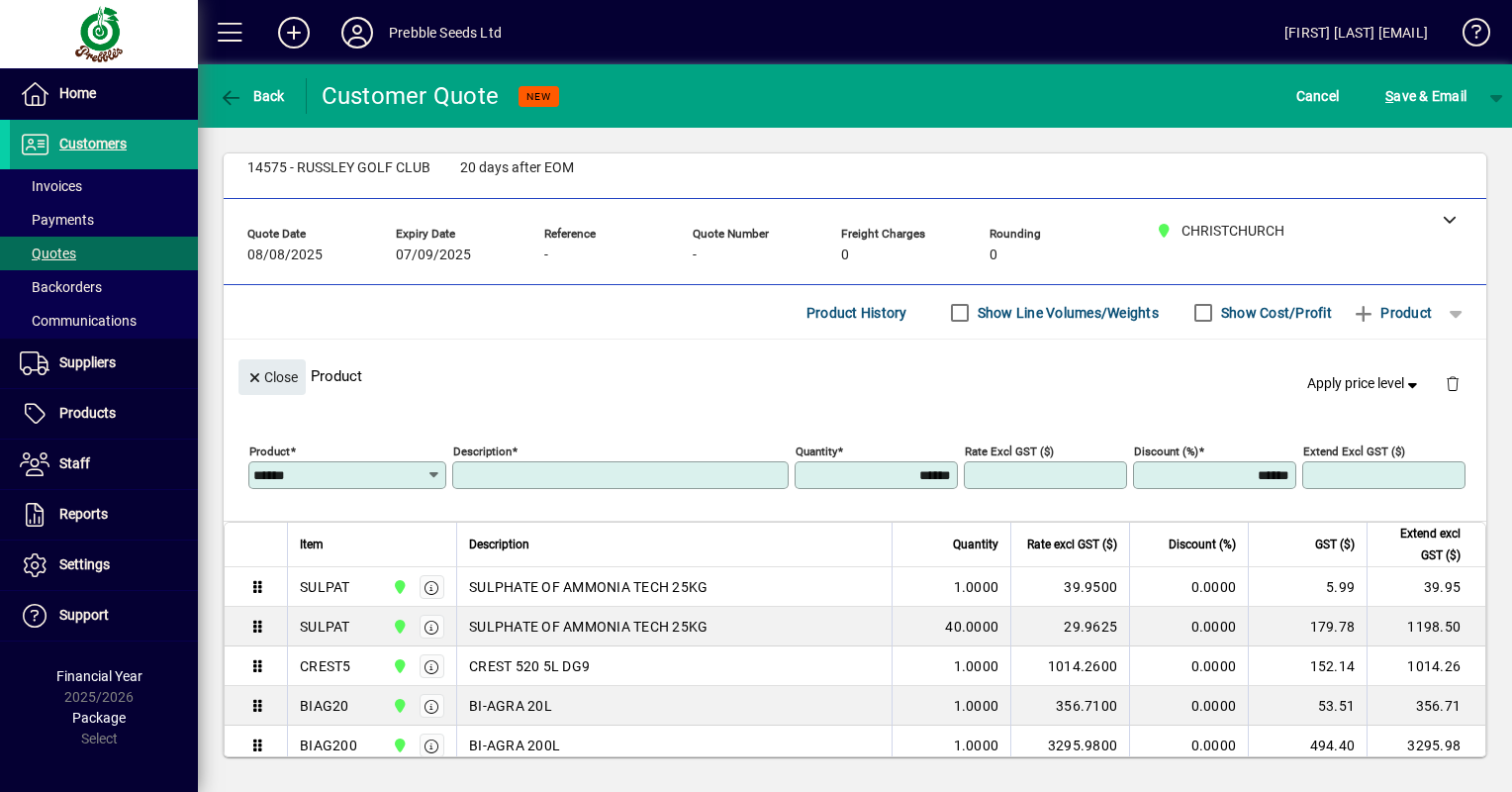 type 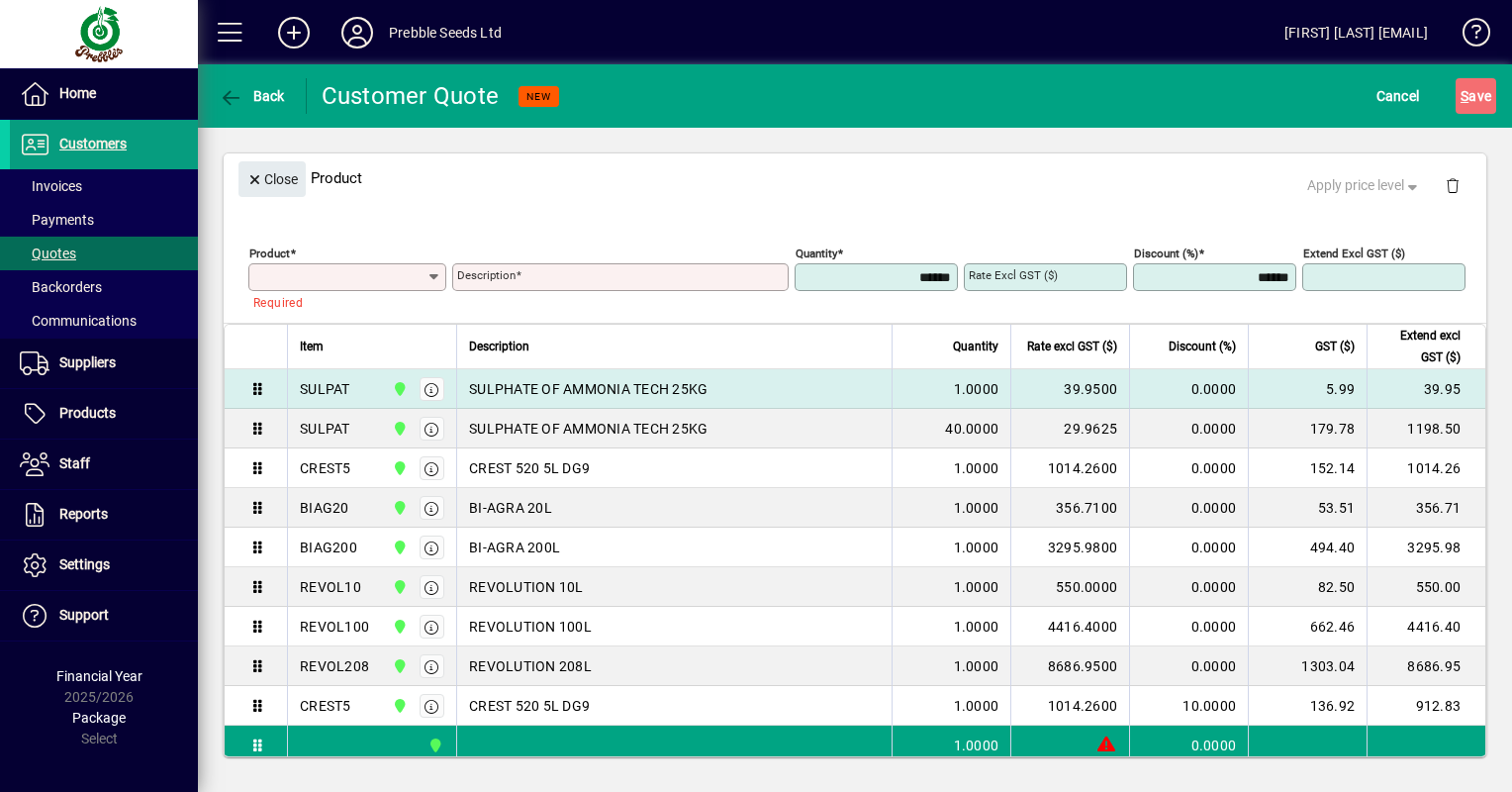 scroll, scrollTop: 357, scrollLeft: 0, axis: vertical 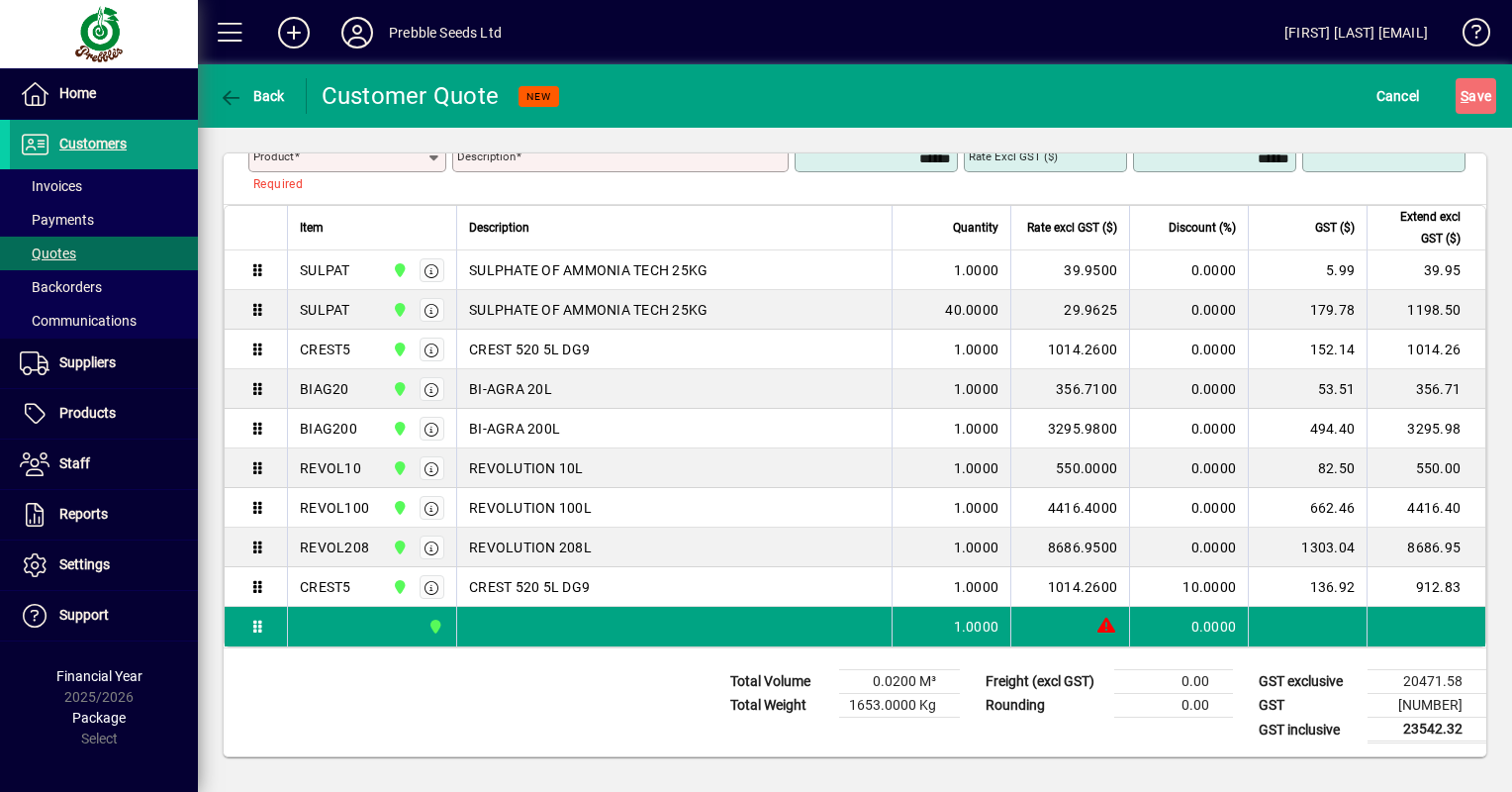 drag, startPoint x: 256, startPoint y: 345, endPoint x: 681, endPoint y: 776, distance: 605.2983 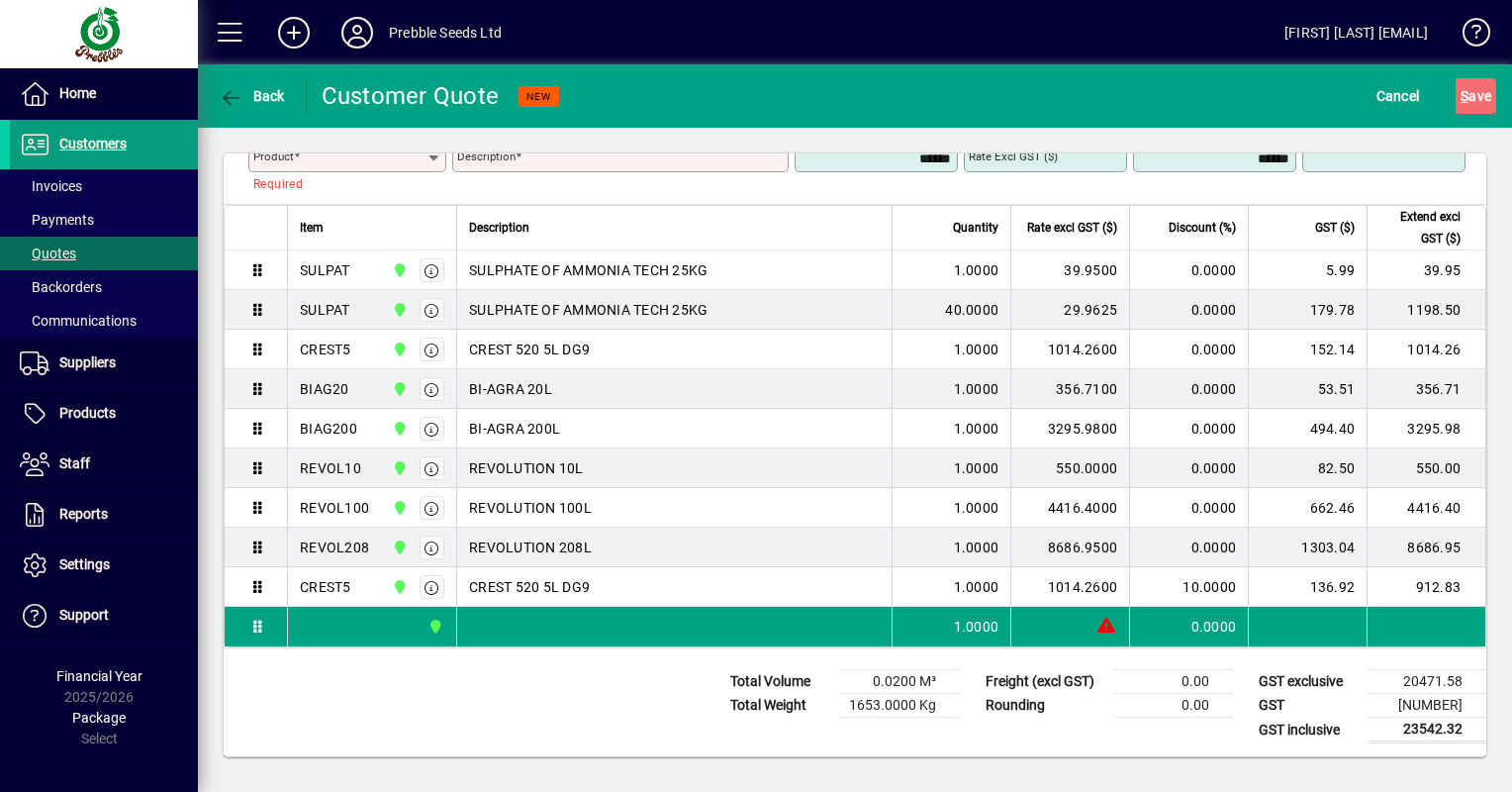 drag, startPoint x: 369, startPoint y: 348, endPoint x: 318, endPoint y: 772, distance: 427.0562 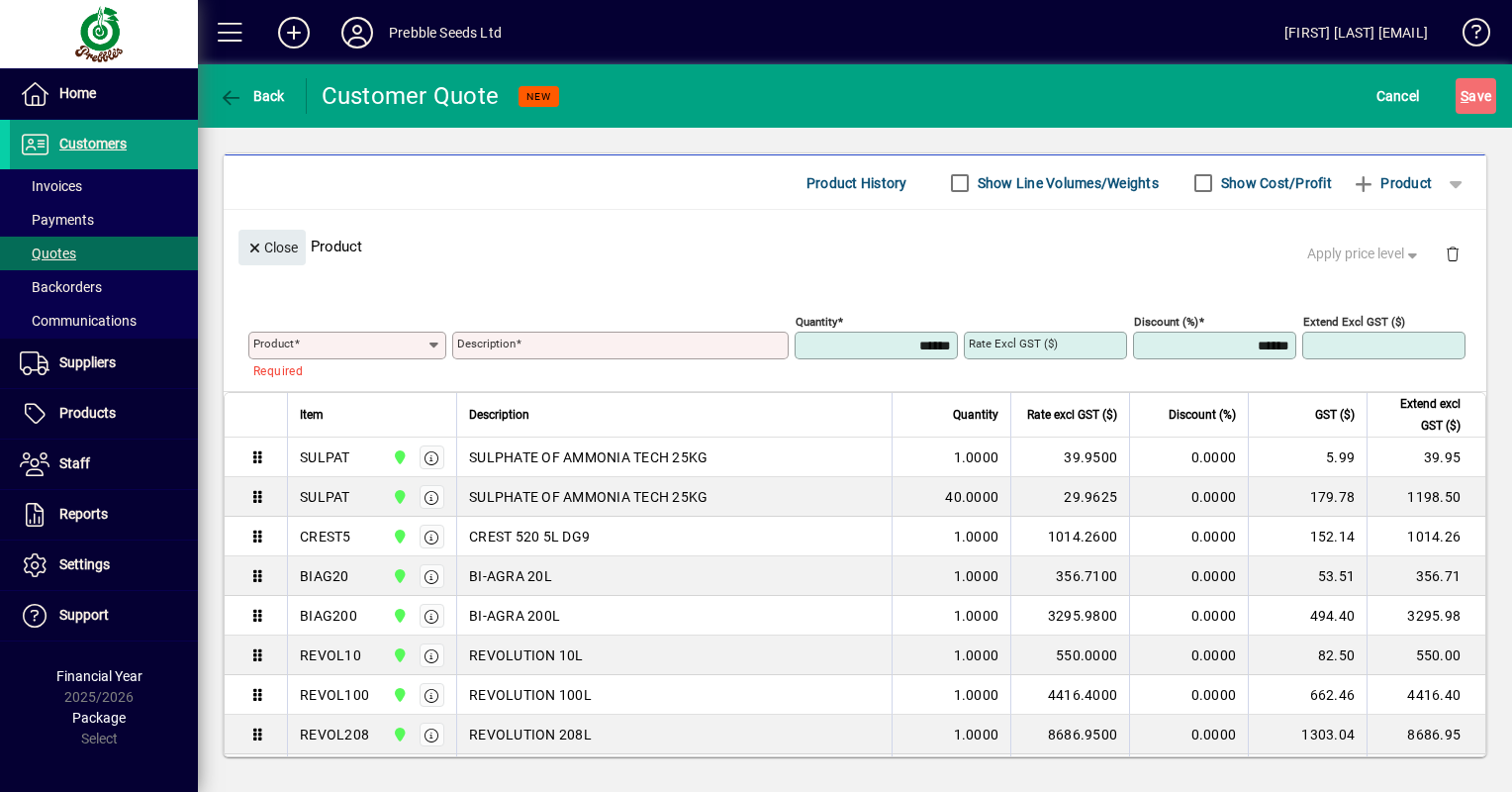 scroll, scrollTop: 159, scrollLeft: 0, axis: vertical 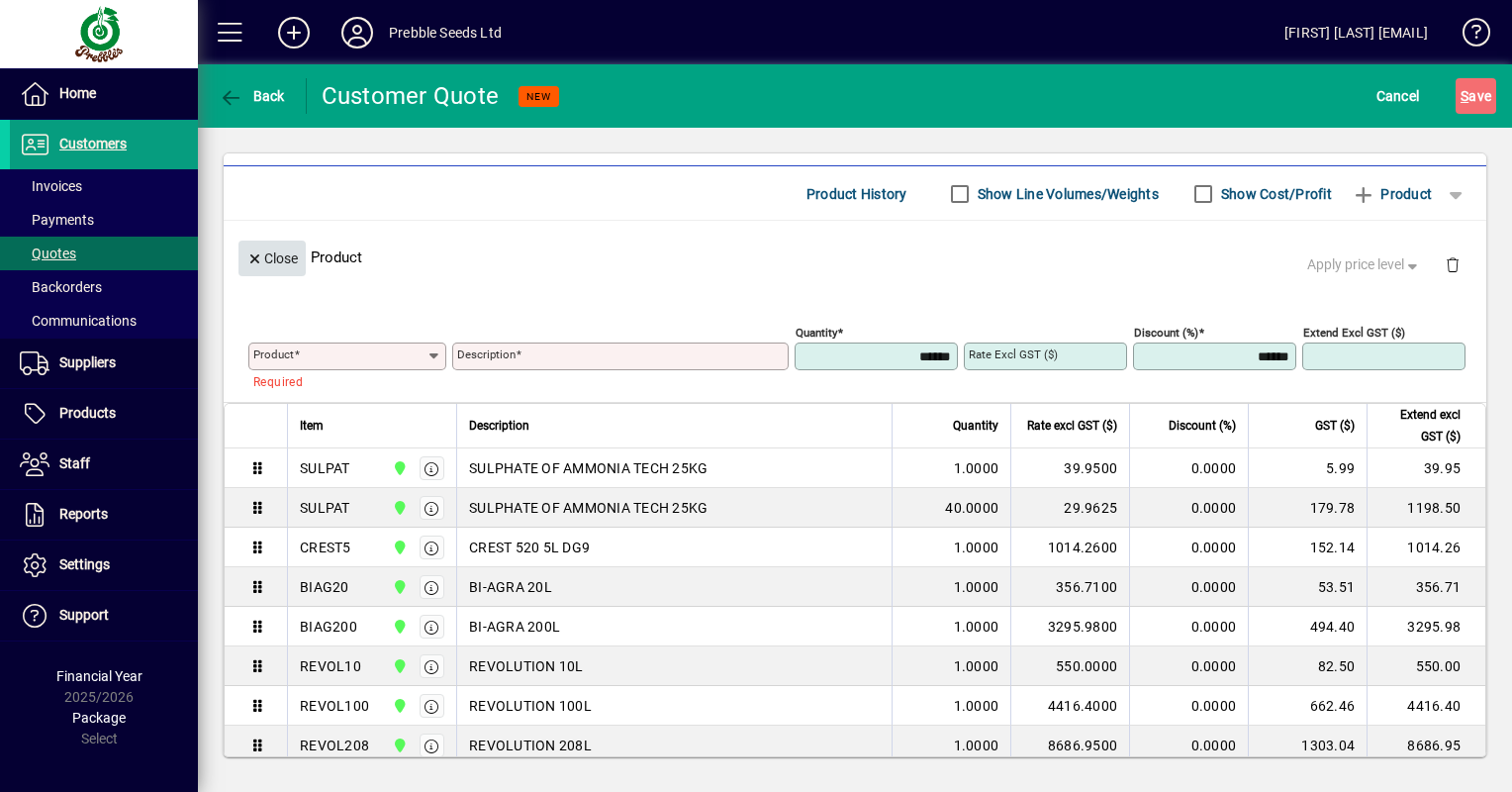 click on "Close" 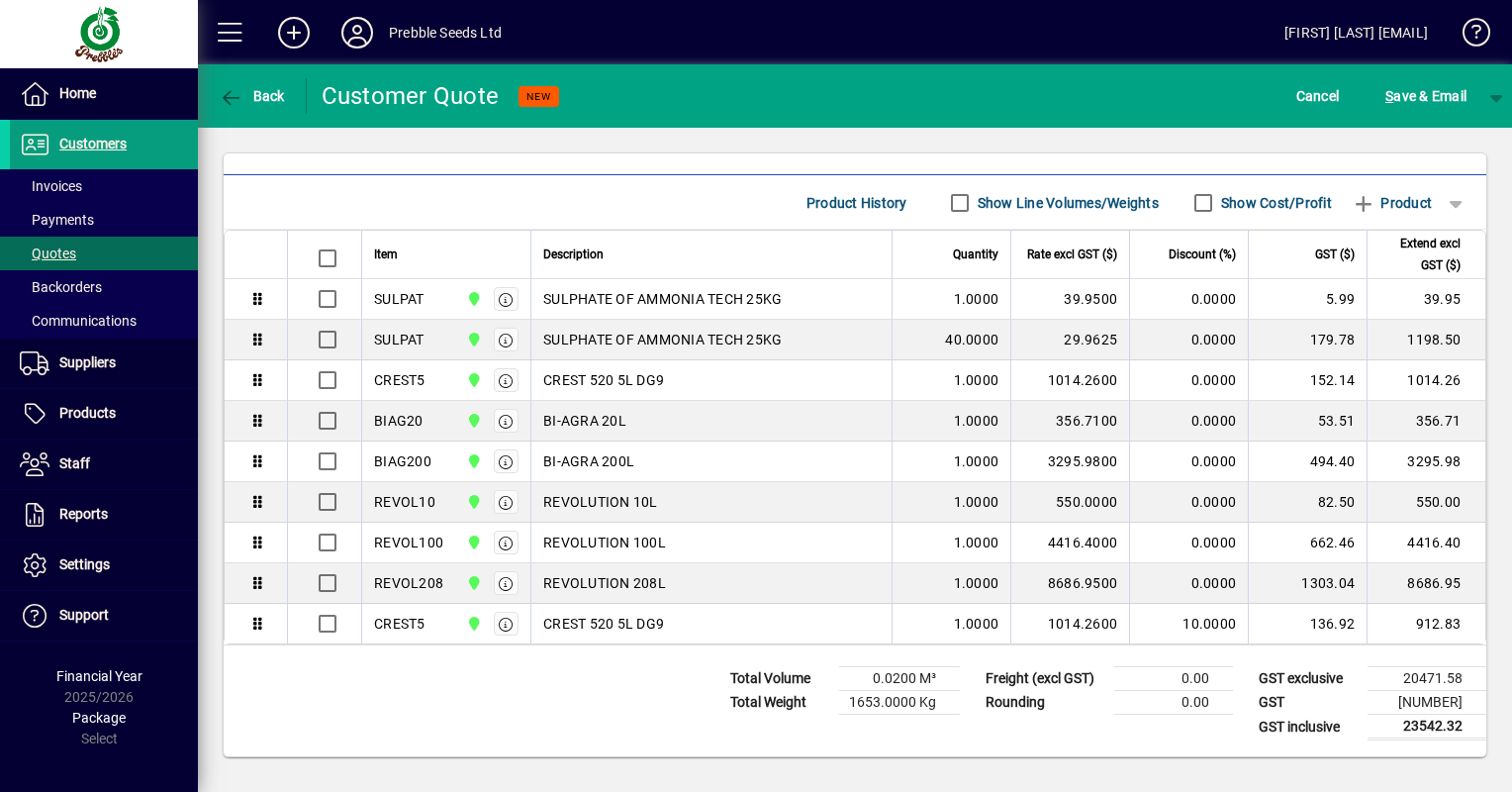 scroll, scrollTop: 147, scrollLeft: 0, axis: vertical 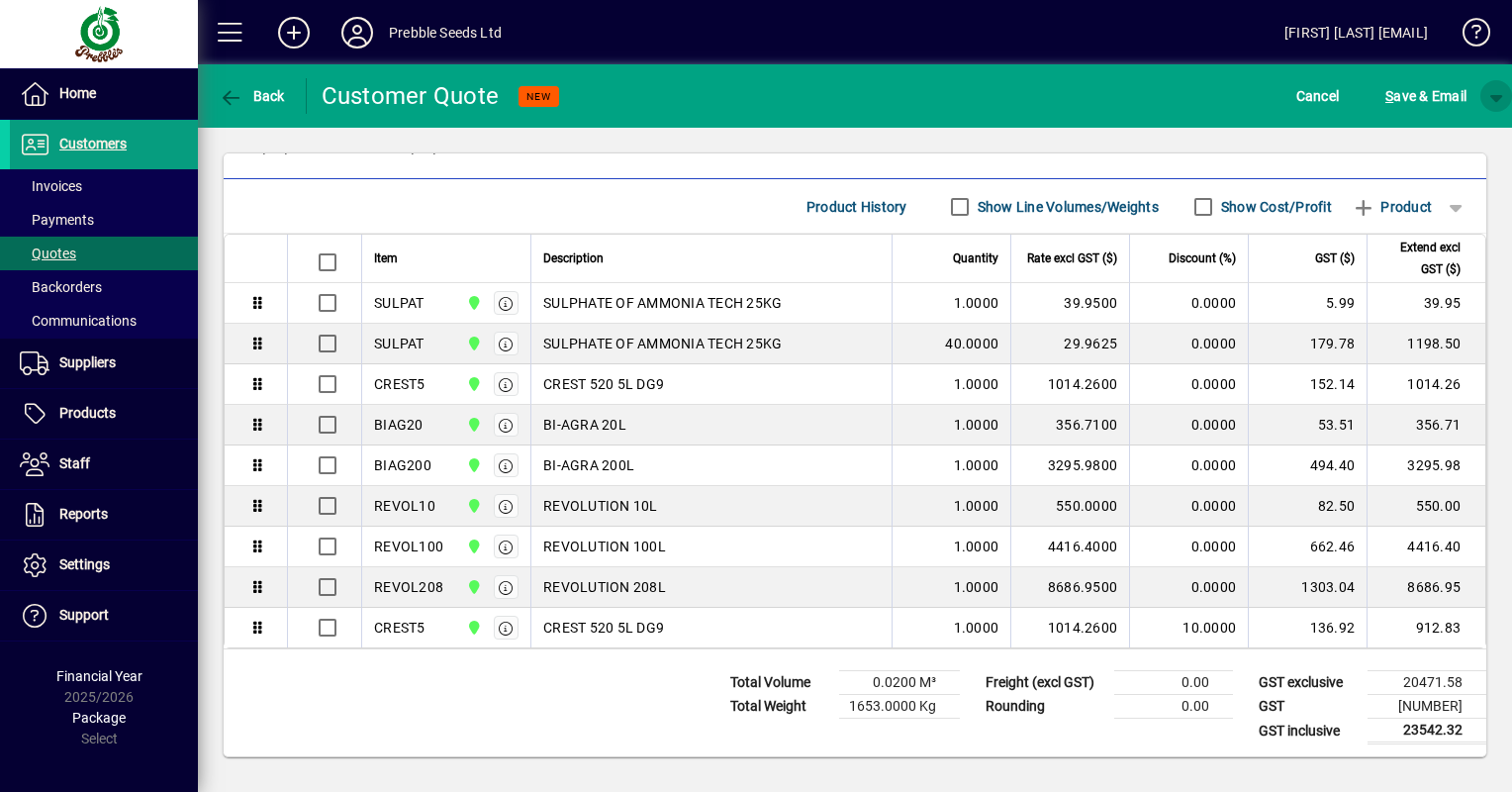 click 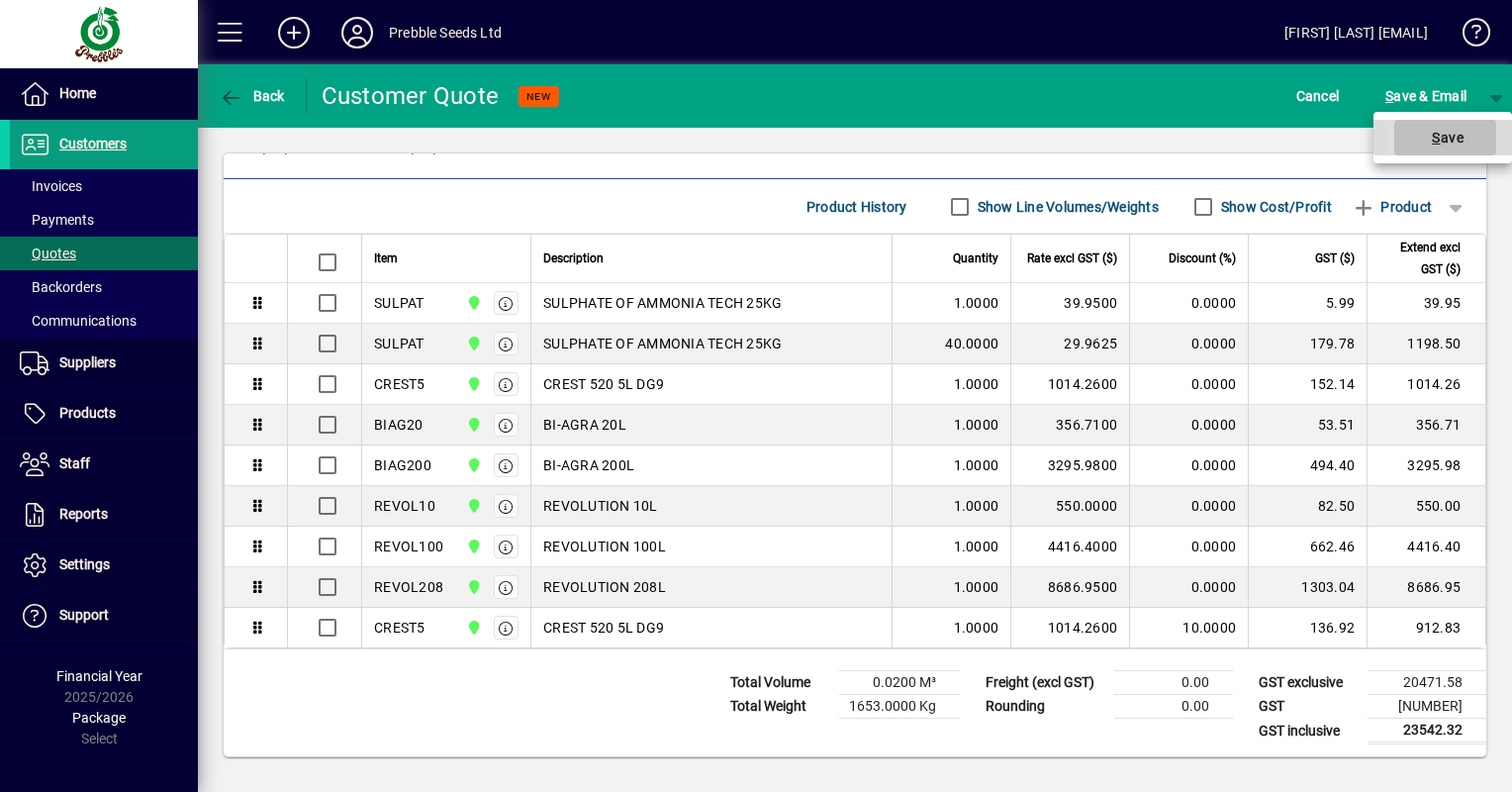click on "S ave" at bounding box center [1445, 138] 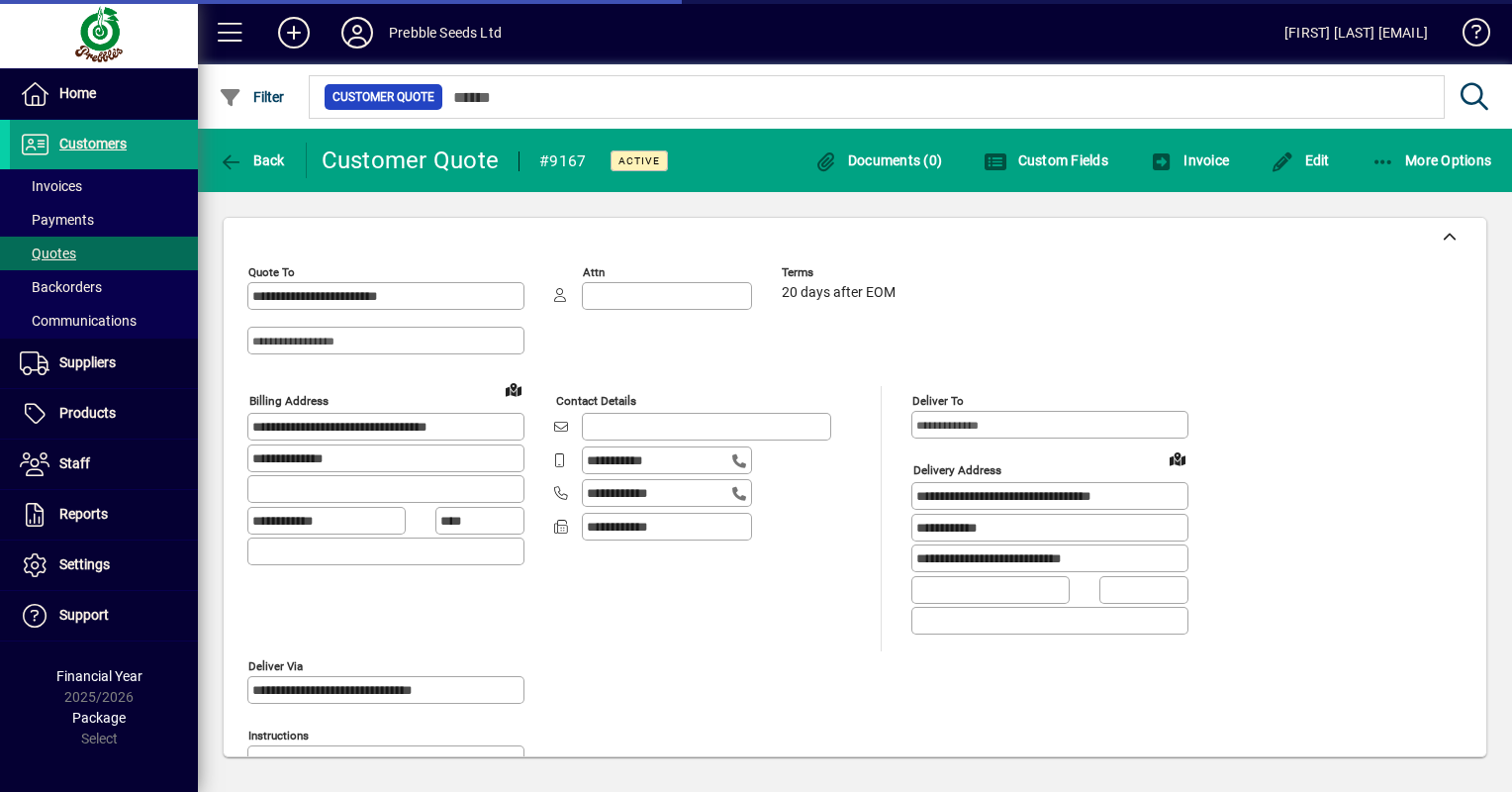 type on "**********" 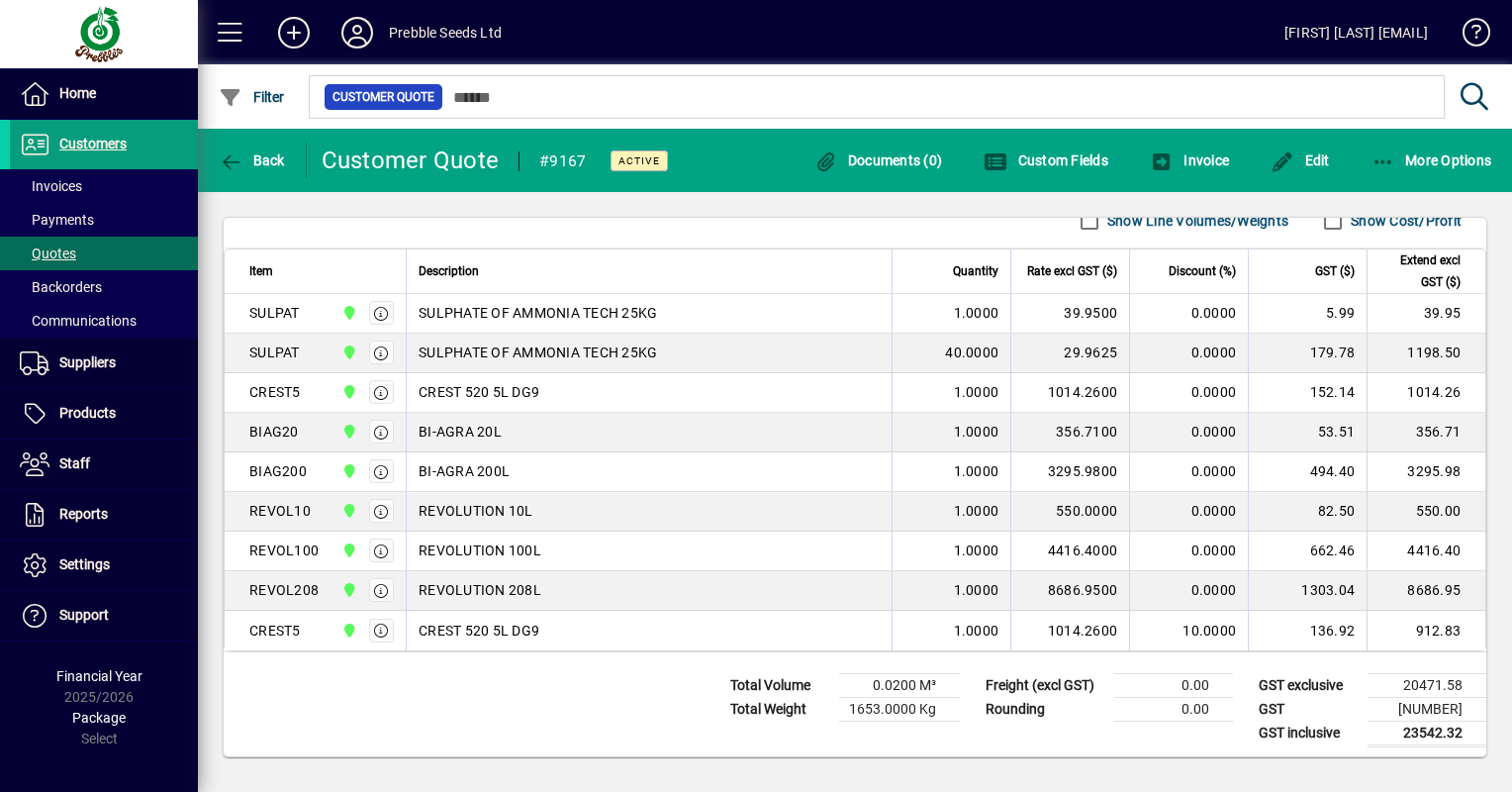 scroll, scrollTop: 1003, scrollLeft: 0, axis: vertical 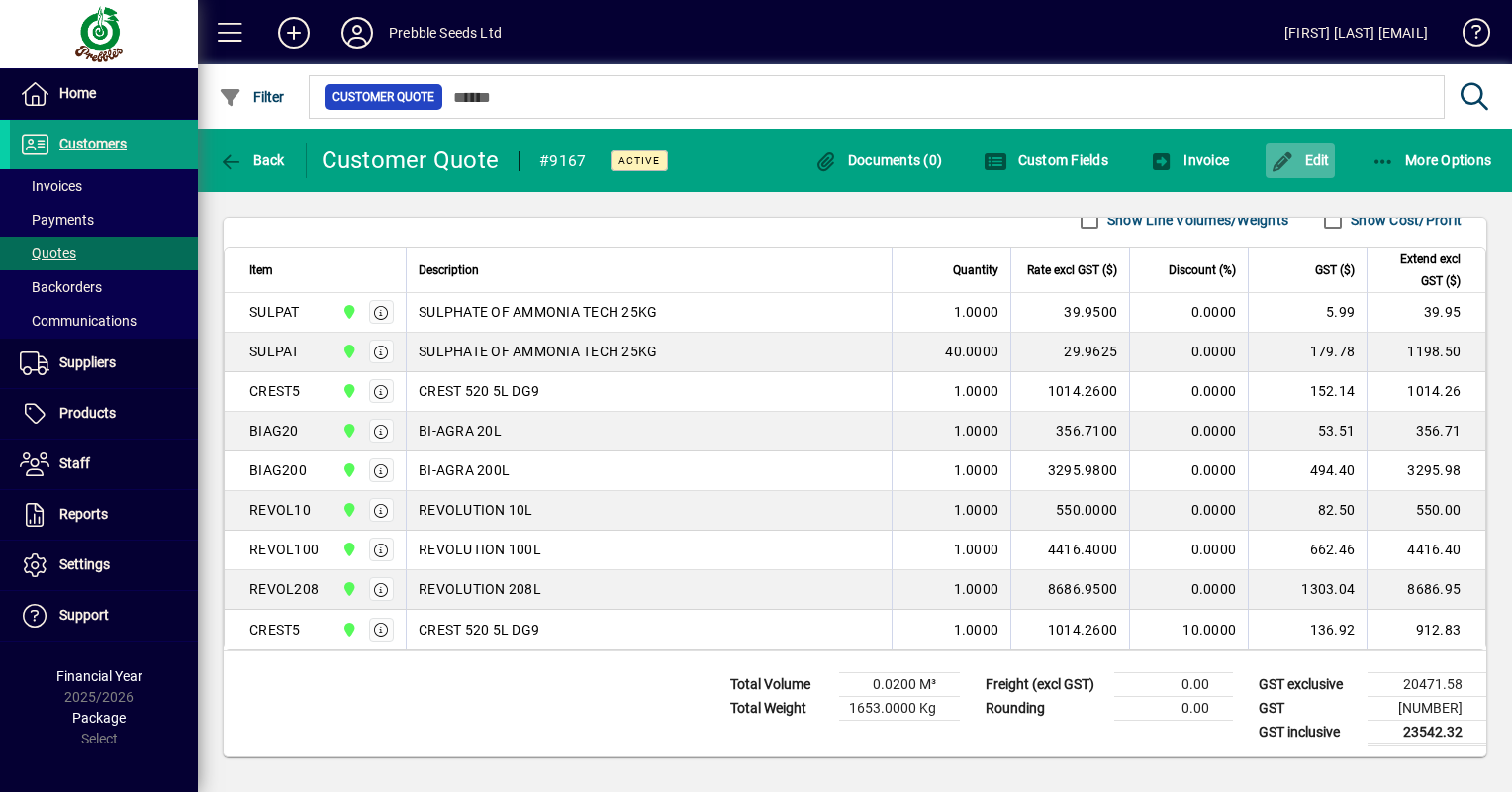 click on "Edit" 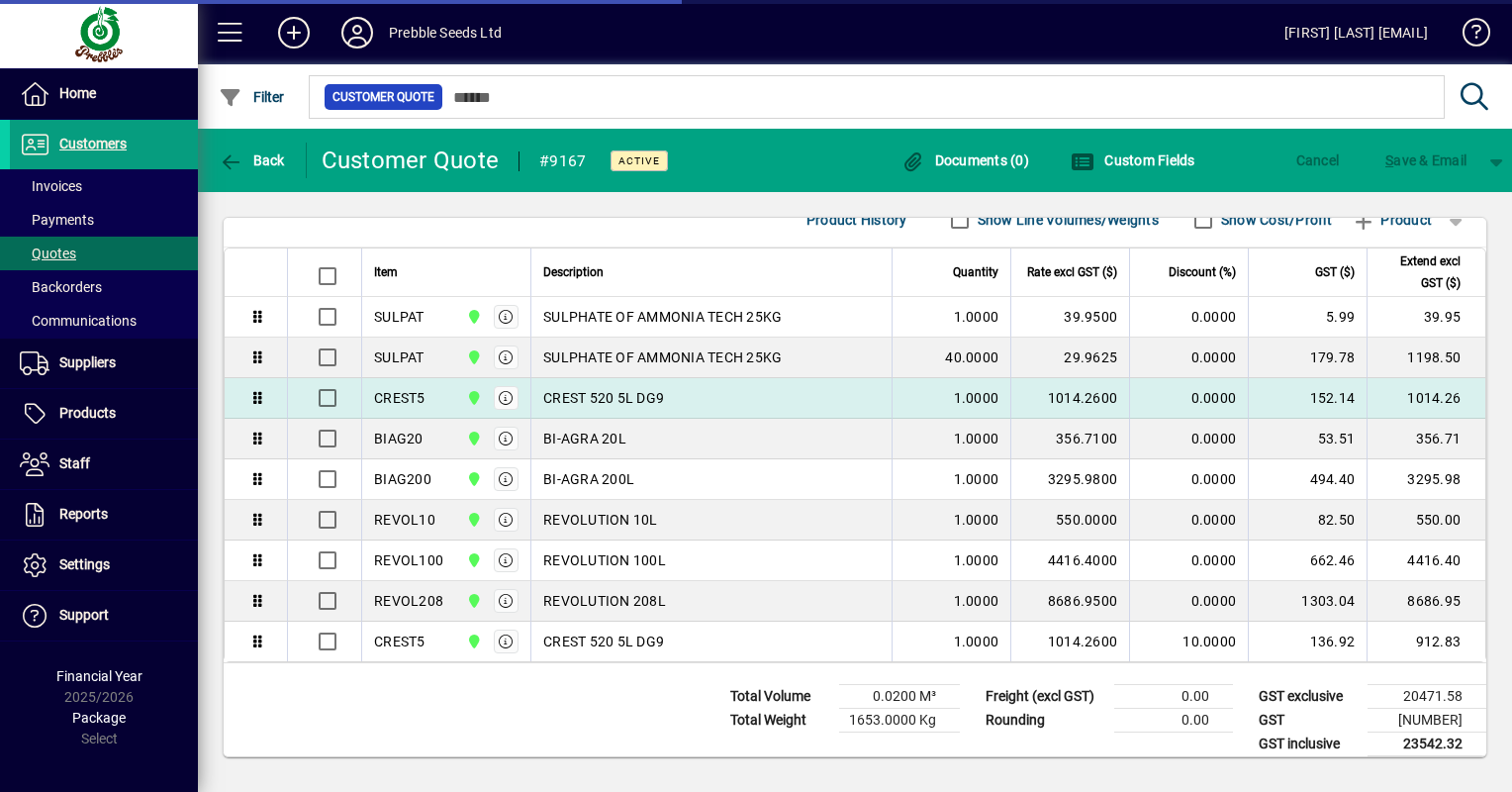 scroll, scrollTop: 949, scrollLeft: 0, axis: vertical 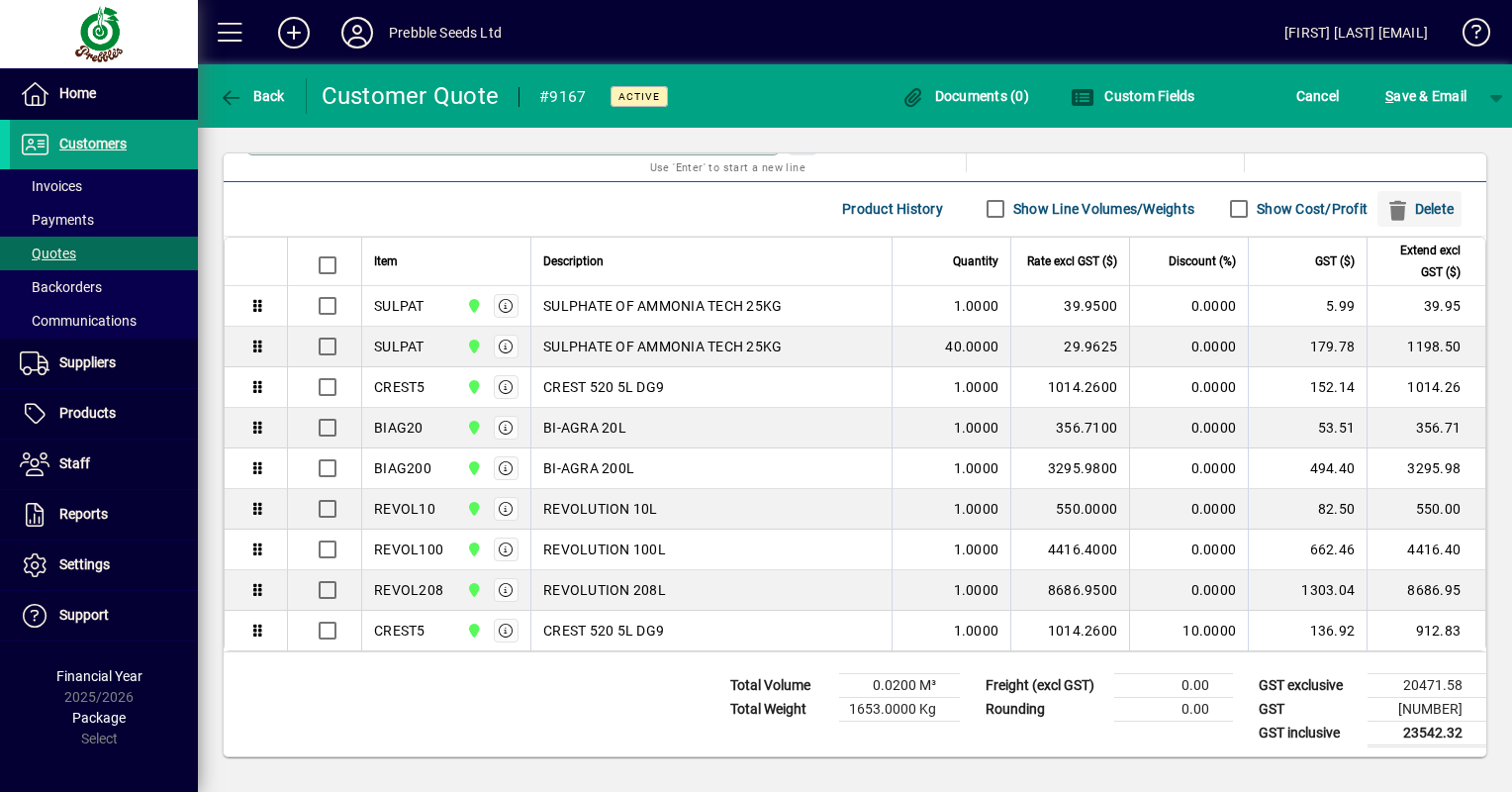 click 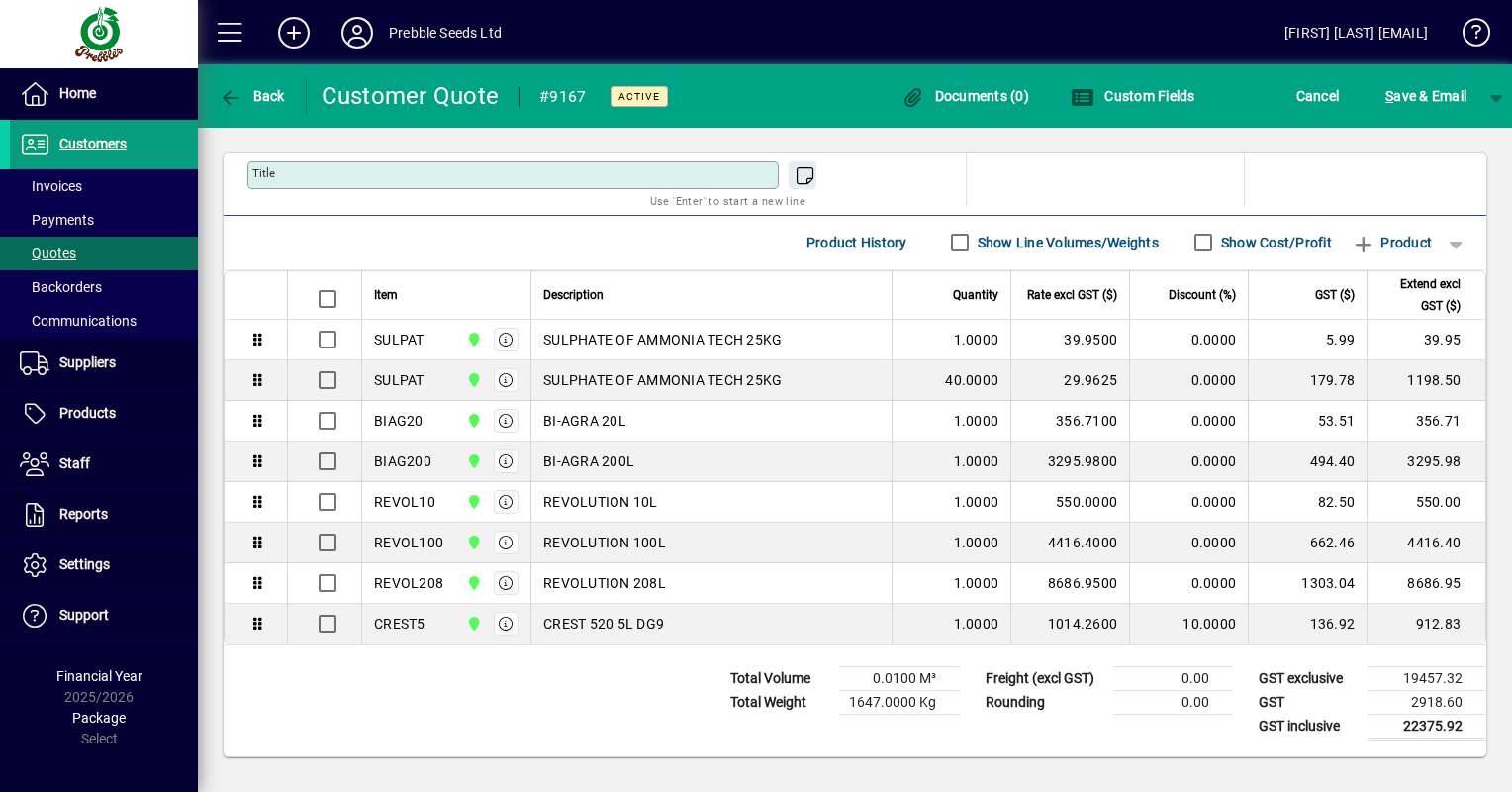 scroll, scrollTop: 909, scrollLeft: 0, axis: vertical 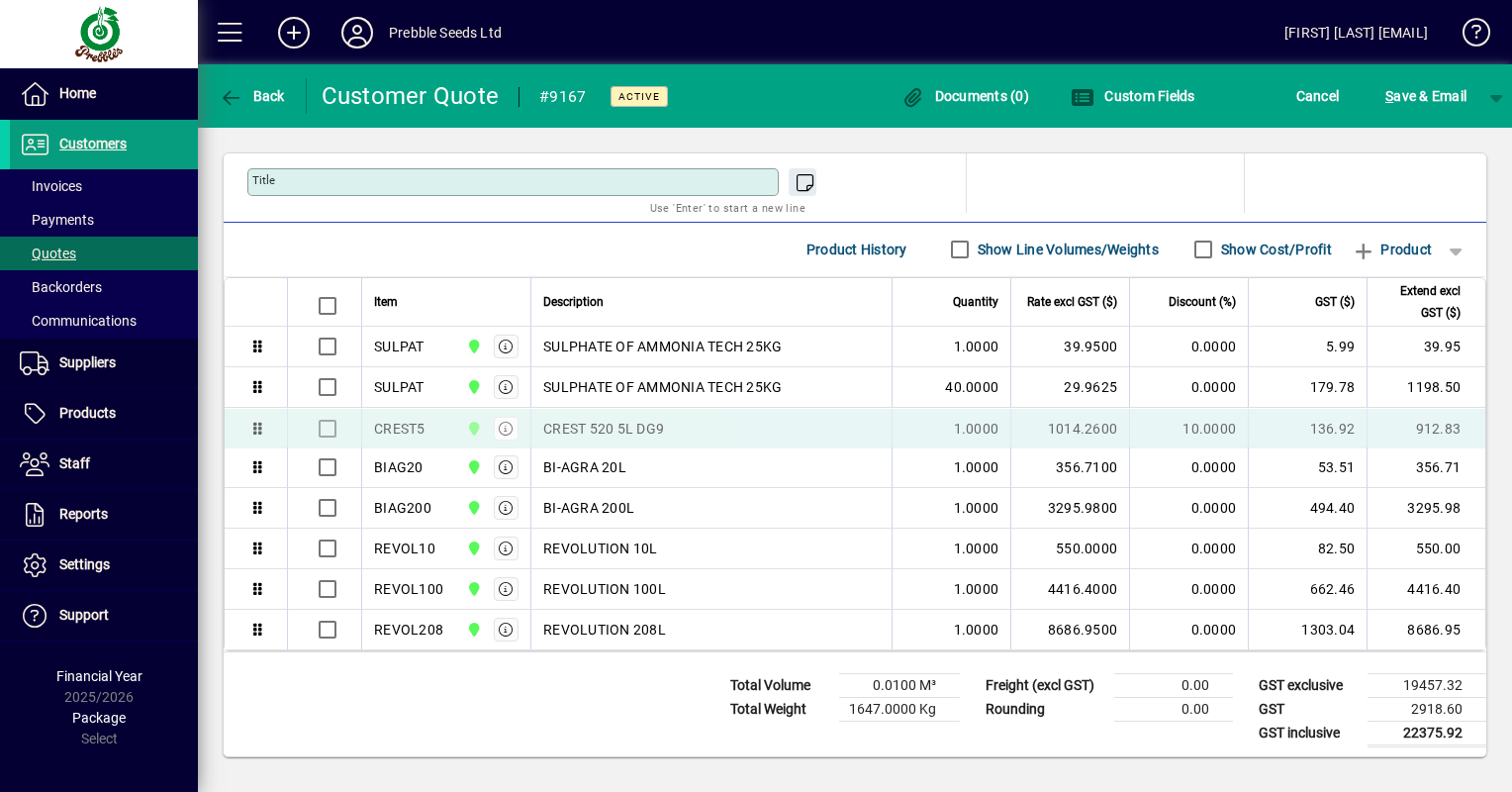 drag, startPoint x: 255, startPoint y: 630, endPoint x: 286, endPoint y: 430, distance: 202.38824 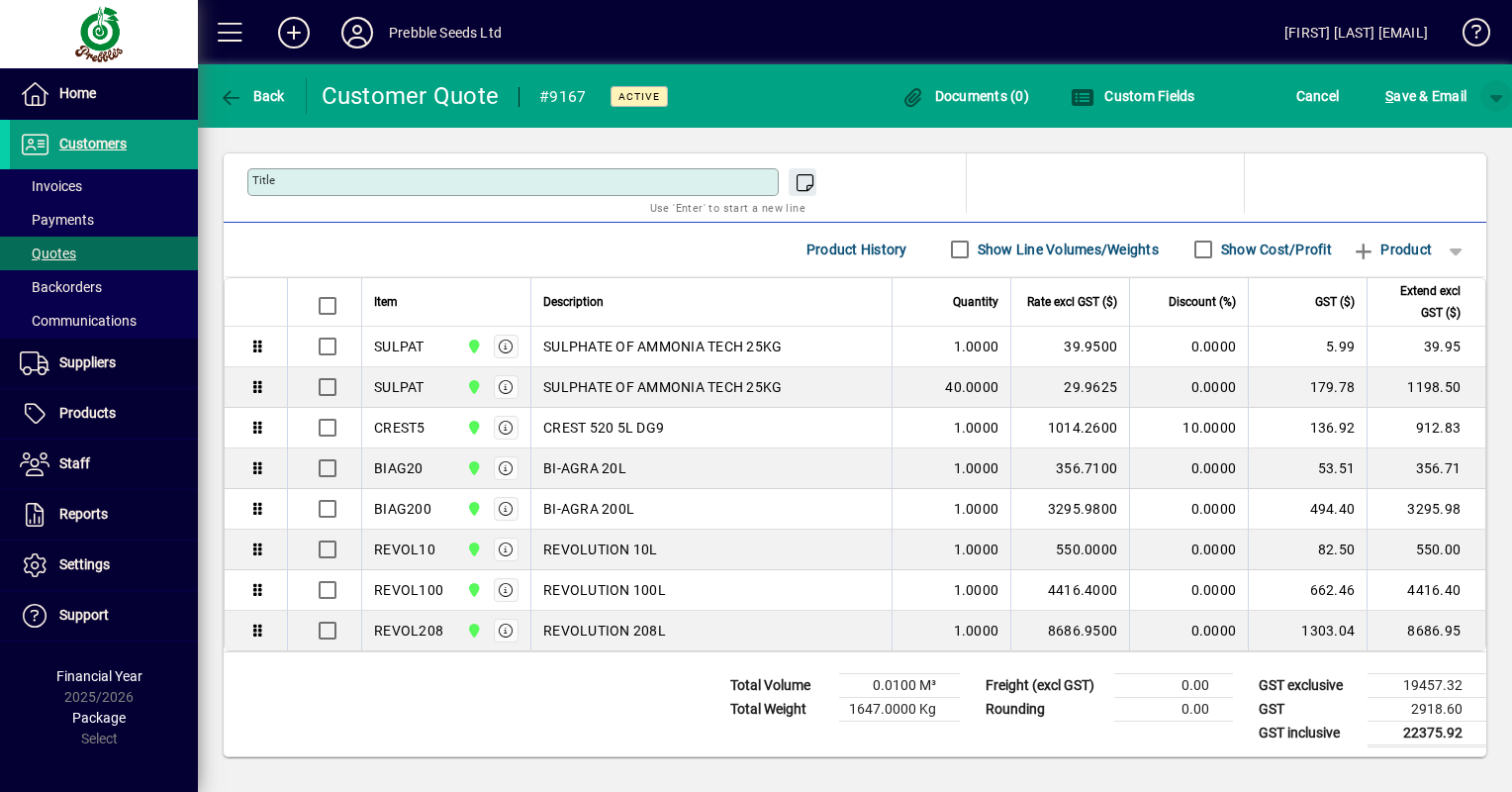 click 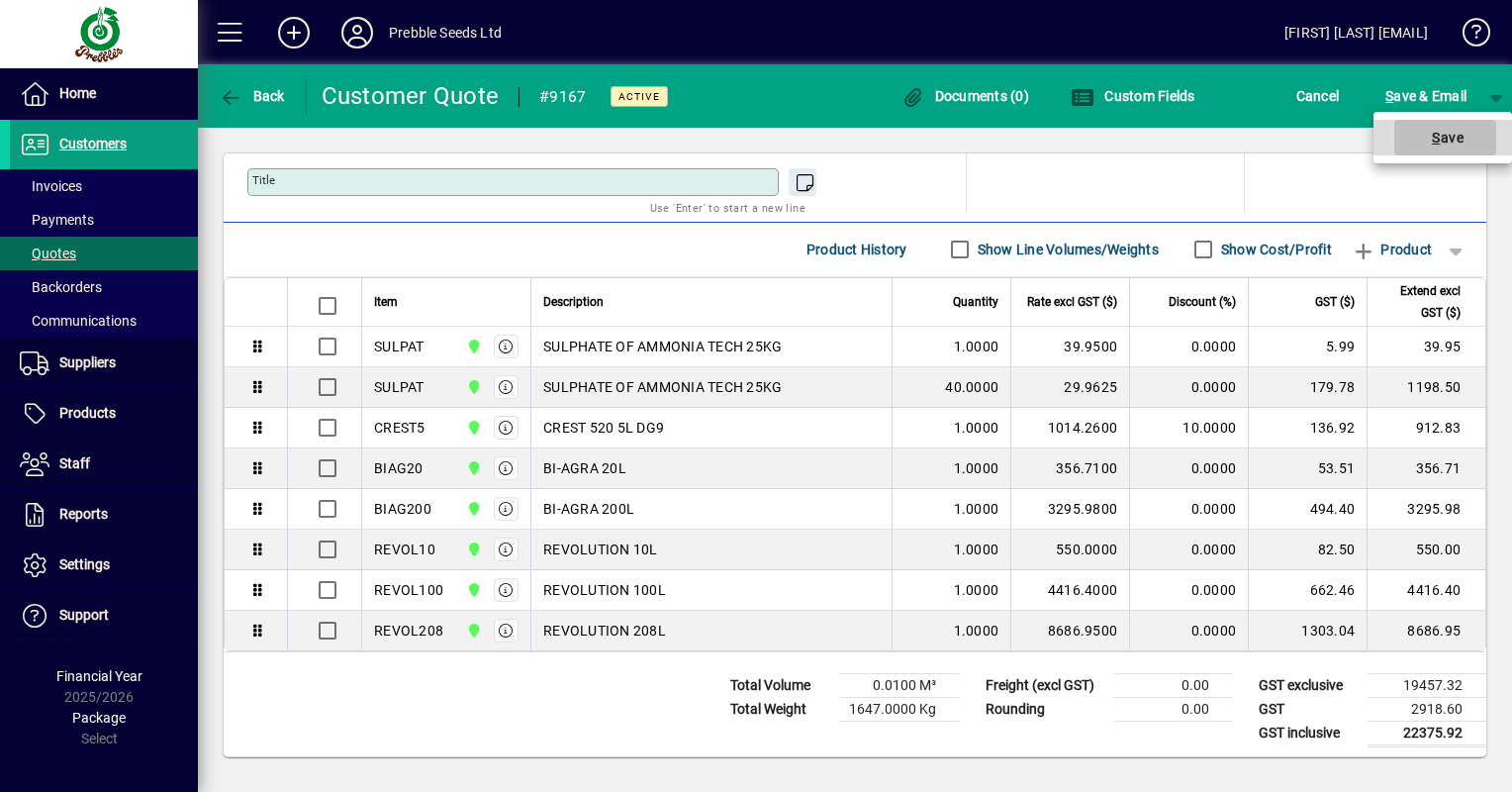 click on "S ave" at bounding box center (1445, 138) 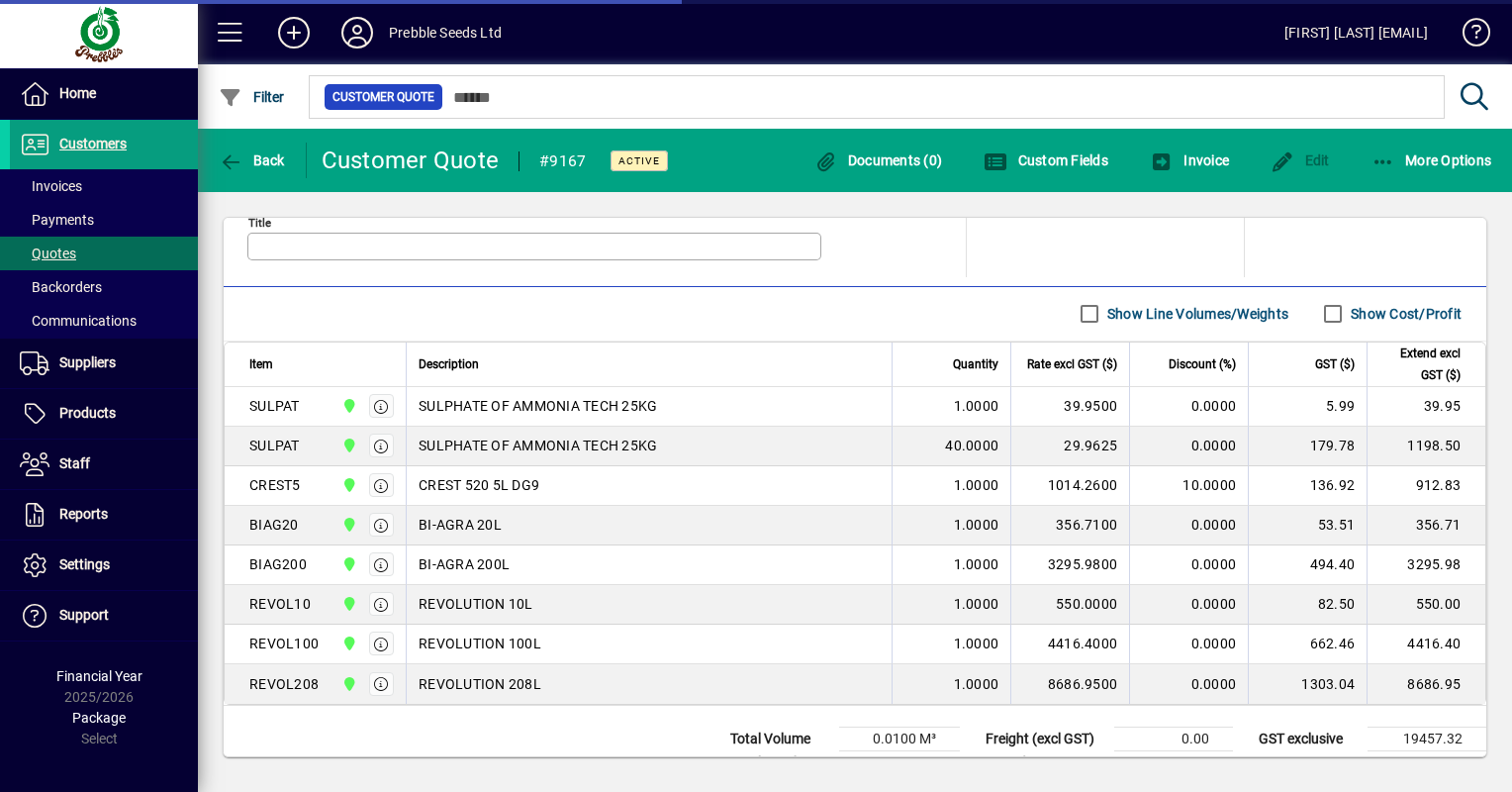 scroll, scrollTop: 909, scrollLeft: 0, axis: vertical 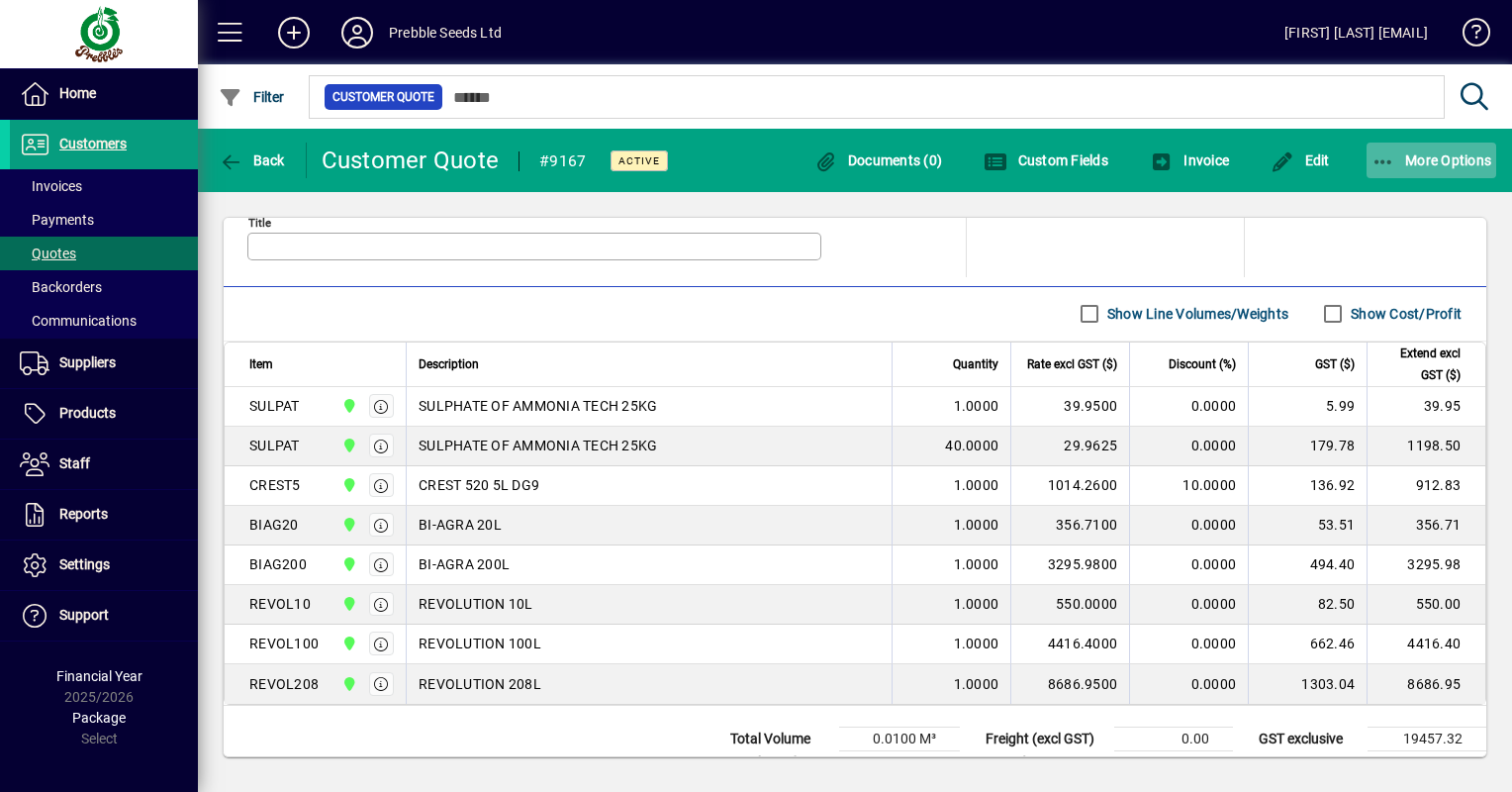 click on "More Options" 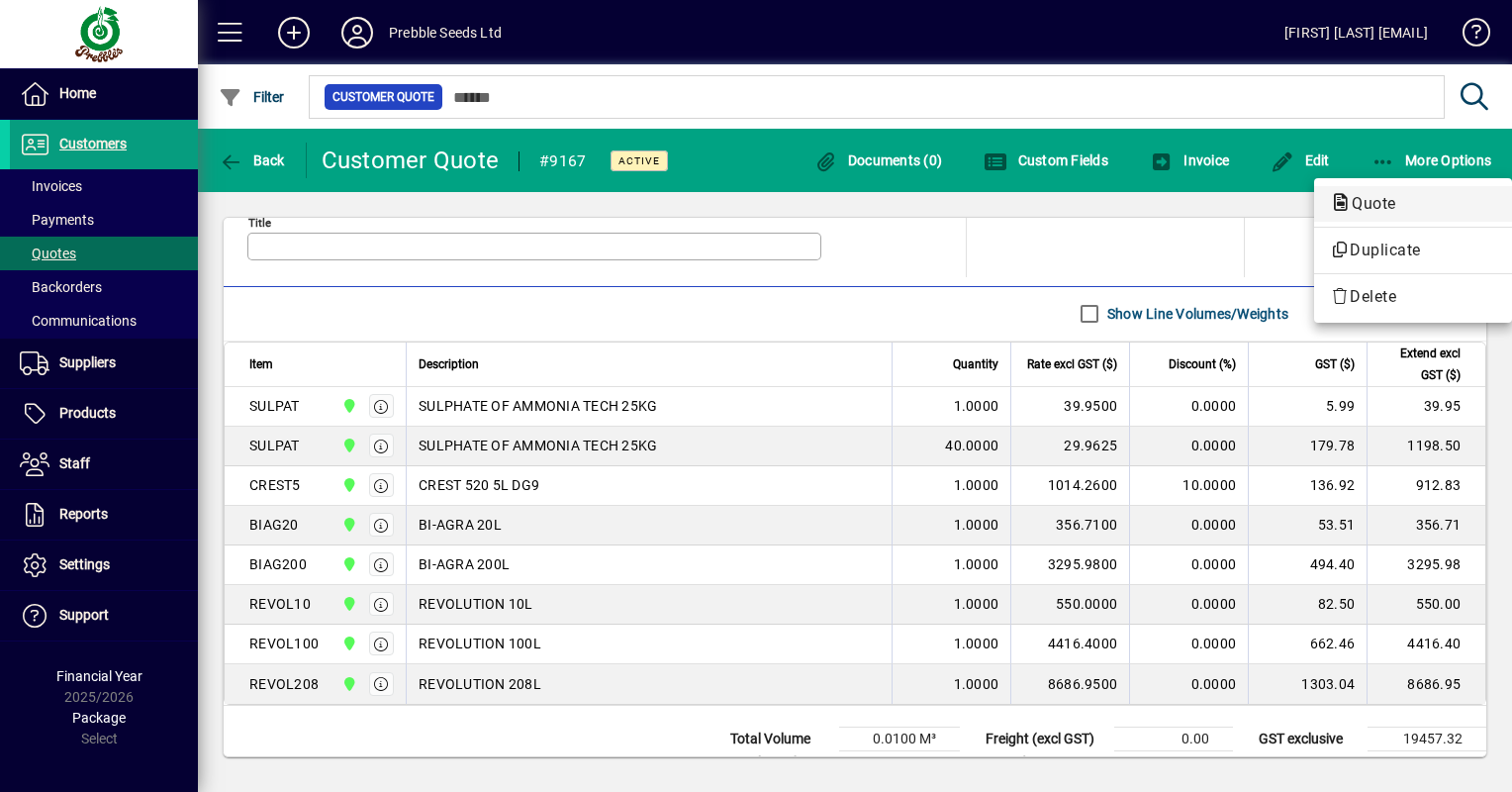 click on "Quote" 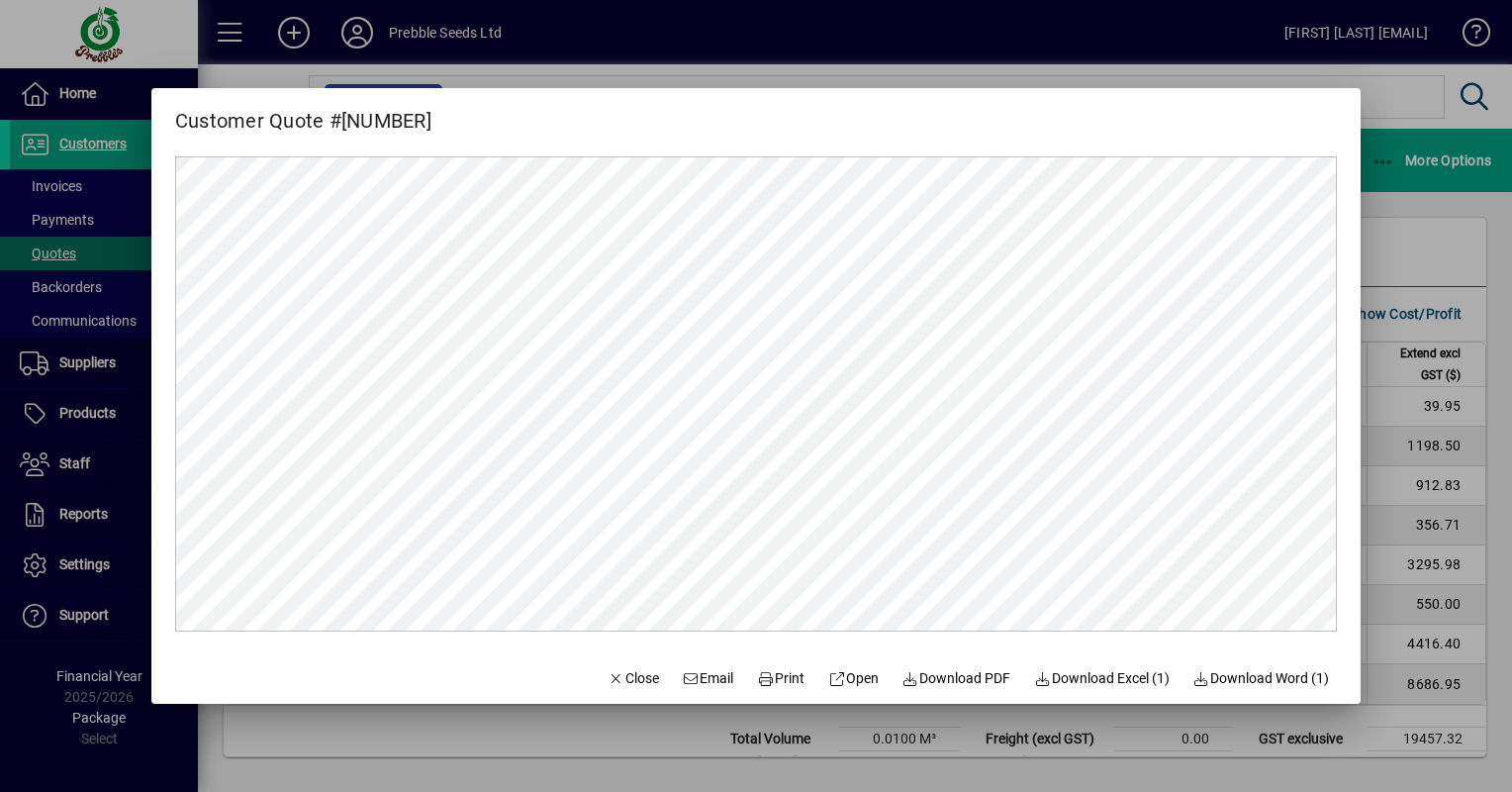 scroll, scrollTop: 0, scrollLeft: 0, axis: both 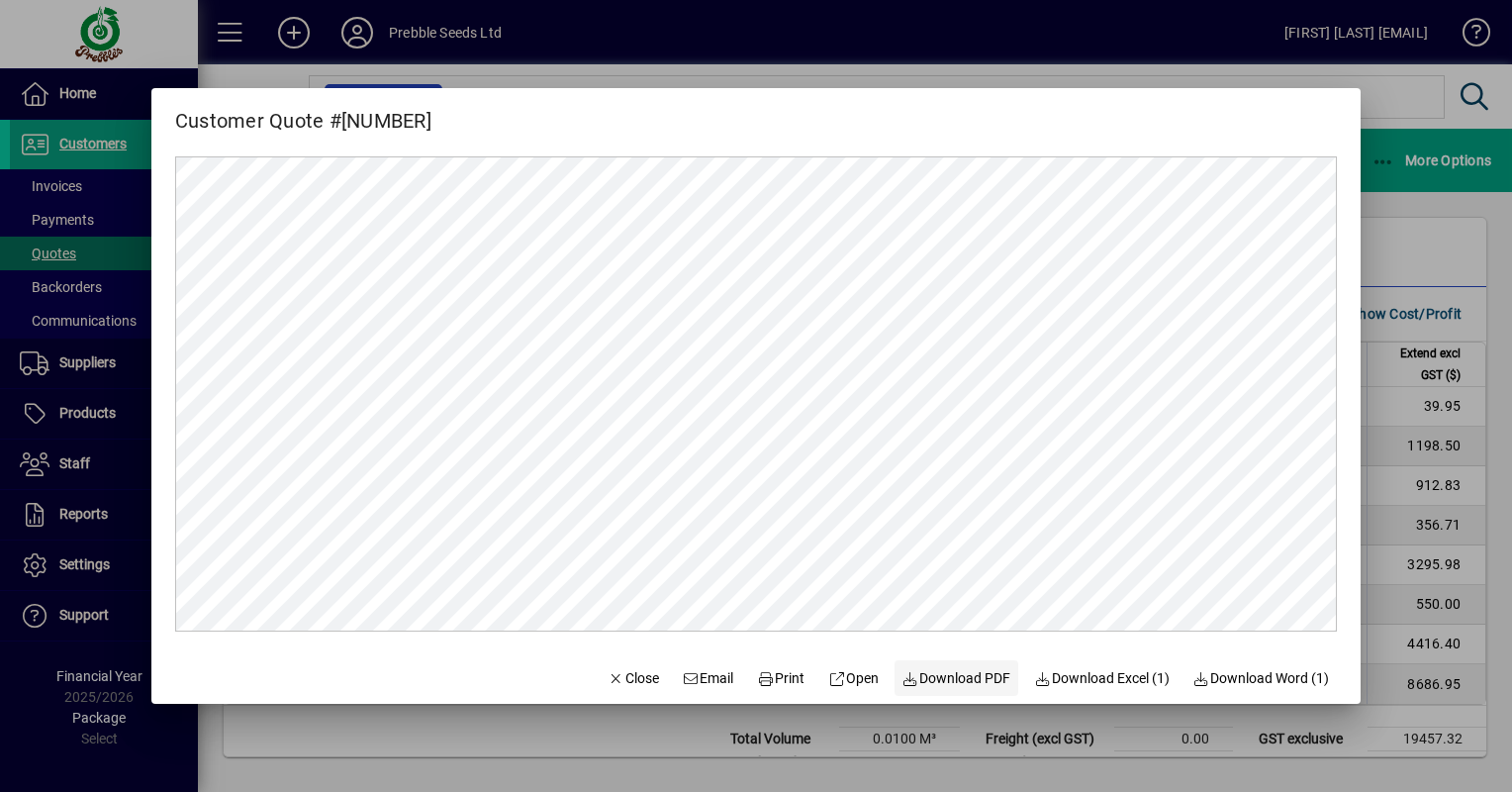 click on "Download PDF" 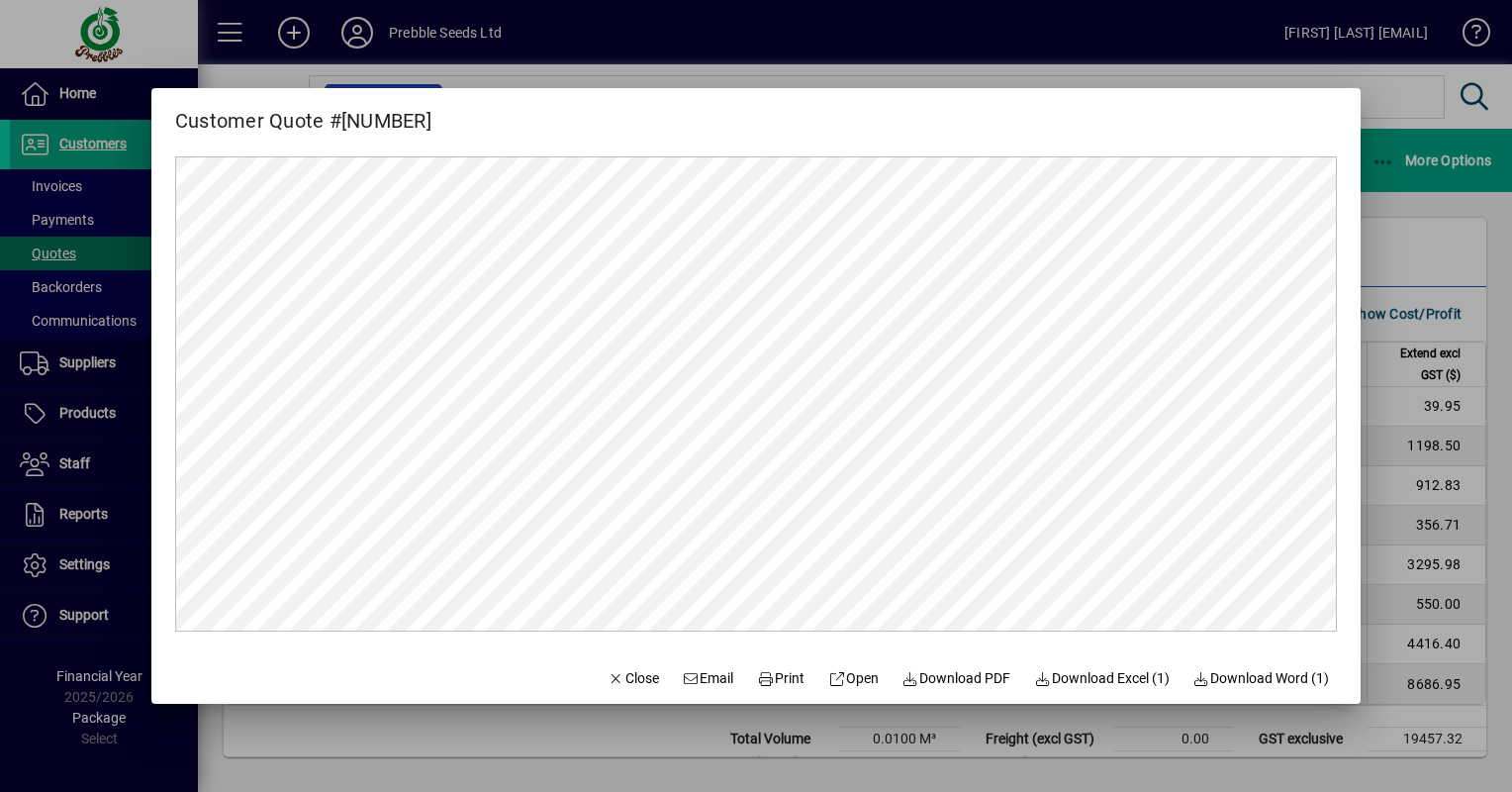 click at bounding box center (756, 396) 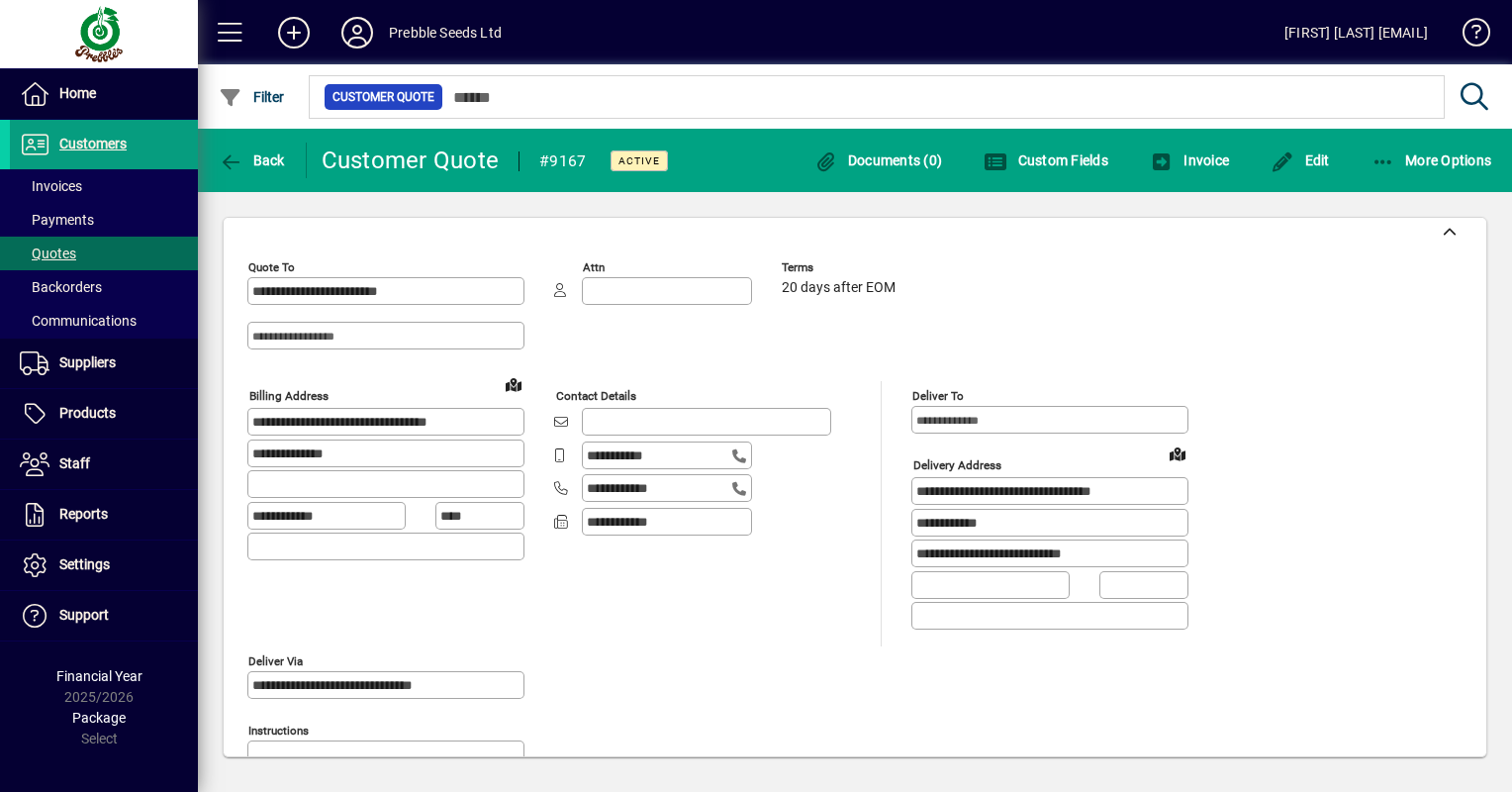 scroll, scrollTop: 0, scrollLeft: 0, axis: both 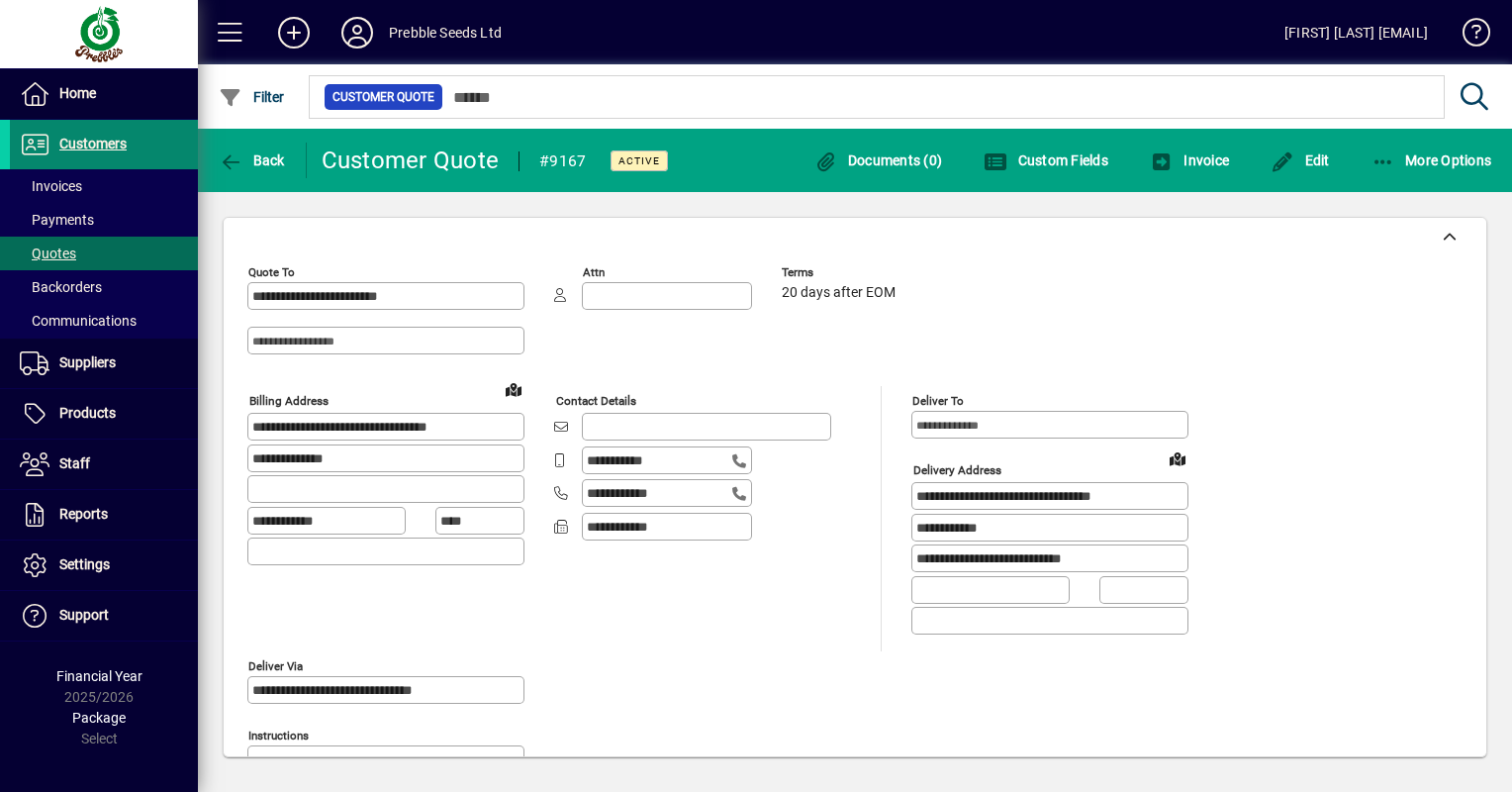 click on "Customers" at bounding box center (93, 144) 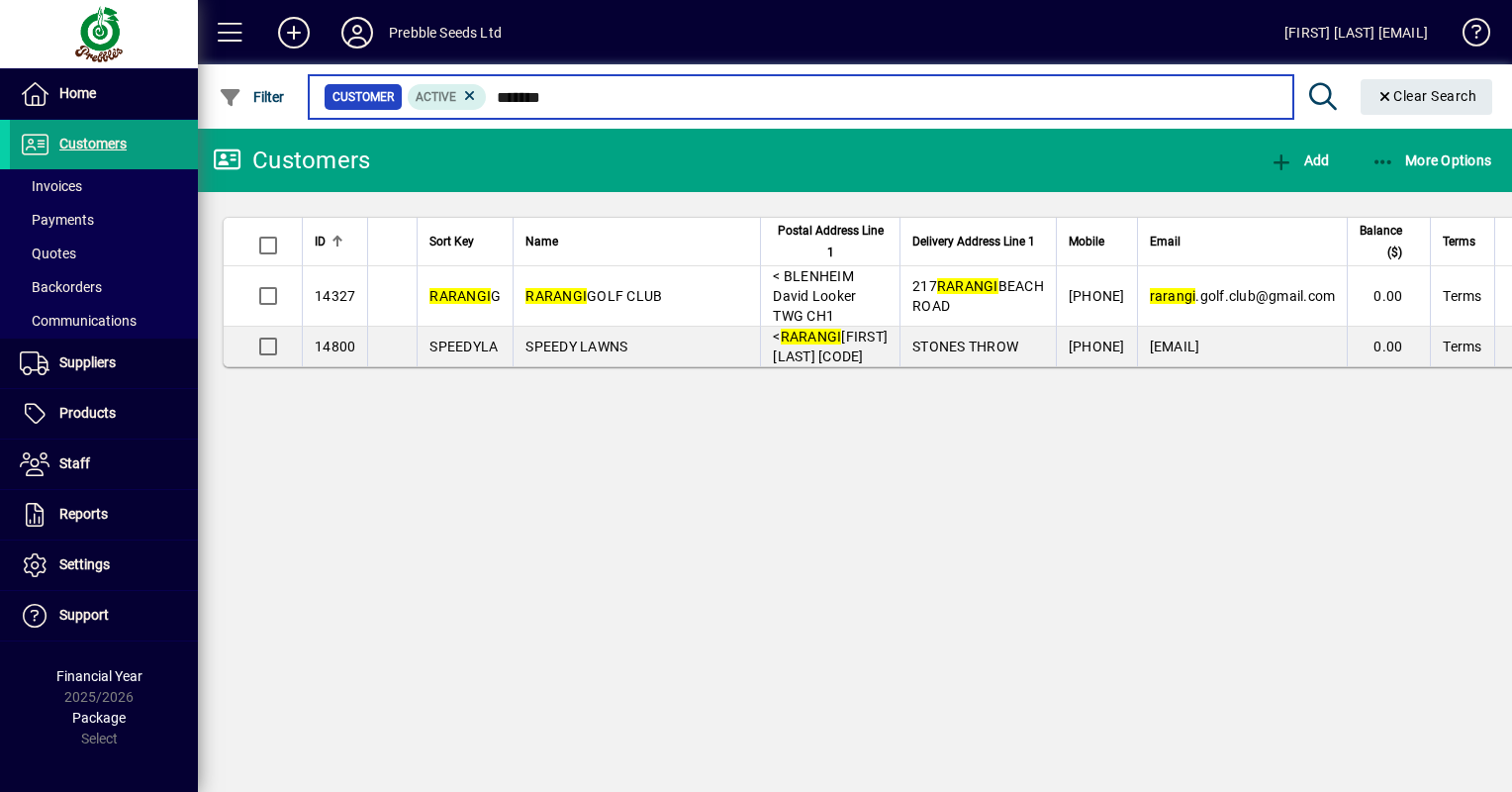 type on "*******" 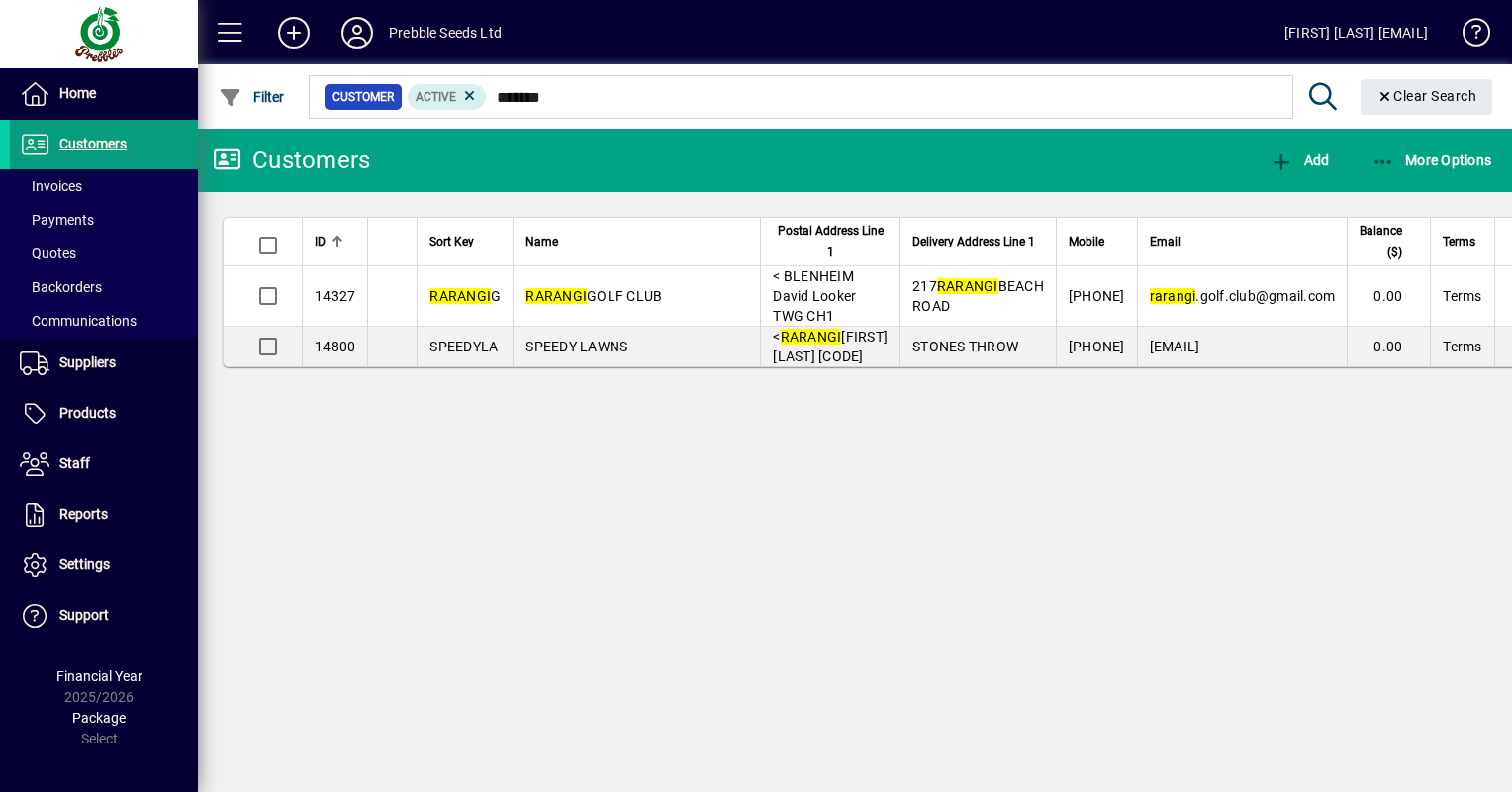 click on "RARANGI  GOLF CLUB" at bounding box center (594, 296) 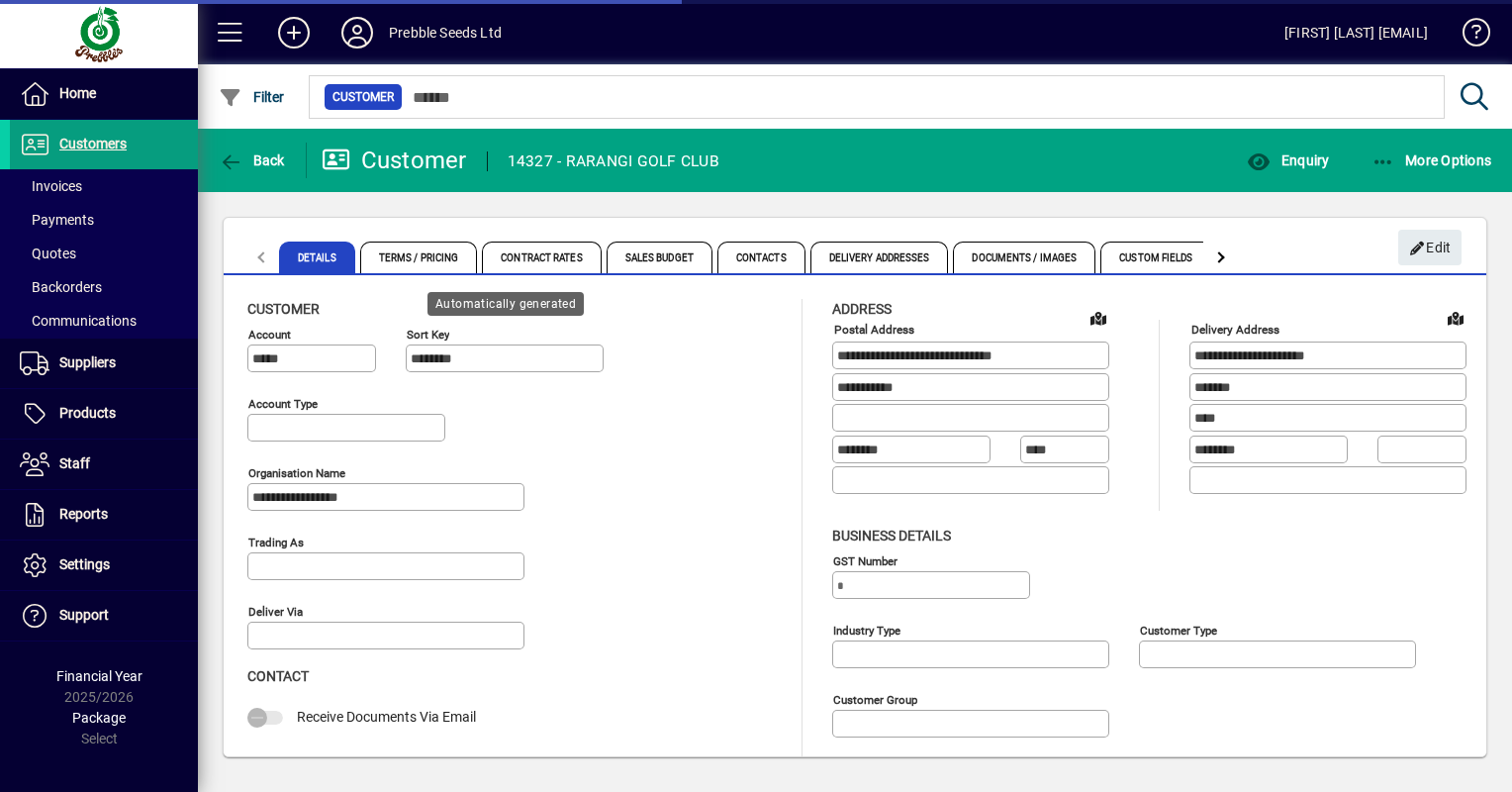 type on "**********" 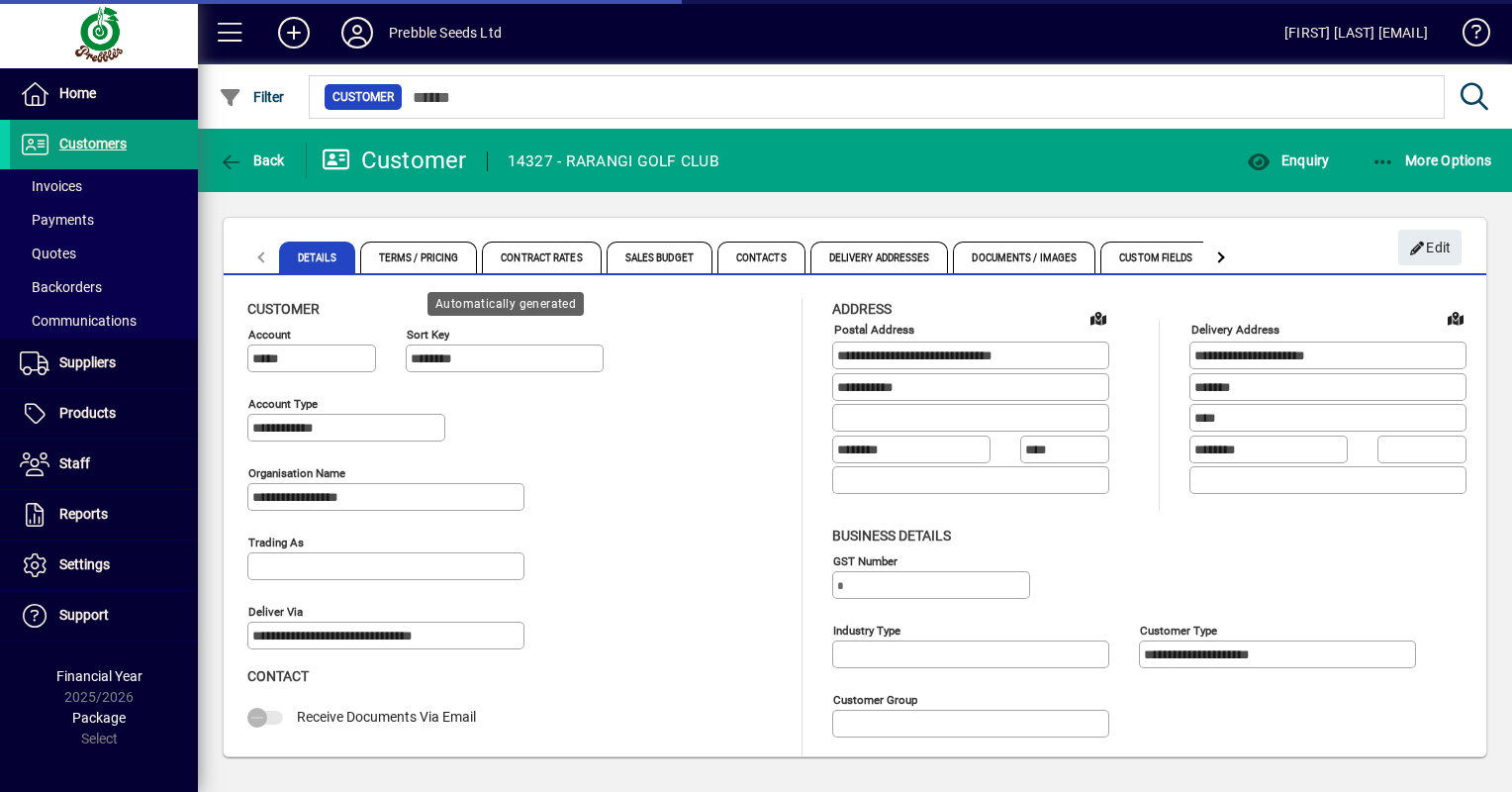 type on "**********" 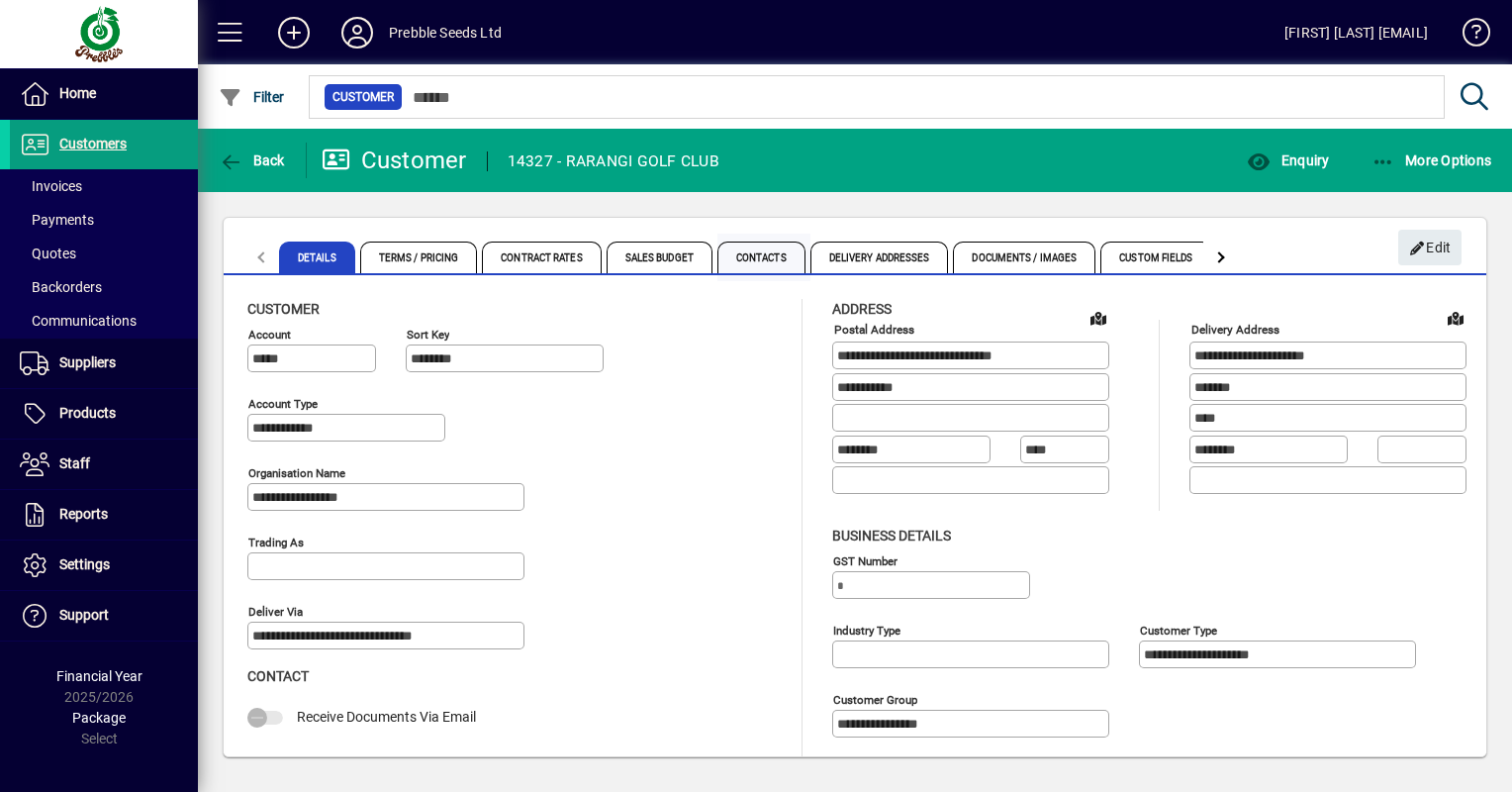 click on "Contacts" at bounding box center [761, 257] 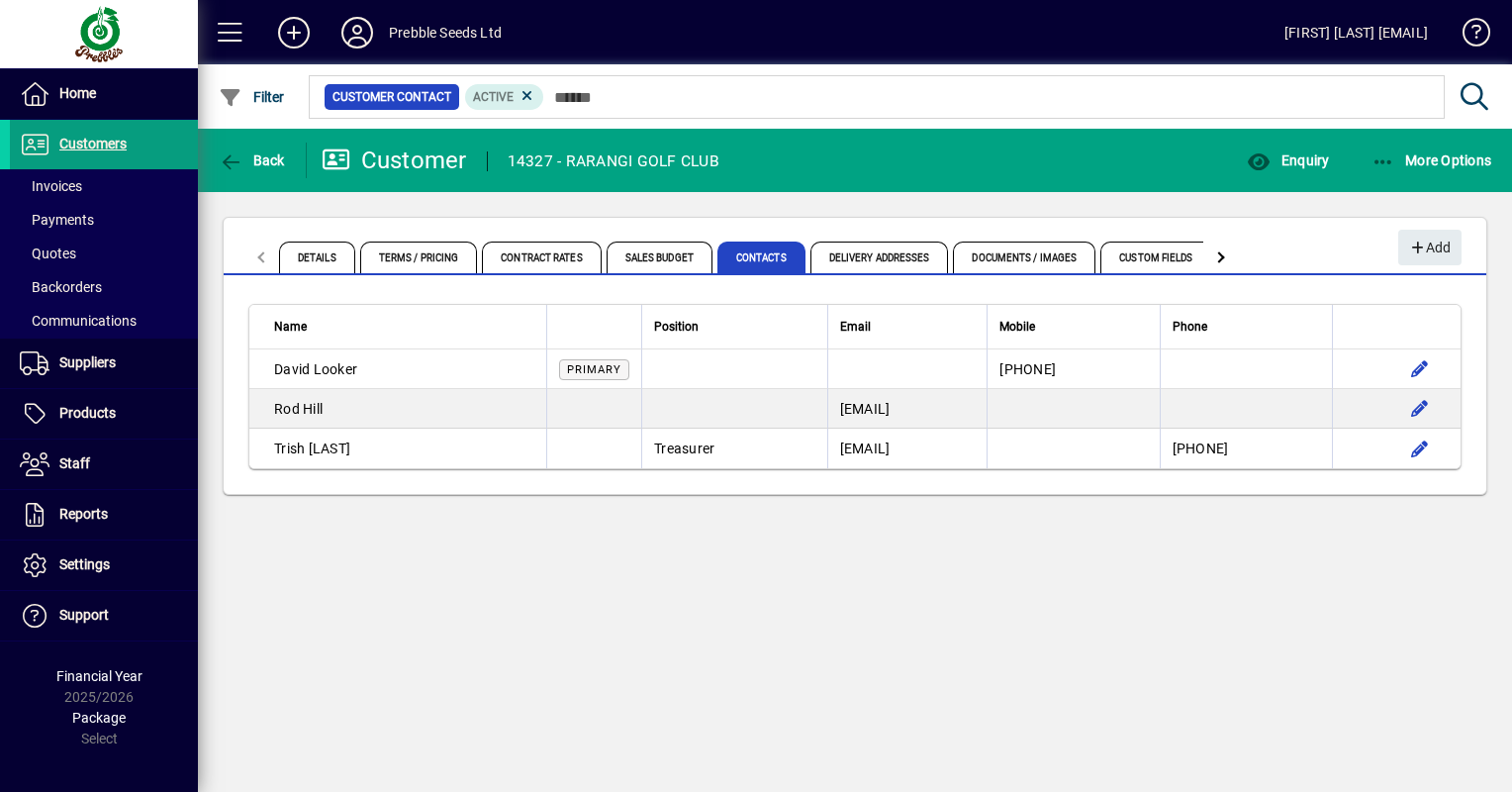 click on "Details Terms / Pricing Contract Rates Sales Budget Contacts Delivery Addresses Documents / Images Custom Fields Prompts" 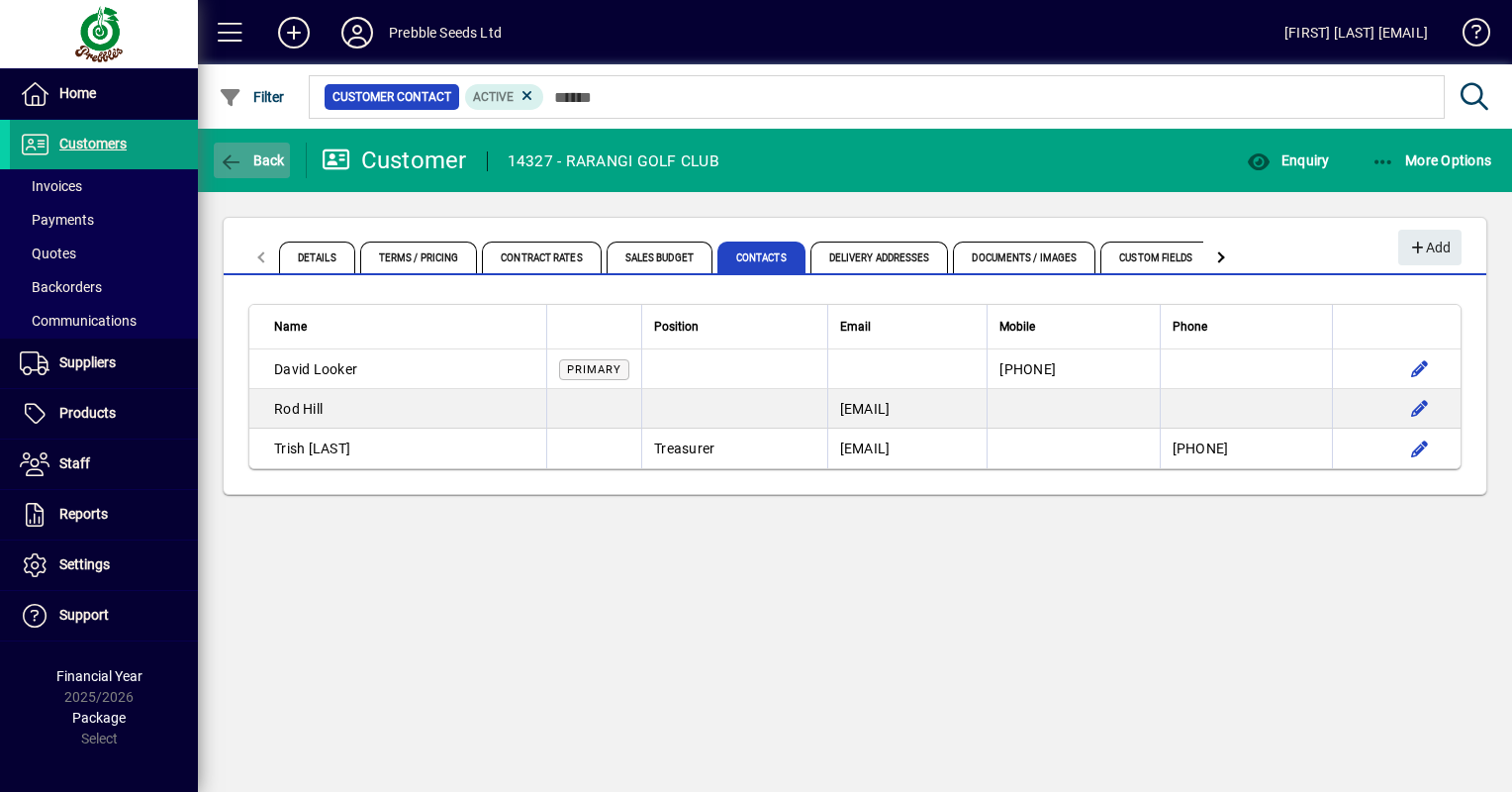 click 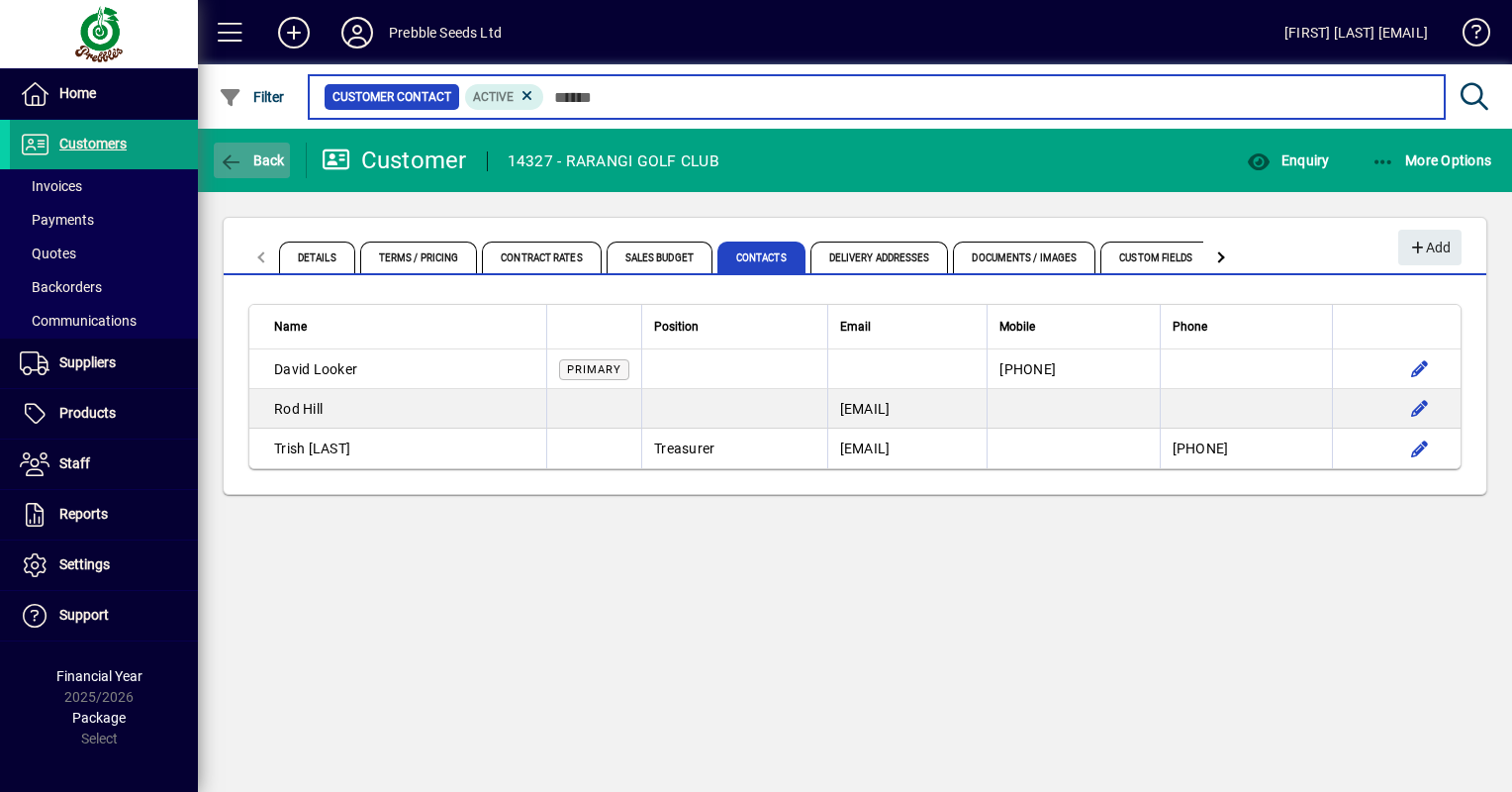 type on "*******" 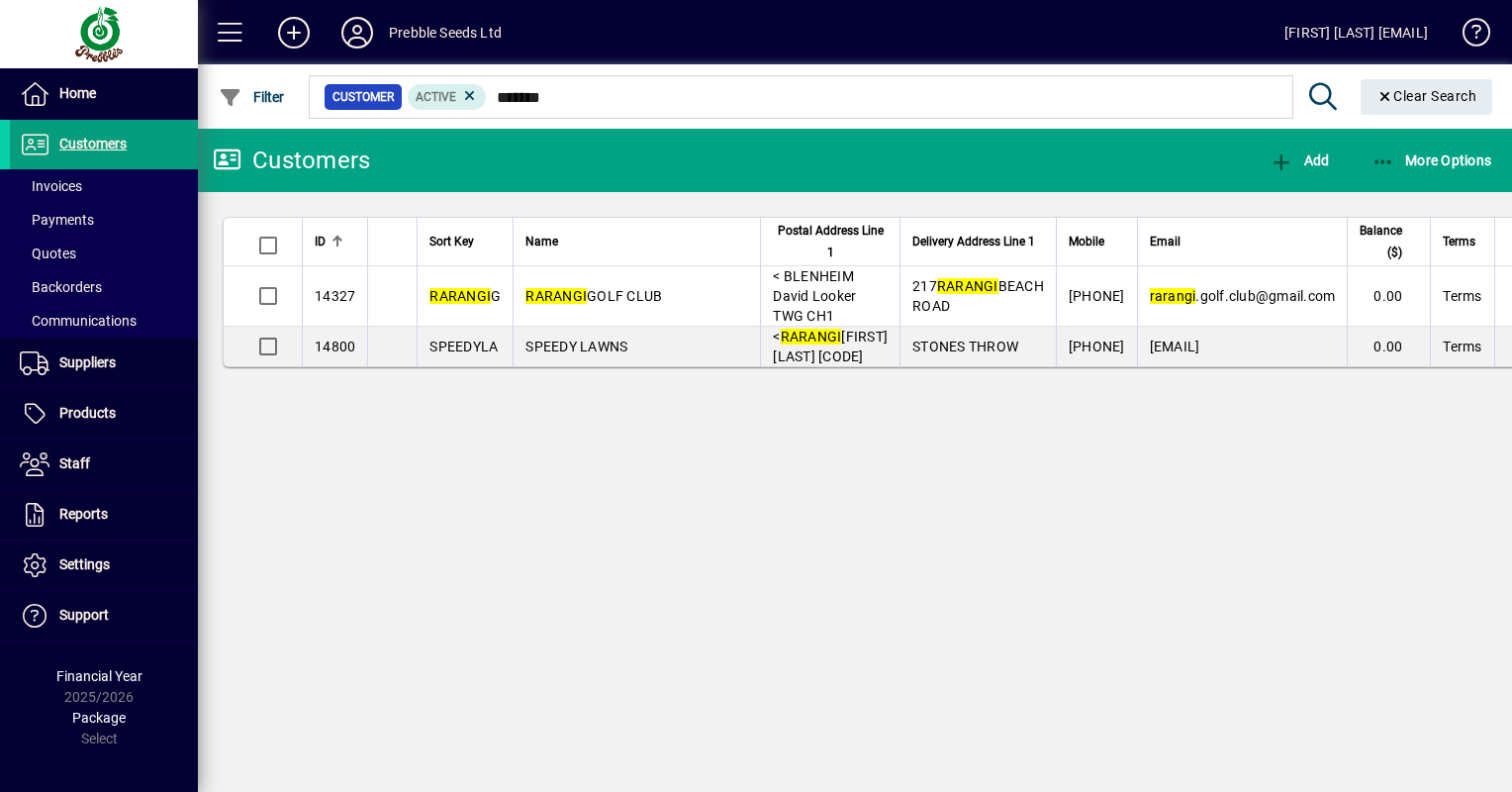 drag, startPoint x: 597, startPoint y: 330, endPoint x: 585, endPoint y: 332, distance: 12.165525 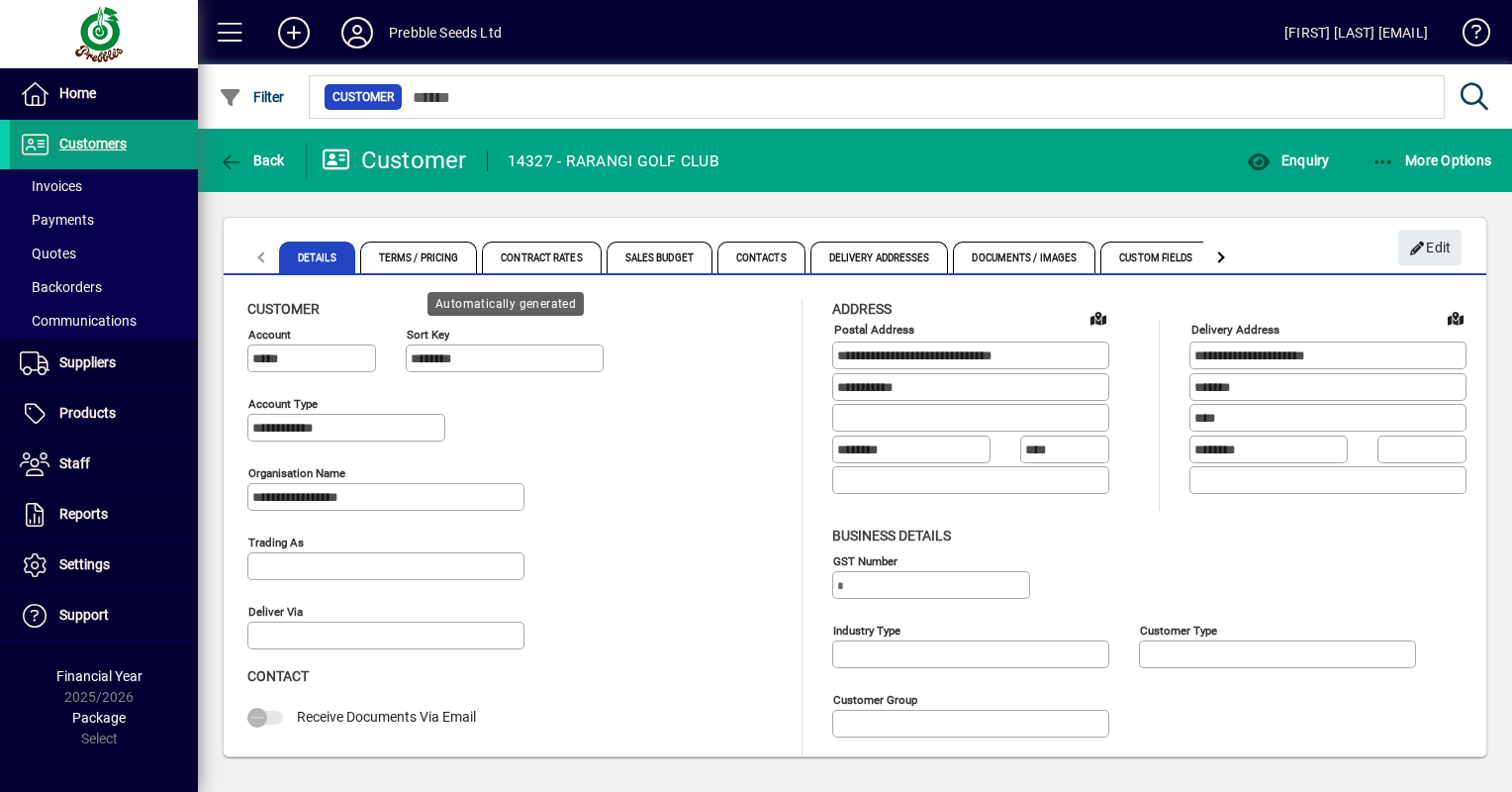 type on "**********" 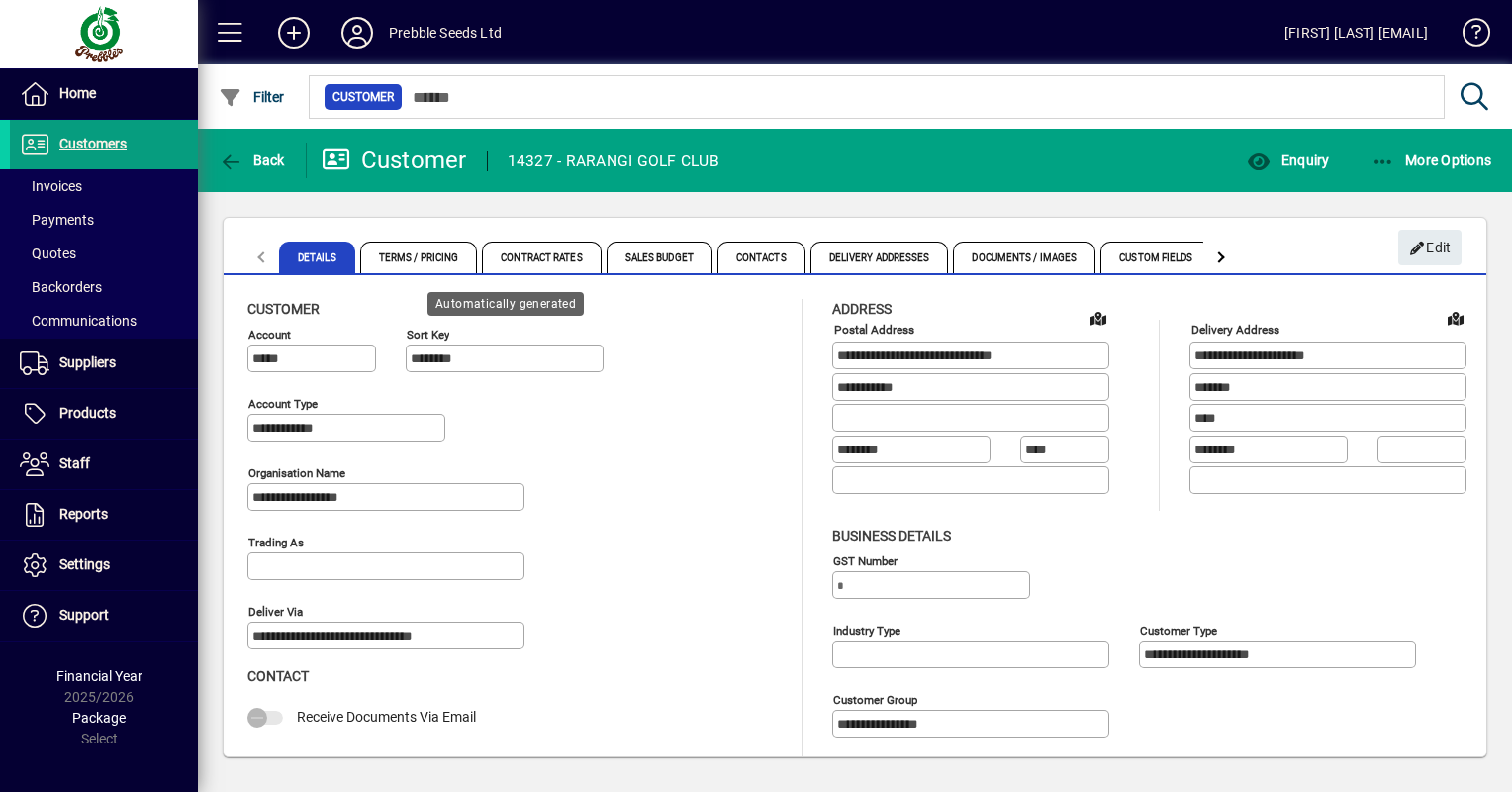 type on "**********" 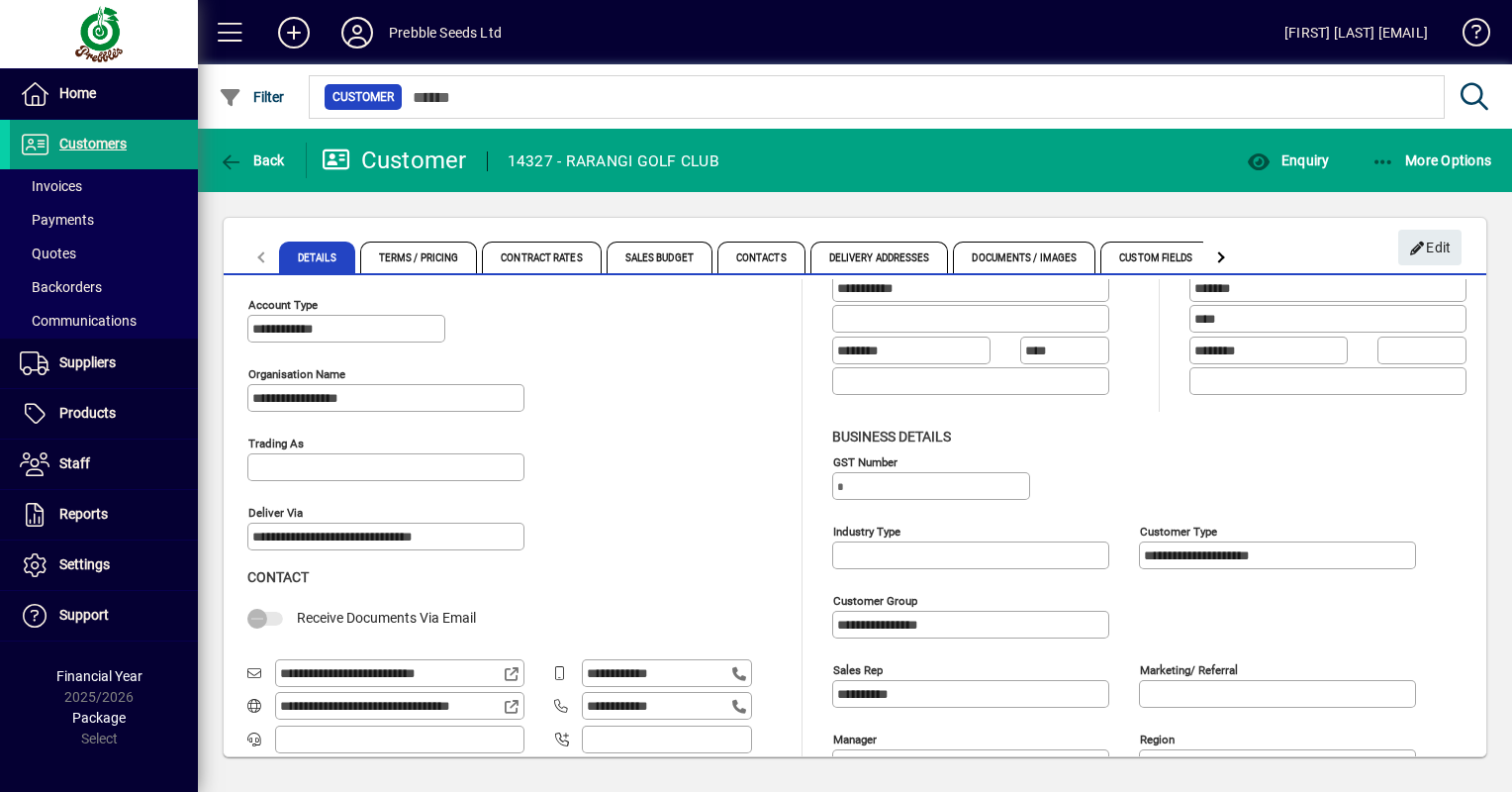 scroll, scrollTop: 198, scrollLeft: 0, axis: vertical 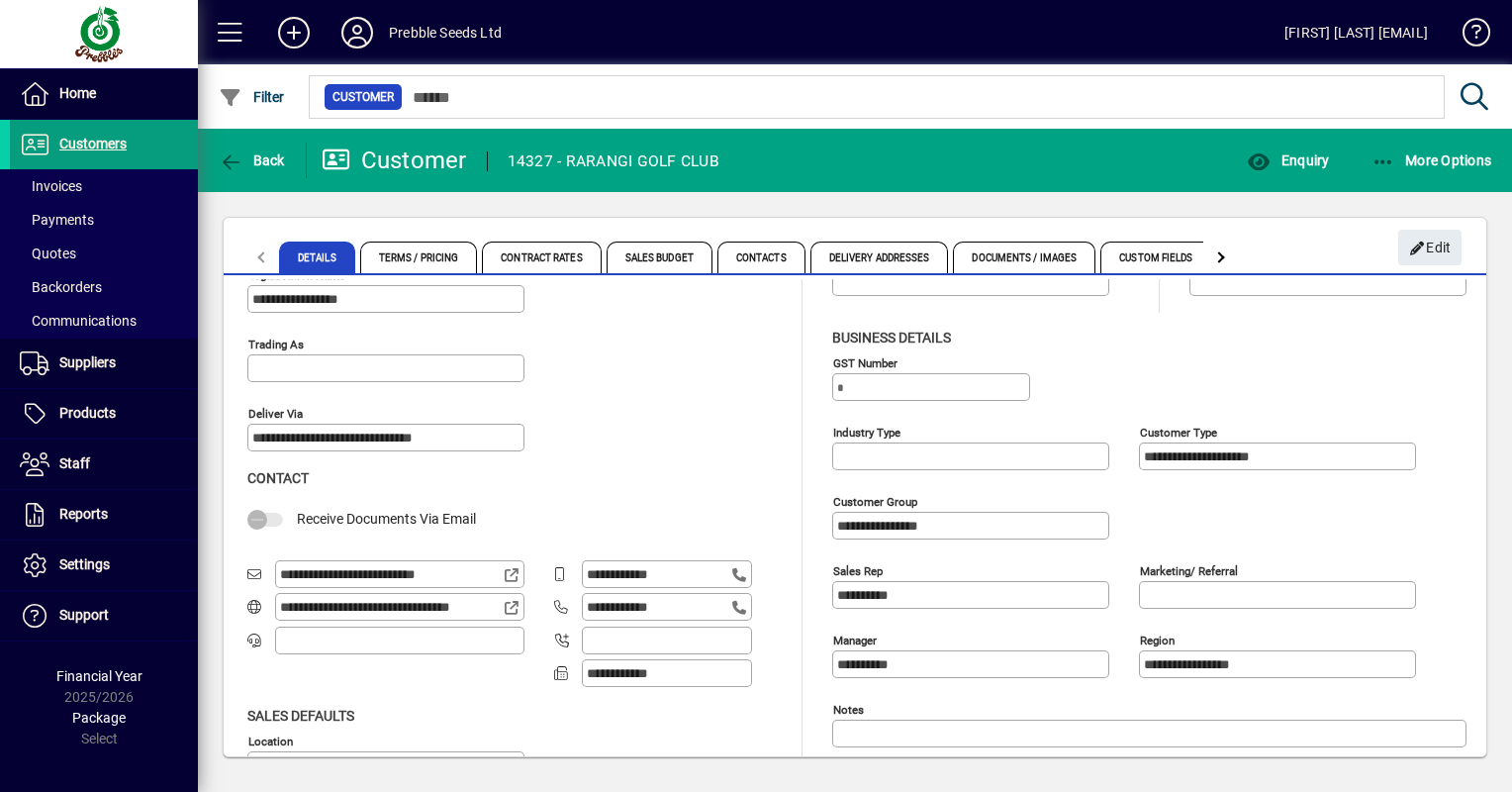 click 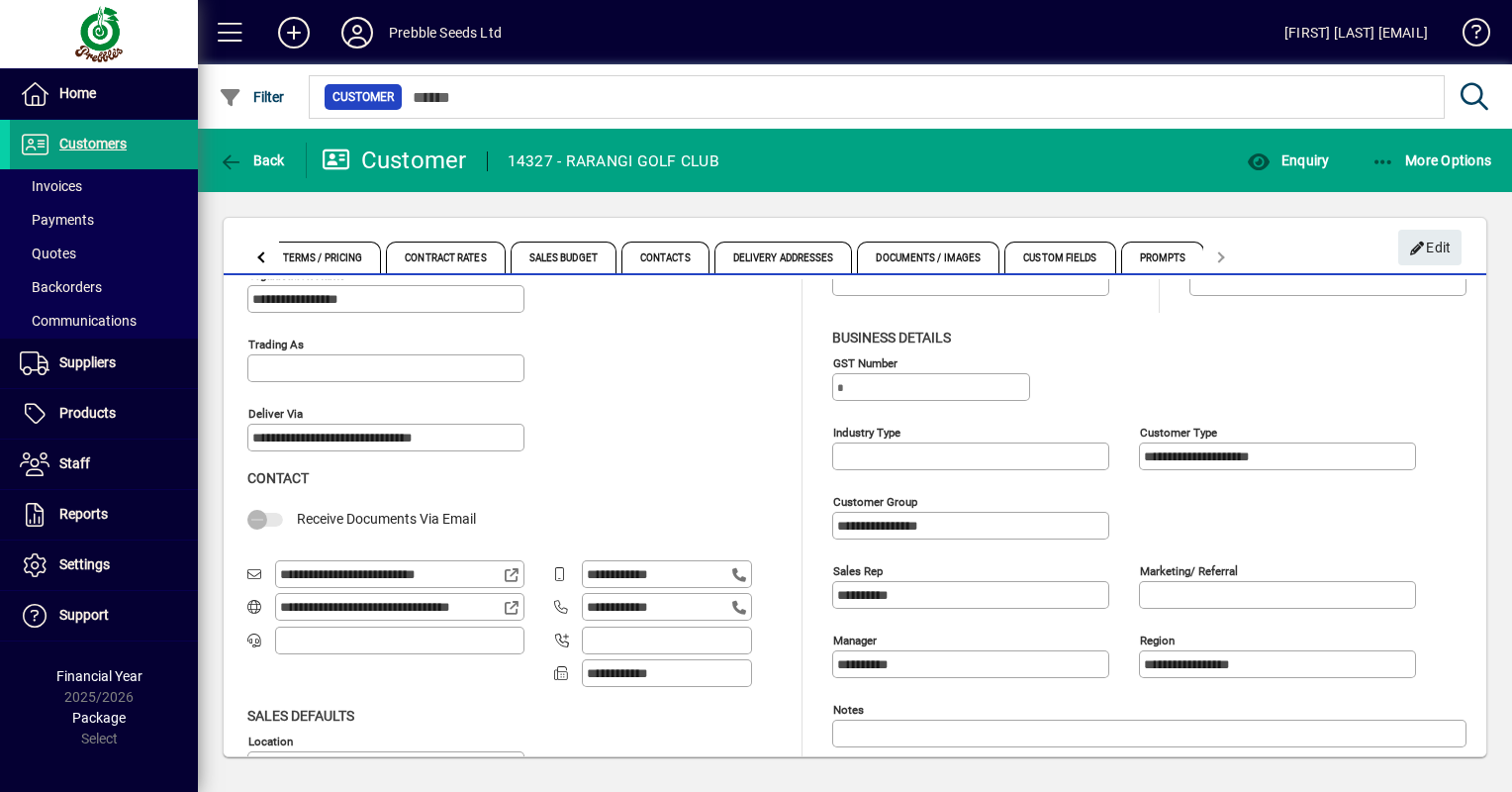 click on "Details Terms / Pricing Contract Rates Sales Budget Contacts Delivery Addresses Documents / Images Custom Fields Prompts" 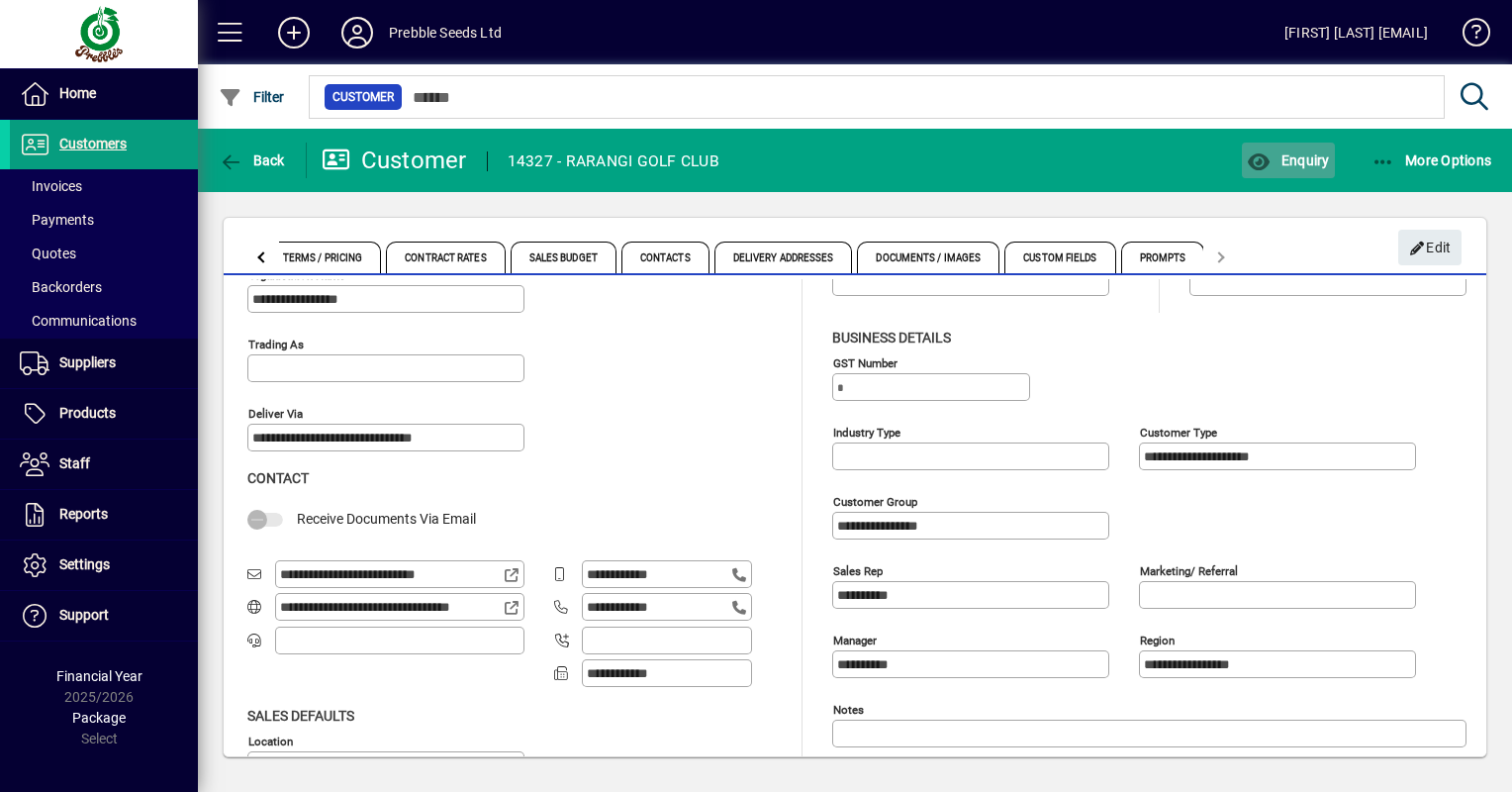 click on "Enquiry" 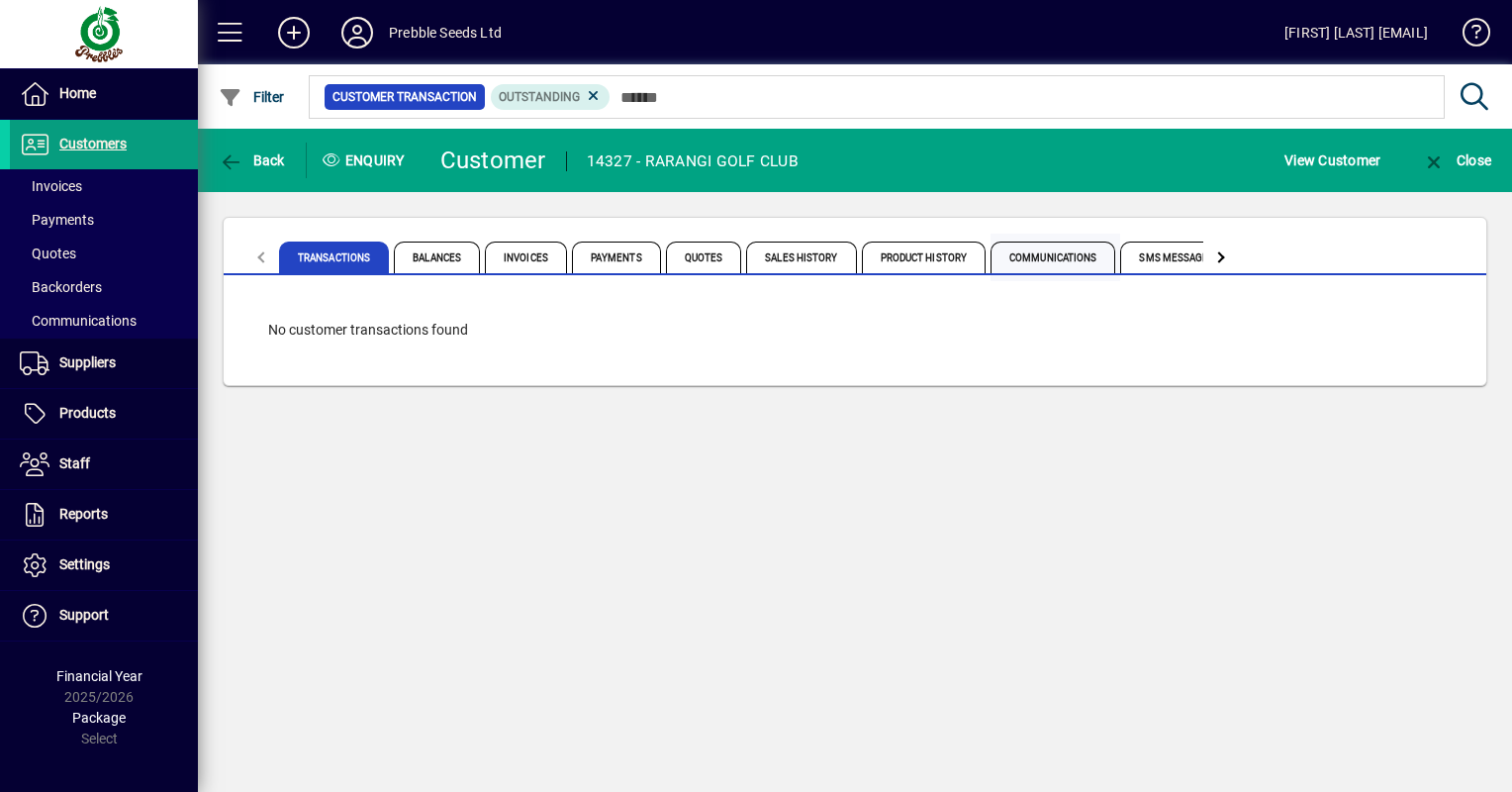 click on "Communications" at bounding box center [1053, 257] 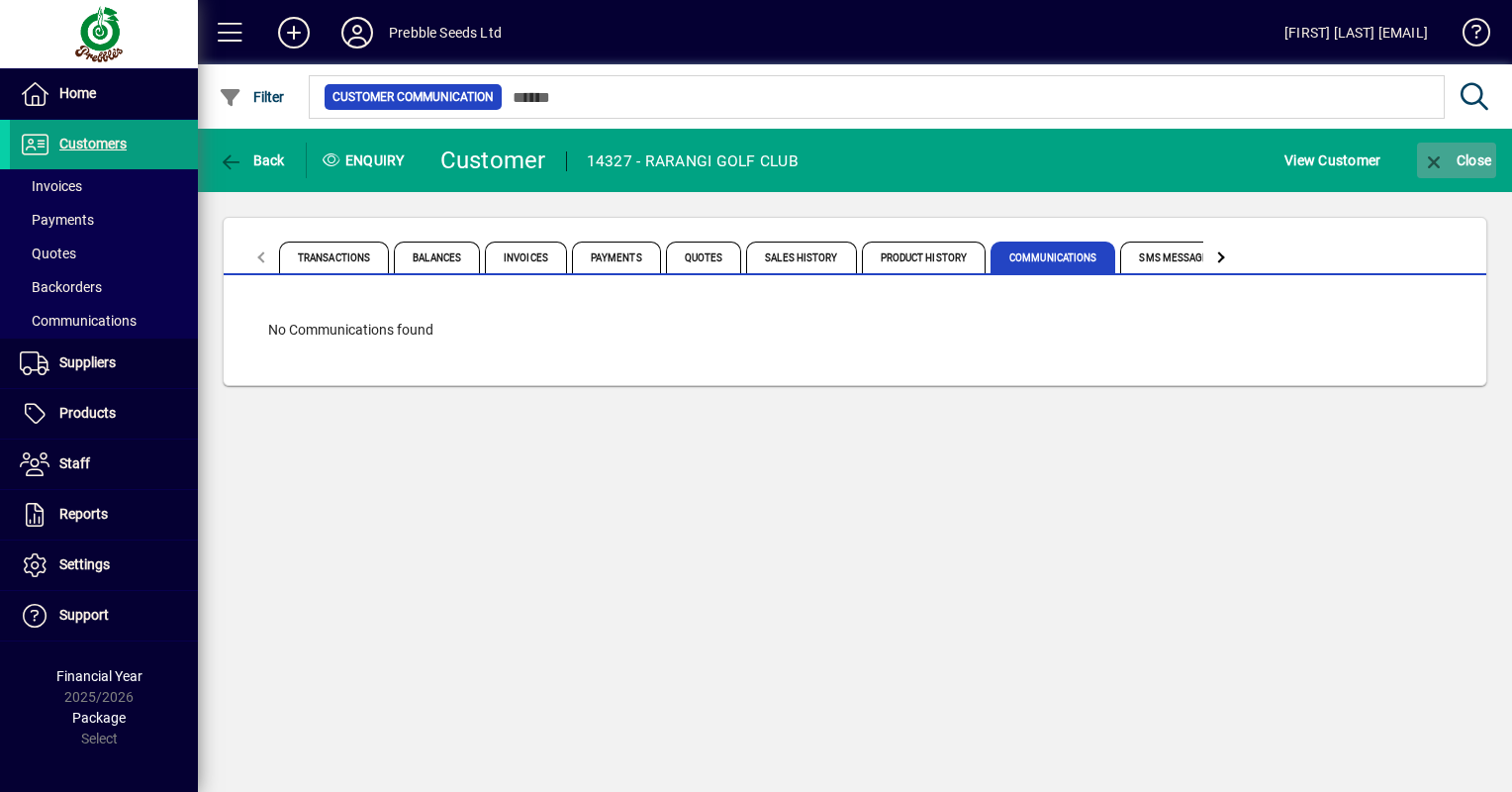 click on "Close" 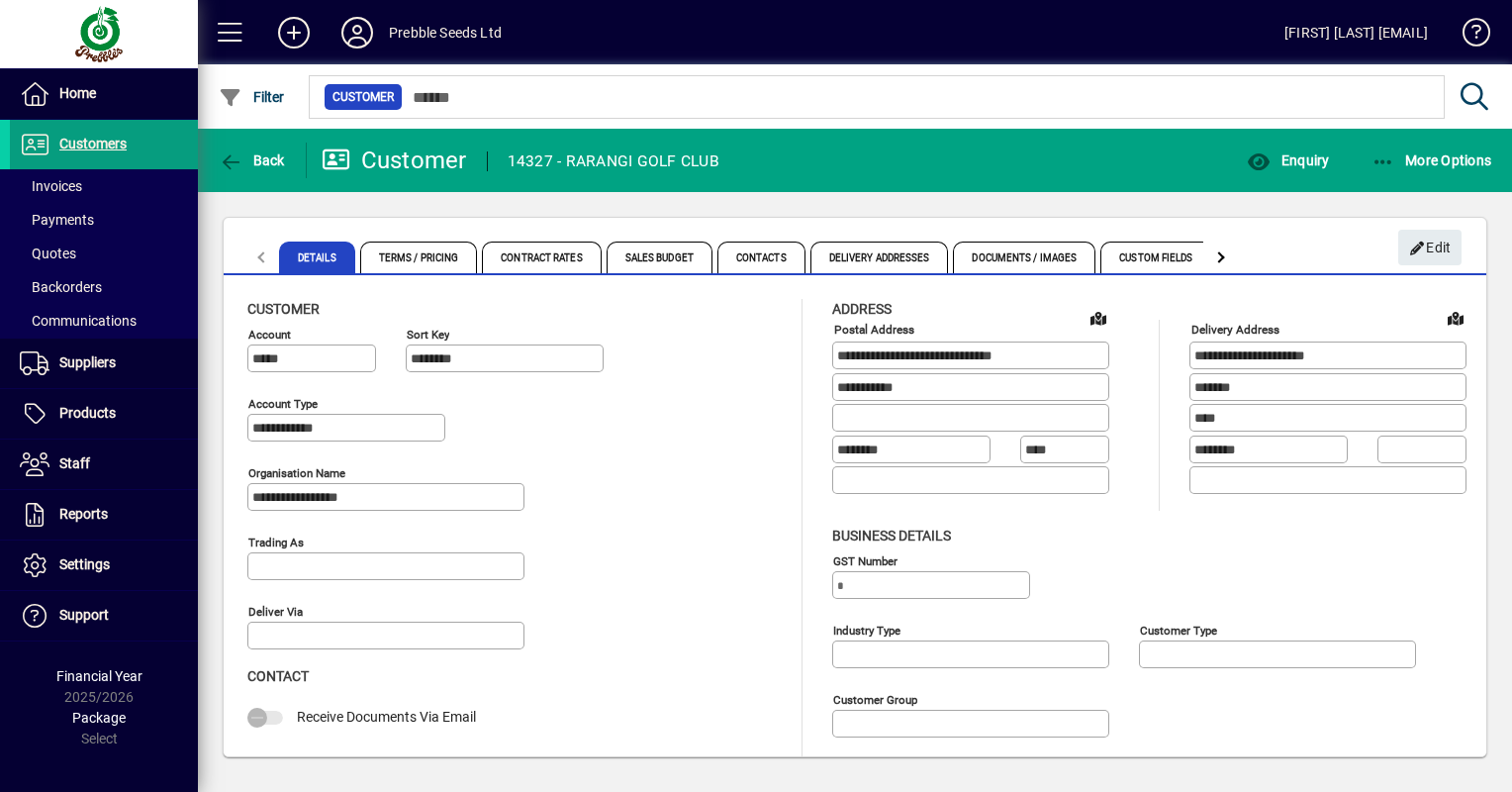 type on "**********" 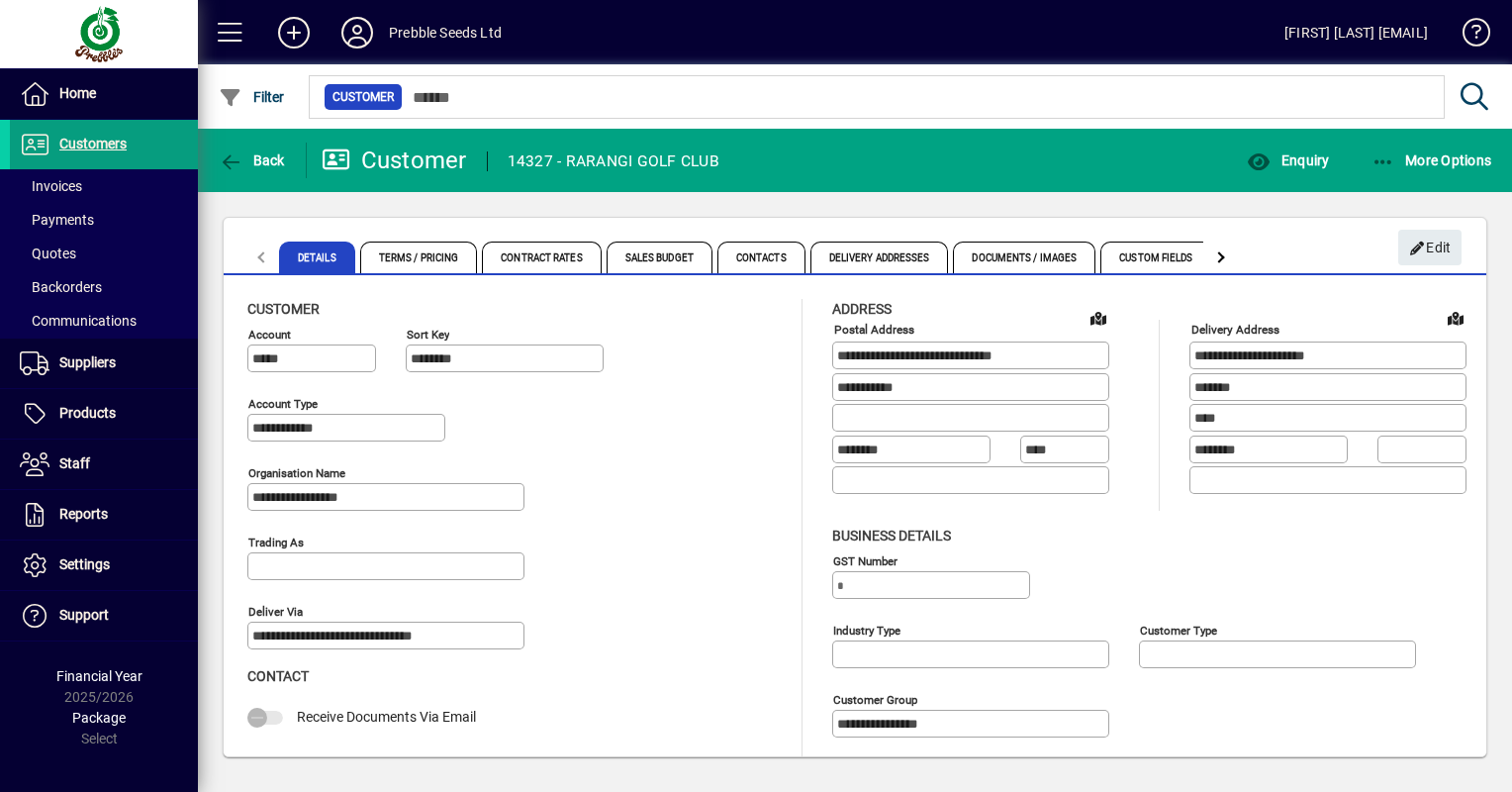 type on "**********" 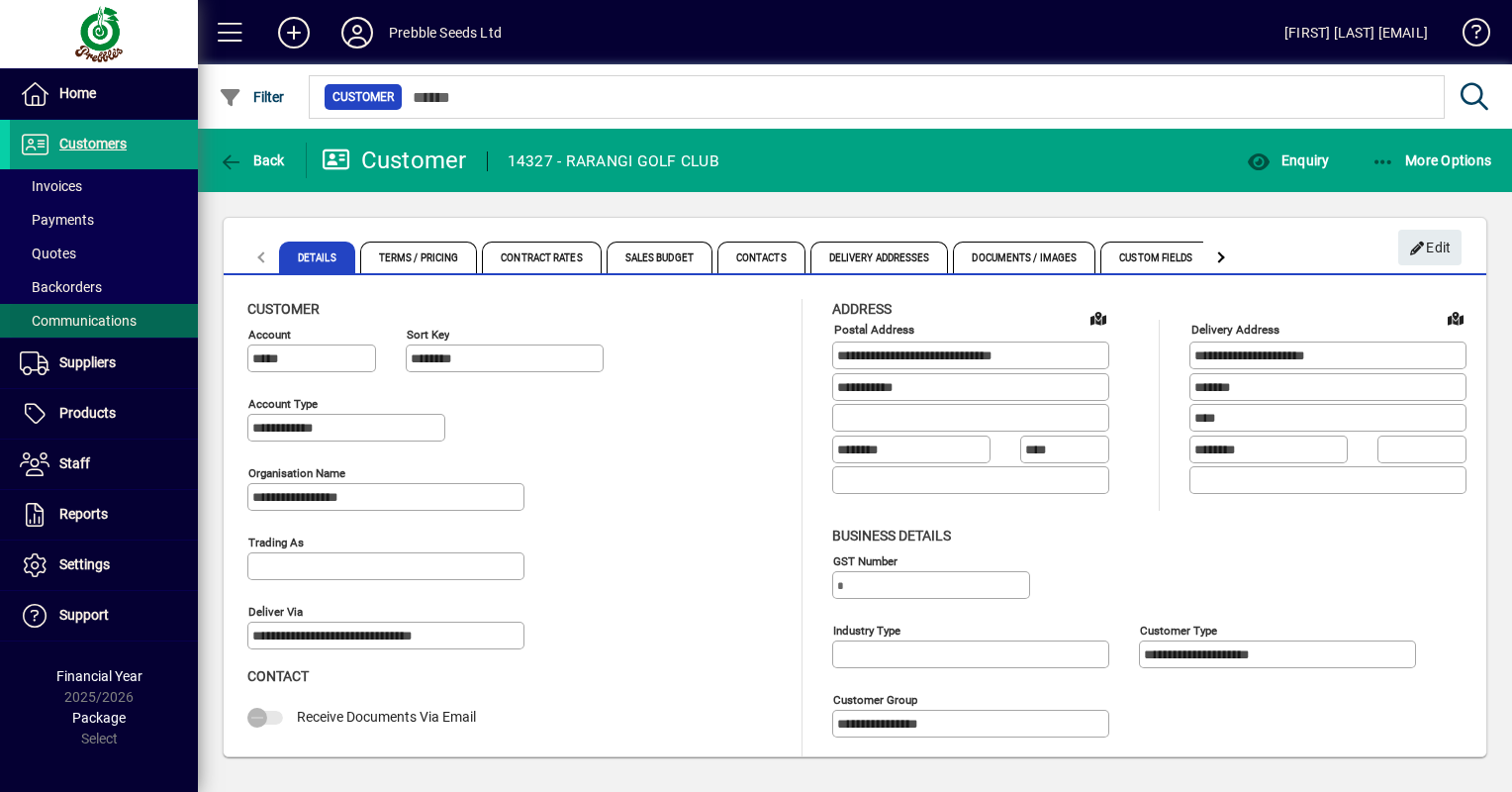 click on "Communications" at bounding box center [78, 321] 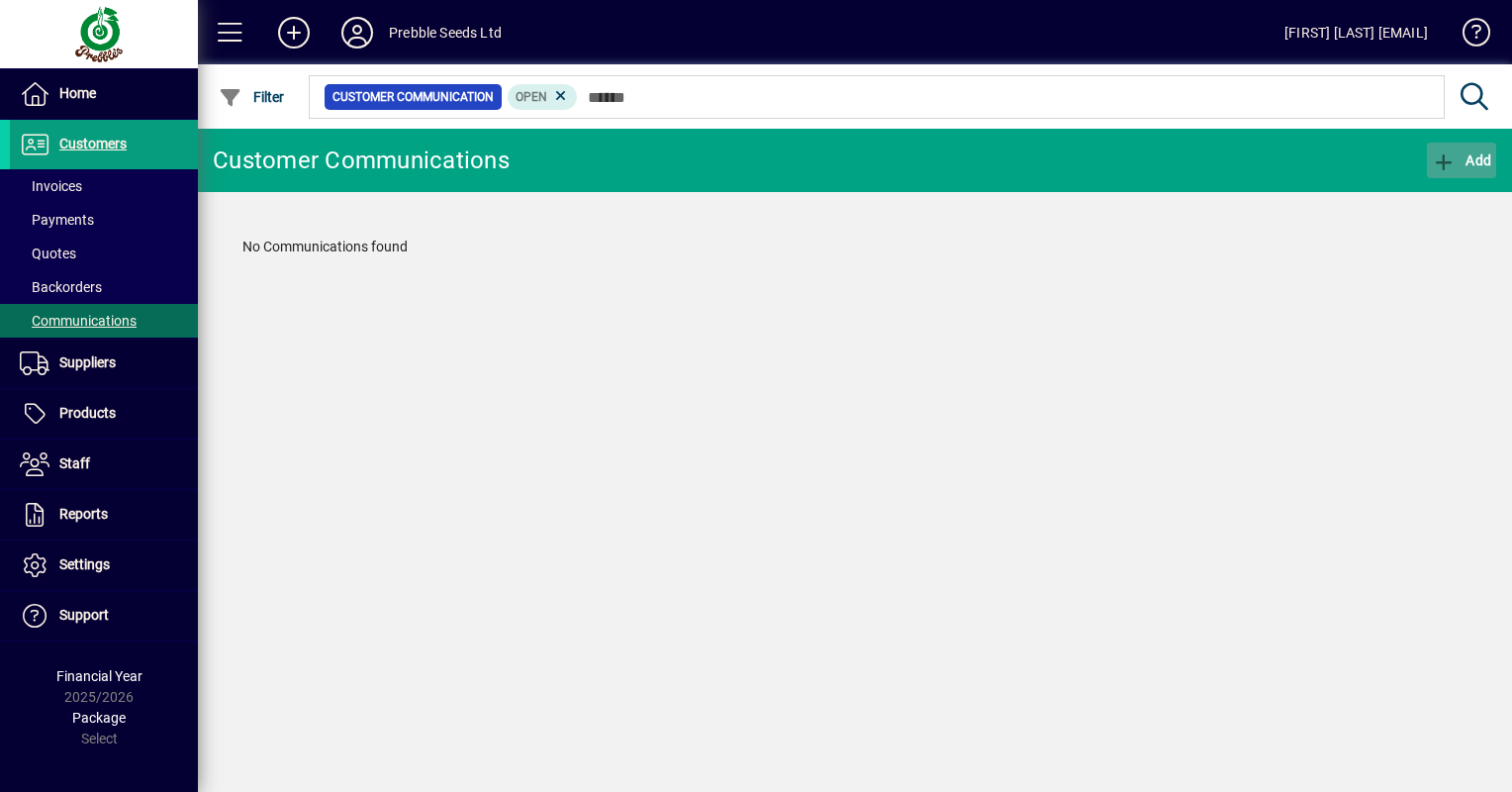 click on "Add" 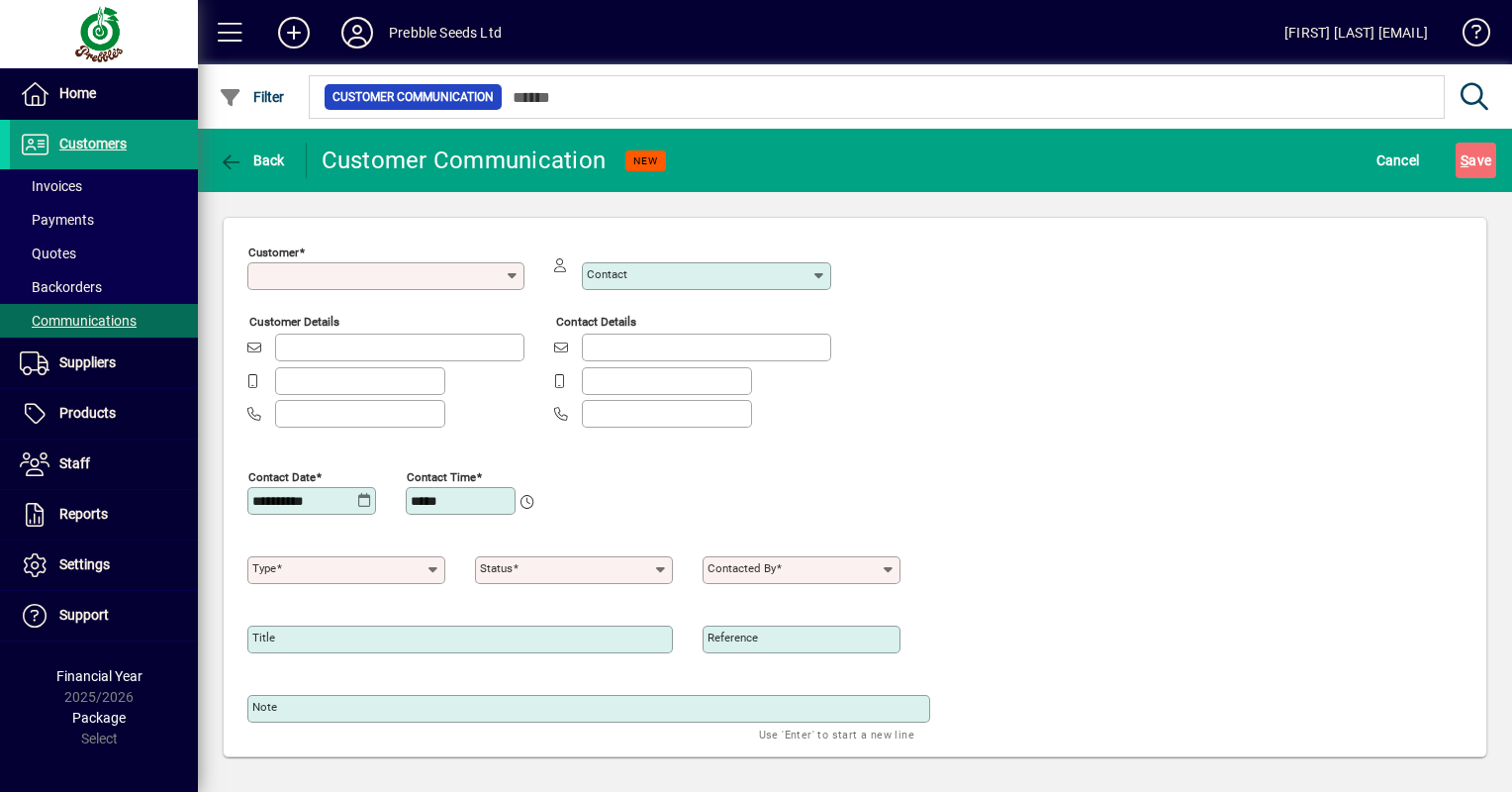 type on "****" 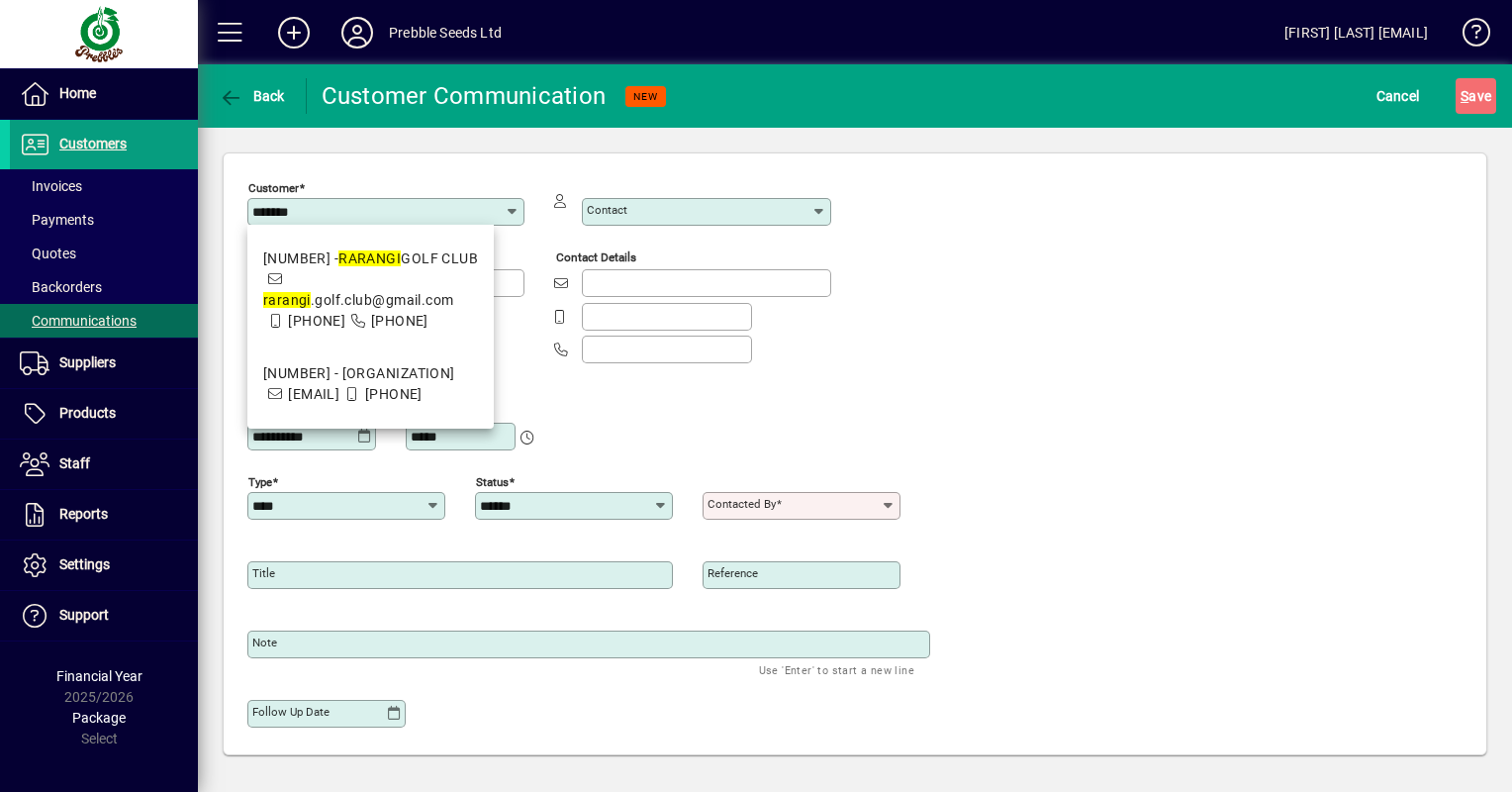 click on "14327 -  RARANGI  GOLF CLUB rarangi .golf.club@gmail.com 021 189 0281 03  570 5709" at bounding box center (370, 290) 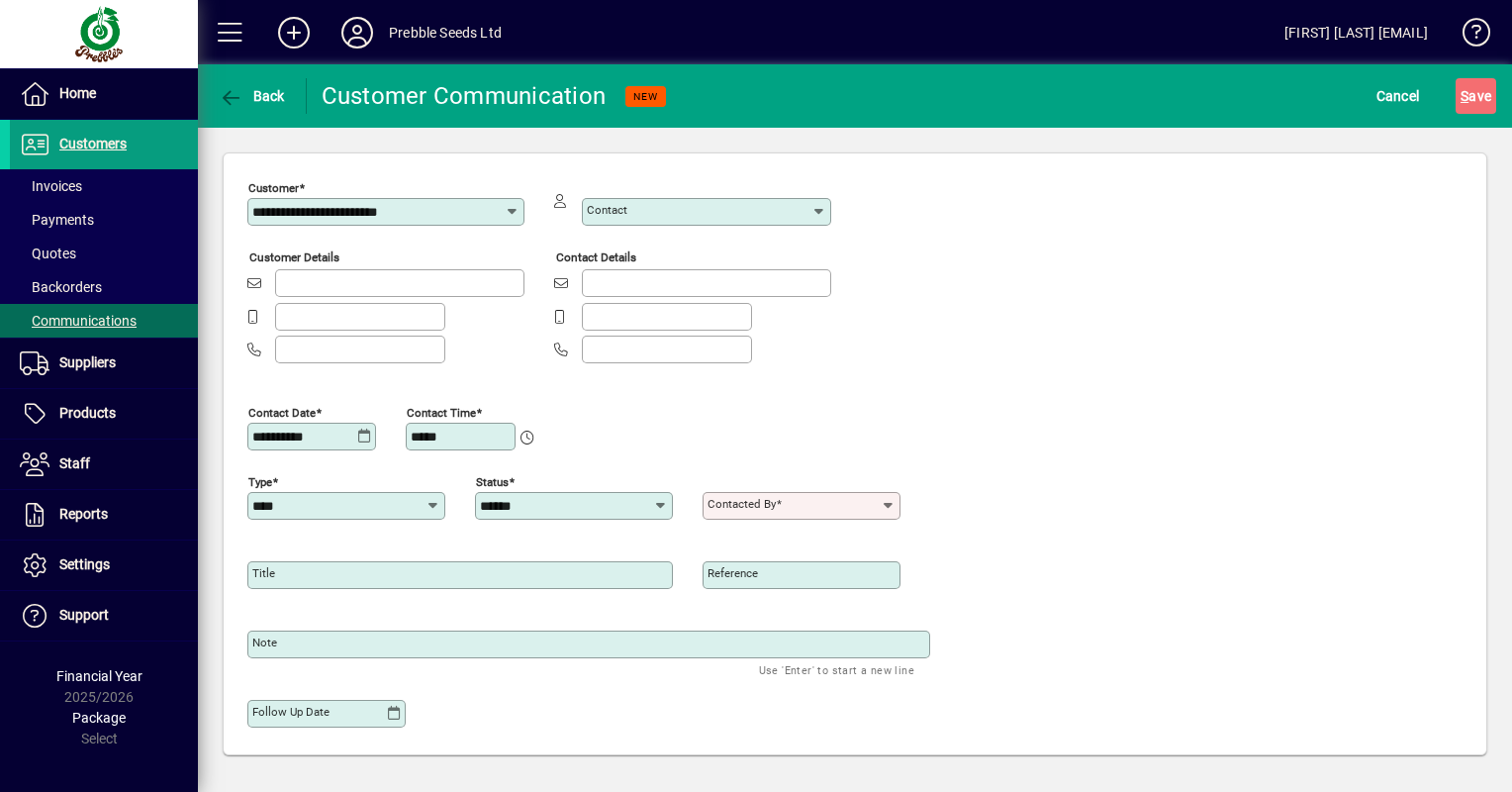 type on "**********" 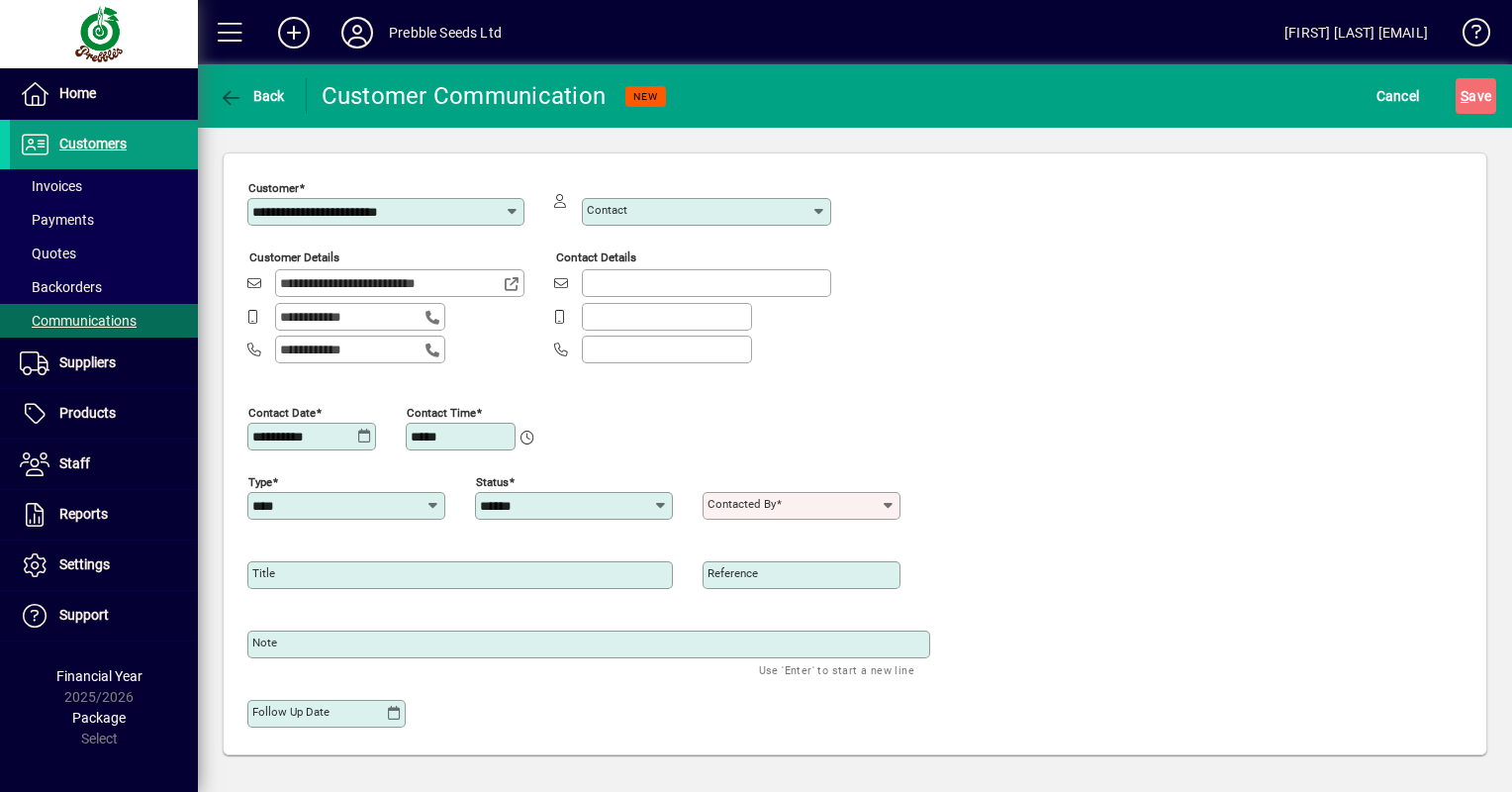 click 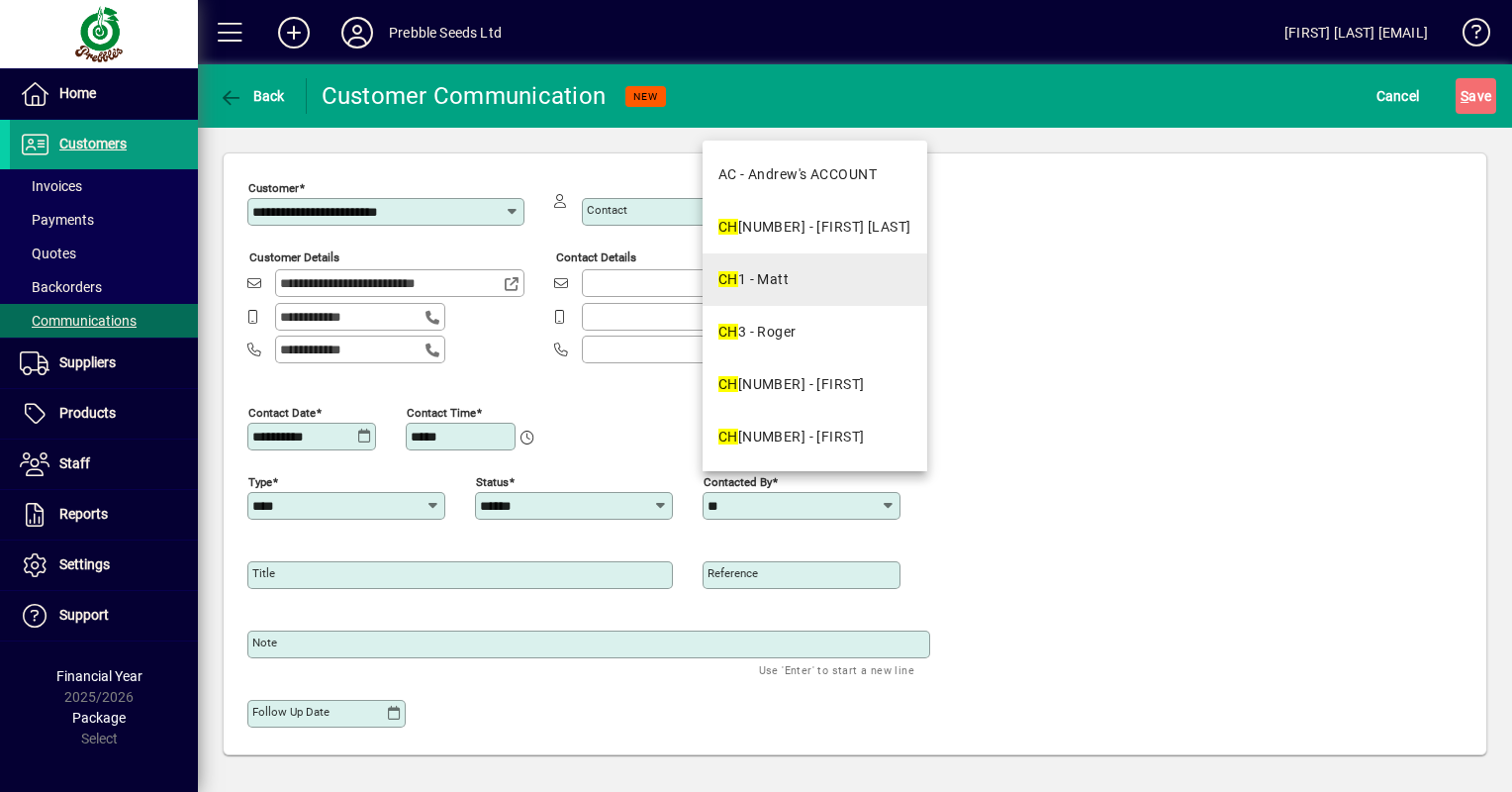 click on "CH 1 - Matt" at bounding box center [753, 279] 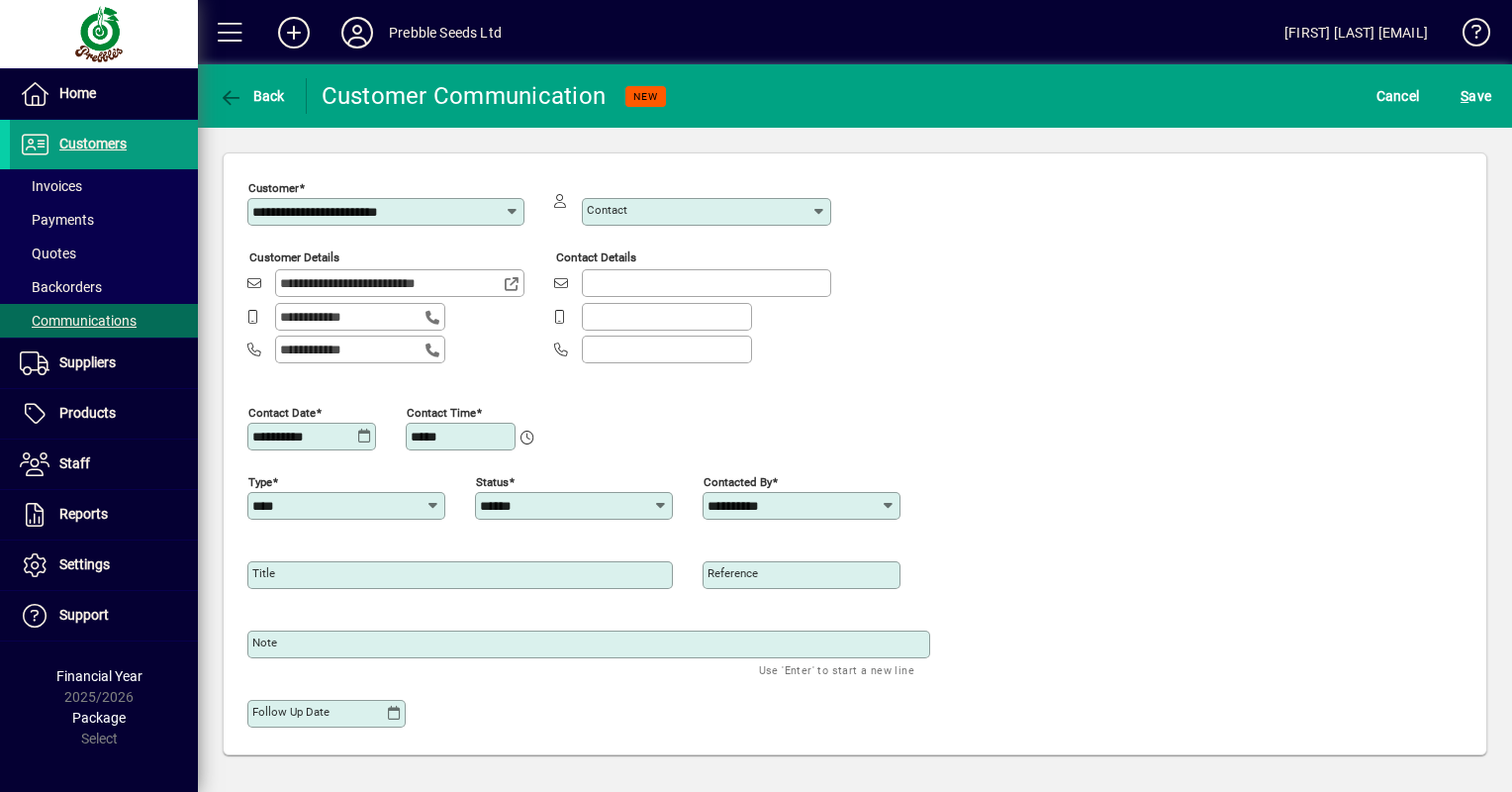 click 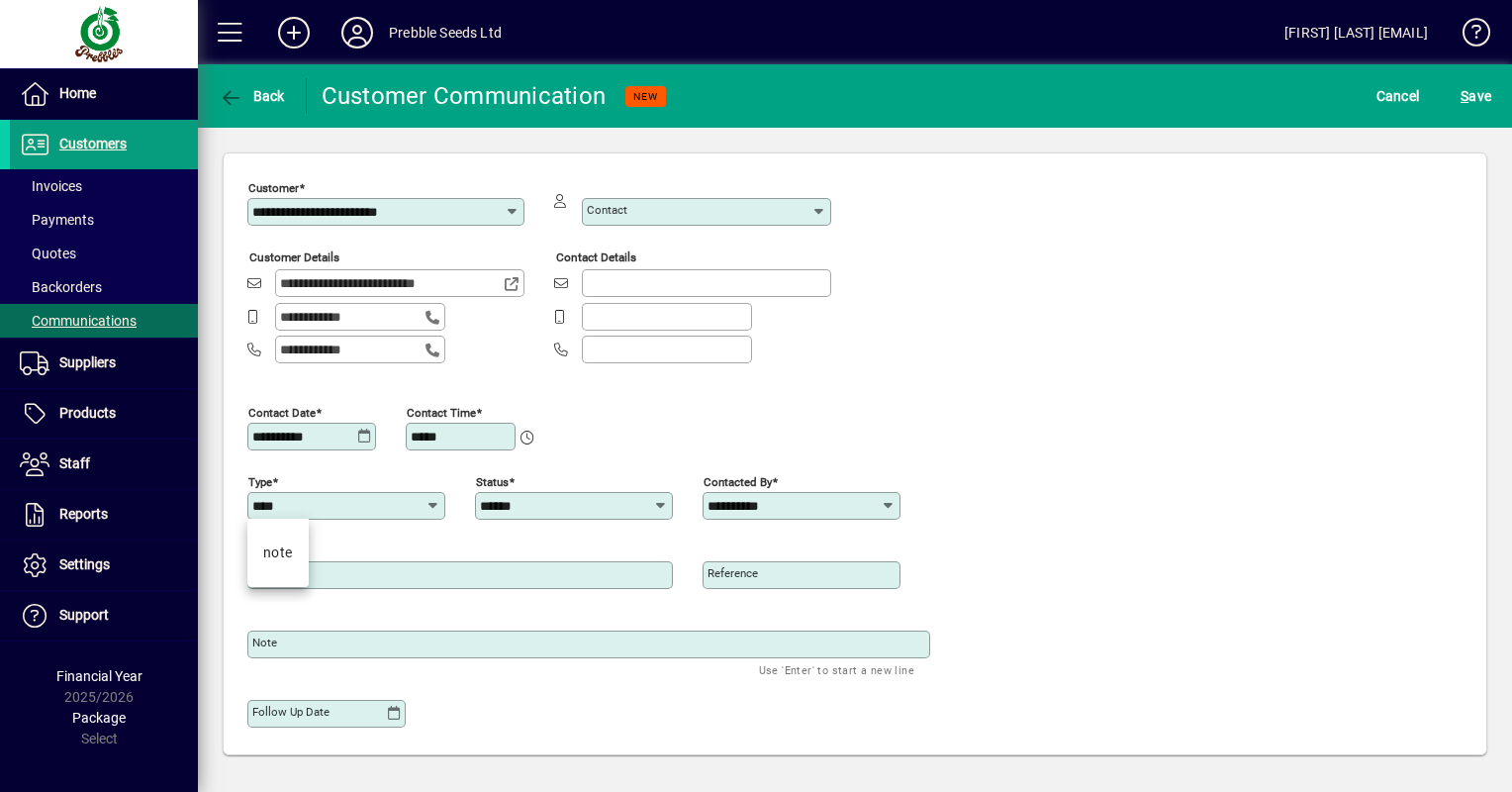 click 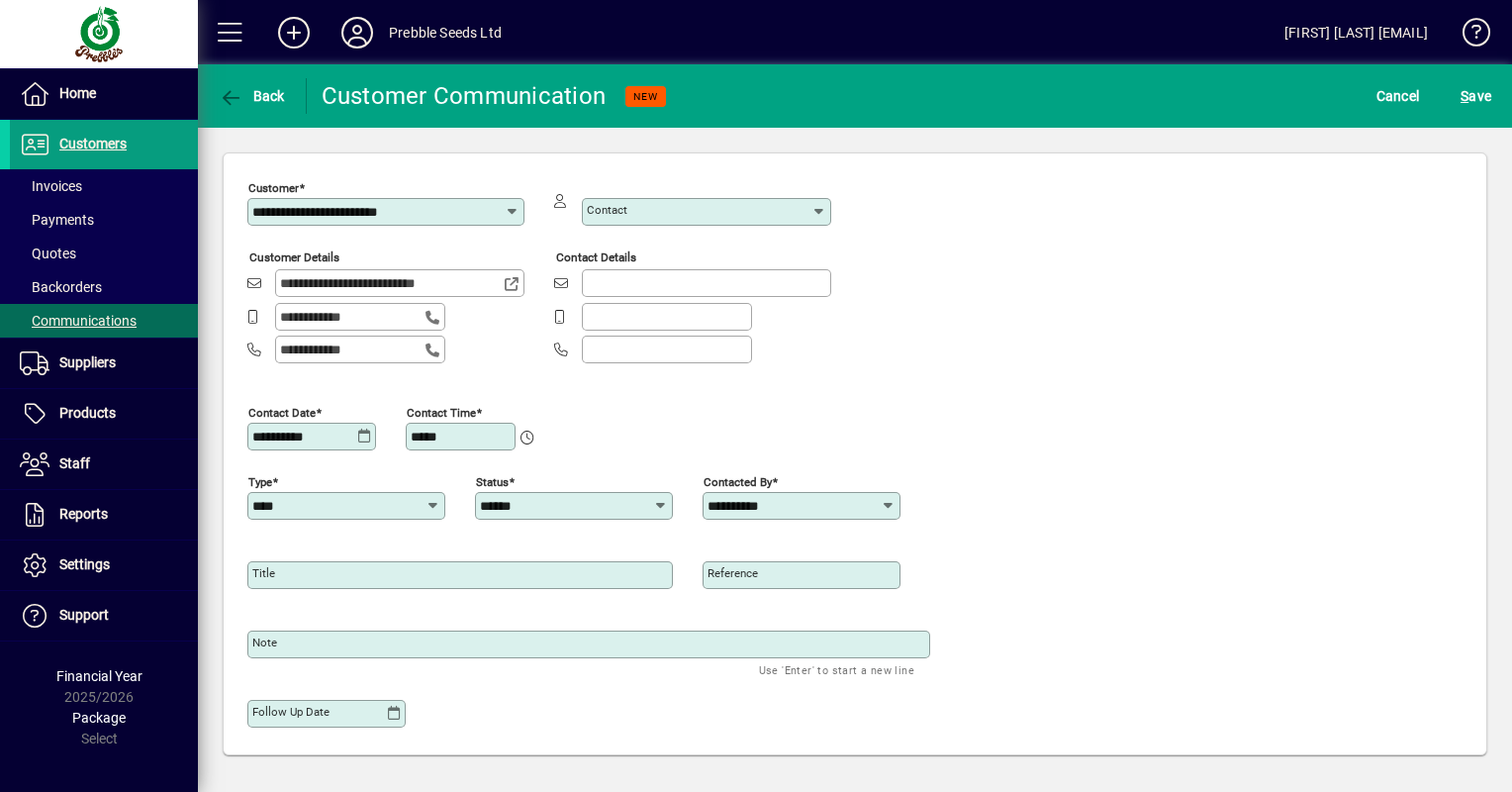 click on "**********" 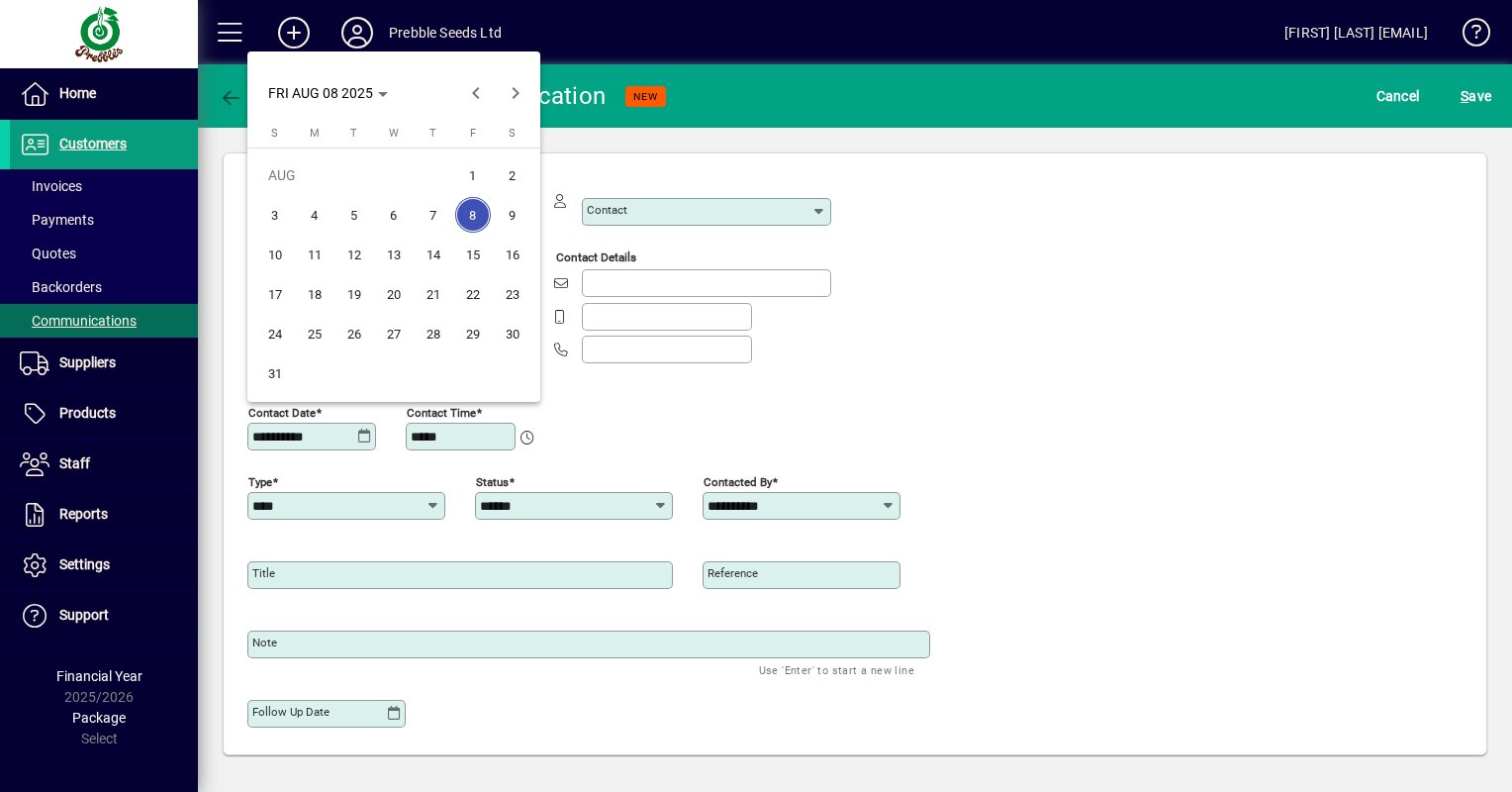 click on "7" at bounding box center [433, 215] 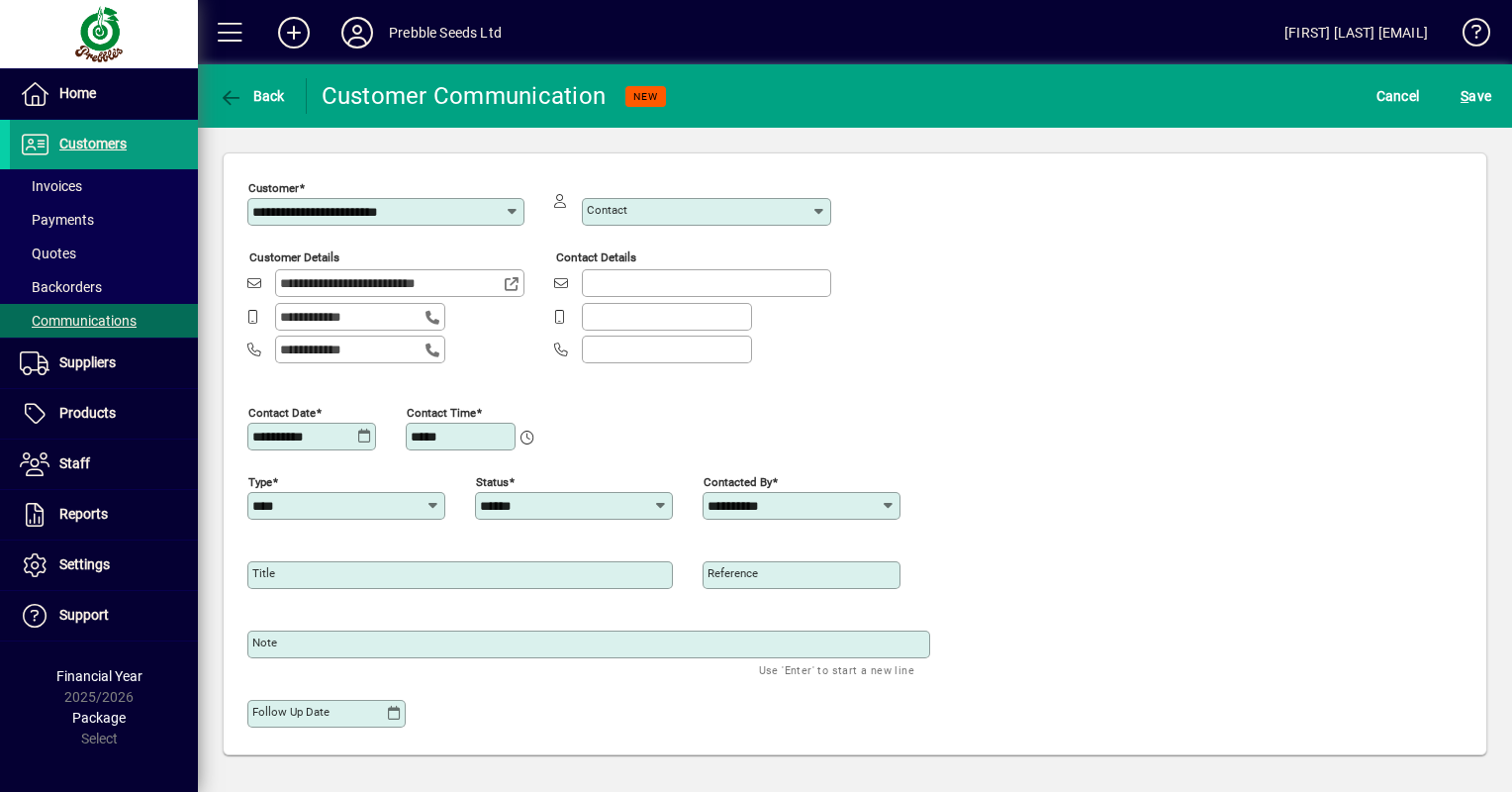 click 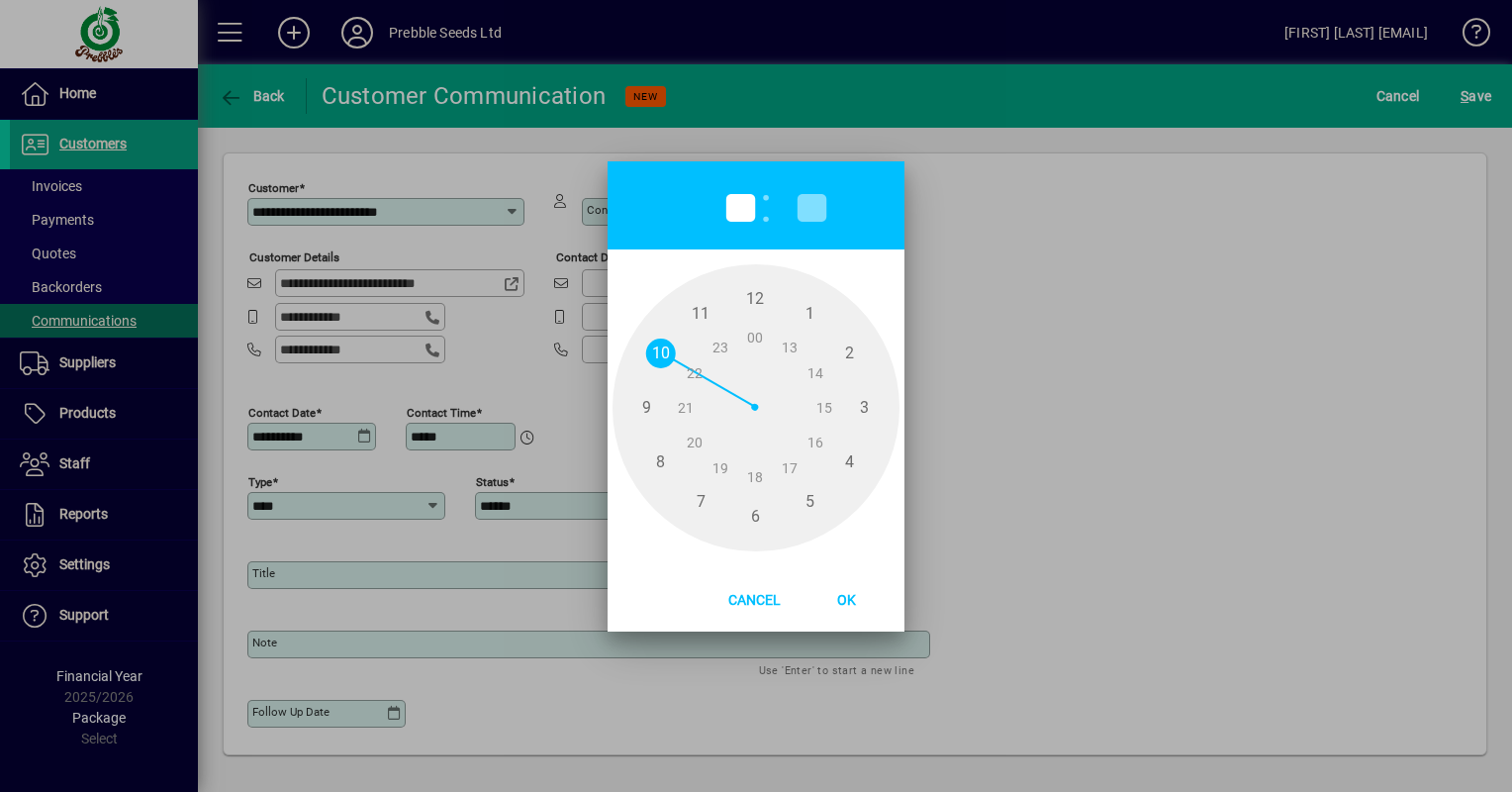 type on "*" 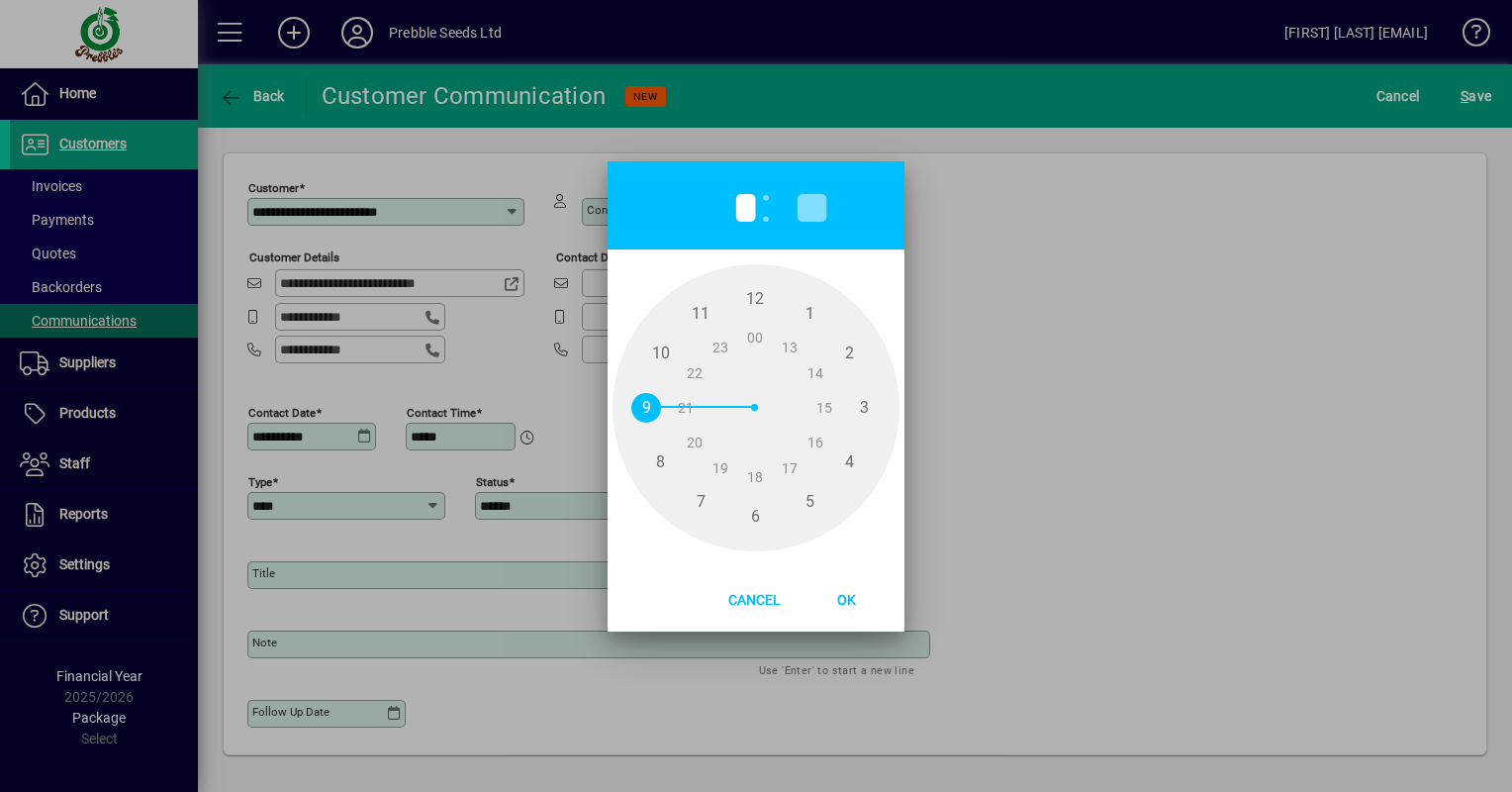 drag, startPoint x: 662, startPoint y: 360, endPoint x: 646, endPoint y: 396, distance: 39.39543 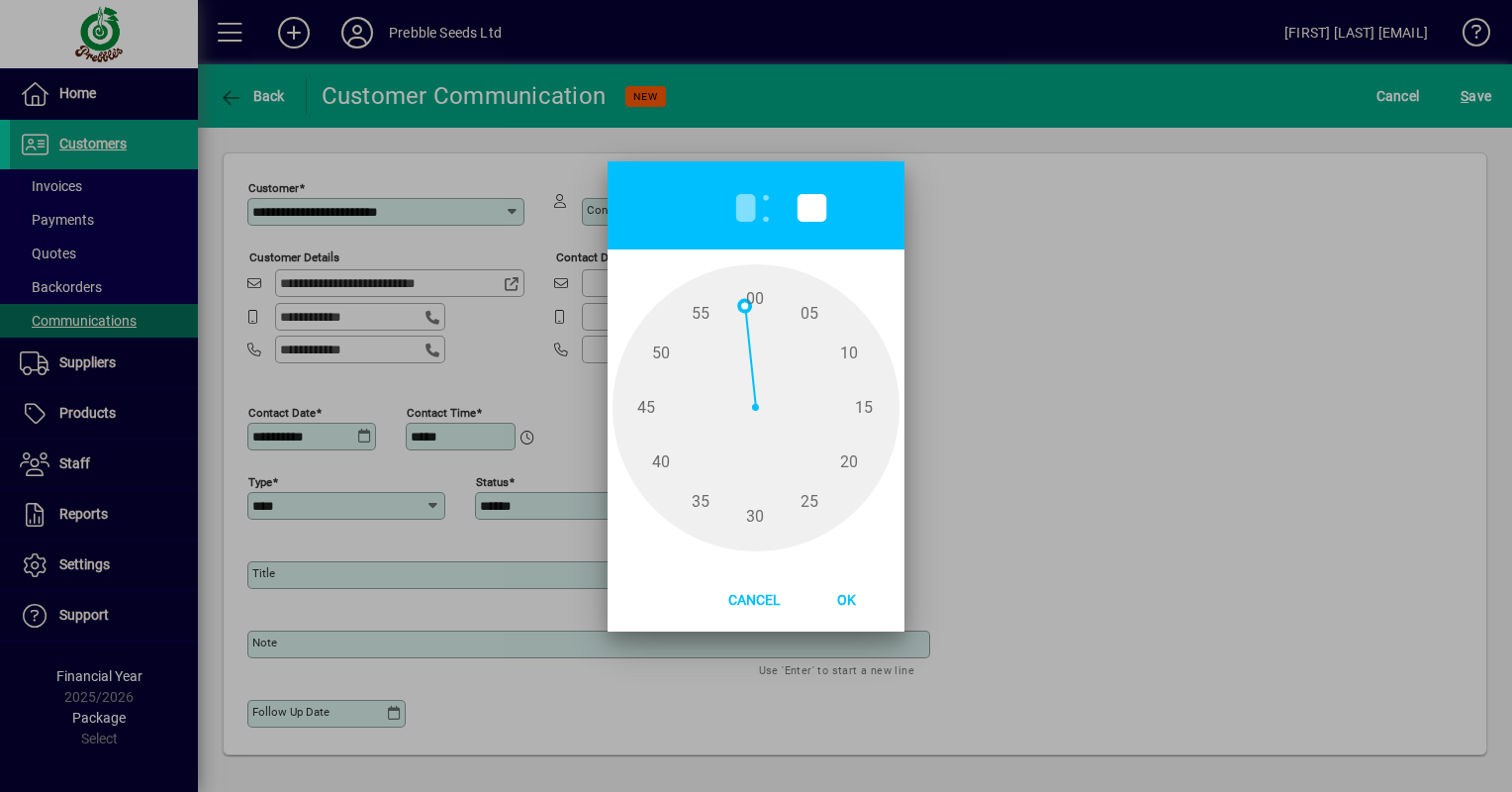 type on "**" 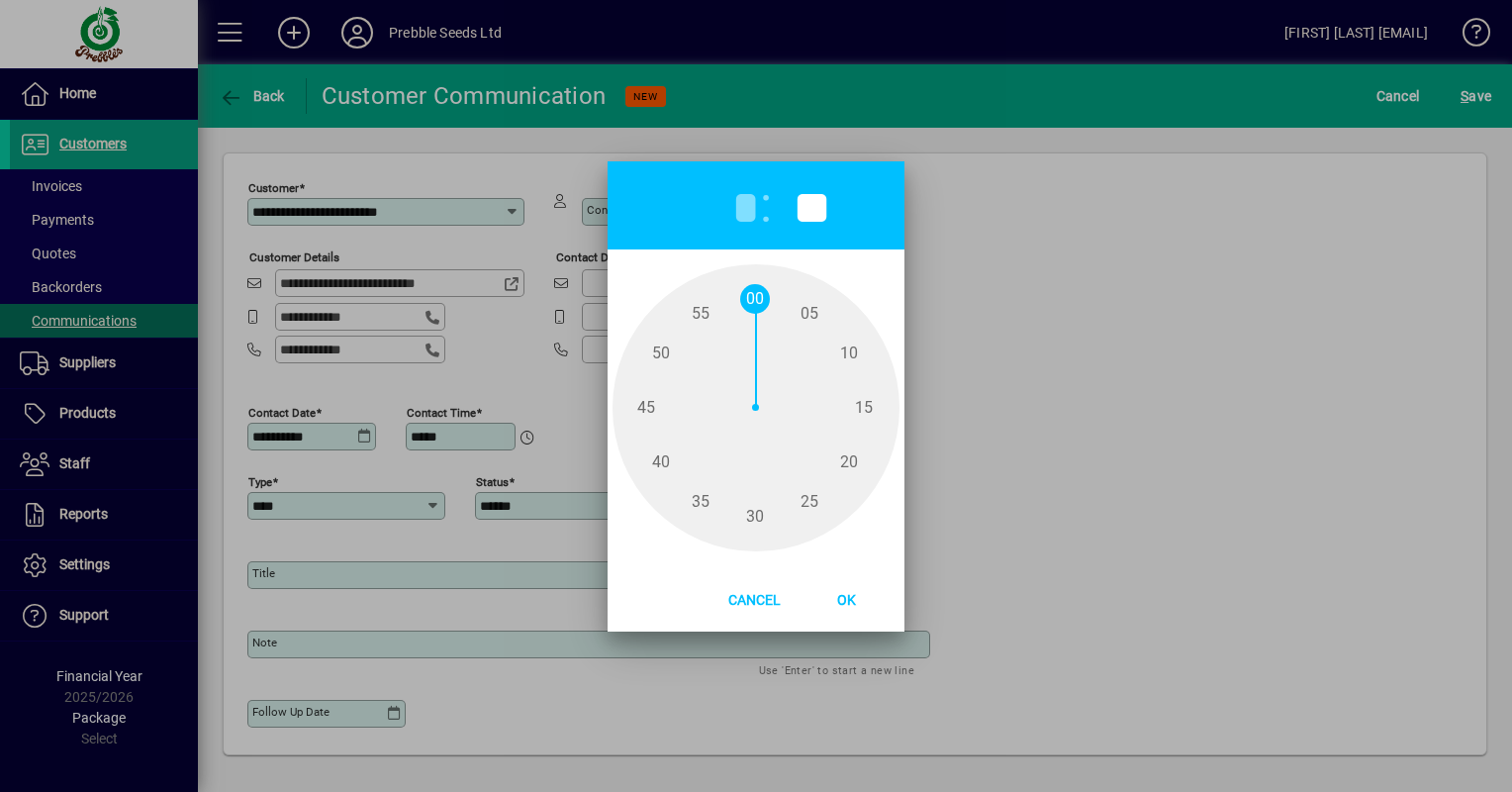drag, startPoint x: 688, startPoint y: 325, endPoint x: 756, endPoint y: 301, distance: 72.11103 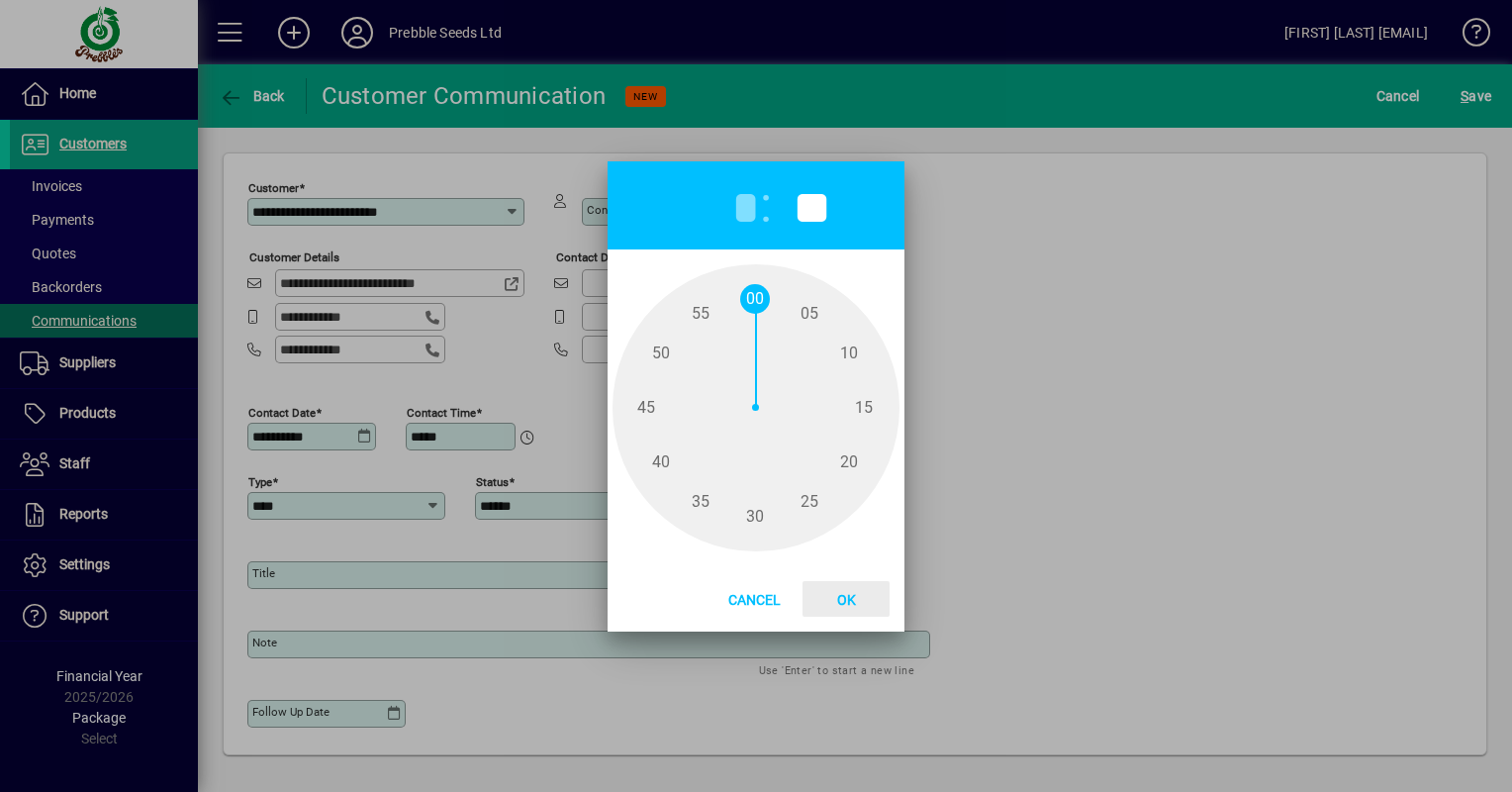 click on "Ok" 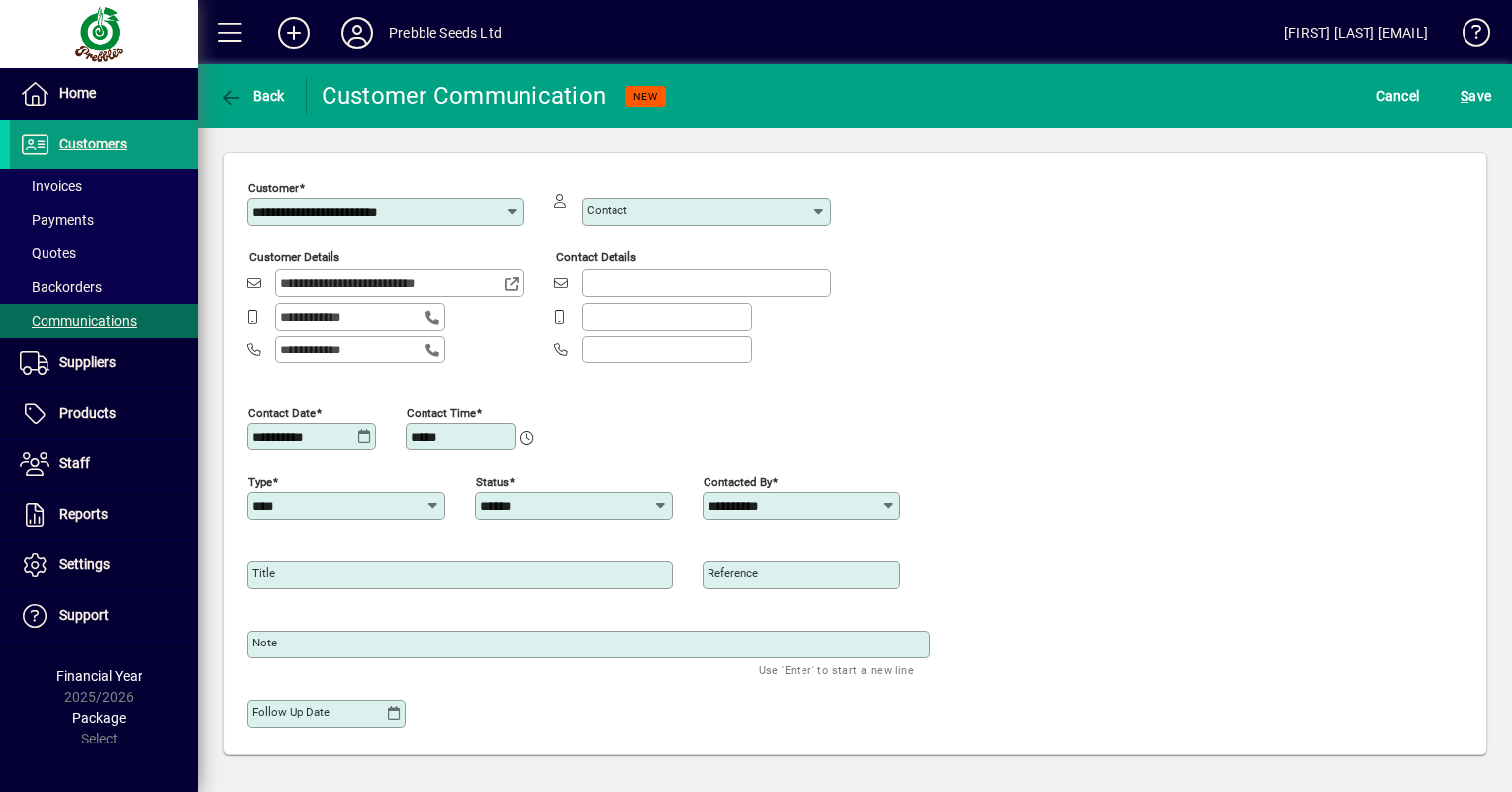 click on "Note" at bounding box center [591, 644] 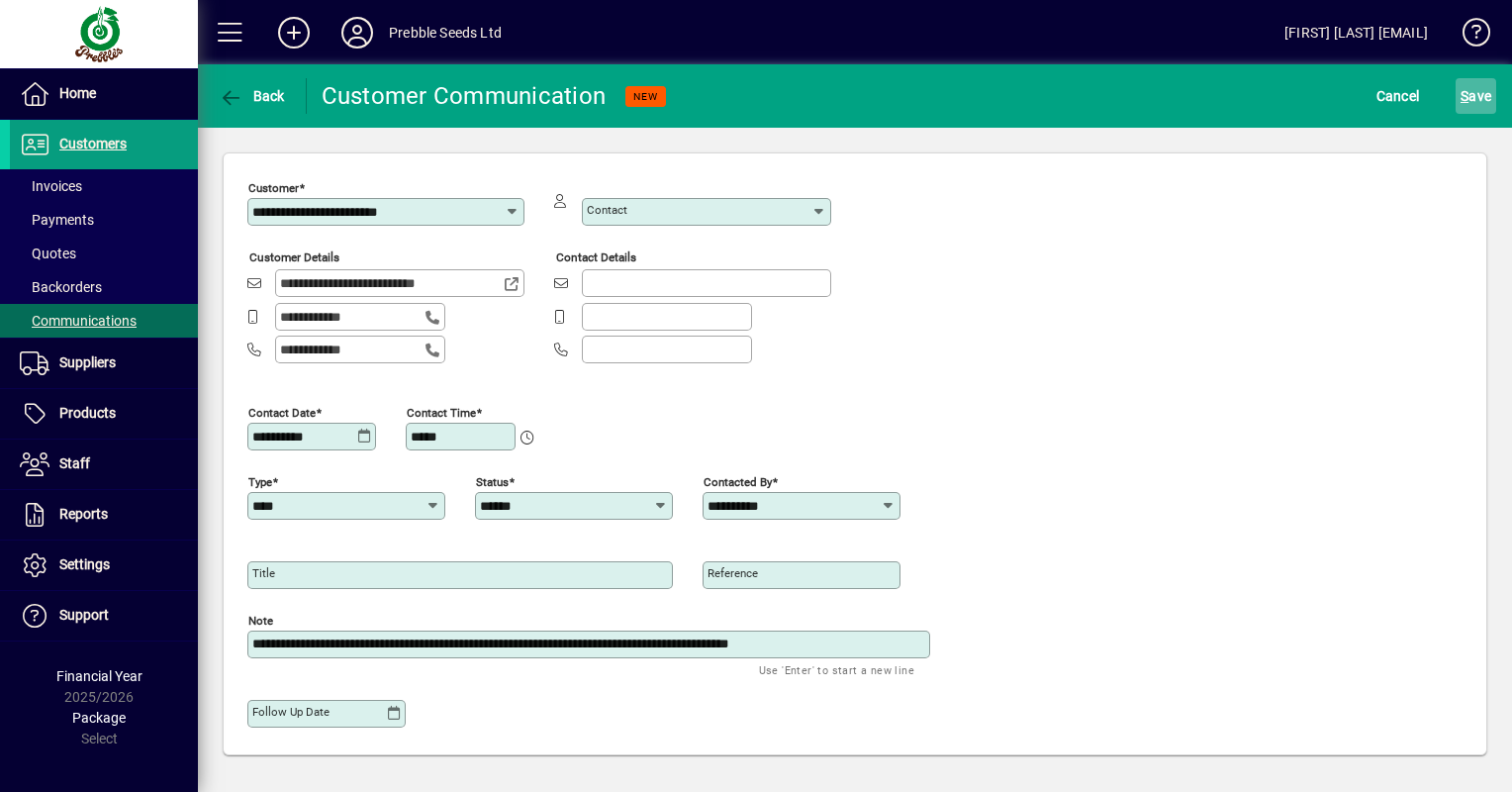 type on "**********" 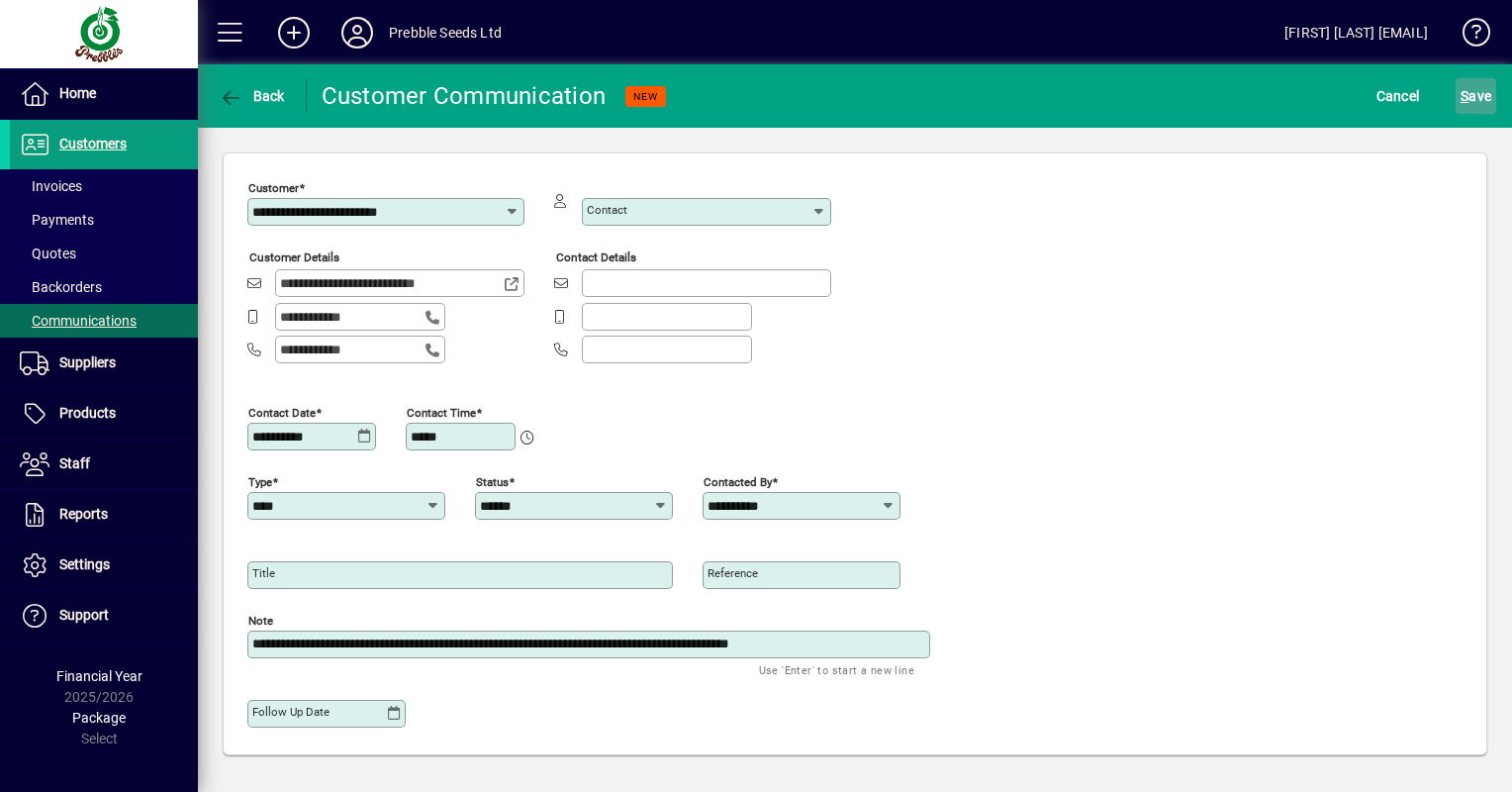 click on "S ave" 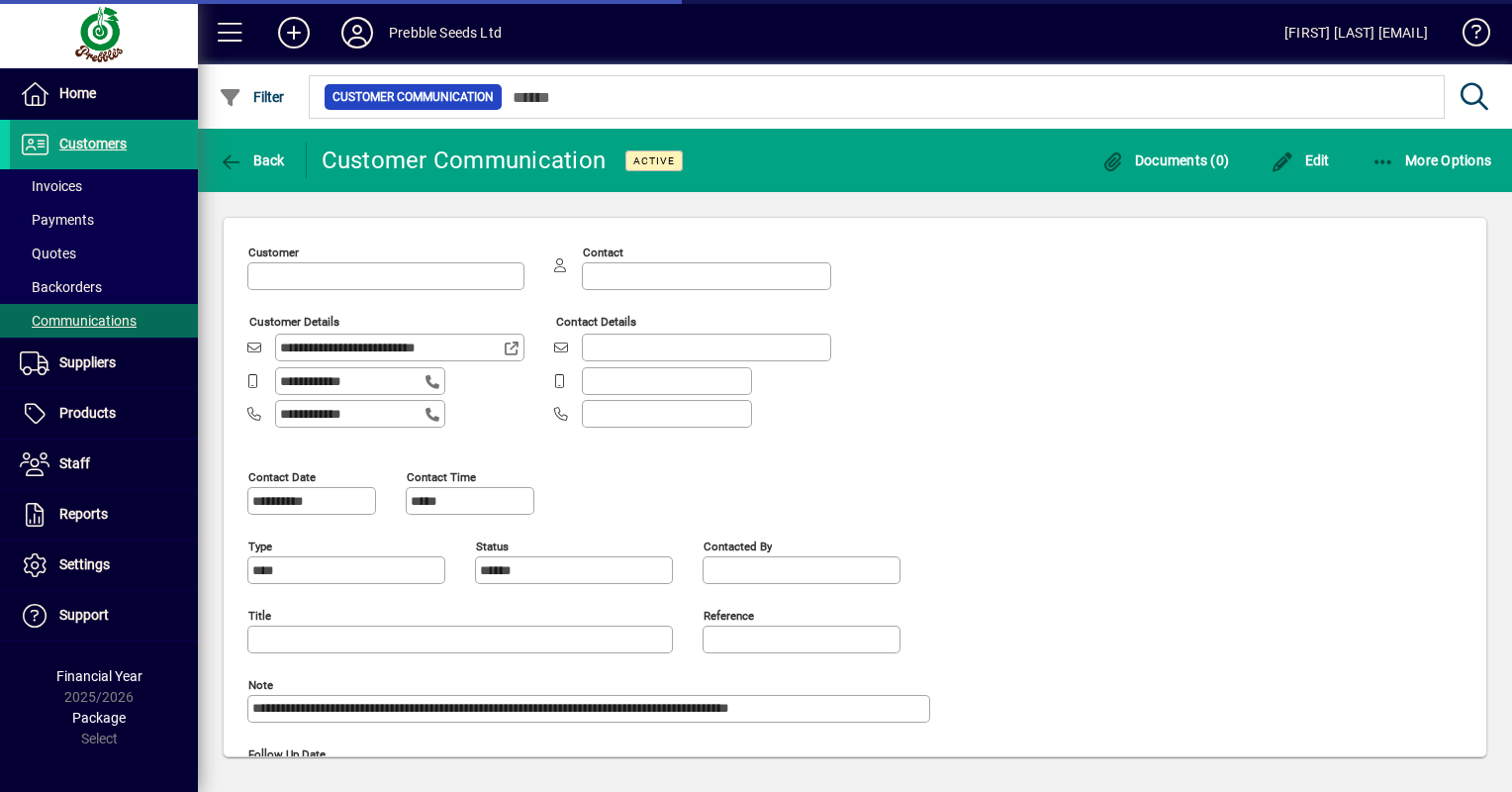 type on "**********" 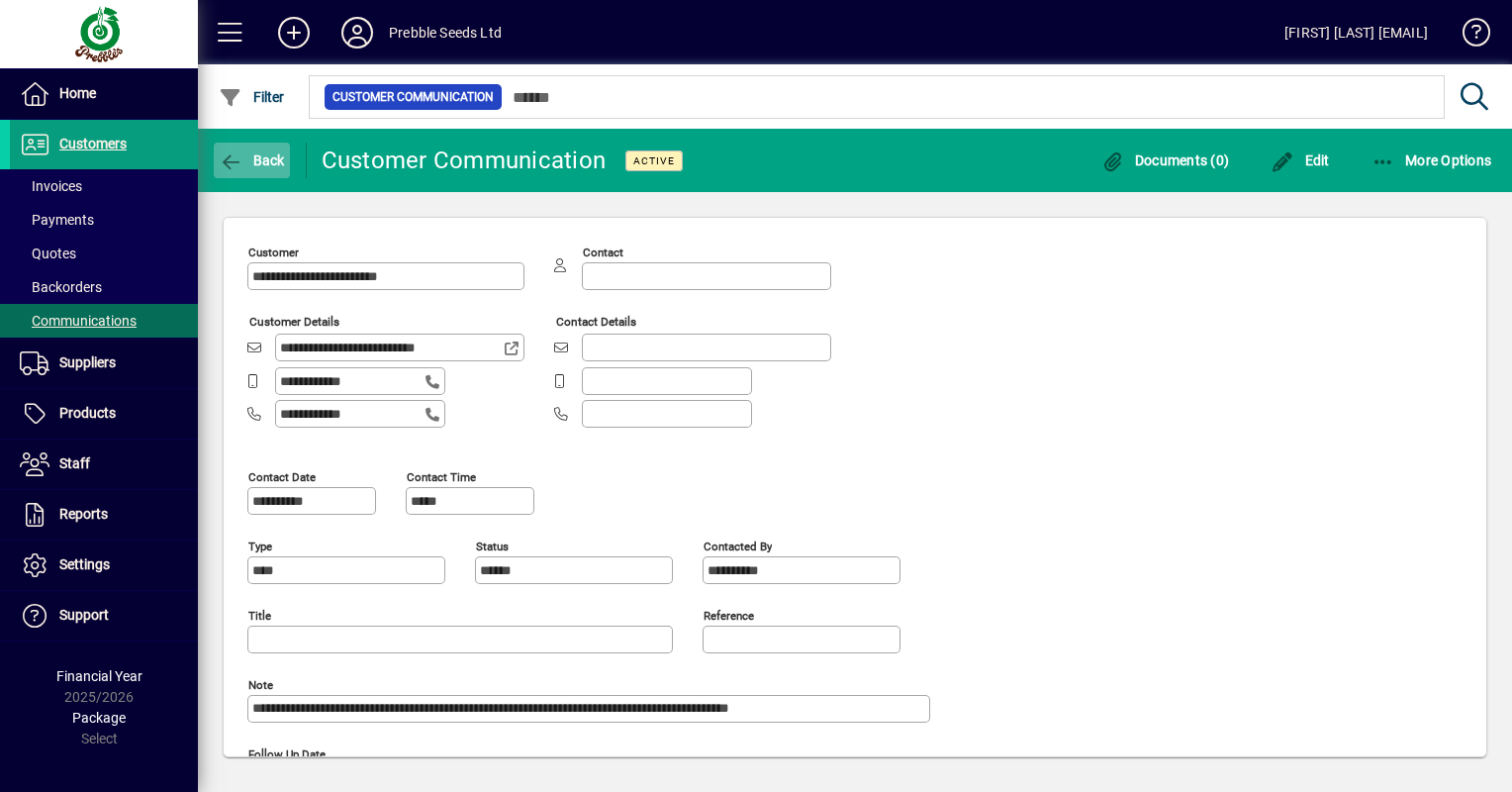 click 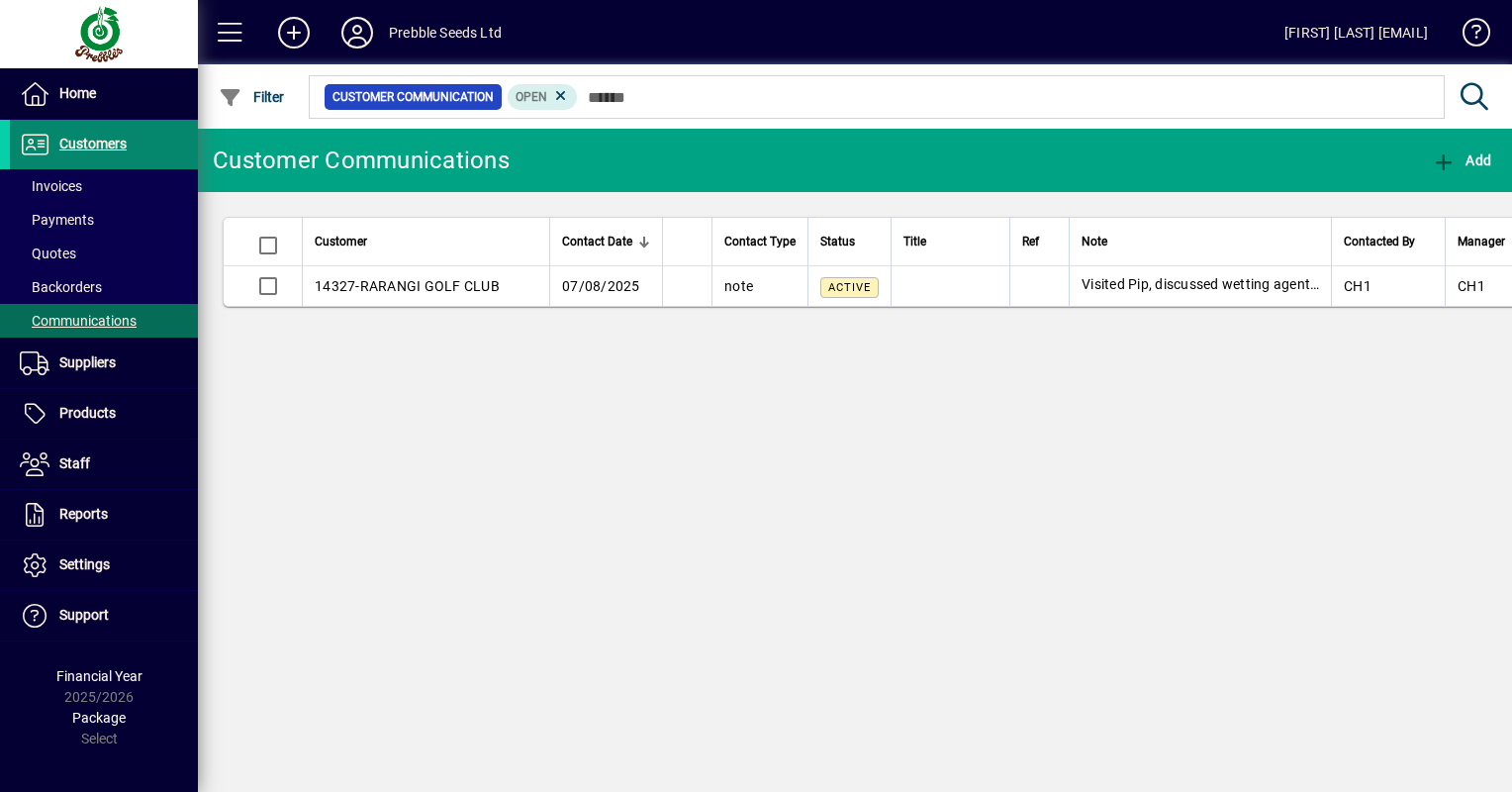click on "Customers" at bounding box center (93, 144) 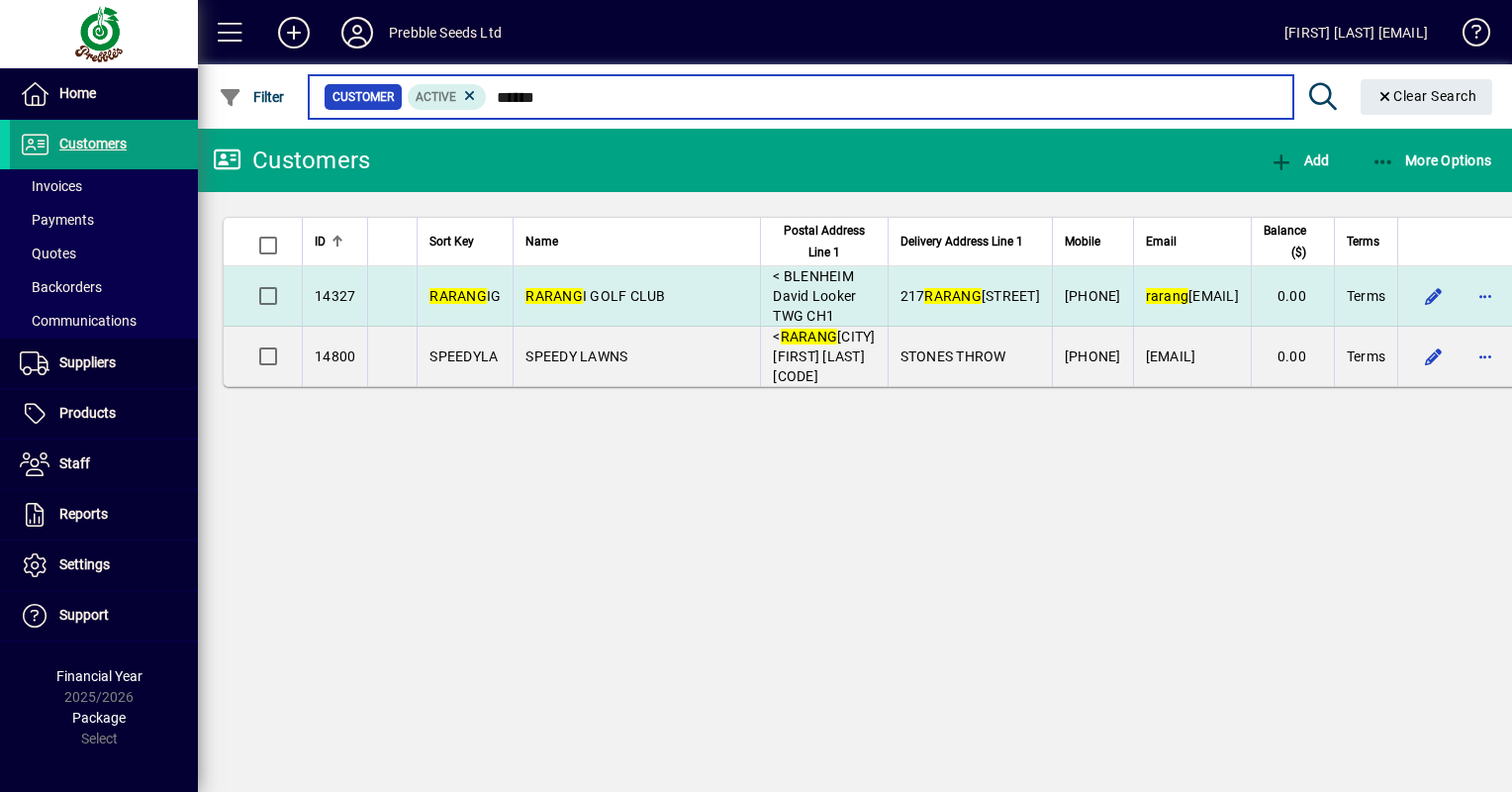 type on "******" 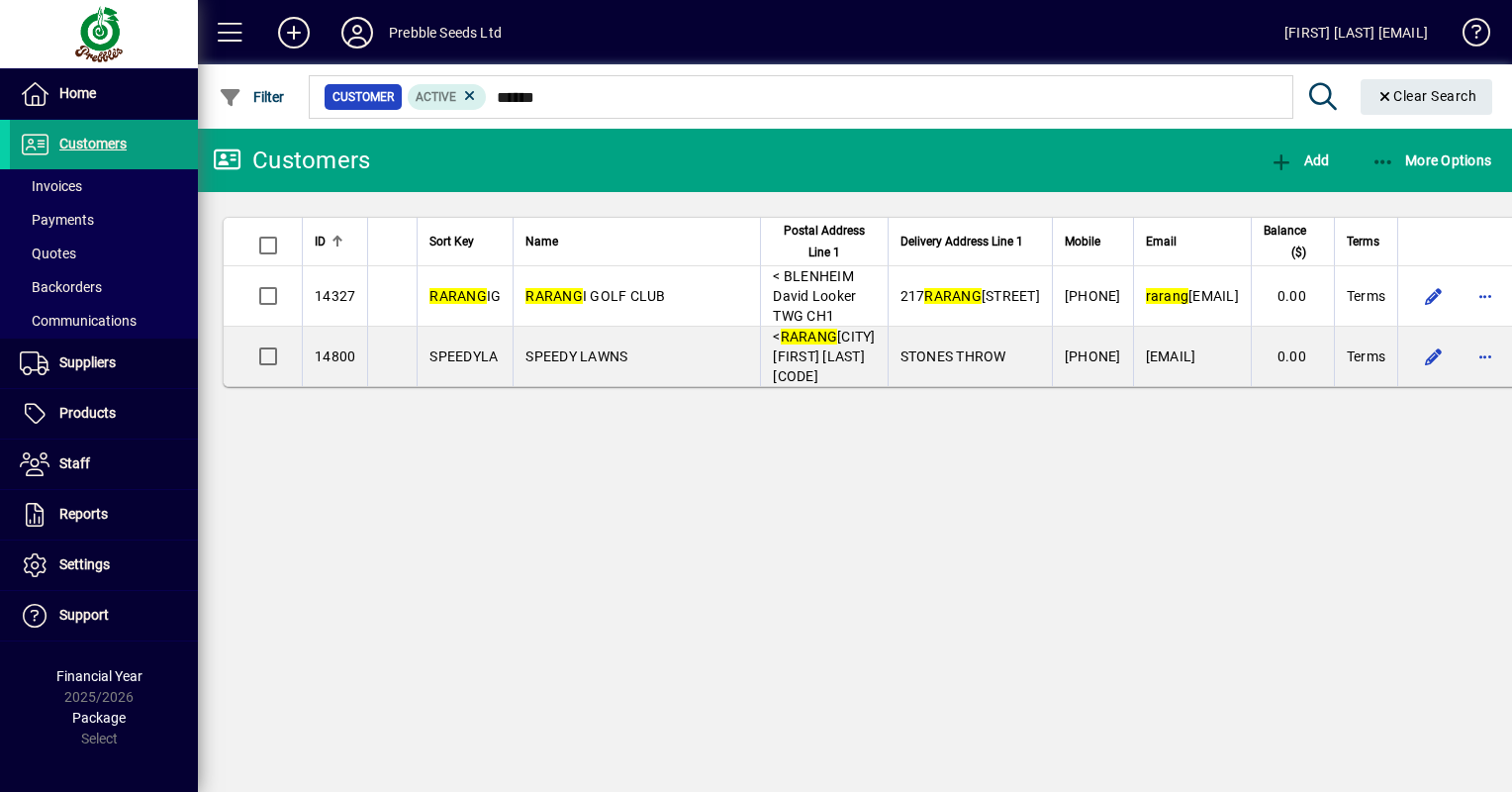 click on "RARANG I GOLF CLUB" at bounding box center [636, 296] 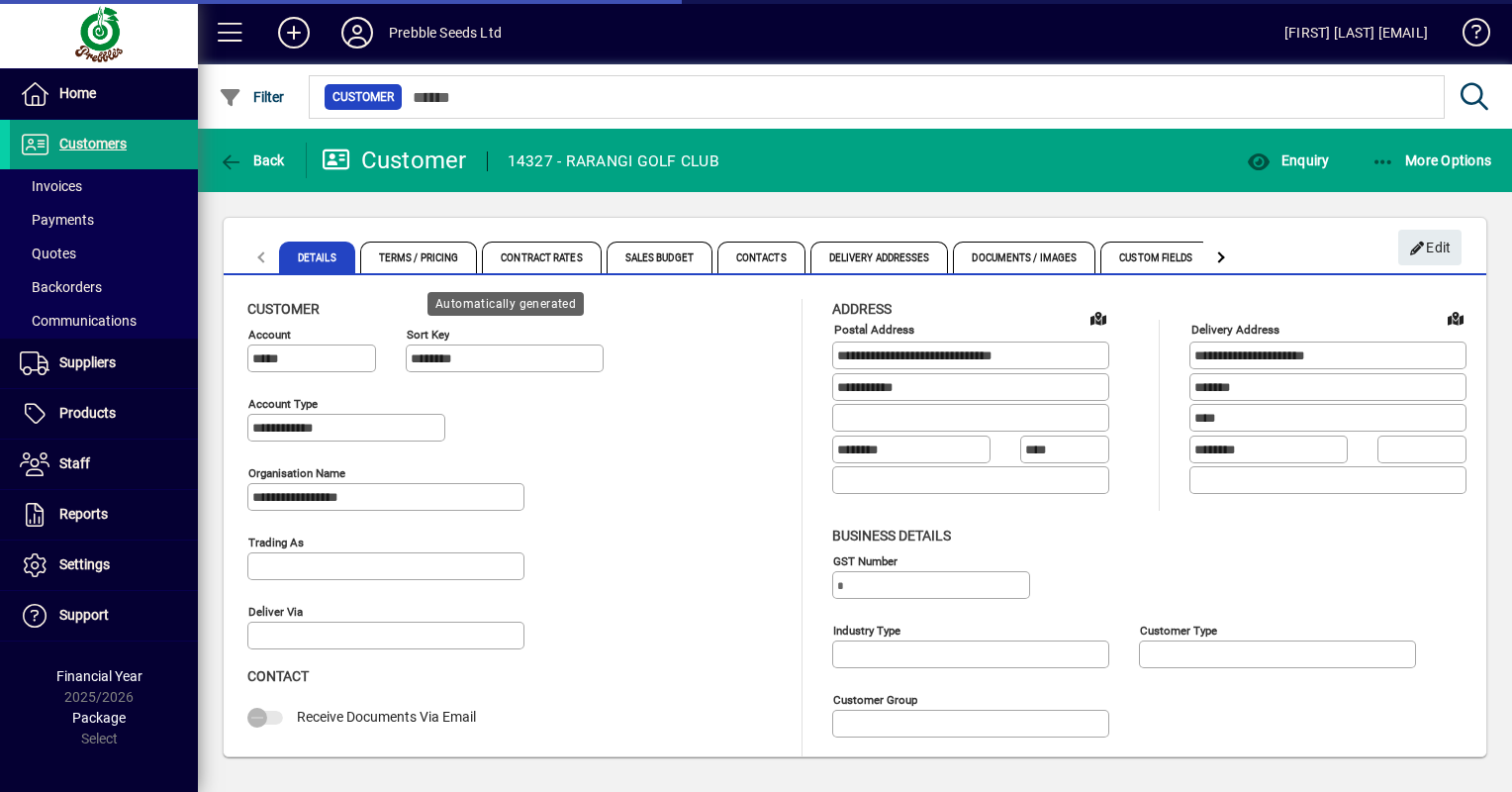 type on "**********" 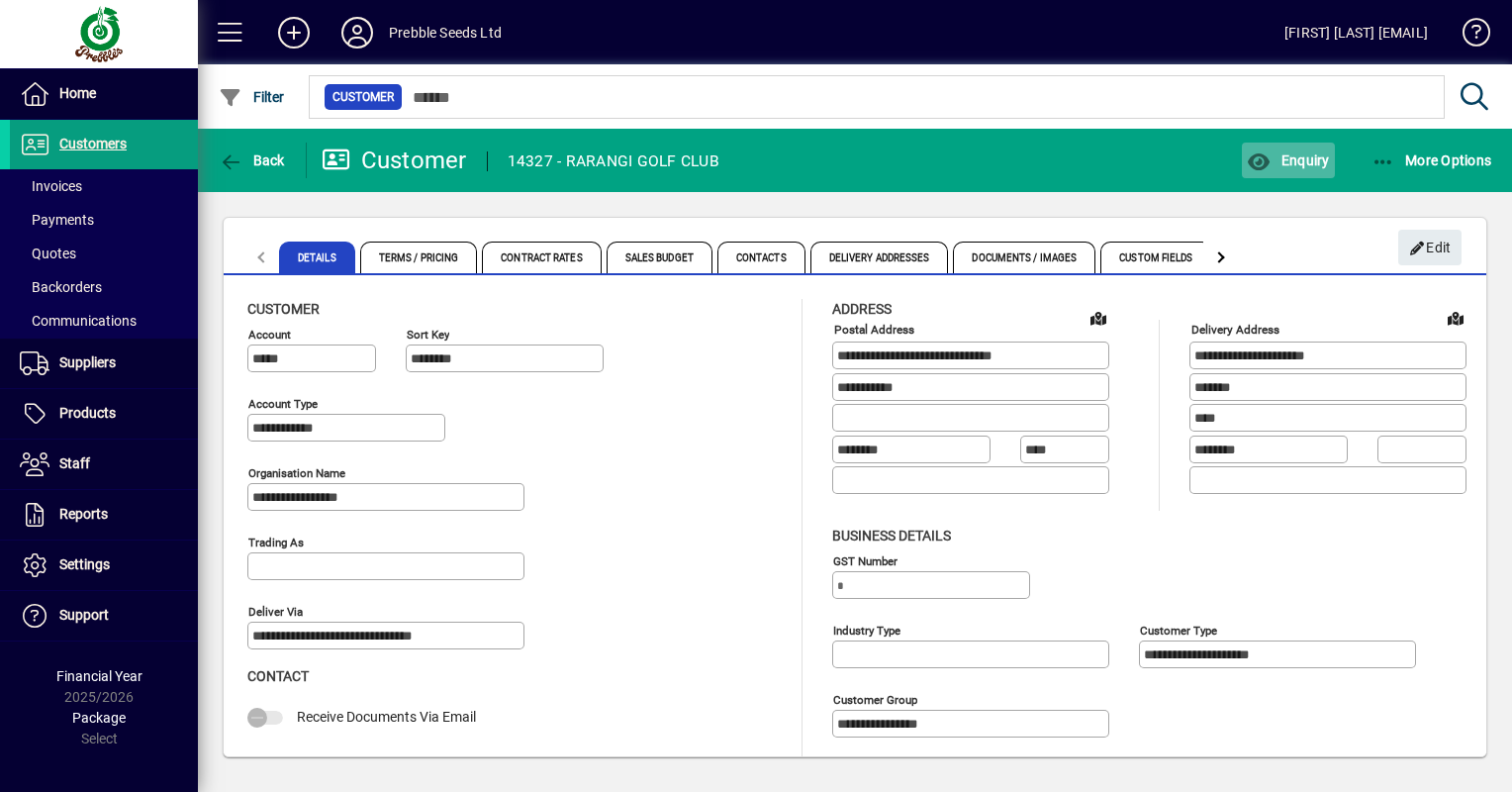 click 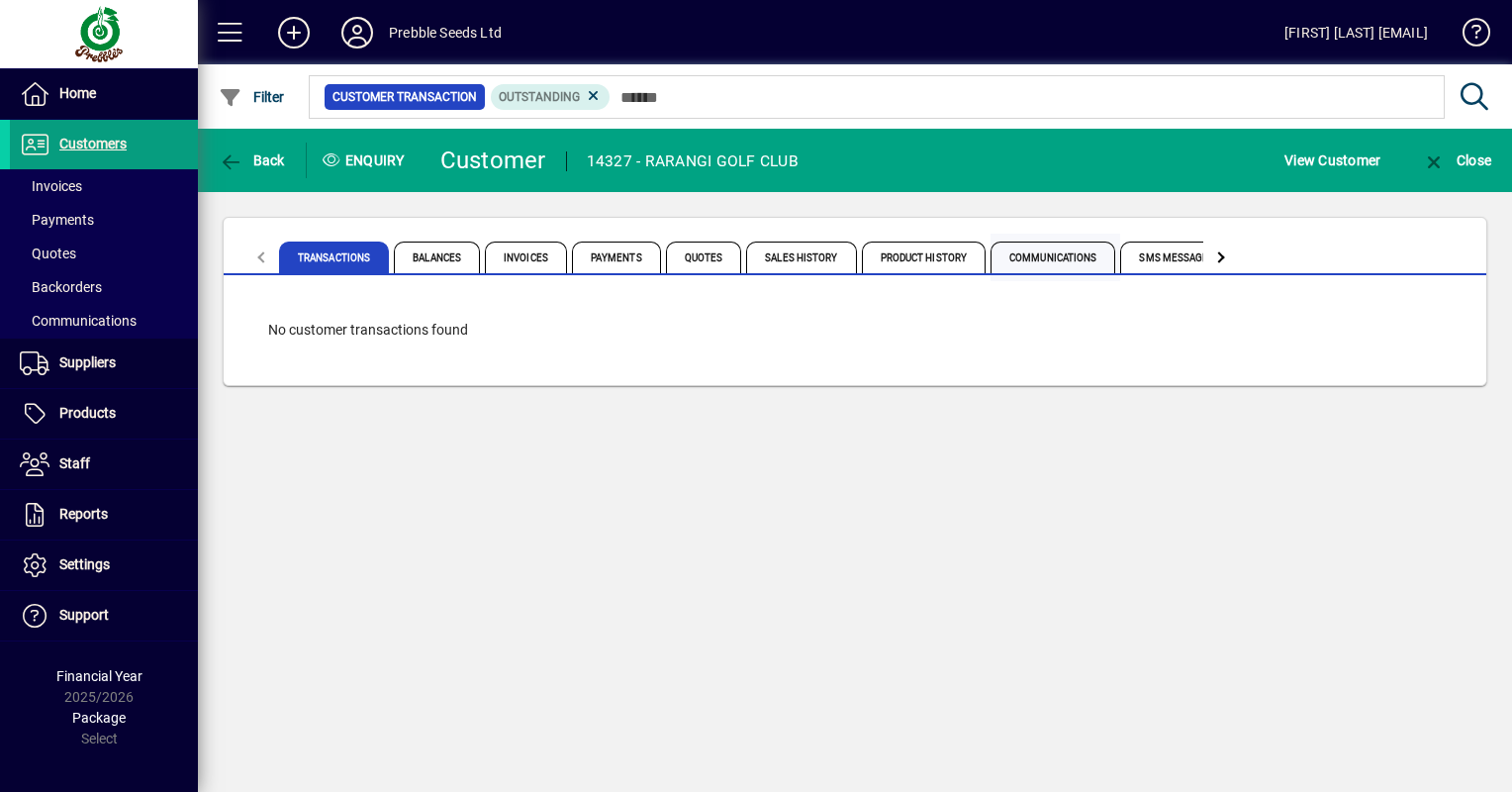 click on "Communications" at bounding box center [1053, 257] 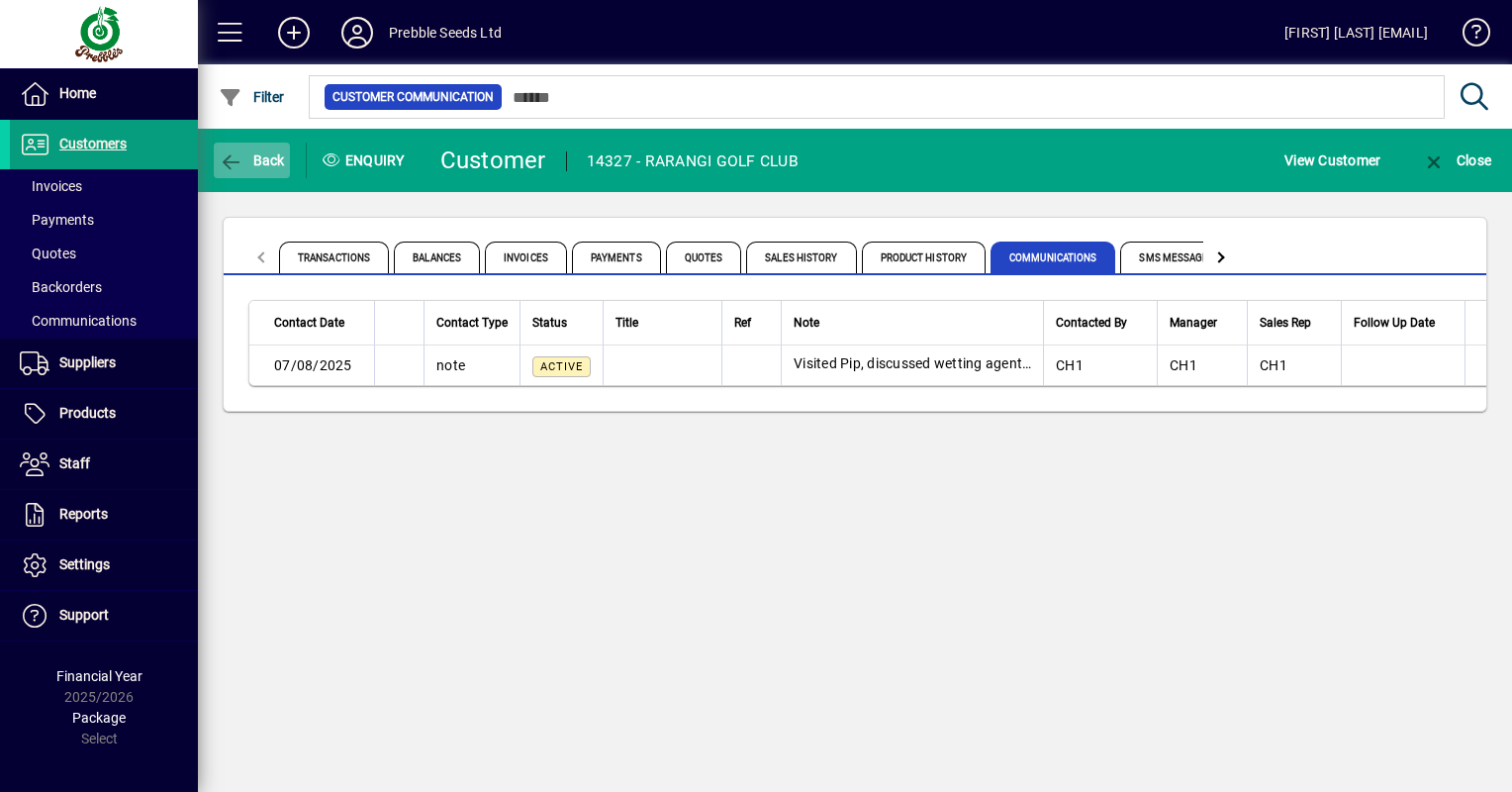 click on "Back" 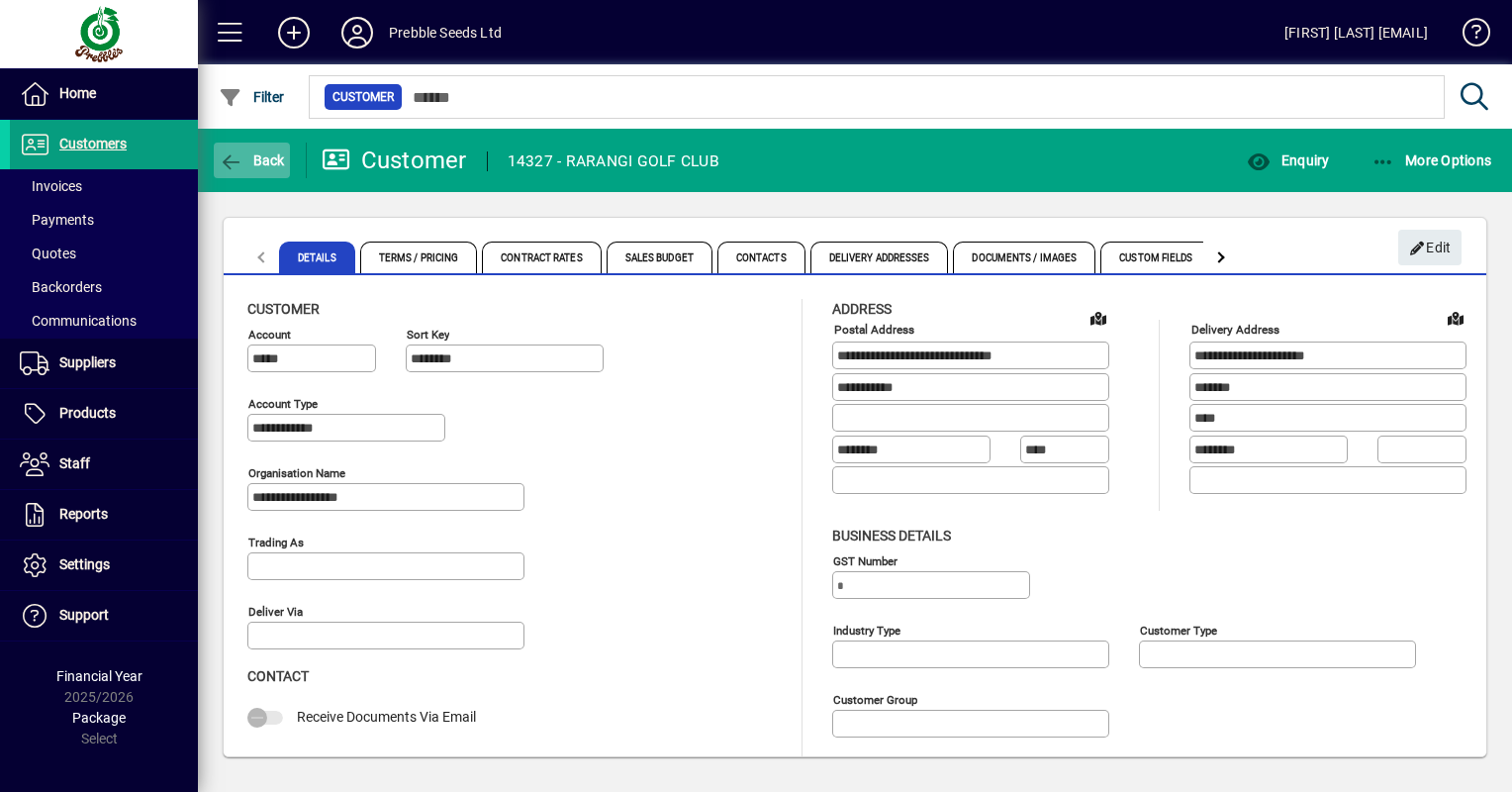 type on "**********" 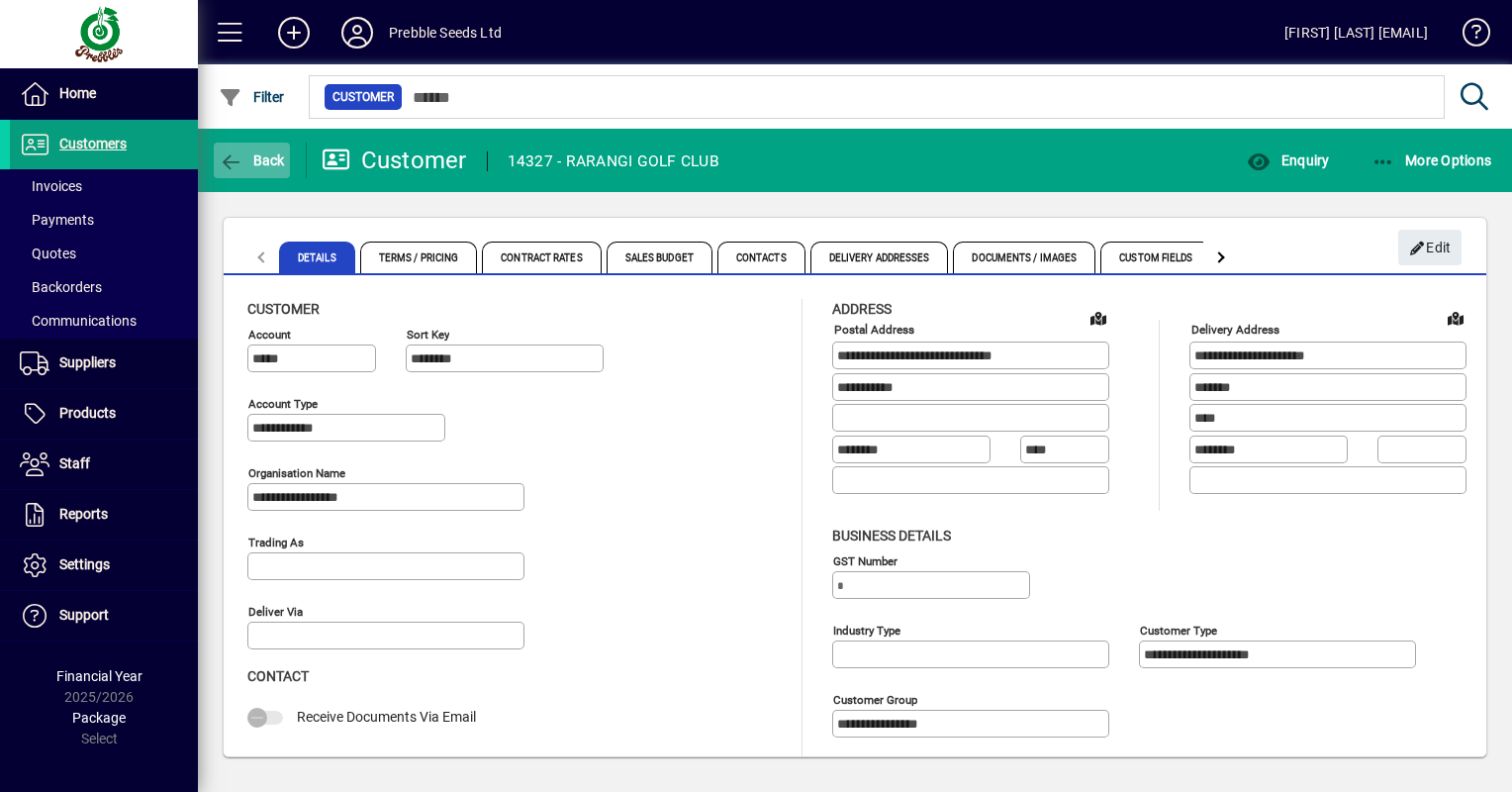 type on "**********" 